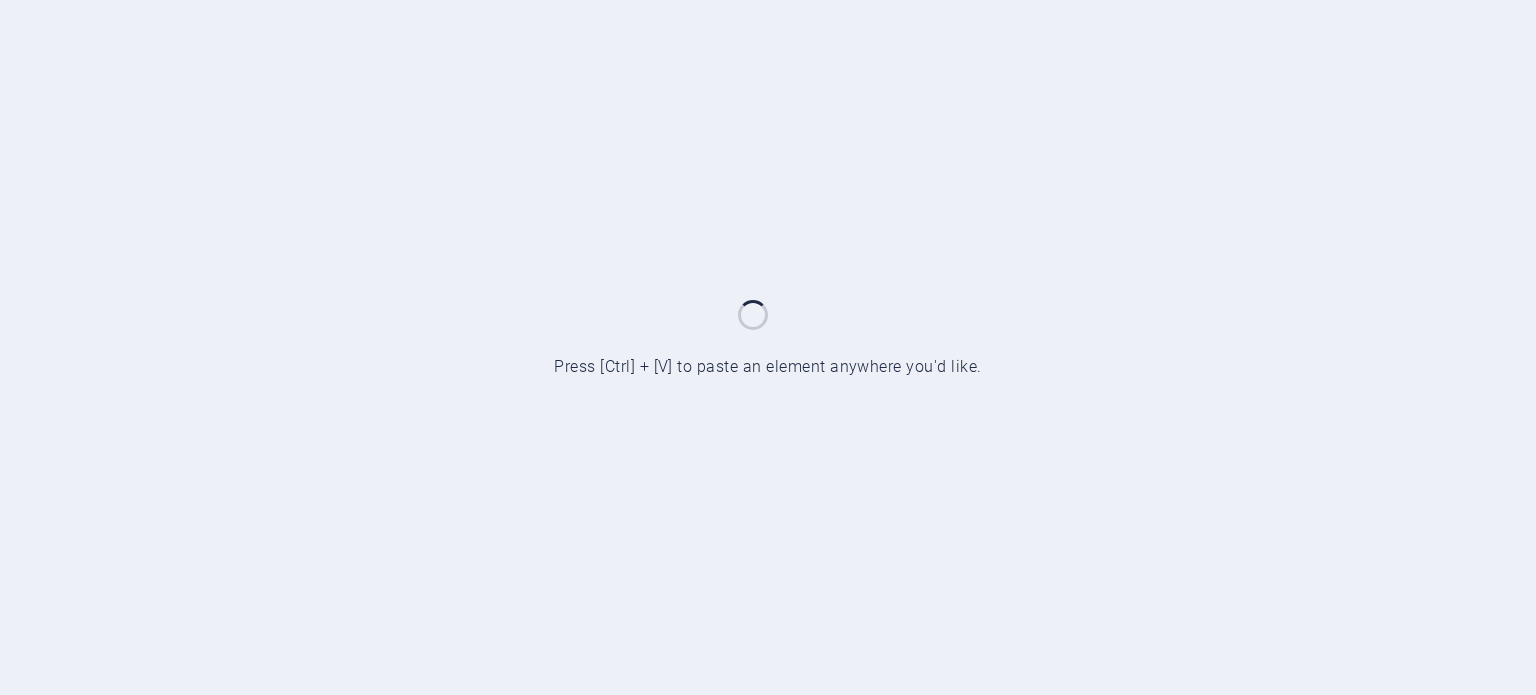 scroll, scrollTop: 0, scrollLeft: 0, axis: both 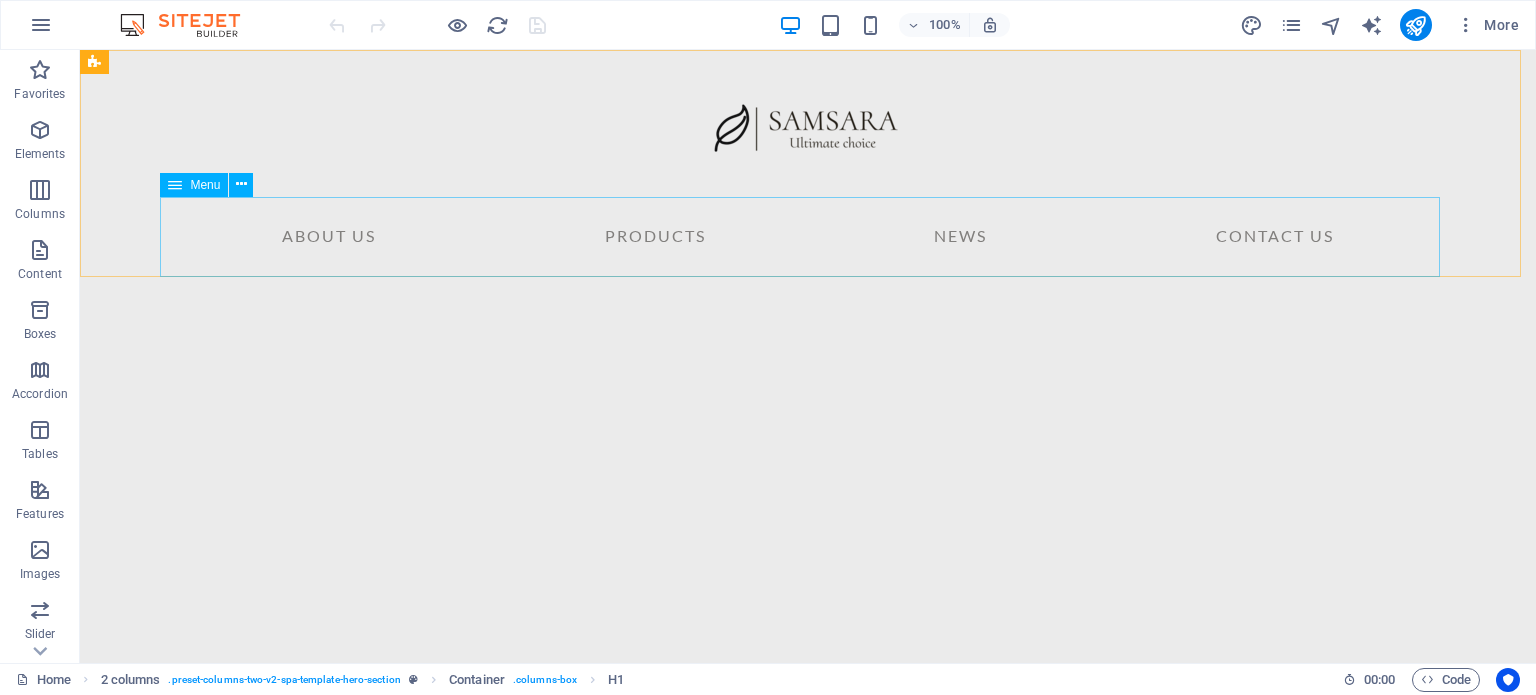 click at bounding box center (175, 185) 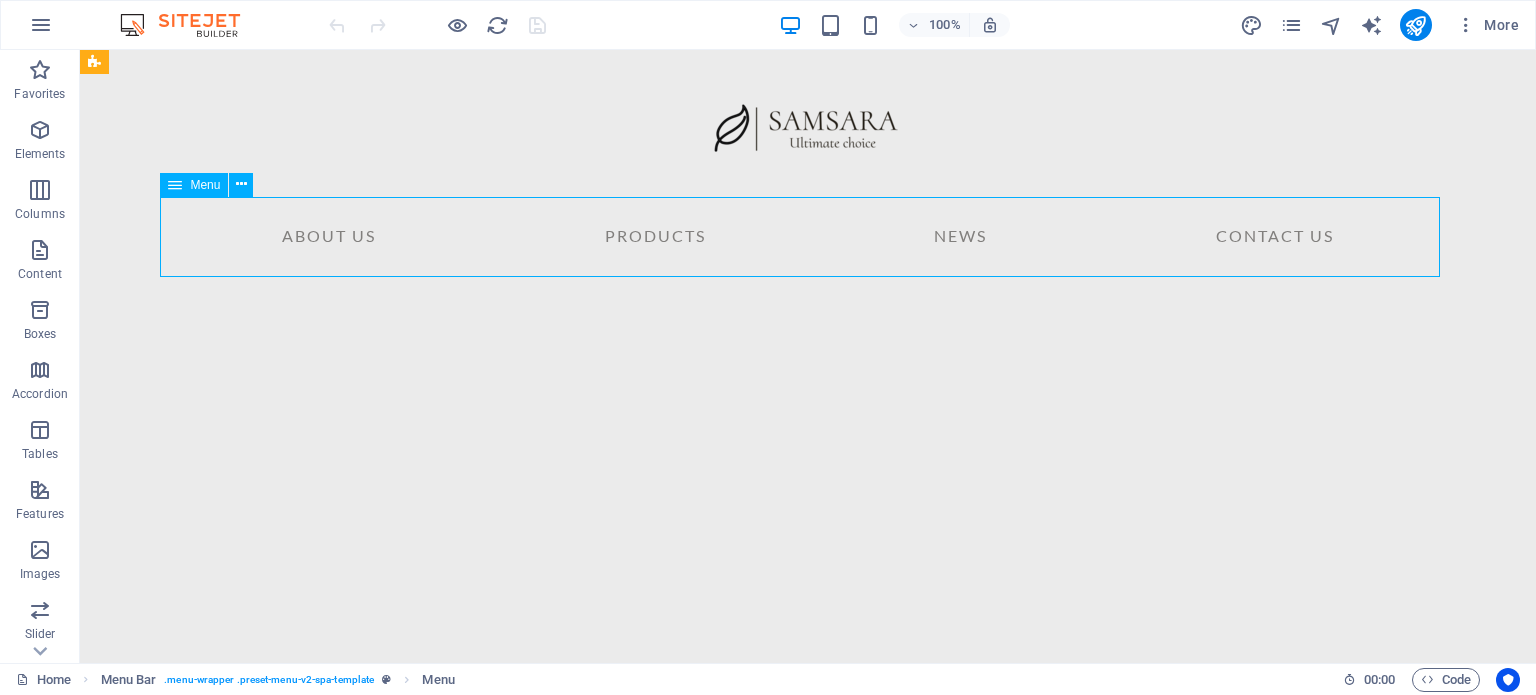 click at bounding box center [175, 185] 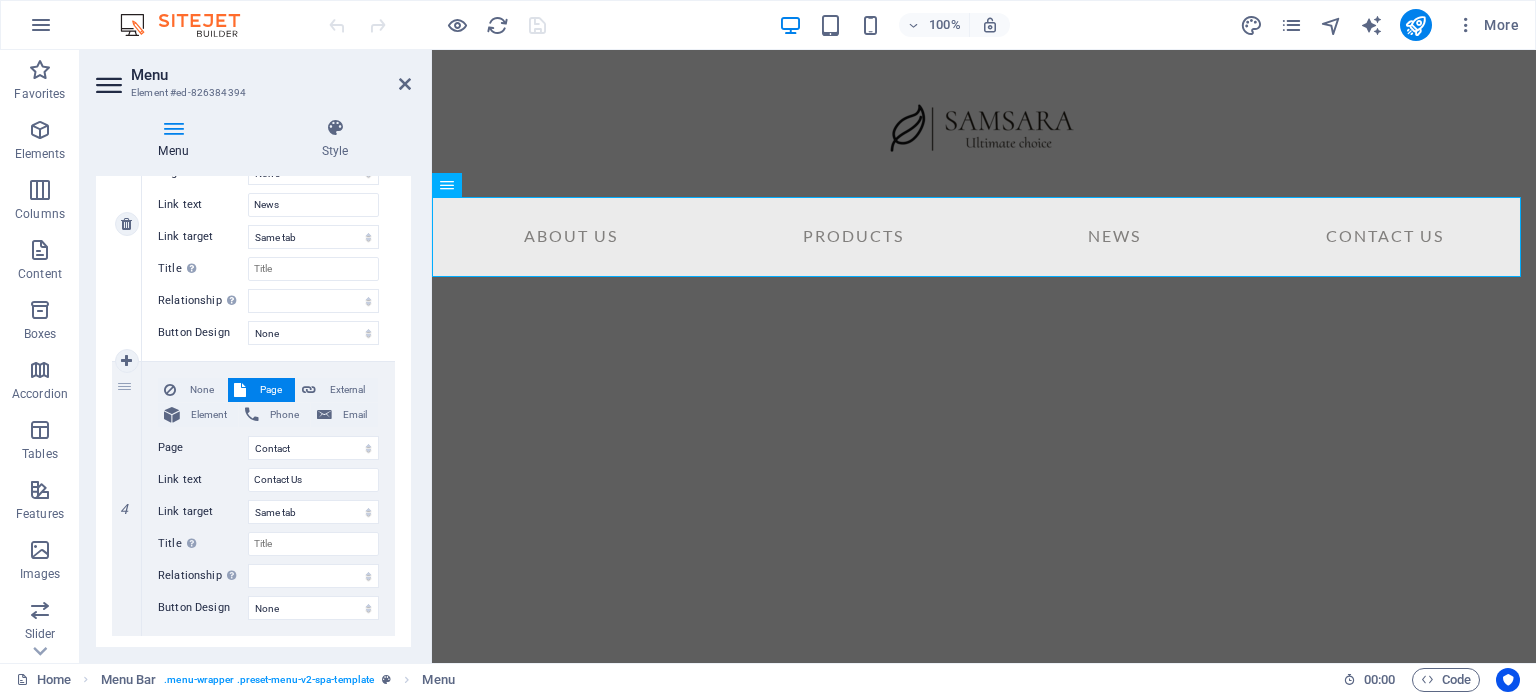 scroll, scrollTop: 872, scrollLeft: 0, axis: vertical 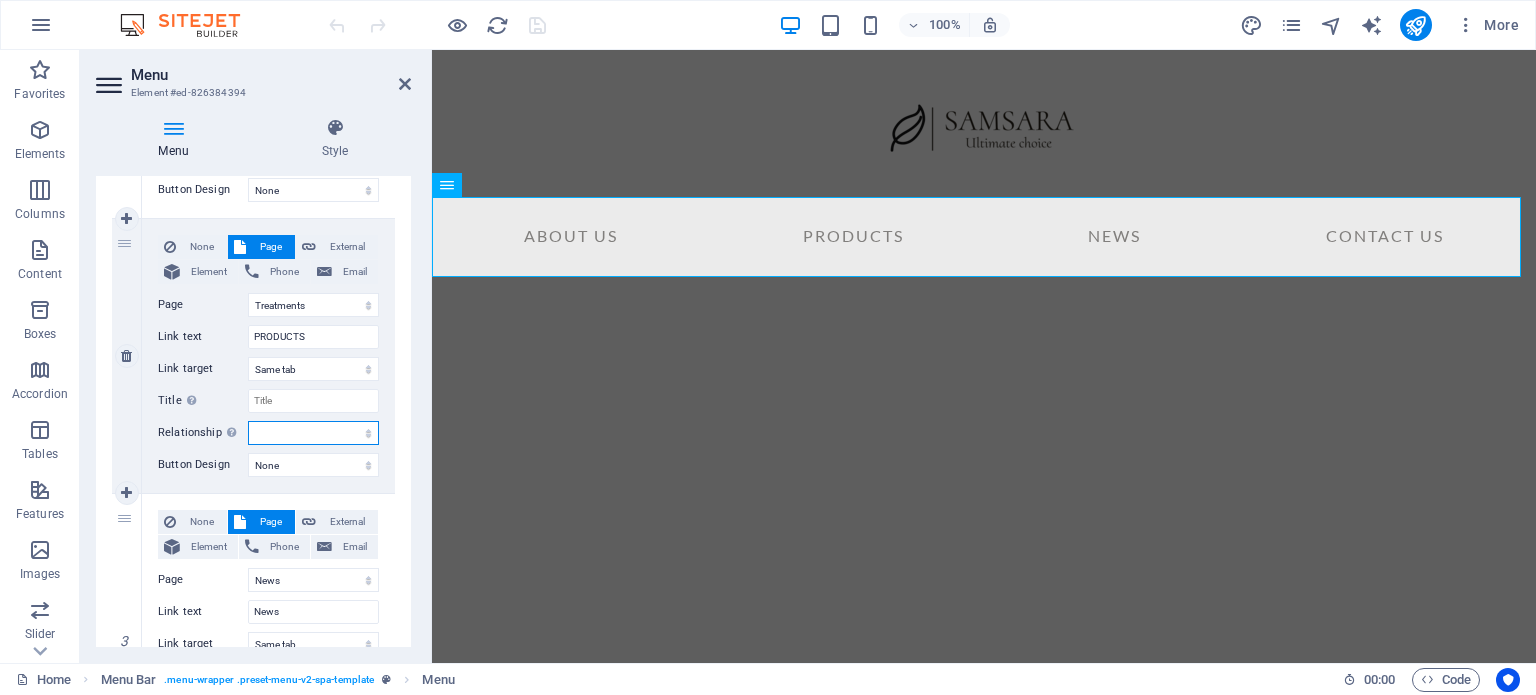 click on "alternate author bookmark external help license next nofollow noreferrer noopener prev search tag" at bounding box center (313, 433) 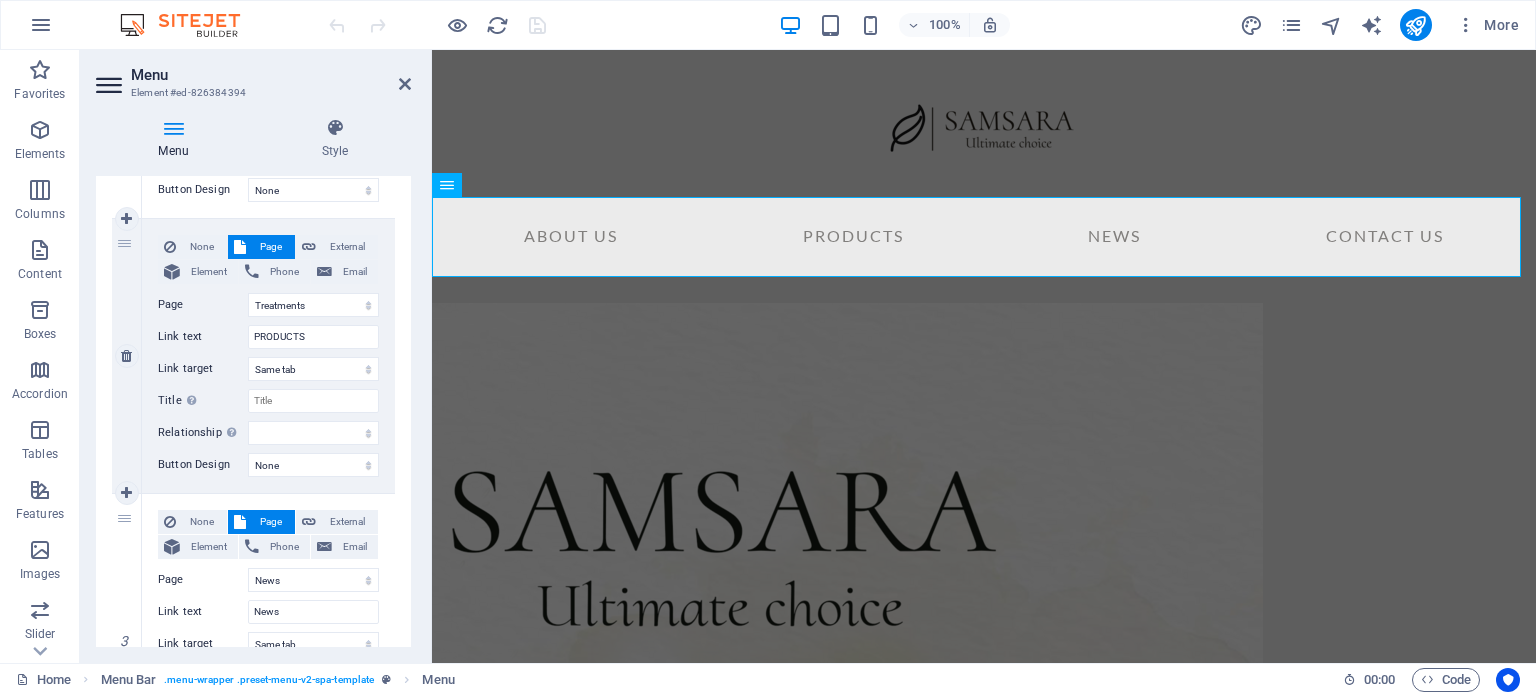click on "None Page External Element Phone Email Page Home About Us Treatments News Contact Legal Notice Privacy Element
URL /15904946 Phone Email Link text PRODUCTS Link target New tab Same tab Overlay Title Additional link description, should not be the same as the link text. The title is most often shown as a tooltip text when the mouse moves over the element. Leave empty if uncertain. Relationship Sets the  relationship of this link to the link target . For example, the value "nofollow" instructs search engines not to follow the link. Can be left empty. alternate author bookmark external help license next nofollow noreferrer noopener prev search tag Button Design None Default Primary Secondary" at bounding box center (268, 356) 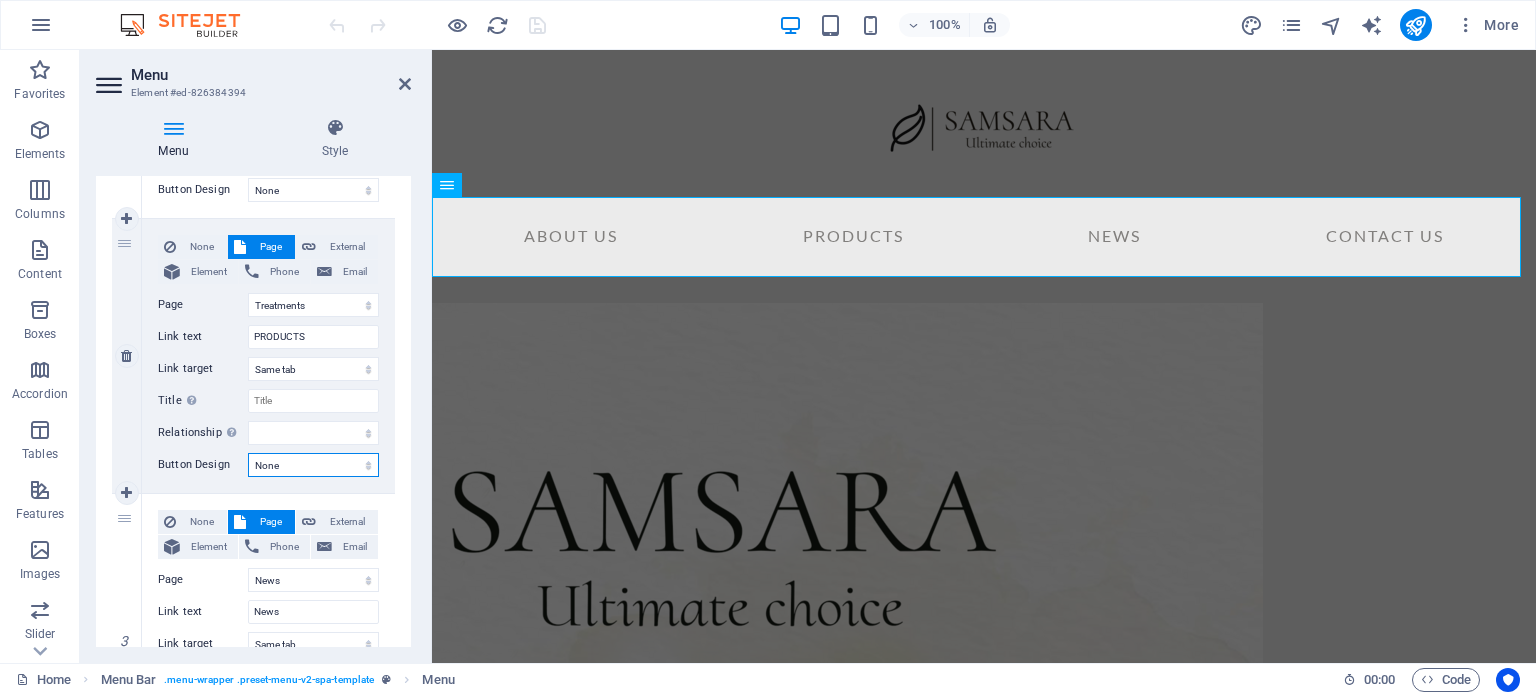 click on "None Default Primary Secondary" at bounding box center (313, 465) 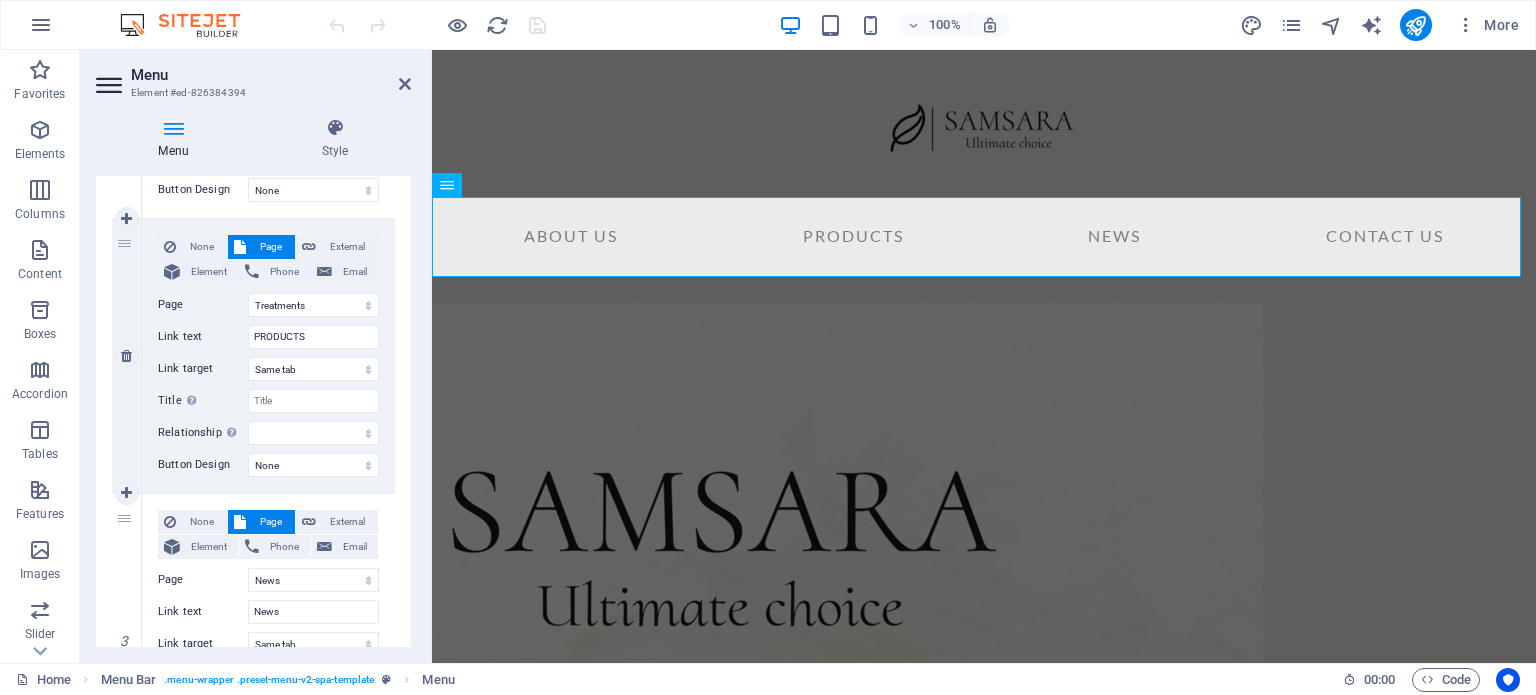 click on "2" at bounding box center (127, 356) 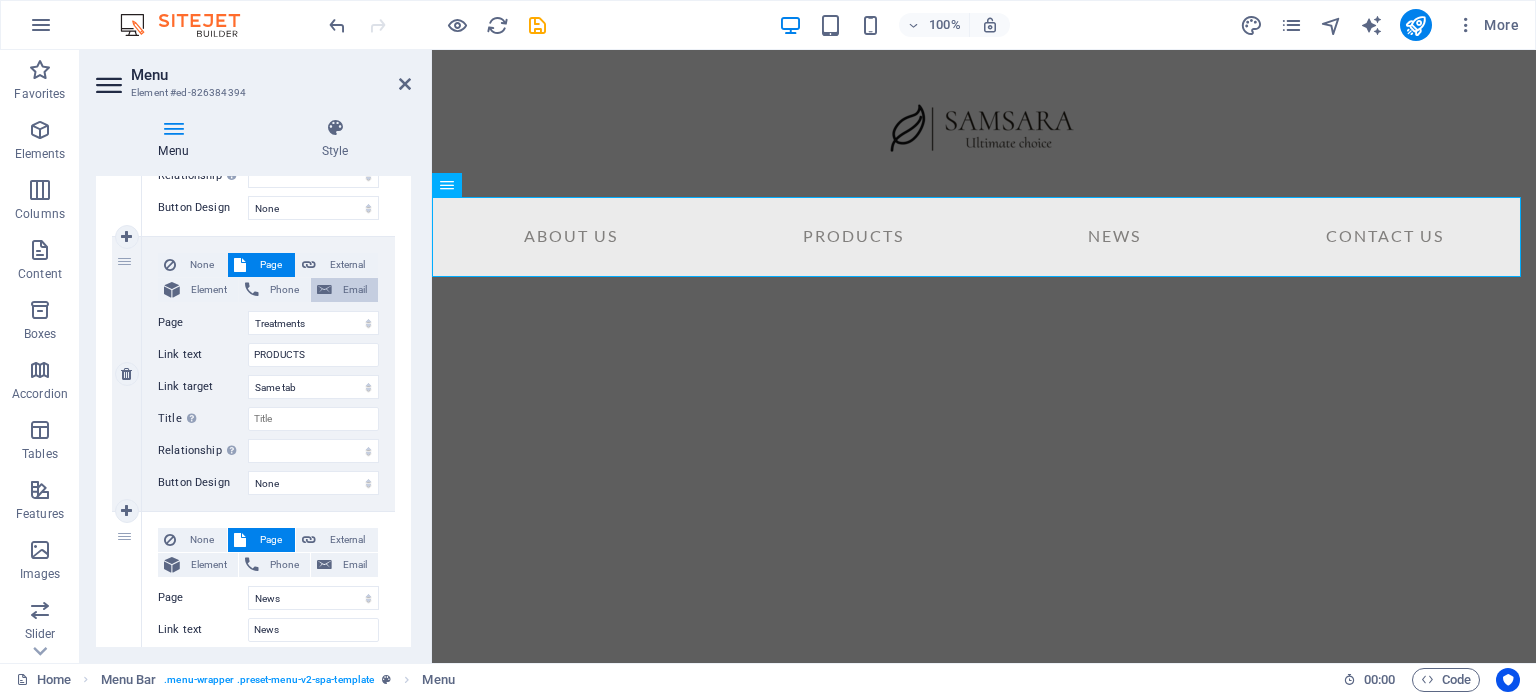 scroll, scrollTop: 422, scrollLeft: 0, axis: vertical 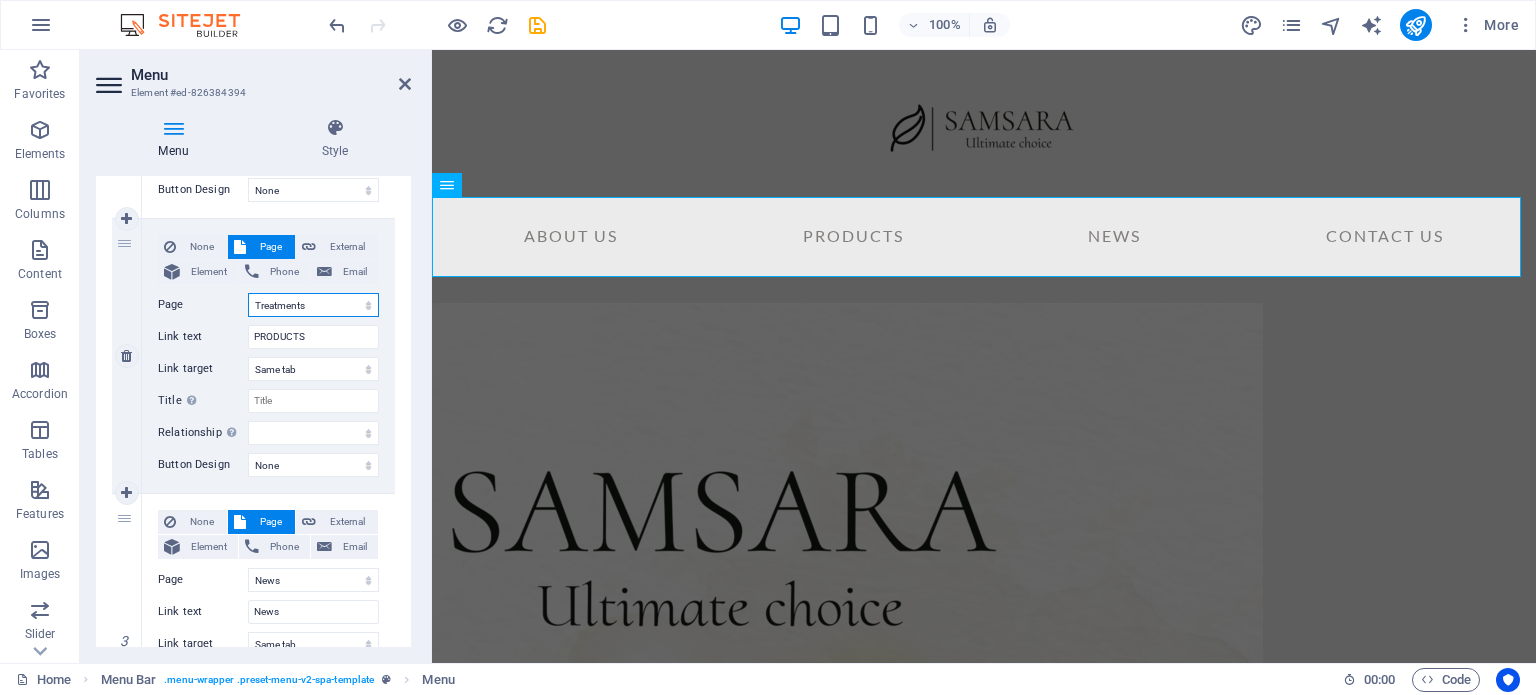 click on "Home About Us Treatments News Contact Legal Notice Privacy" at bounding box center (313, 305) 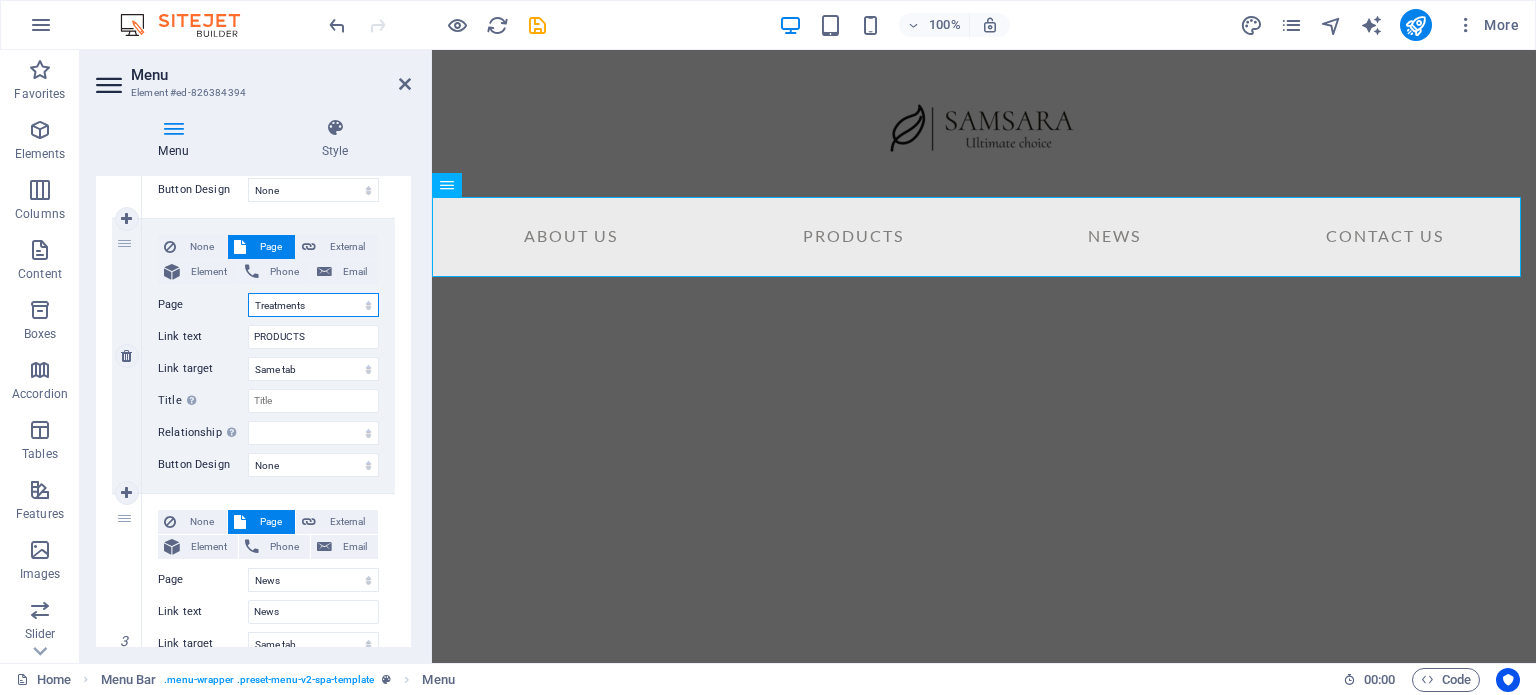 click on "Home About Us Treatments News Contact Legal Notice Privacy" at bounding box center [313, 305] 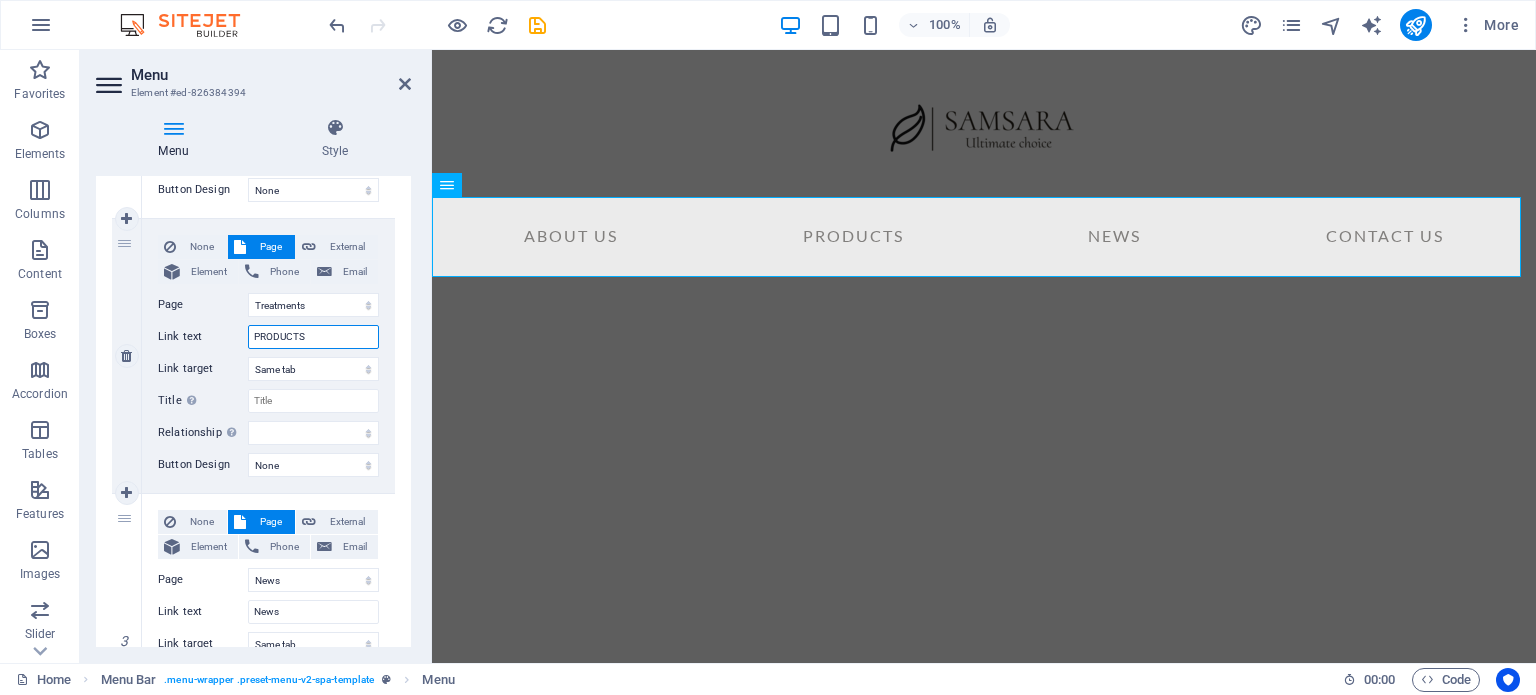 click on "PRODUCTS" at bounding box center [313, 337] 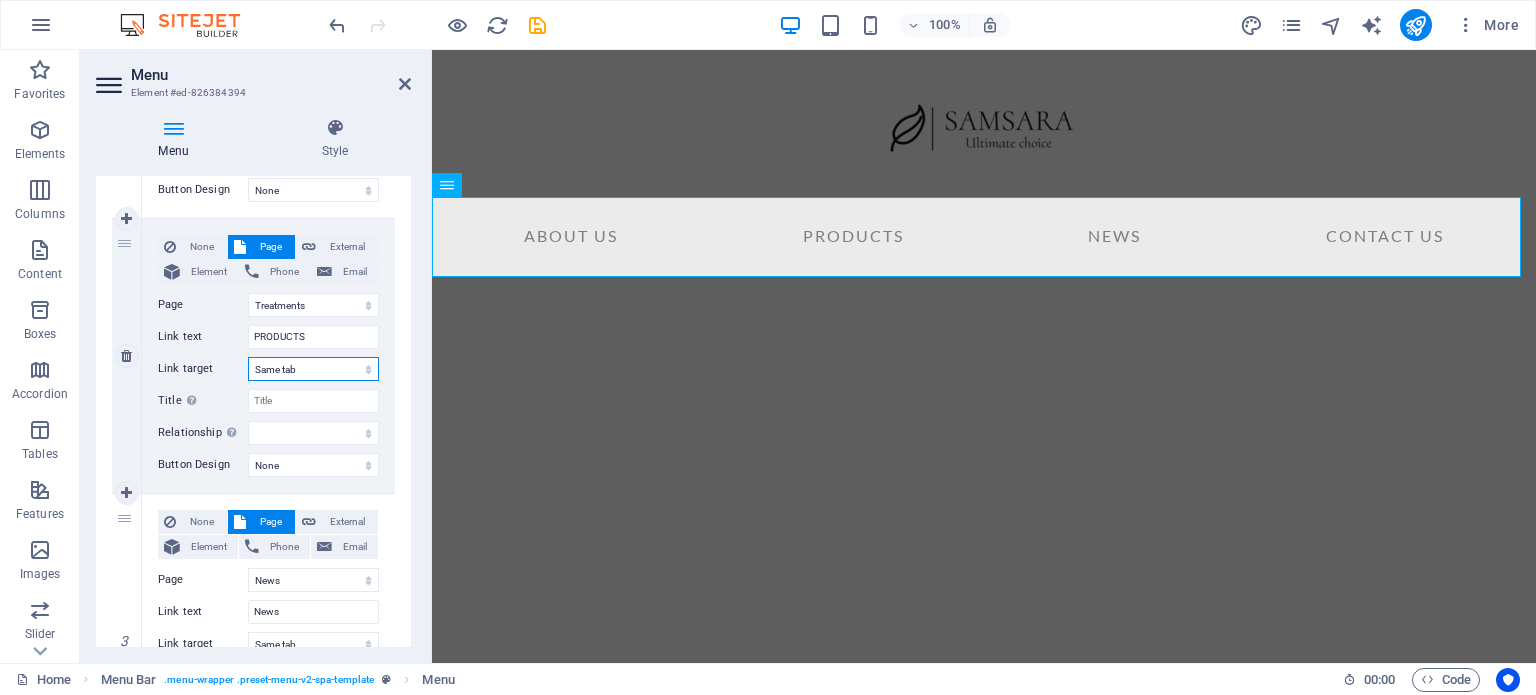 click on "New tab Same tab Overlay" at bounding box center (313, 369) 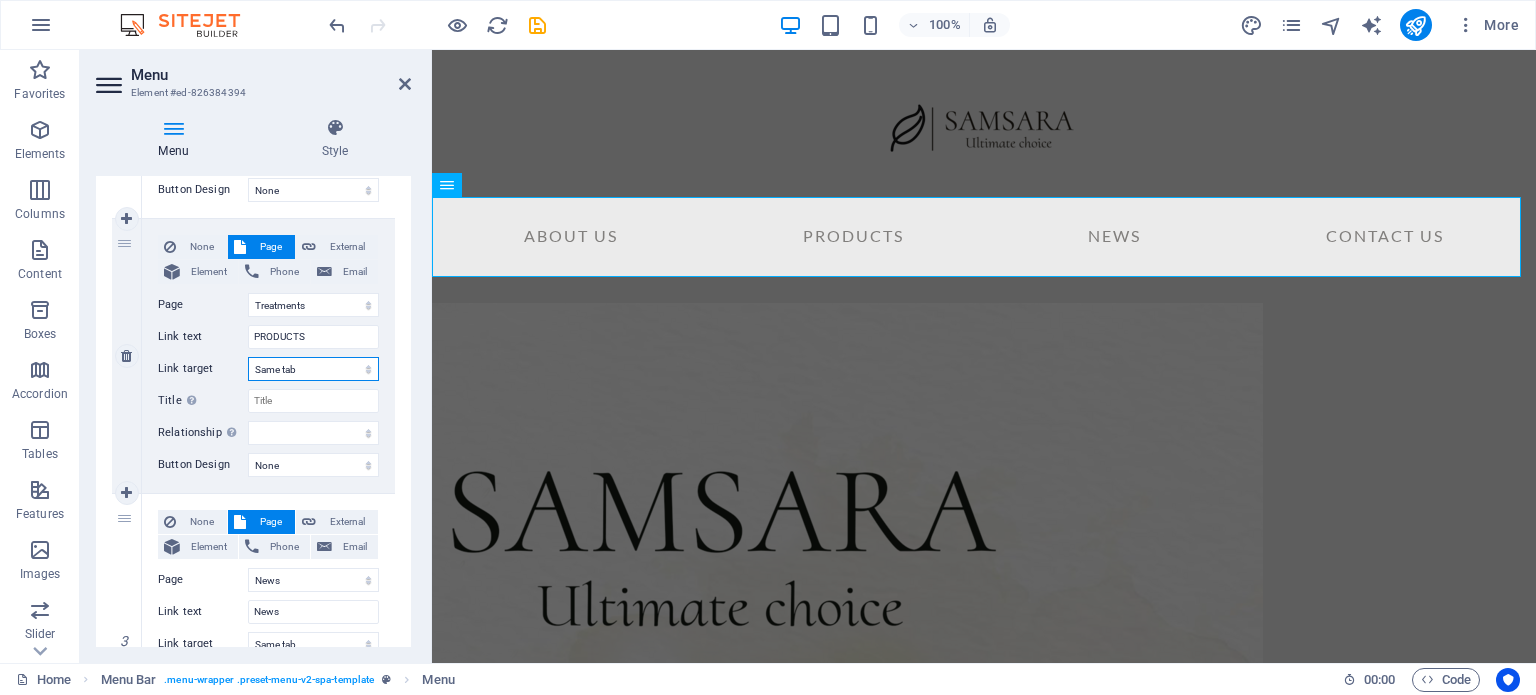 click on "New tab Same tab Overlay" at bounding box center (313, 369) 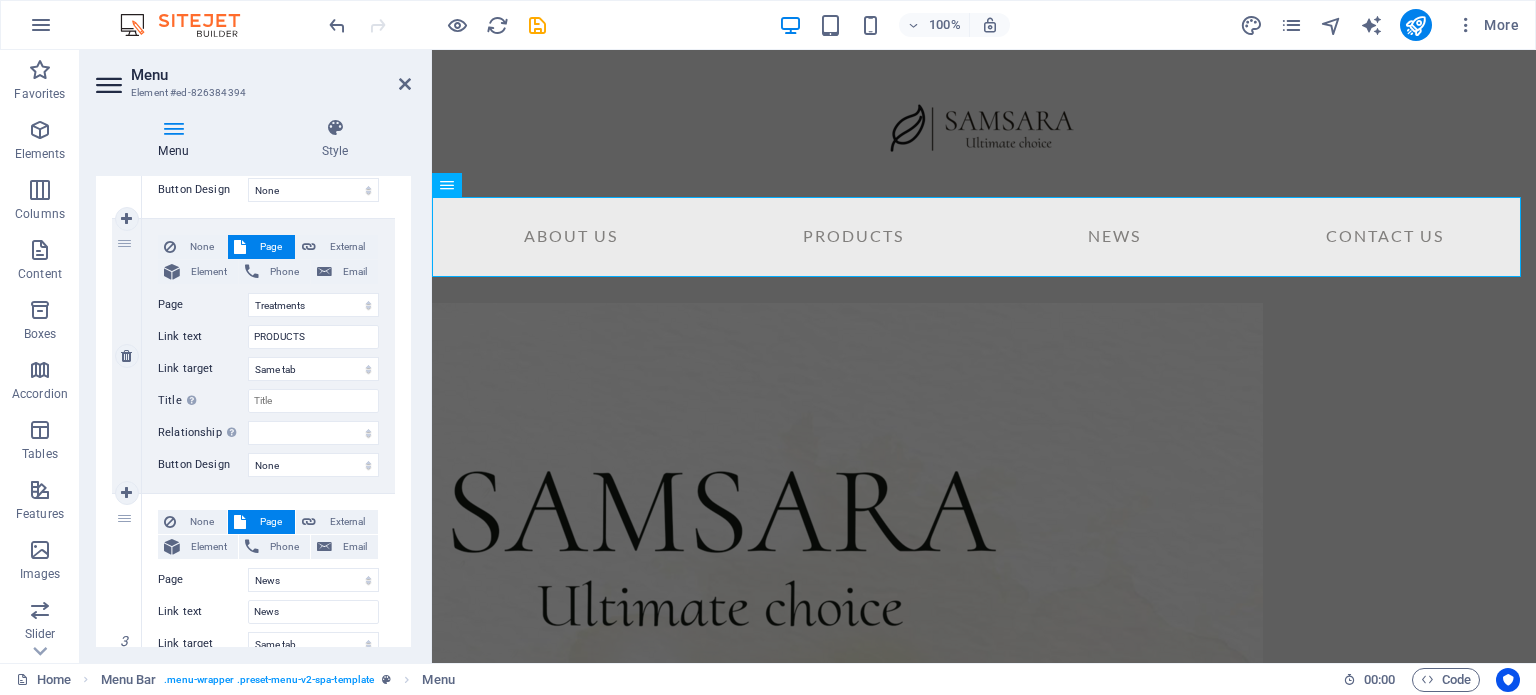 click on "2" at bounding box center [127, 356] 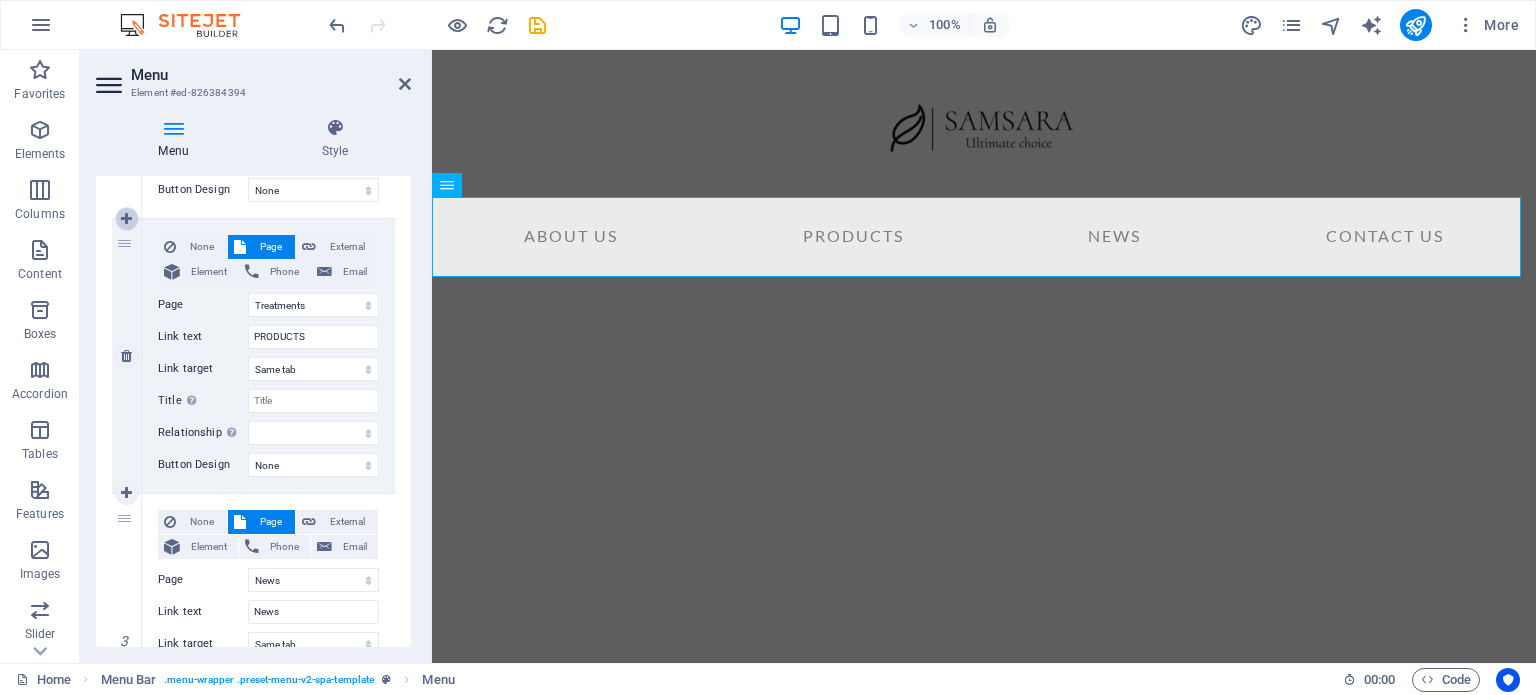 click at bounding box center (126, 219) 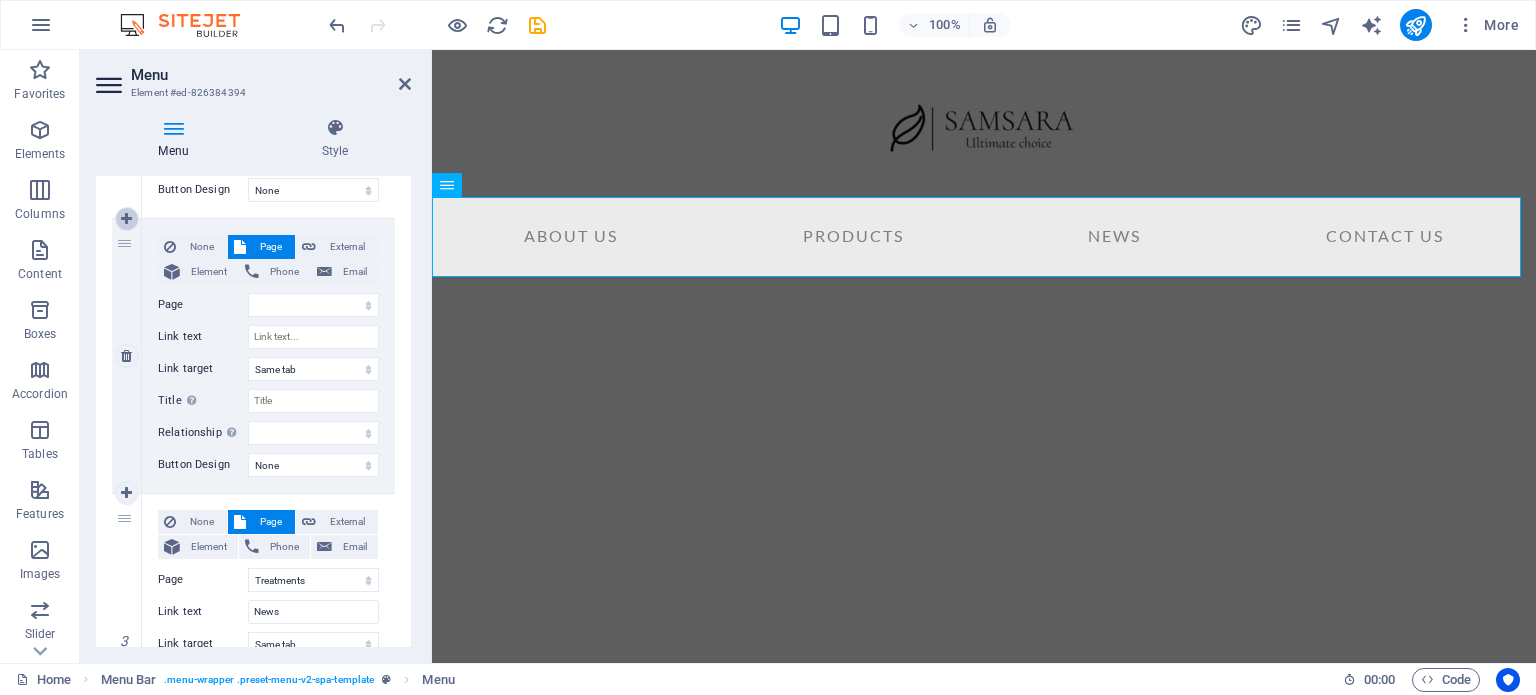 type on "PRODUCTS" 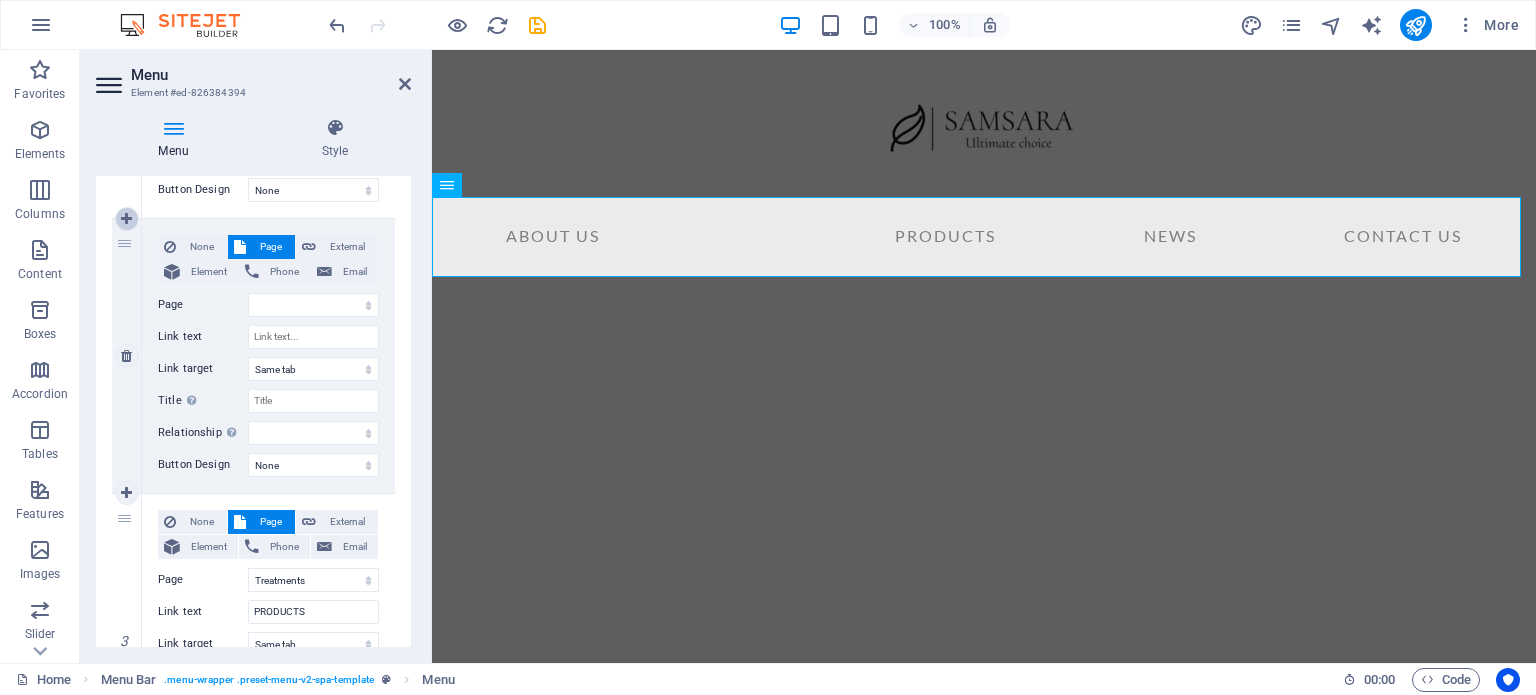 select on "4" 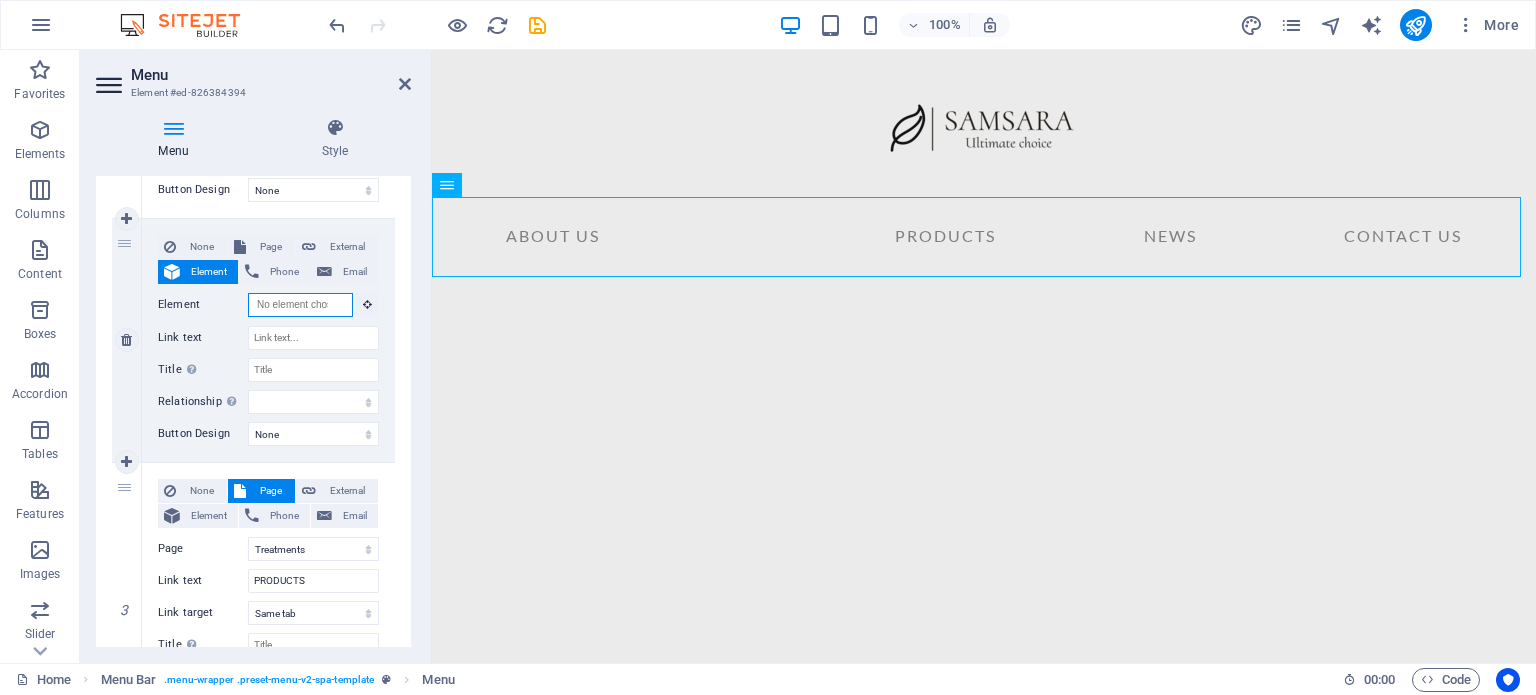 click on "Element" at bounding box center (300, 305) 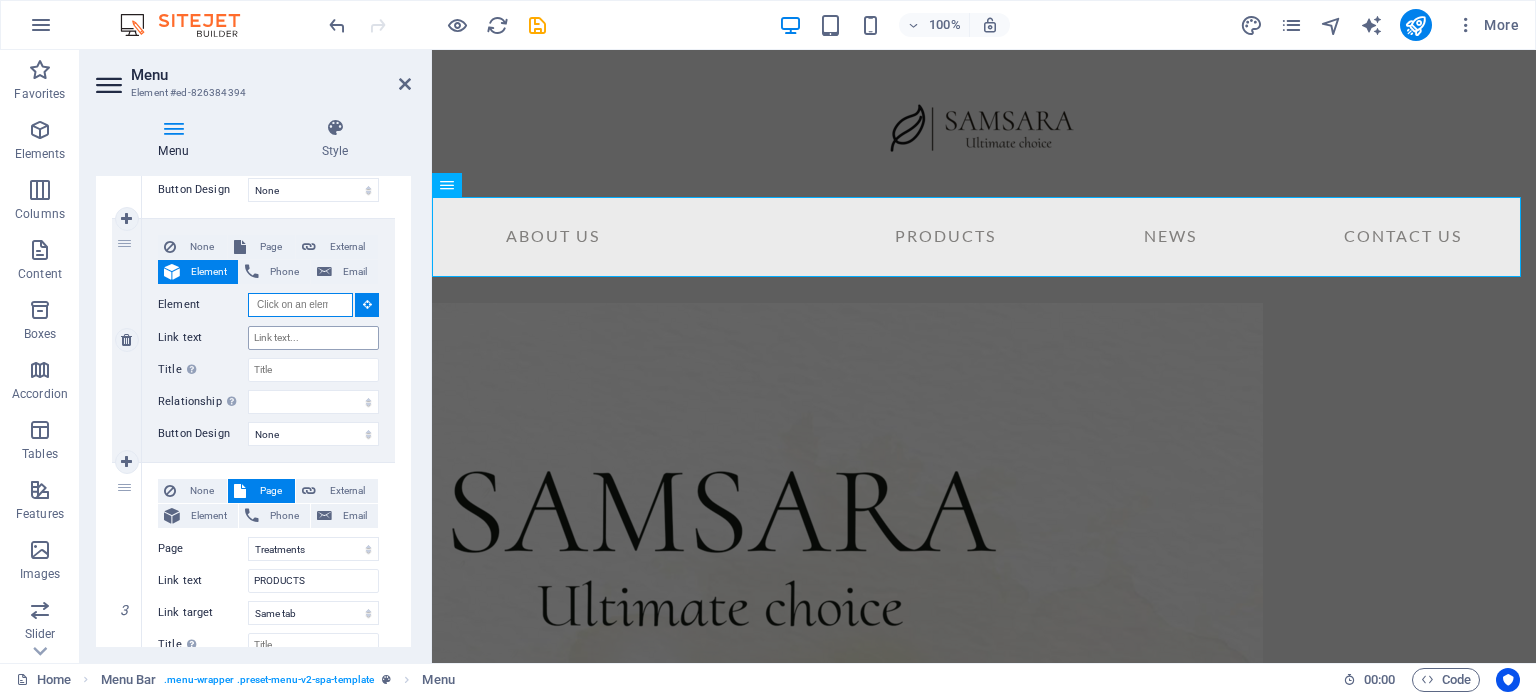 scroll, scrollTop: 322, scrollLeft: 0, axis: vertical 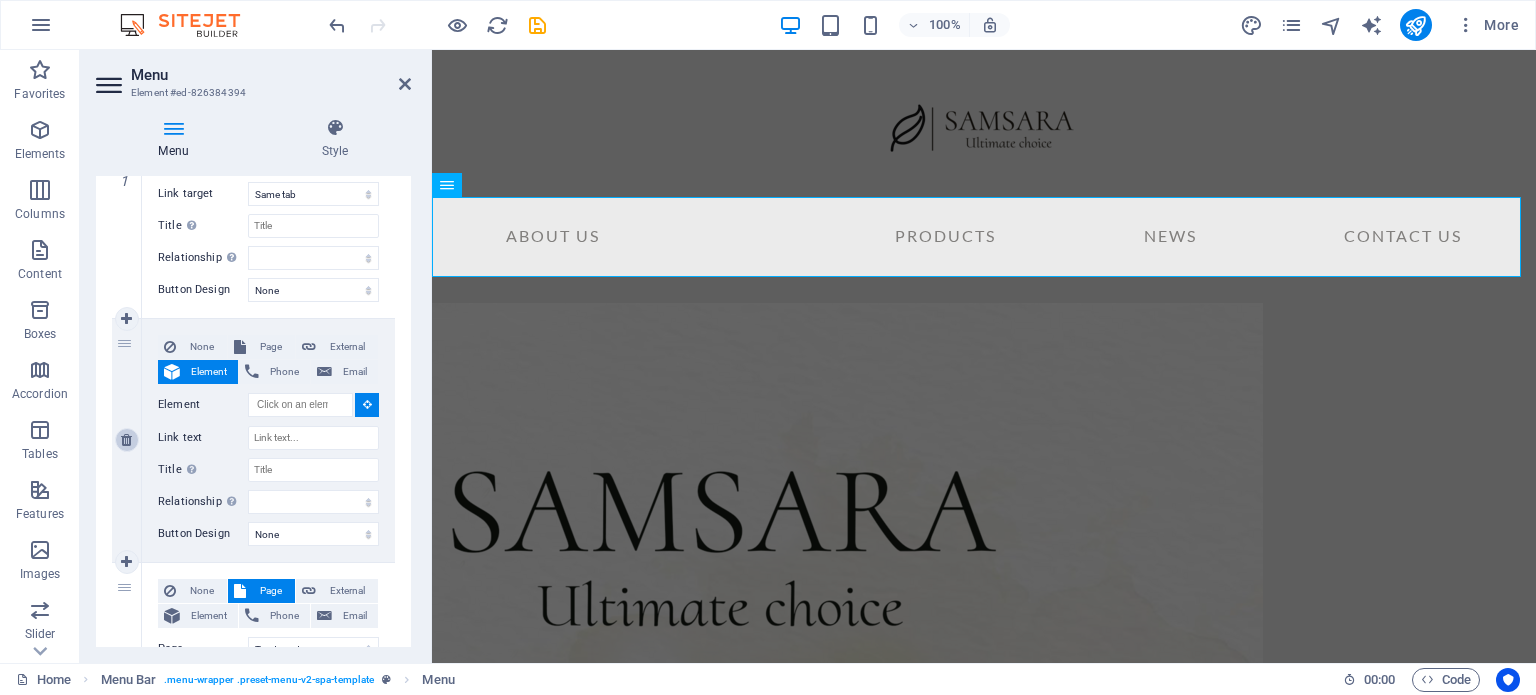 click at bounding box center (126, 440) 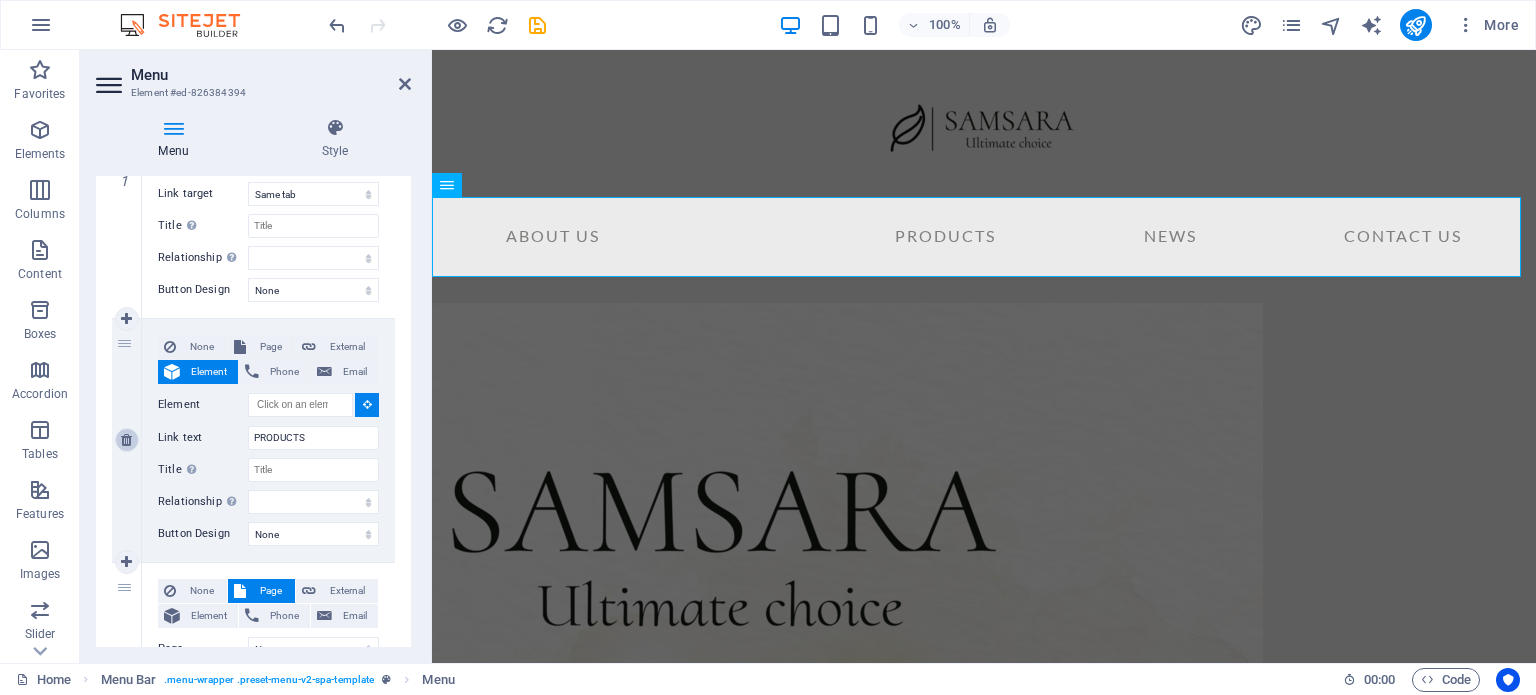 select 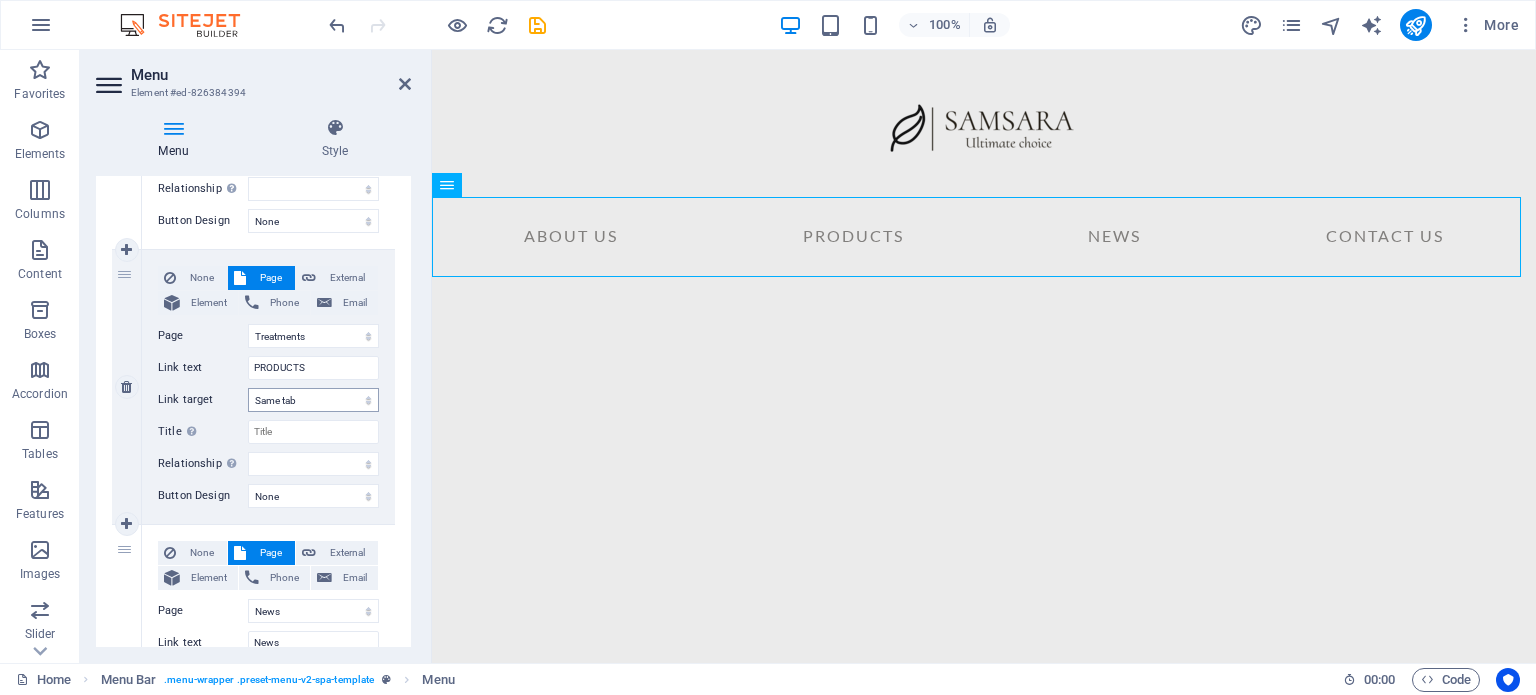 scroll, scrollTop: 422, scrollLeft: 0, axis: vertical 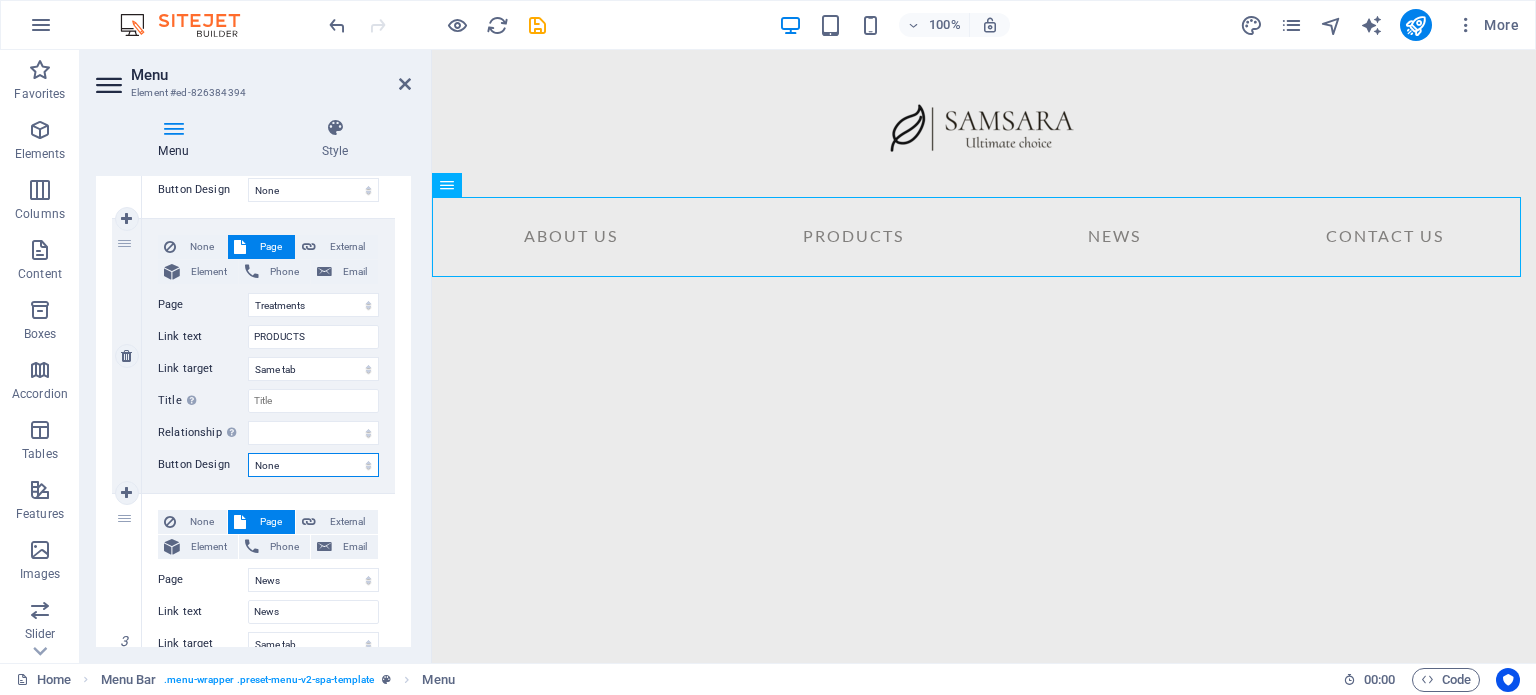 click on "None Default Primary Secondary" at bounding box center (313, 465) 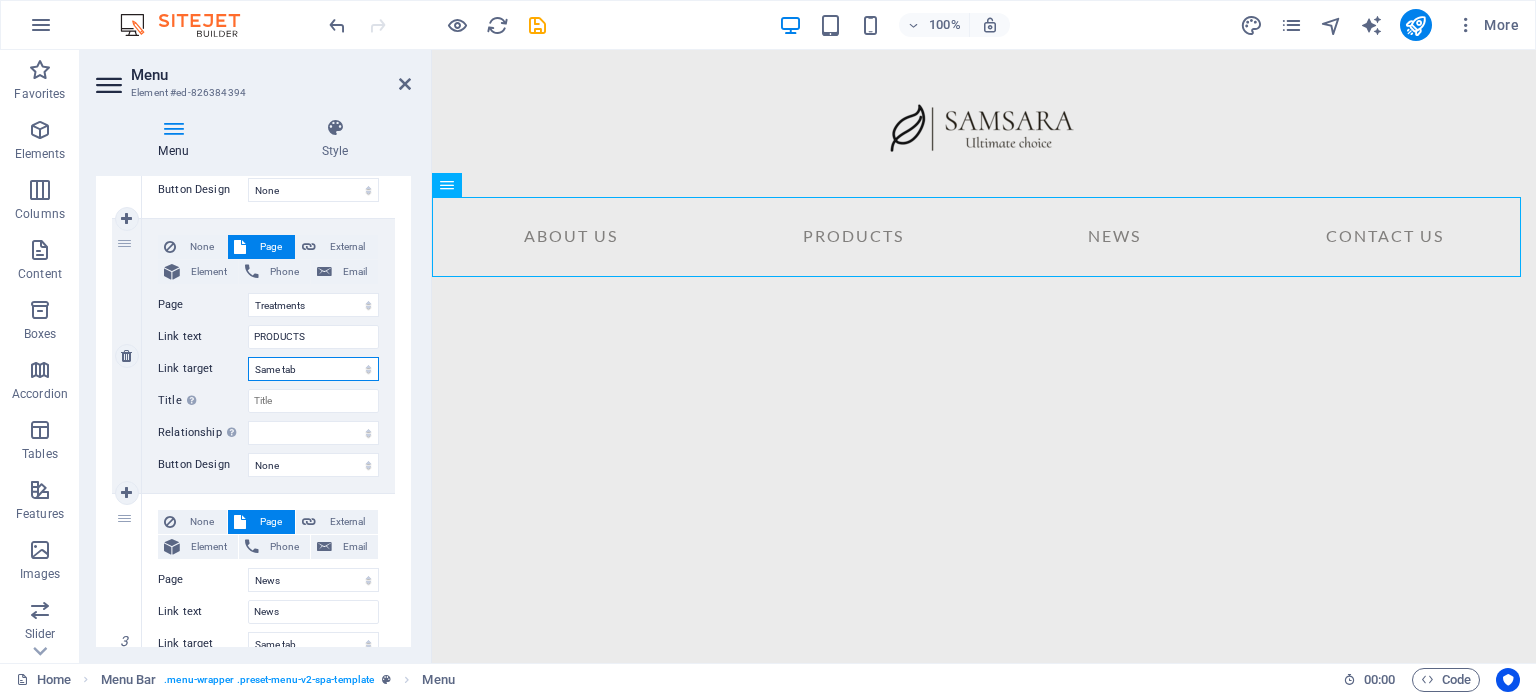 click on "New tab Same tab Overlay" at bounding box center (313, 369) 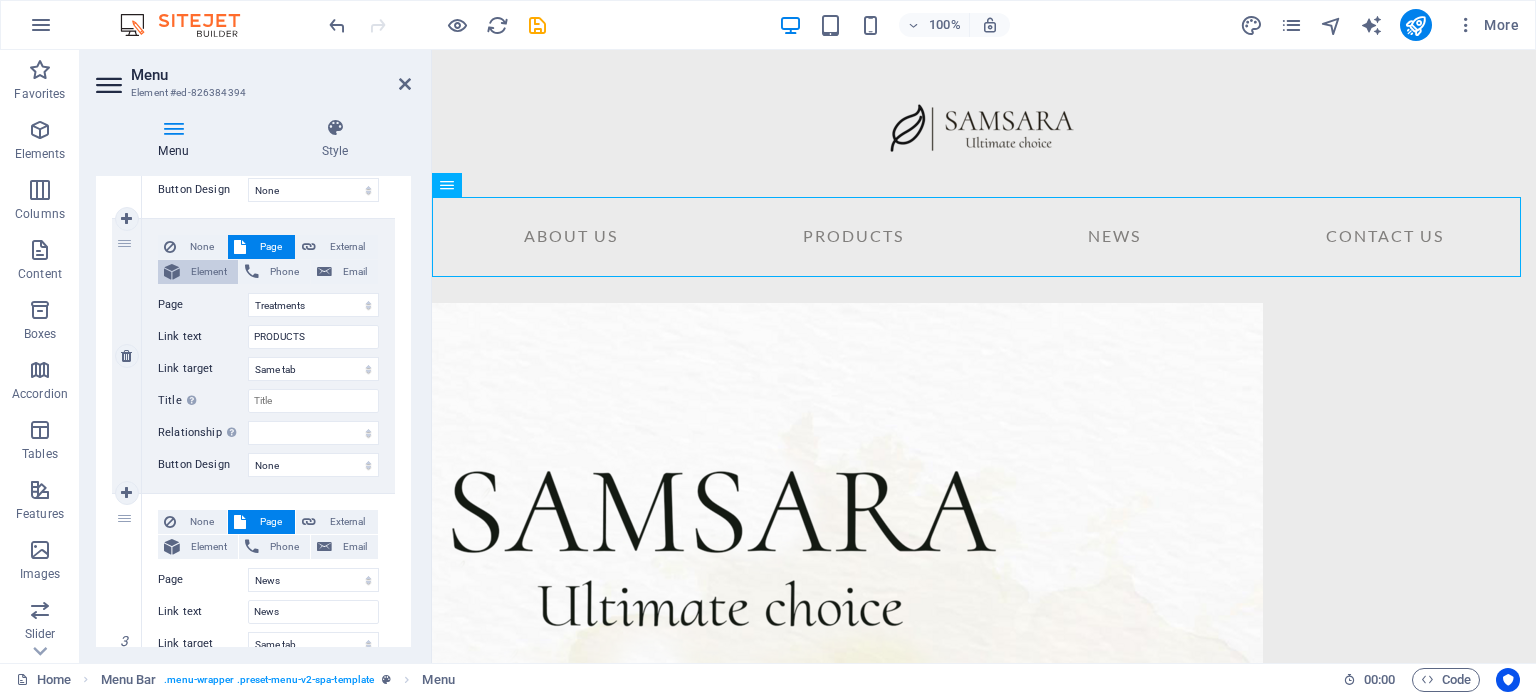 click on "Element" at bounding box center [209, 272] 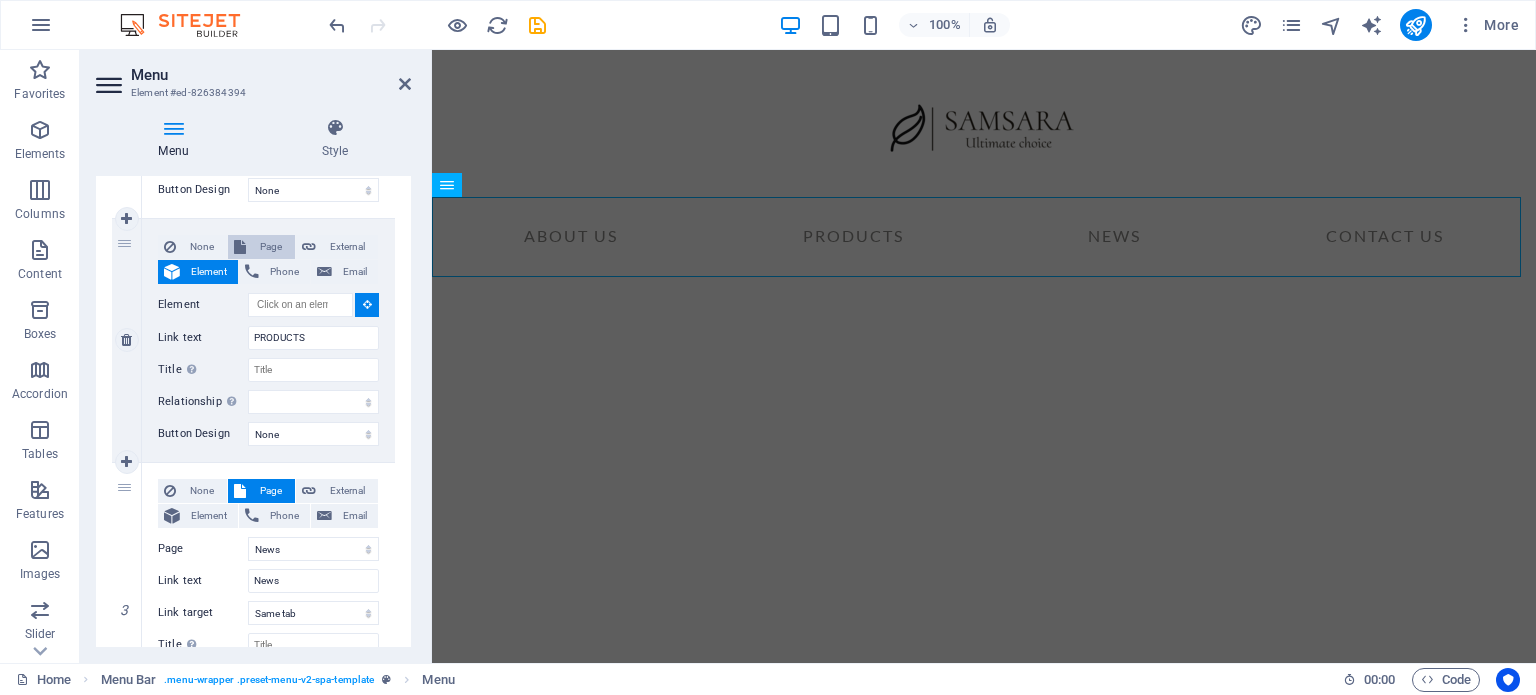 click on "Page" at bounding box center (270, 247) 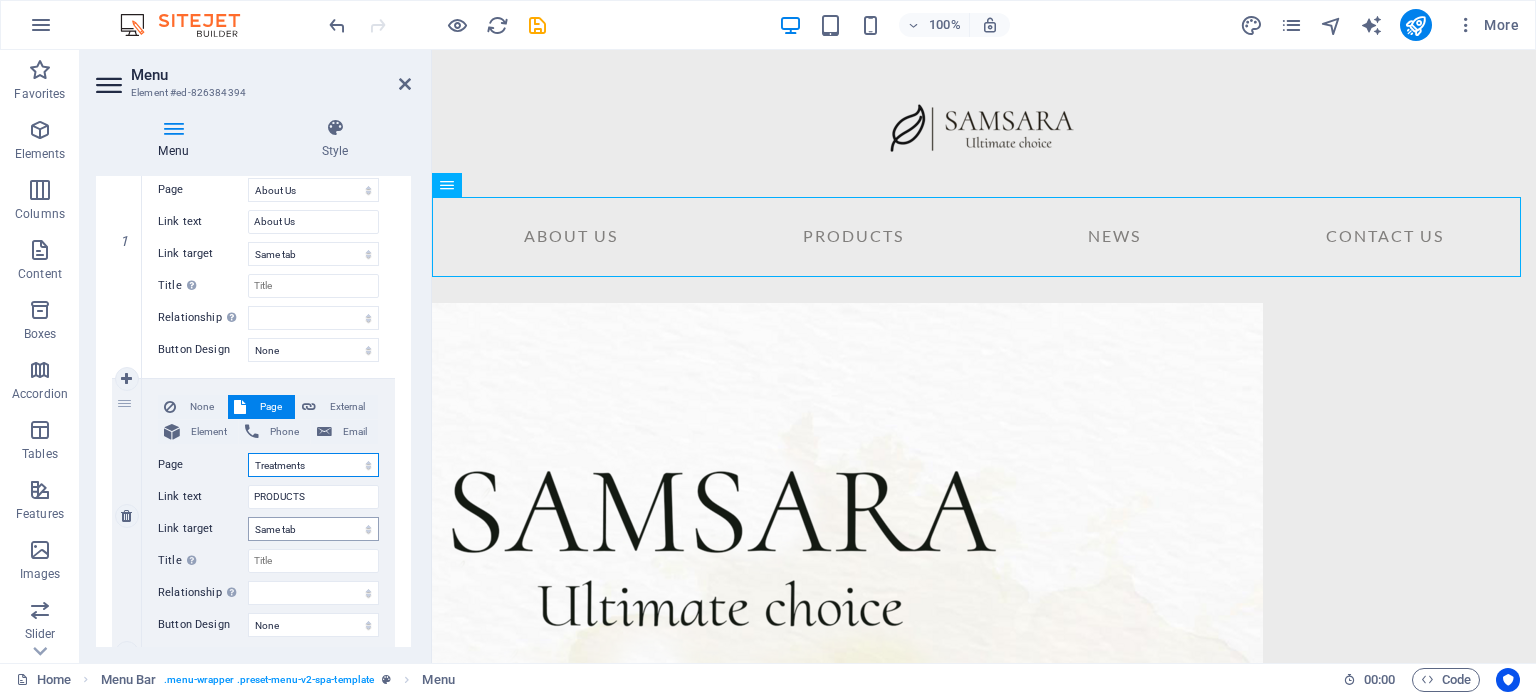 scroll, scrollTop: 222, scrollLeft: 0, axis: vertical 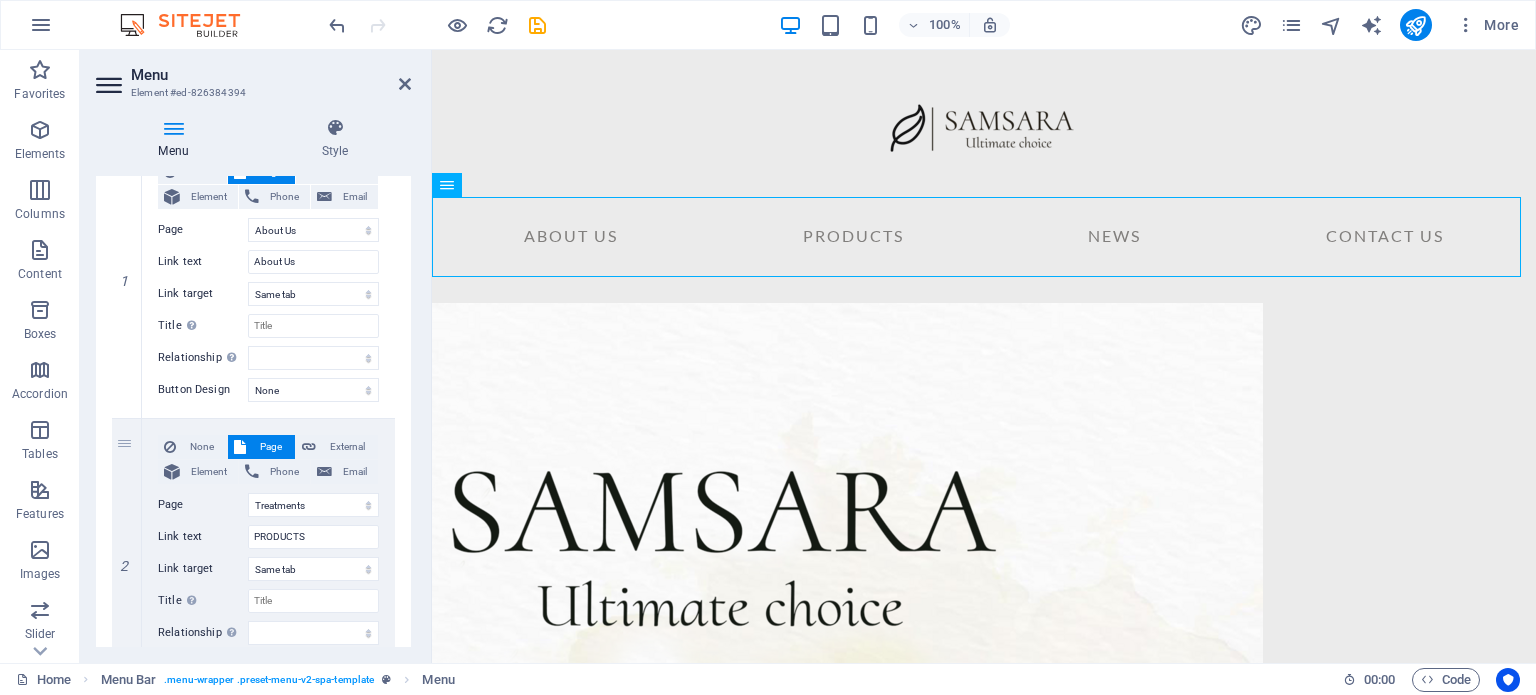 click at bounding box center [111, 85] 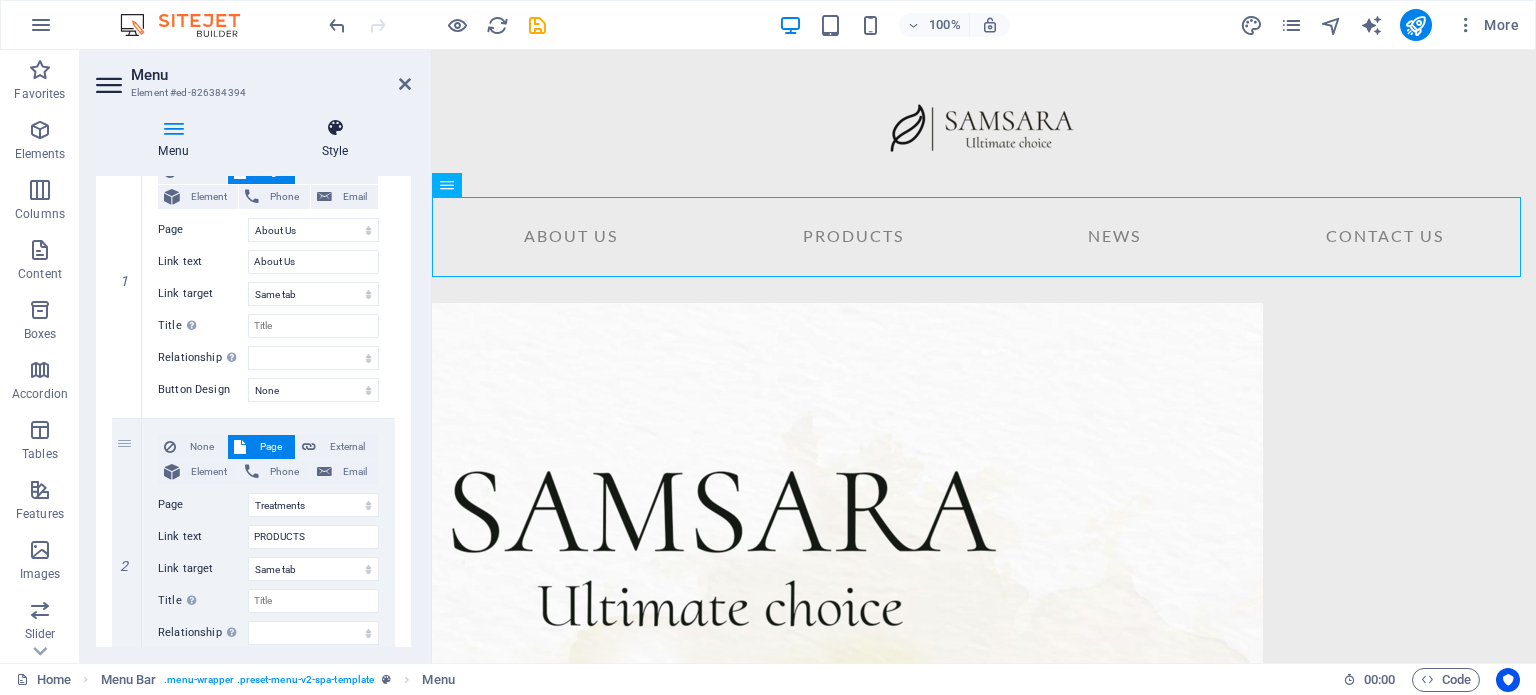 click at bounding box center [335, 128] 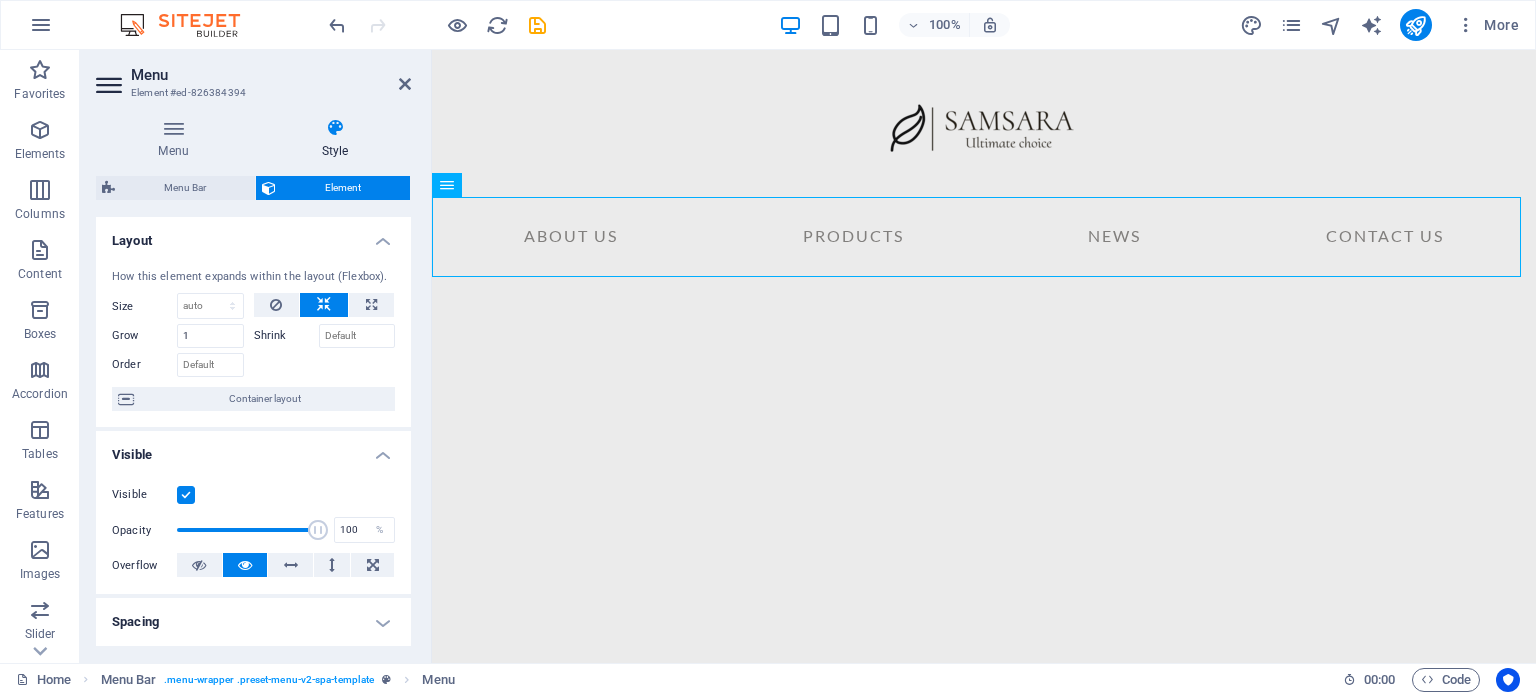 scroll, scrollTop: 414, scrollLeft: 0, axis: vertical 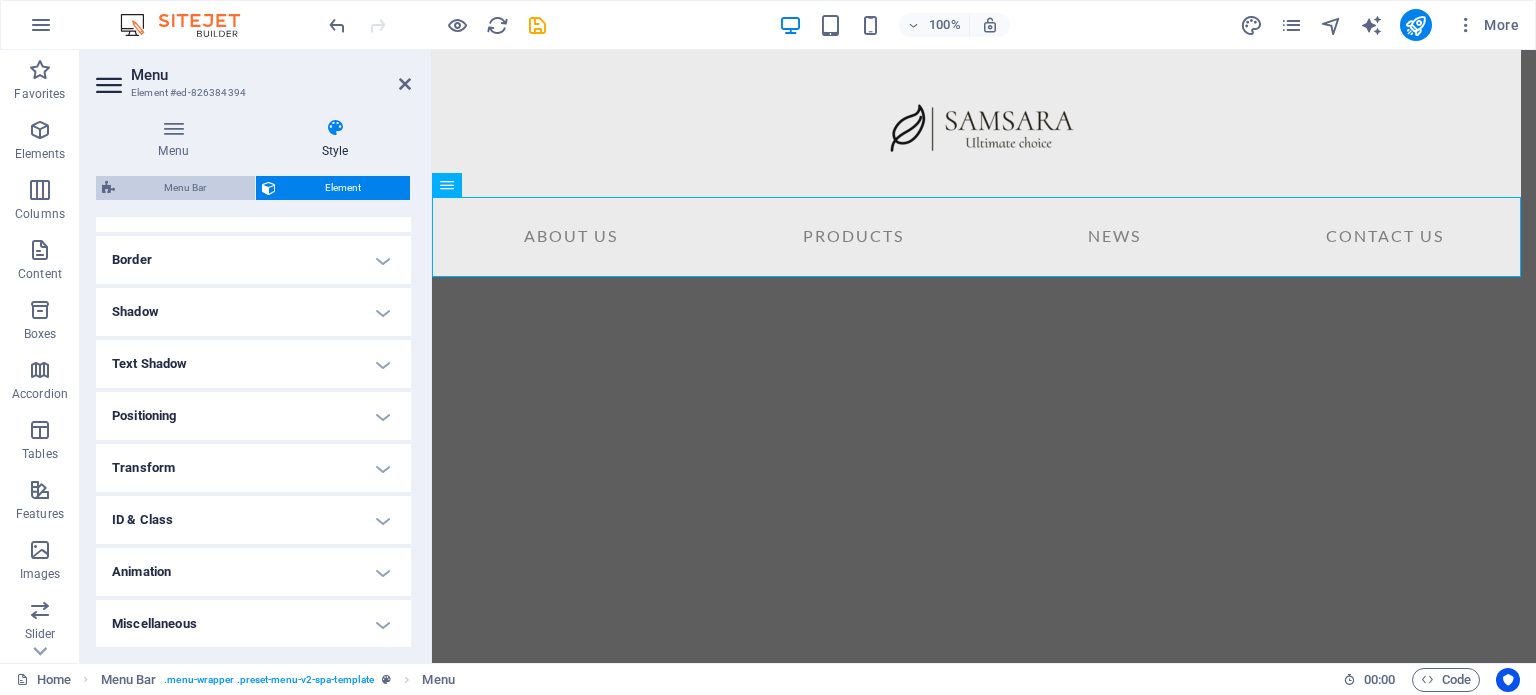 click on "Menu Bar" at bounding box center [185, 188] 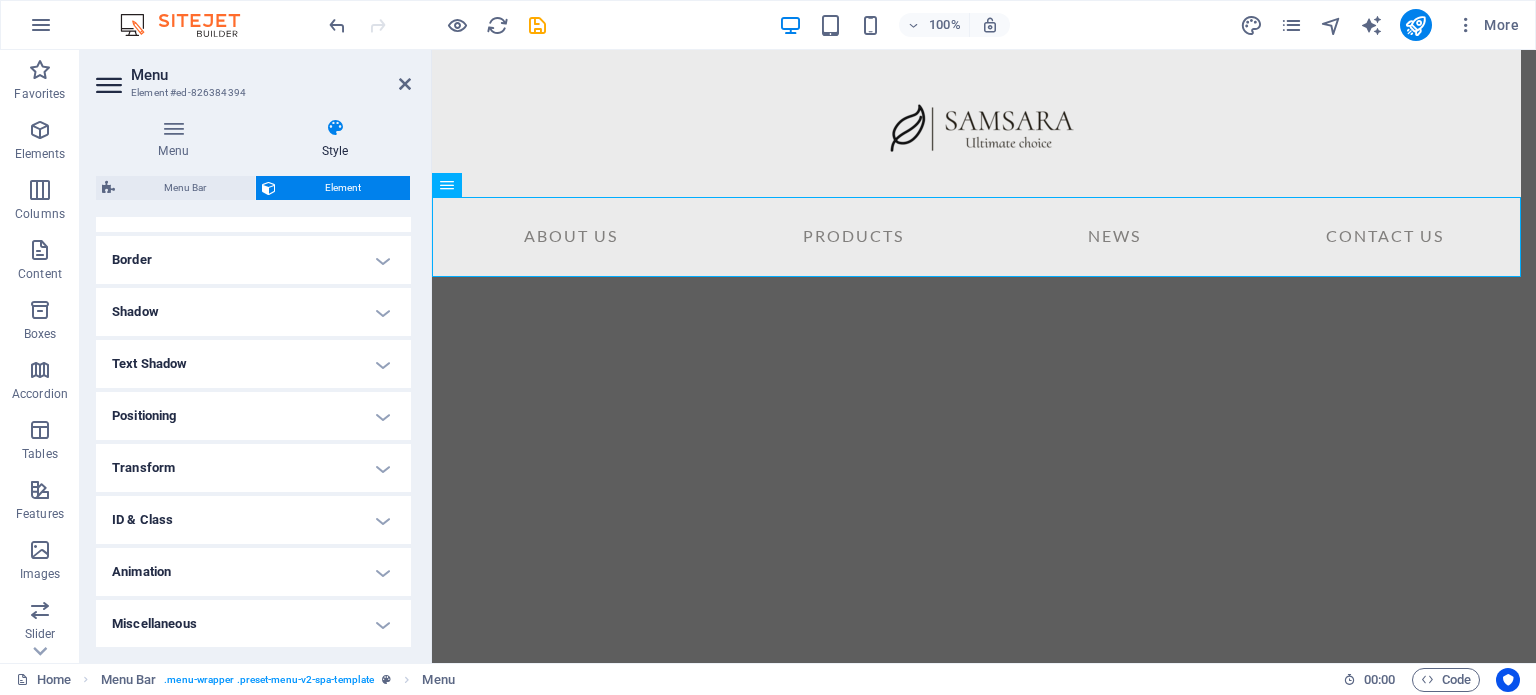 select on "rem" 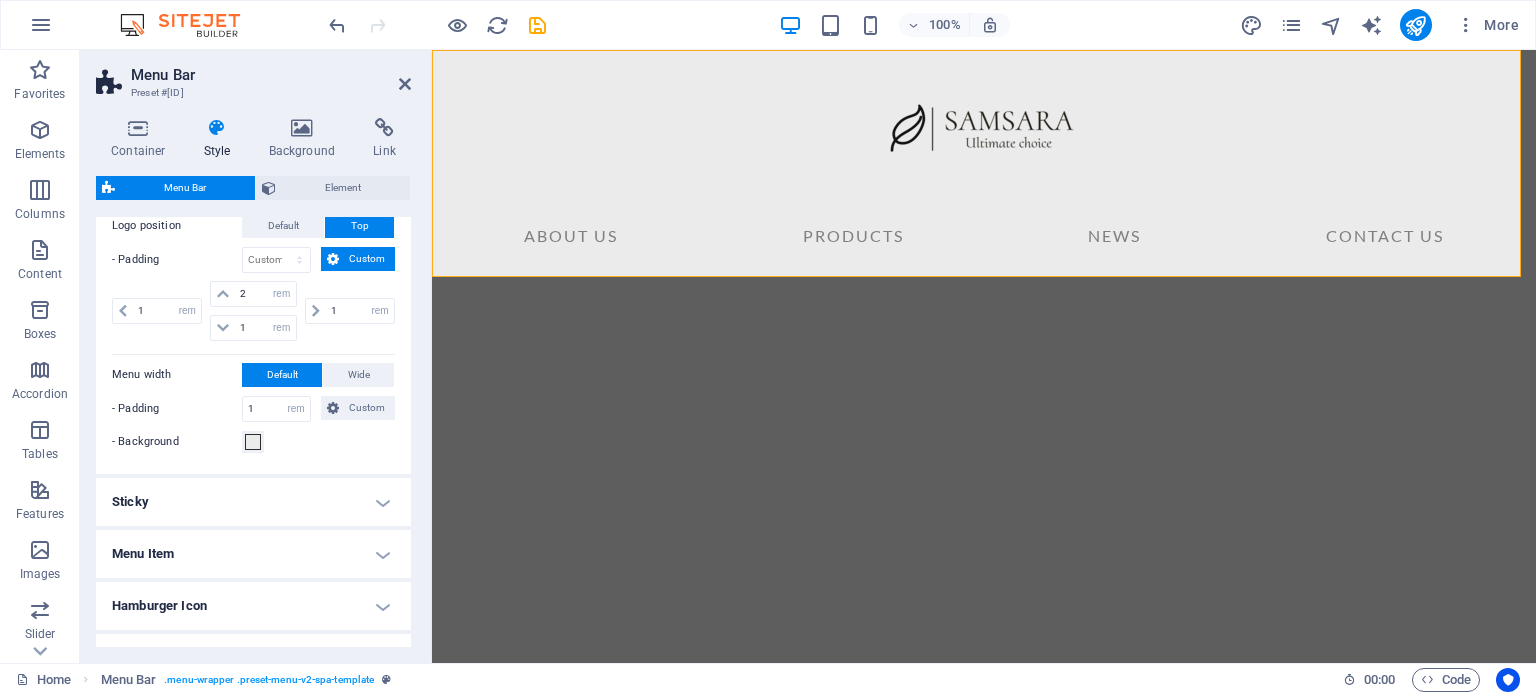scroll, scrollTop: 664, scrollLeft: 0, axis: vertical 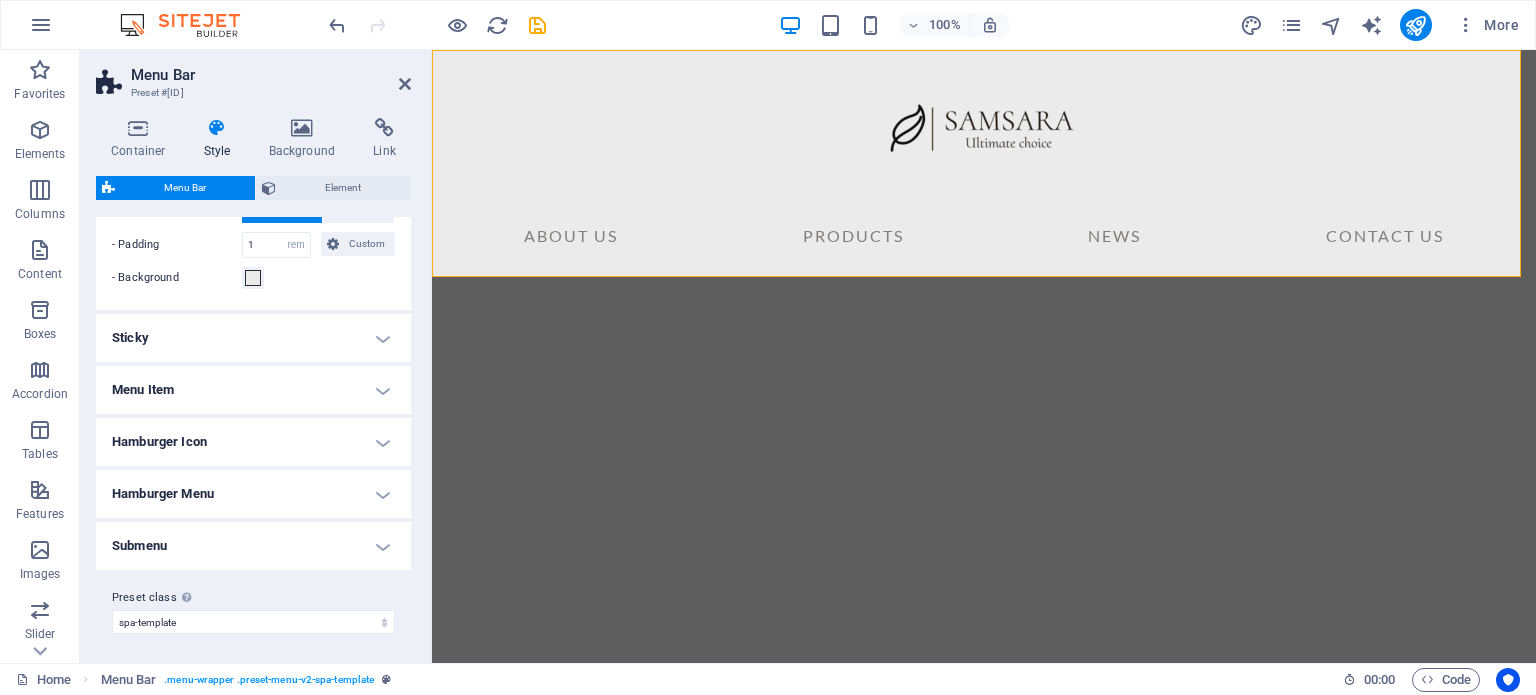 click on "Menu Item" at bounding box center [253, 390] 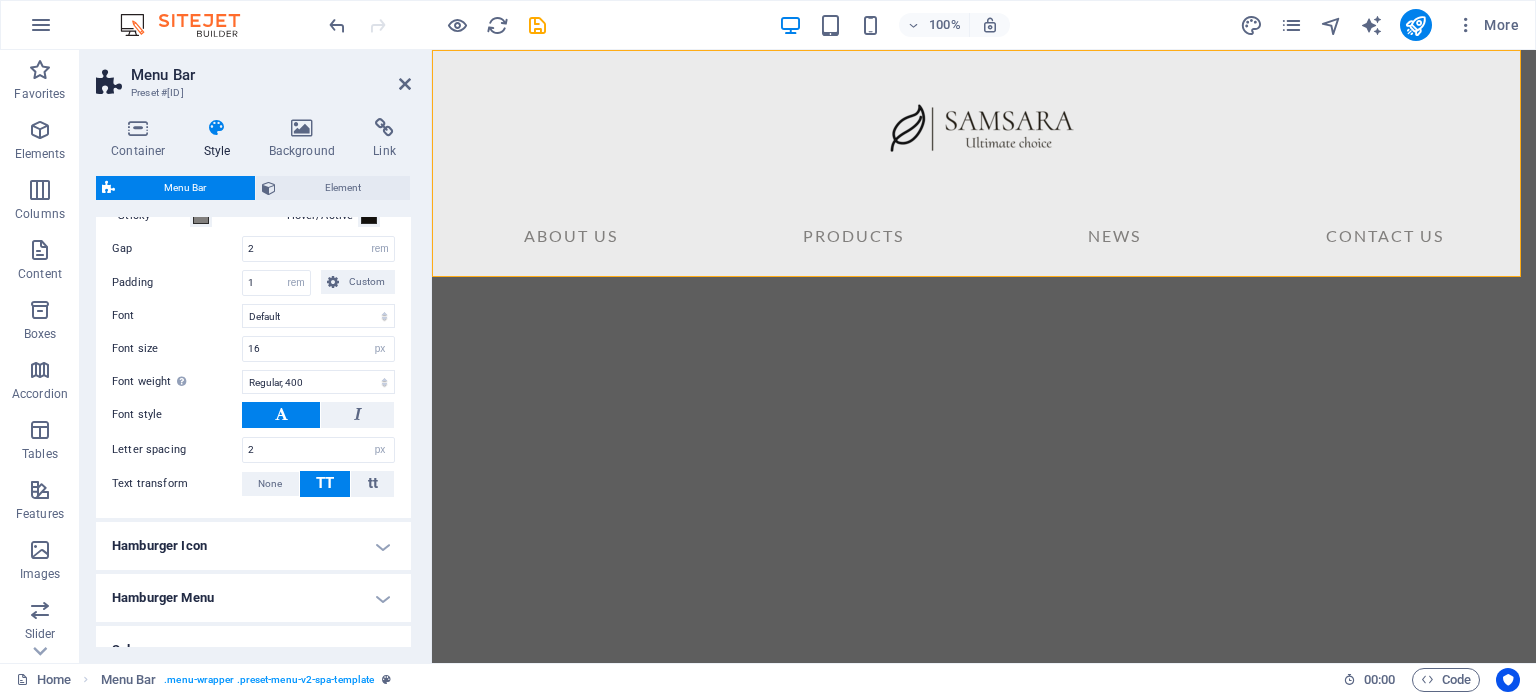scroll, scrollTop: 1064, scrollLeft: 0, axis: vertical 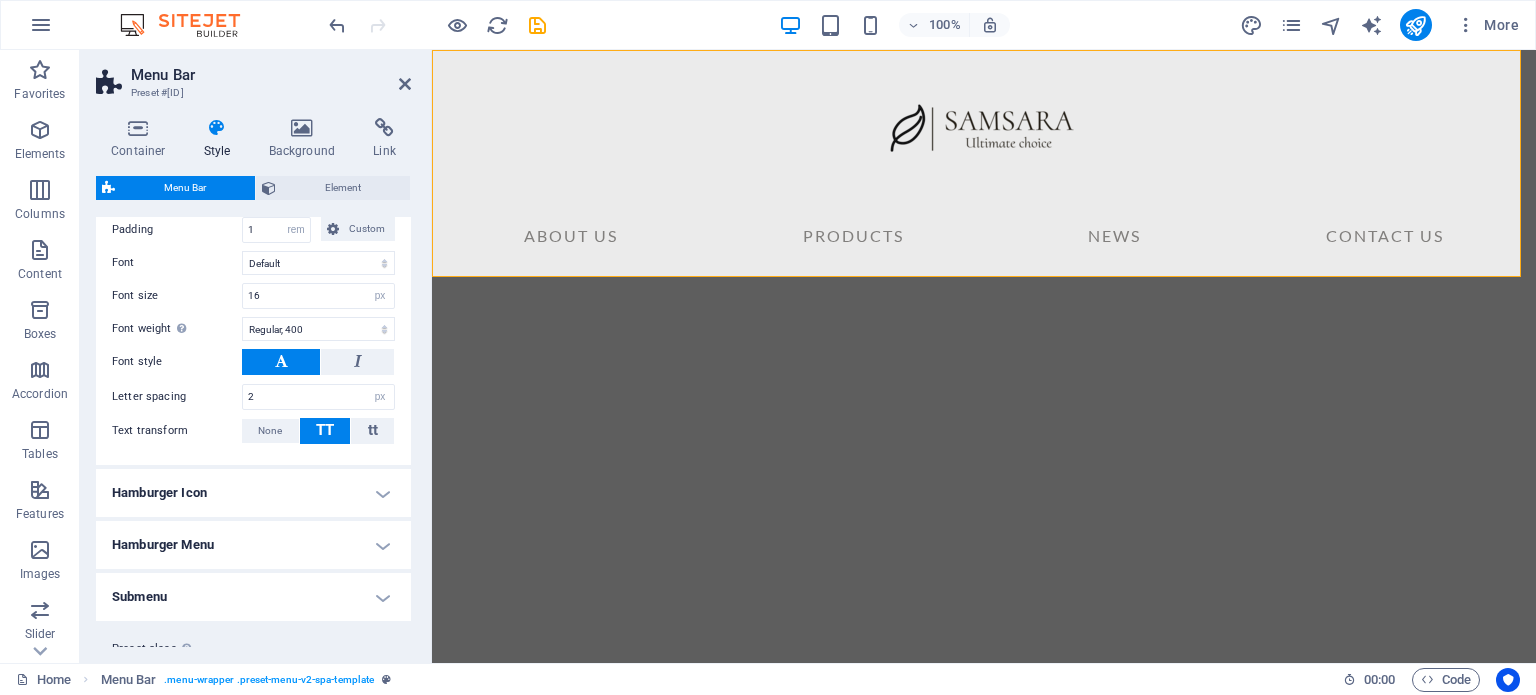 click on "Submenu" at bounding box center (253, 597) 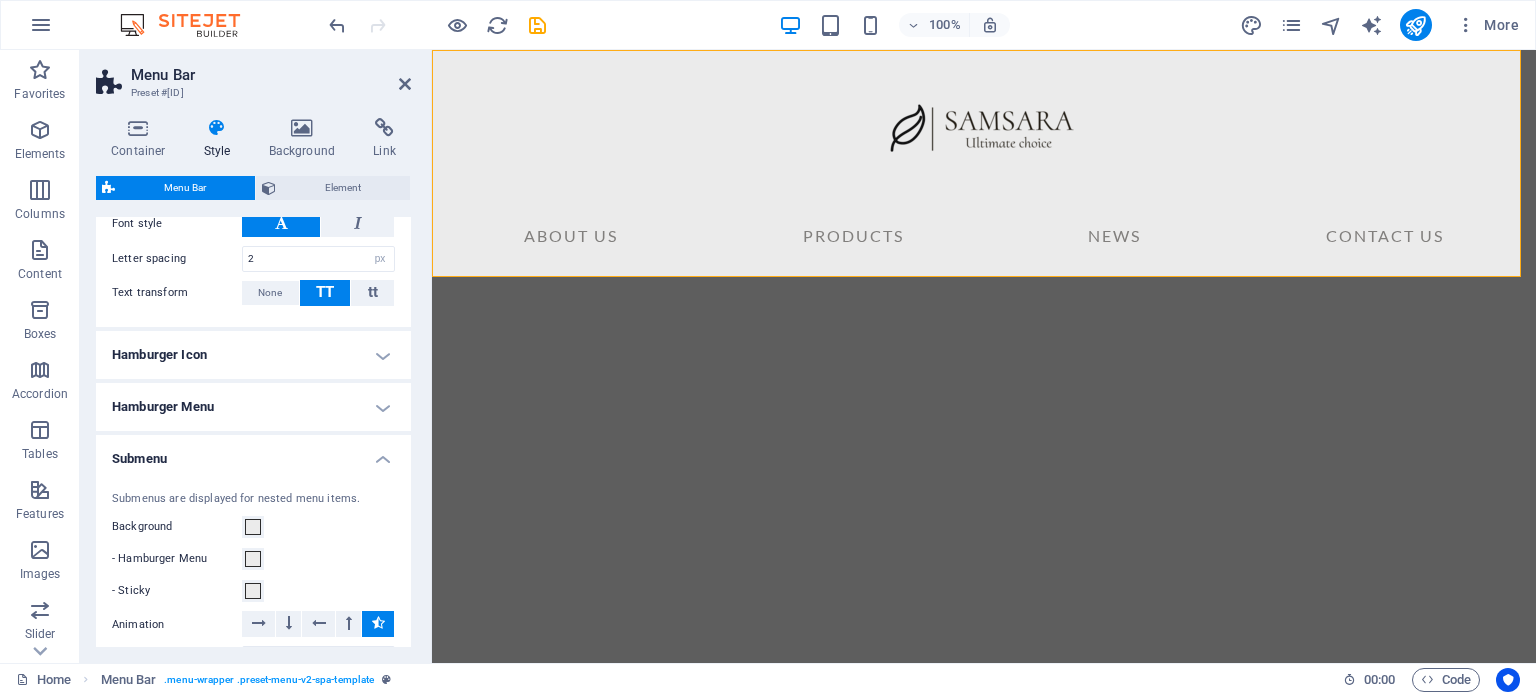 scroll, scrollTop: 1364, scrollLeft: 0, axis: vertical 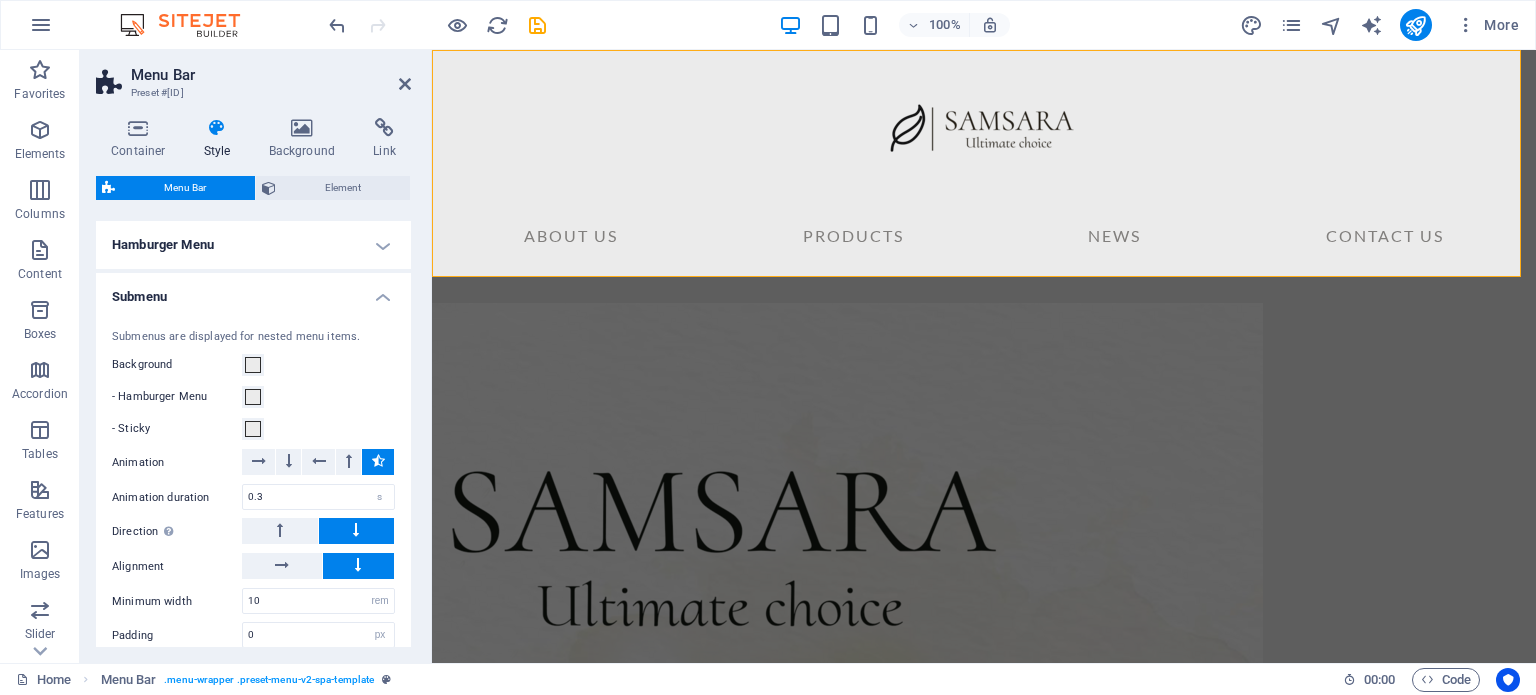 click on "Hamburger Menu" at bounding box center [253, 245] 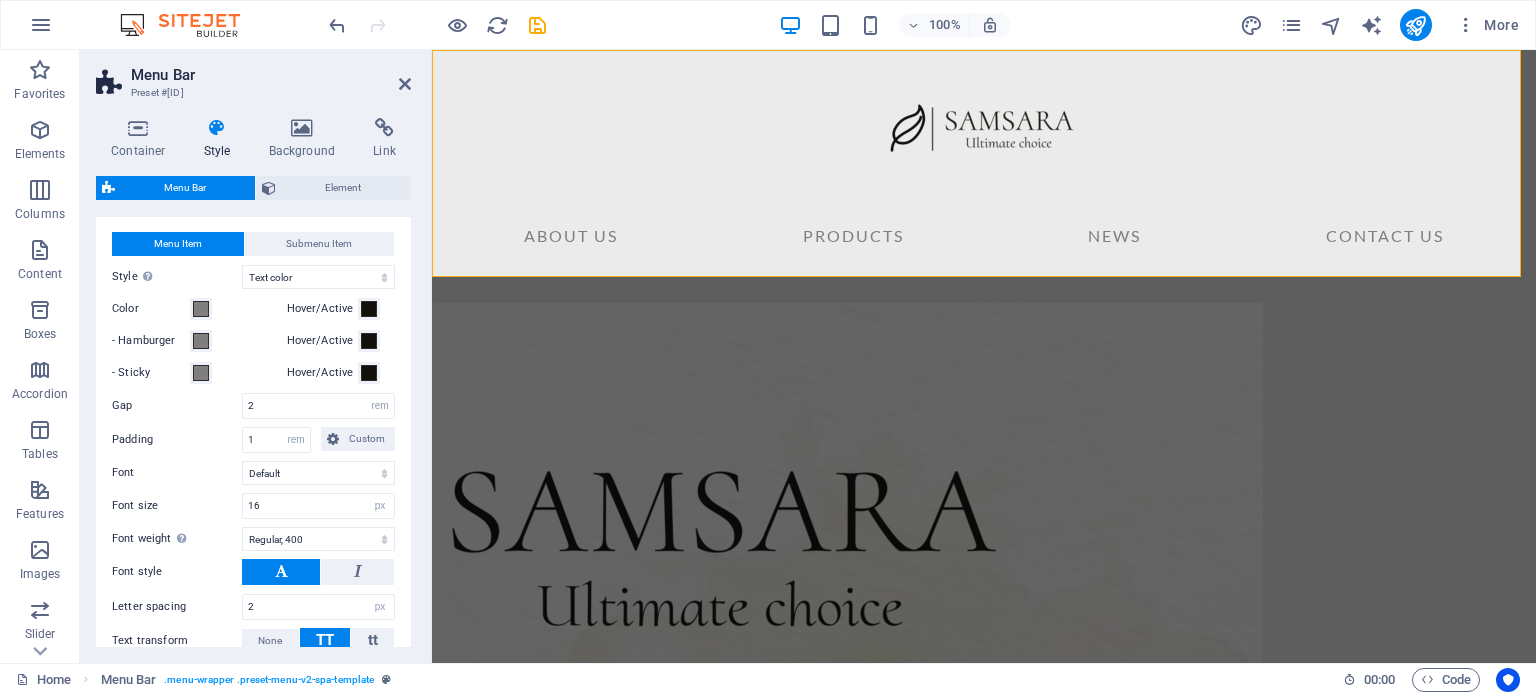 scroll, scrollTop: 664, scrollLeft: 0, axis: vertical 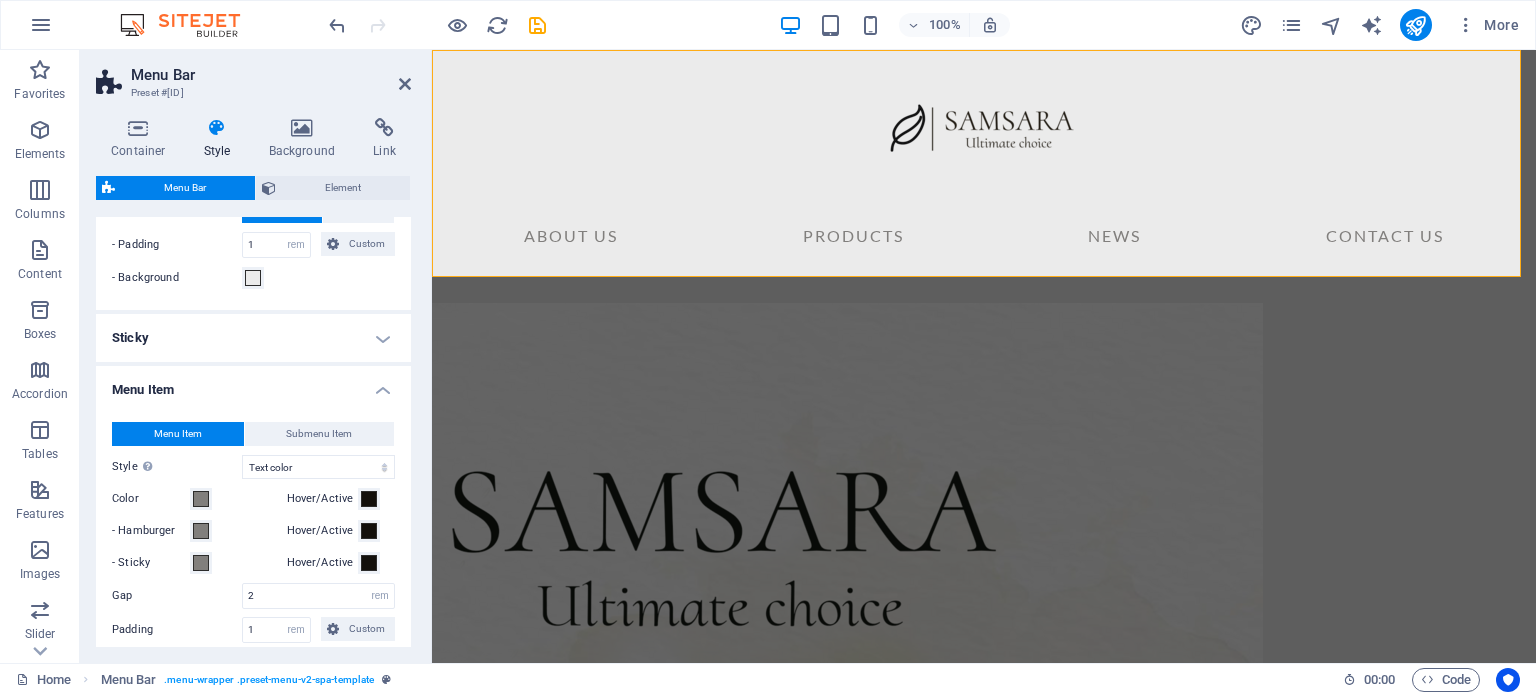 click on "Container Style Background Link Size Height Default px rem % vh vw Min. height None px rem % vh vw Width Default px rem % em vh vw Min. width None px rem % vh vw Content width Default Custom width Width Default px rem % em vh vw Min. width None px rem % vh vw Default padding Custom spacing Default content width and padding can be changed under Design. Edit design Layout (Flexbox) Alignment Determines the flex direction. Default Main axis Determine how elements should behave along the main axis inside this container (justify content). Default Side axis Control the vertical direction of the element inside of the container (align items). Default Wrap Default On Off Fill Controls the distances and direction of elements on the y-axis across several lines (align content). Default Accessibility ARIA helps assistive technologies (like screen readers) to understand the role, state, and behavior of web elements Role The ARIA role defines the purpose of an element.  None Alert Article Banner Comment Fan" at bounding box center [253, 382] 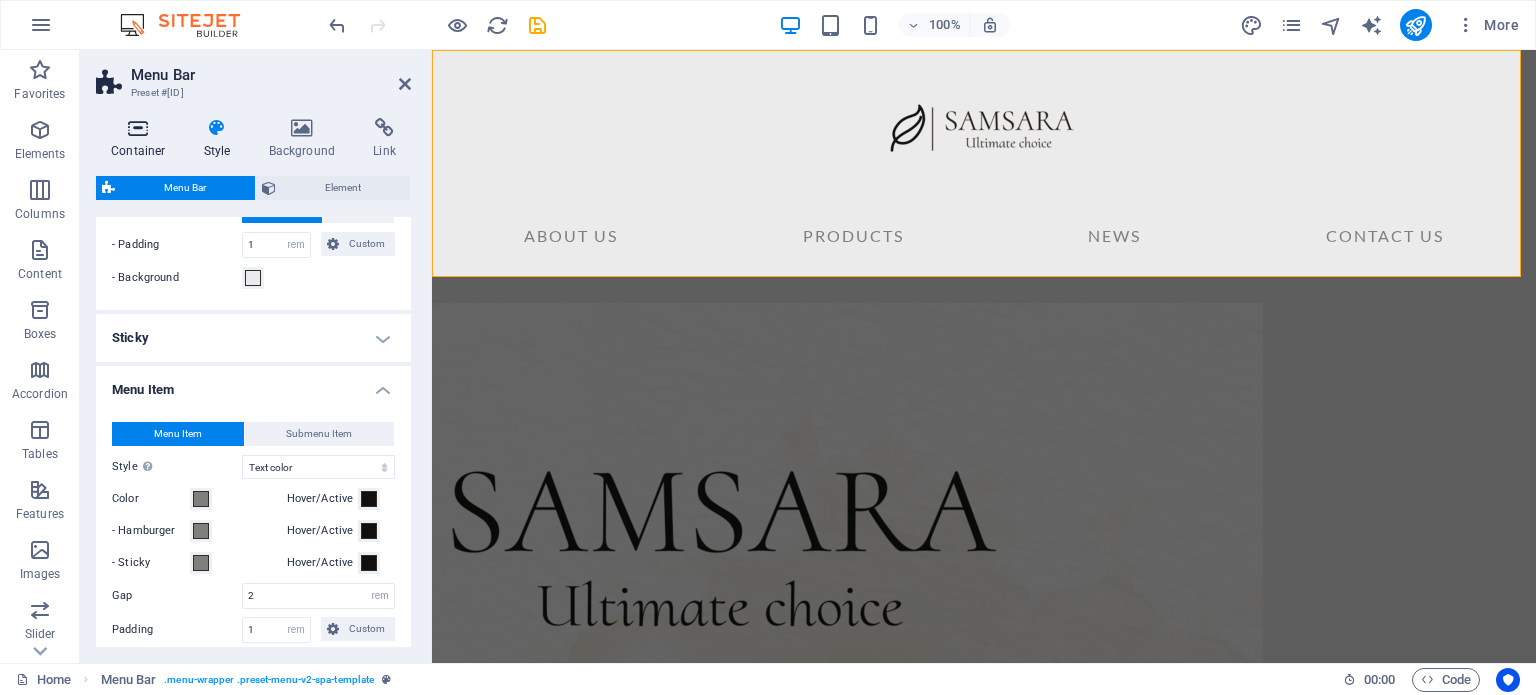 click at bounding box center (138, 128) 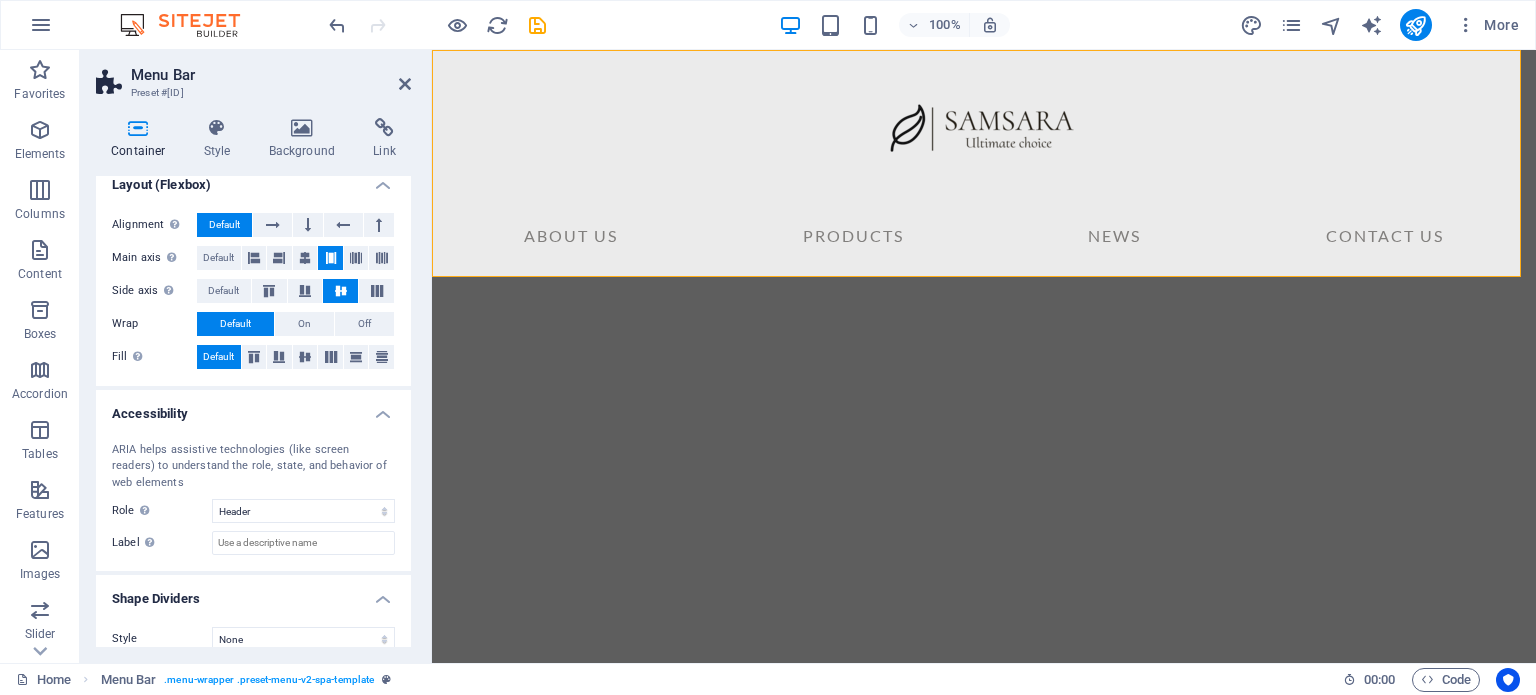 scroll, scrollTop: 302, scrollLeft: 0, axis: vertical 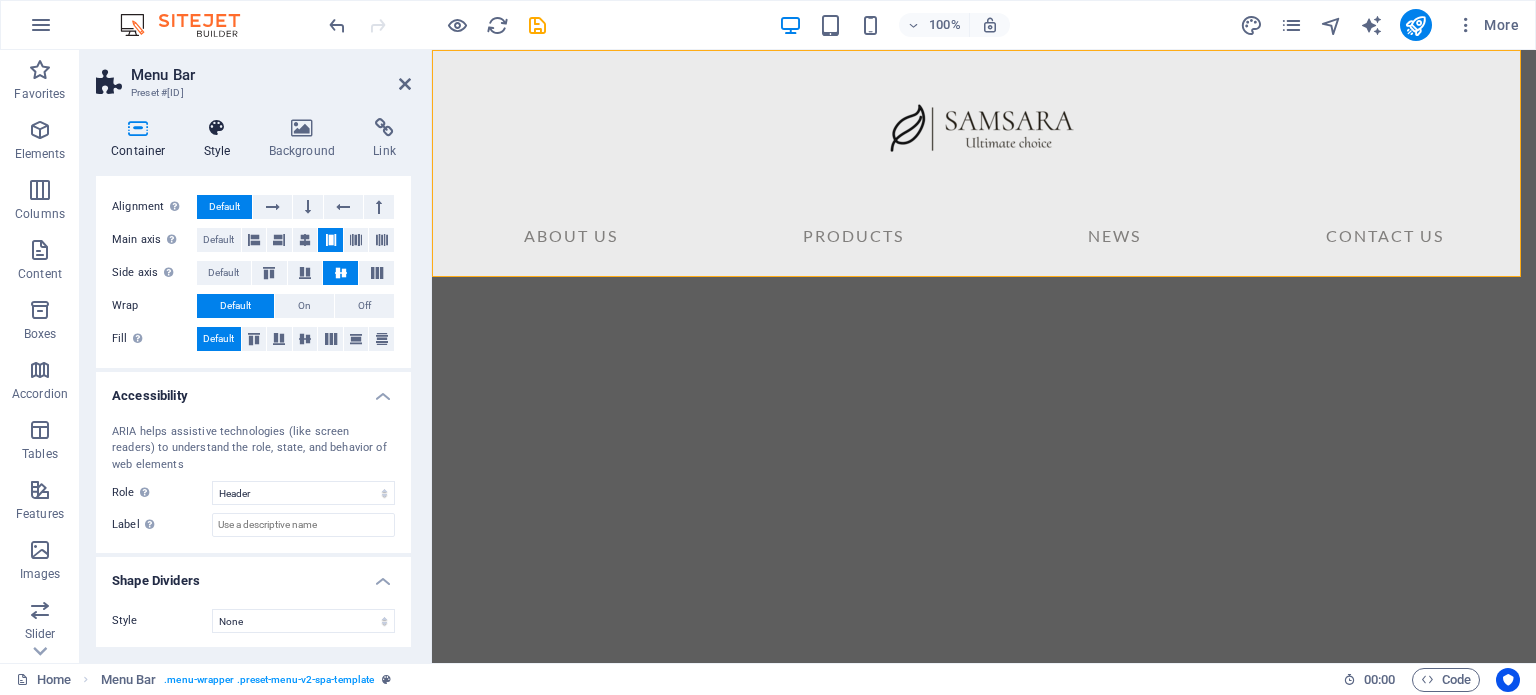 click on "Style" at bounding box center [221, 139] 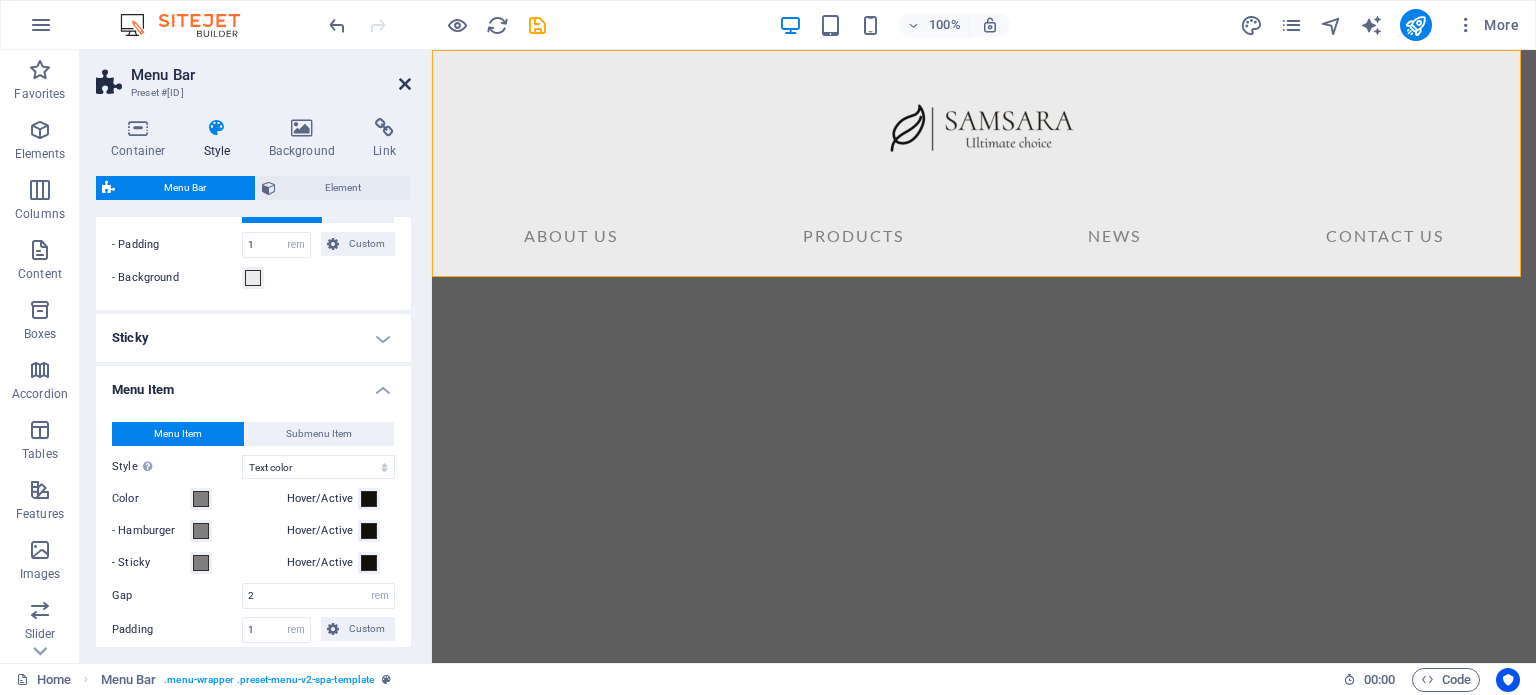 click at bounding box center [405, 84] 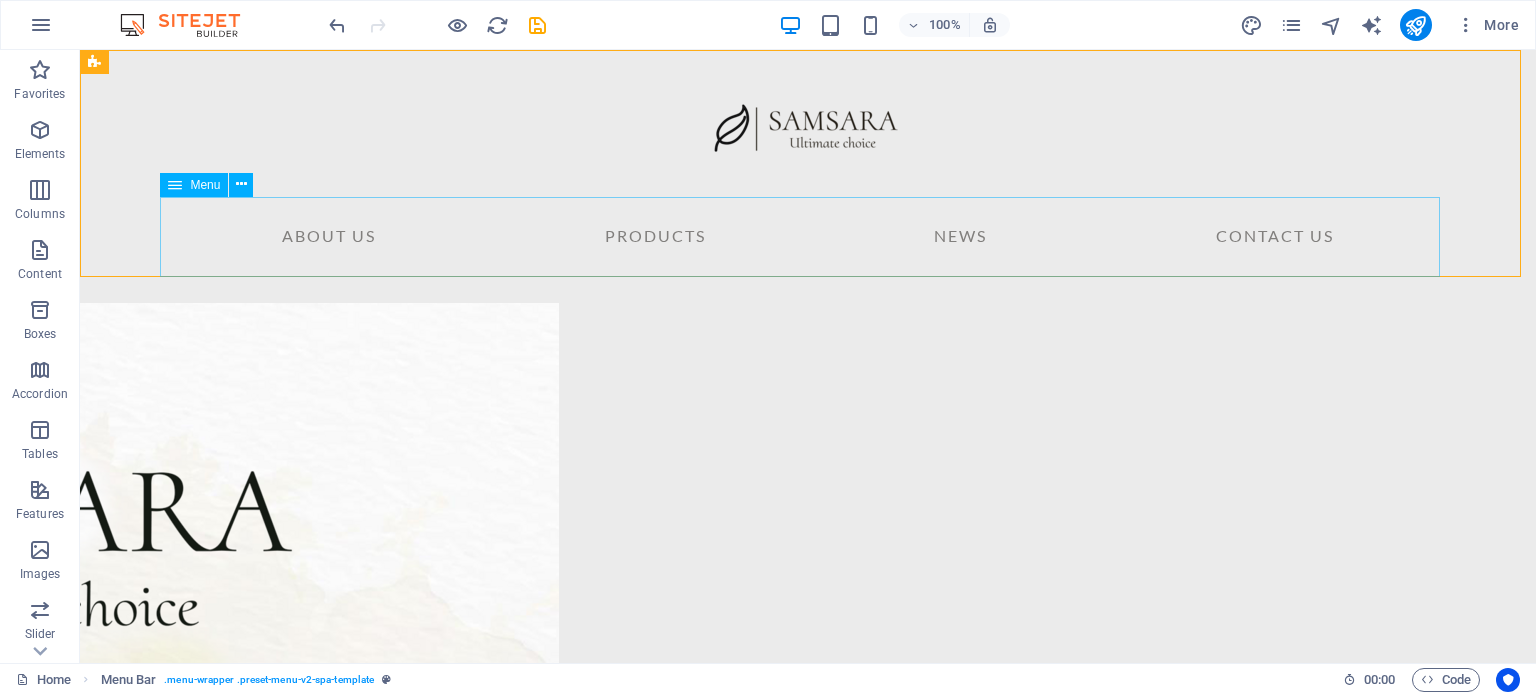 click at bounding box center [175, 185] 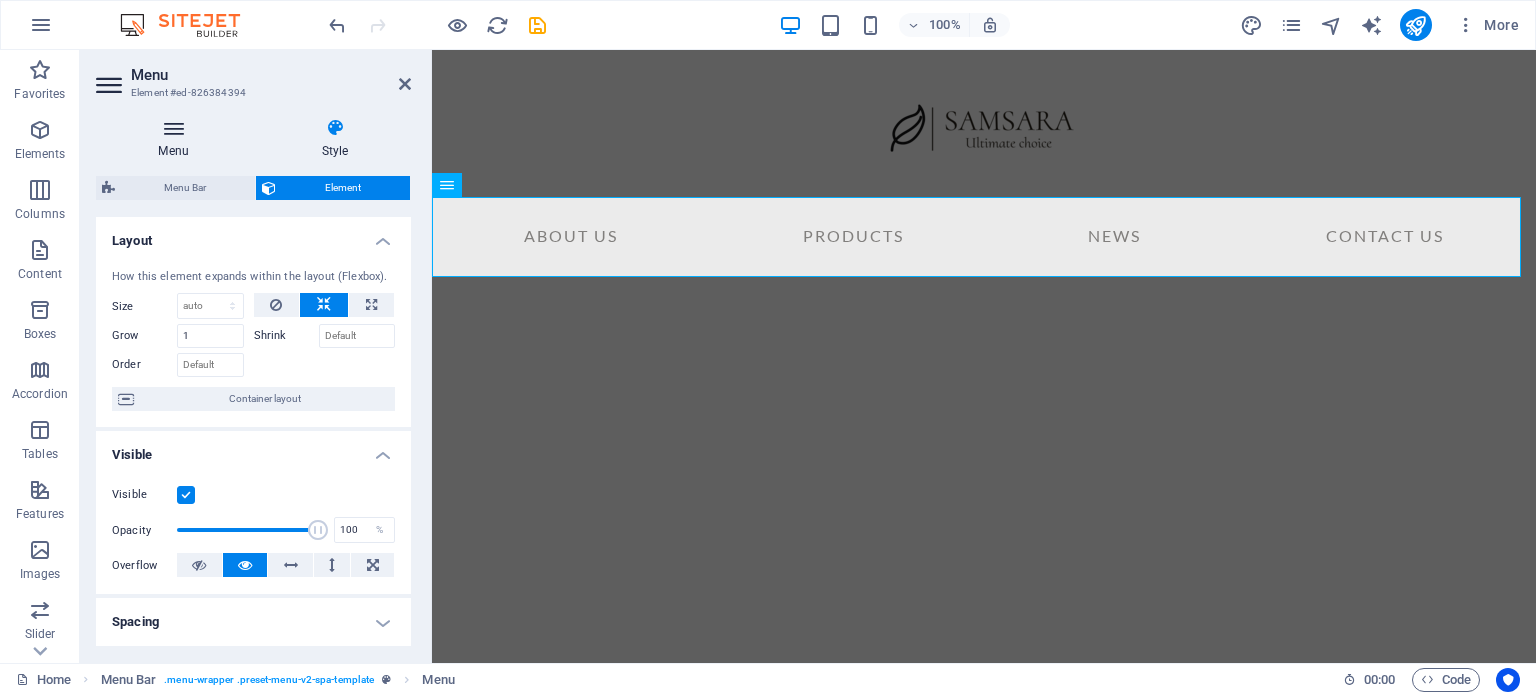 click at bounding box center (173, 128) 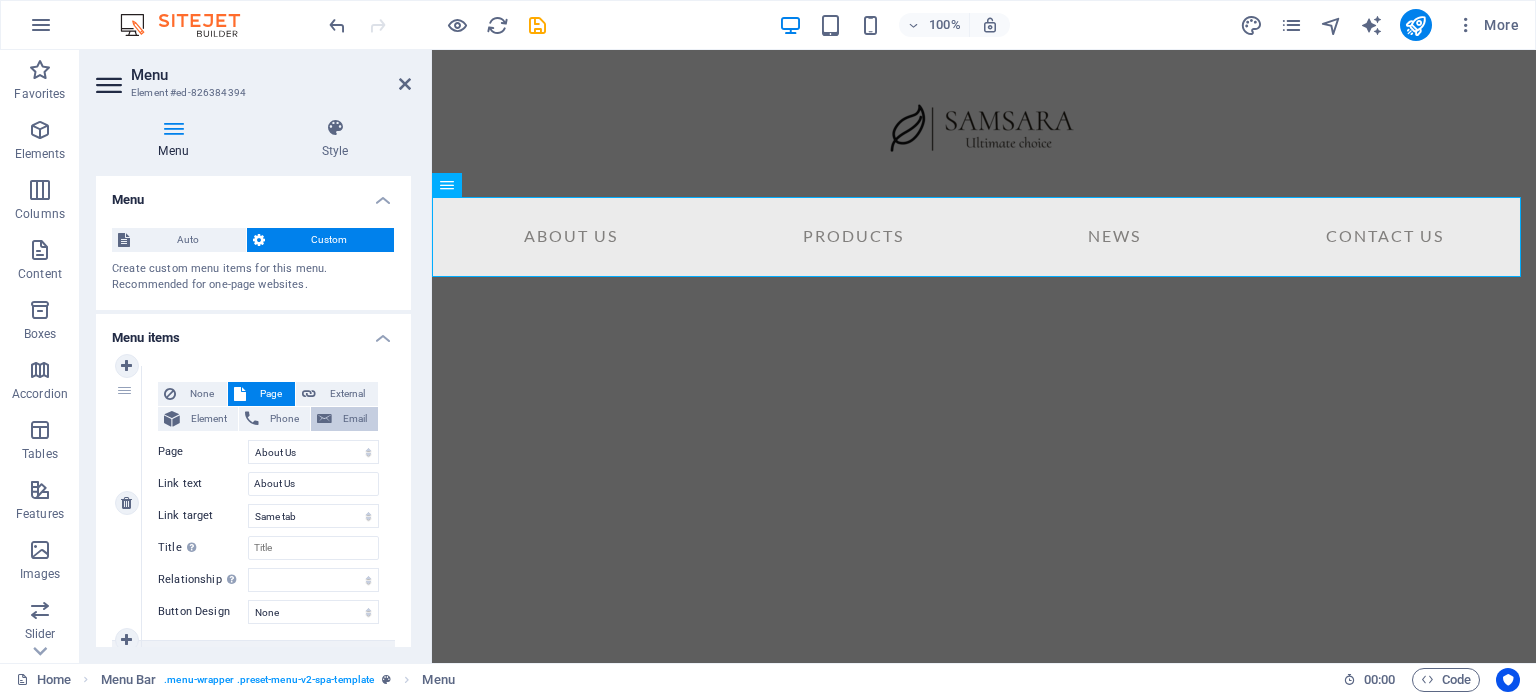 scroll, scrollTop: 100, scrollLeft: 0, axis: vertical 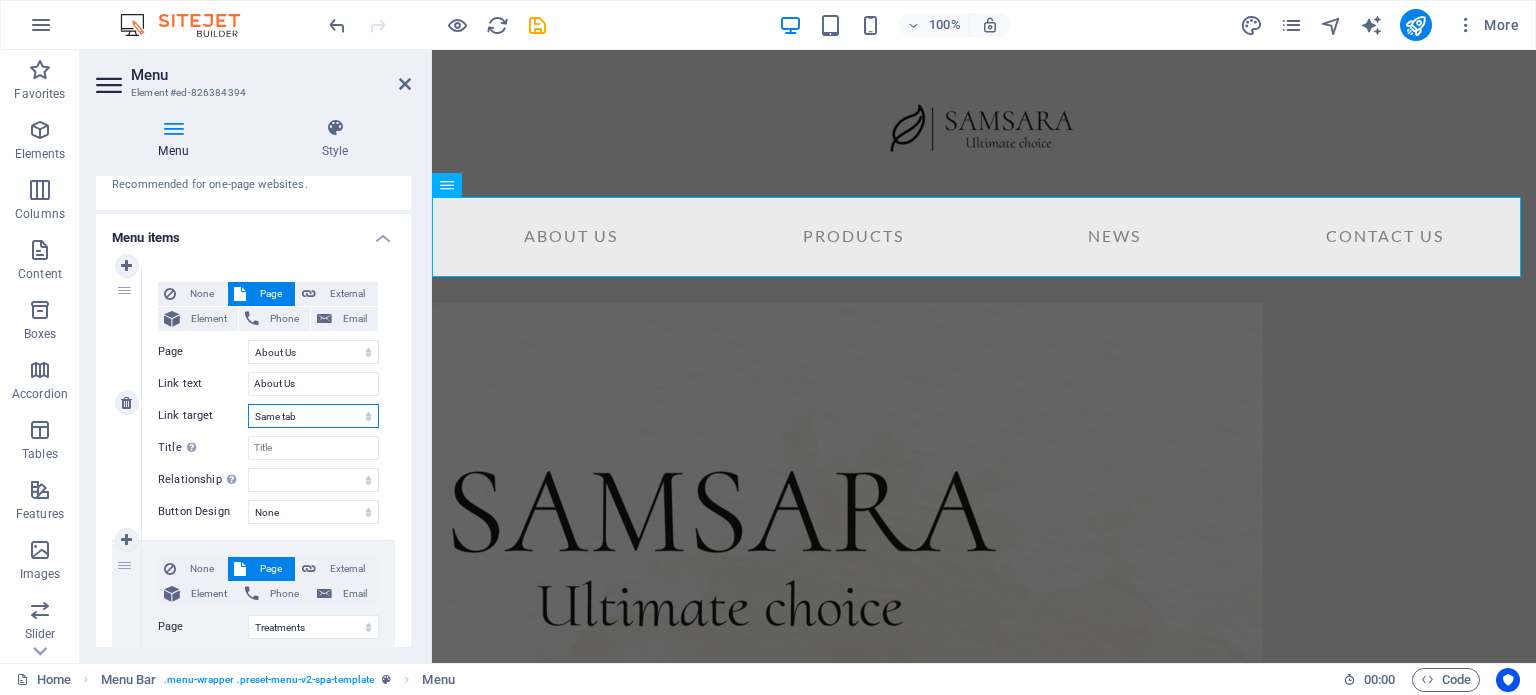 click on "New tab Same tab Overlay" at bounding box center (313, 416) 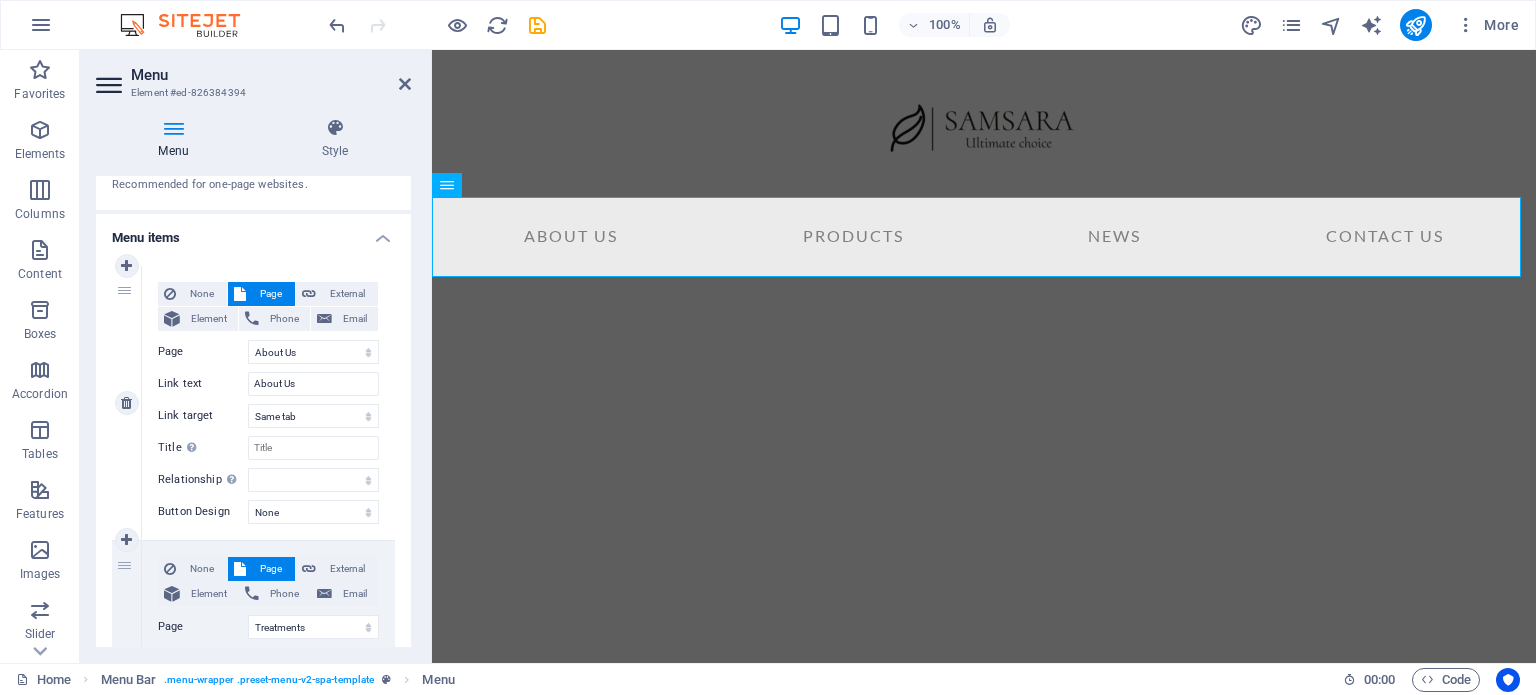 click on "None Page External Element Phone Email Page Home About Us Treatments News Contact Legal Notice Privacy Element
URL /15904943 Phone Email Link text About Us Link target New tab Same tab Overlay Title Additional link description, should not be the same as the link text. The title is most often shown as a tooltip text when the mouse moves over the element. Leave empty if uncertain. Relationship Sets the  relationship of this link to the link target . For example, the value "nofollow" instructs search engines not to follow the link. Can be left empty. alternate author bookmark external help license next nofollow noreferrer noopener prev search tag Button Design None Default Primary Secondary" at bounding box center [268, 403] 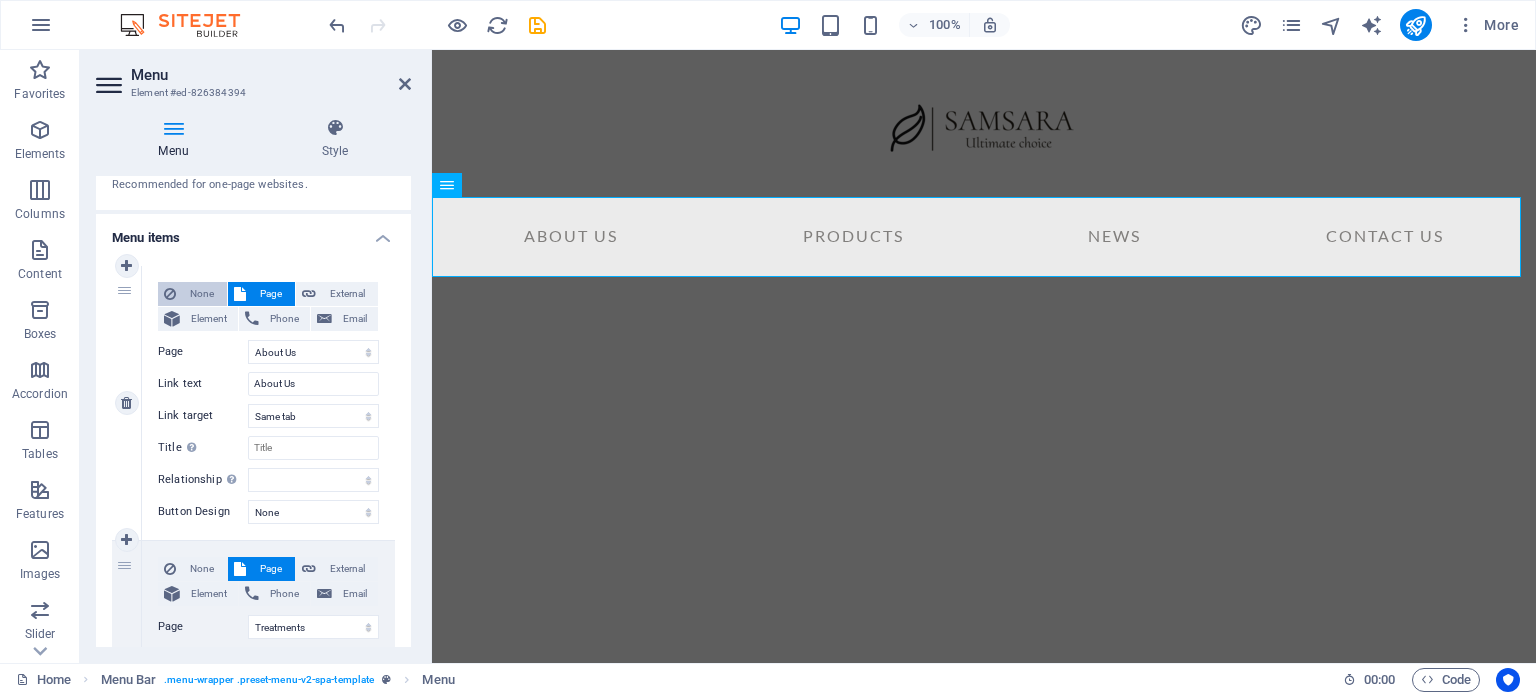 click on "None" at bounding box center (201, 294) 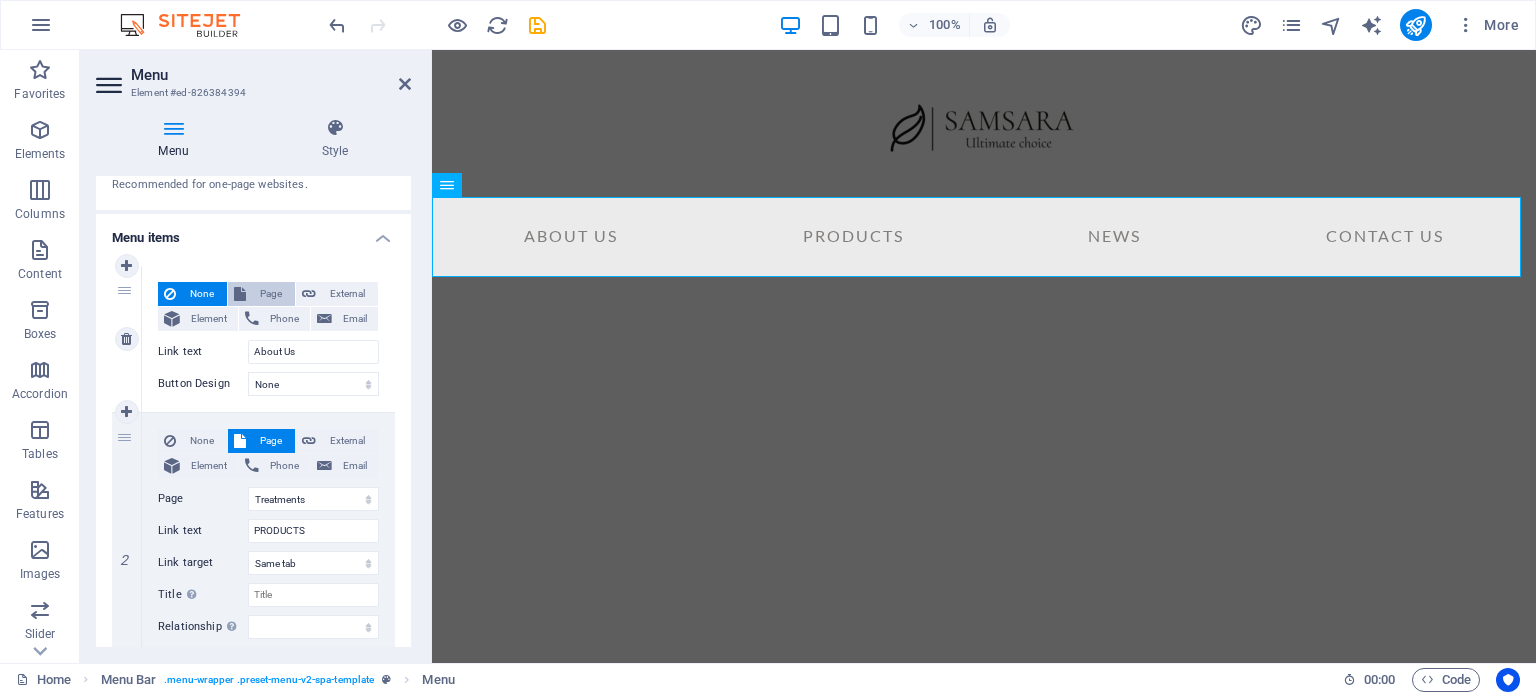 click at bounding box center [240, 294] 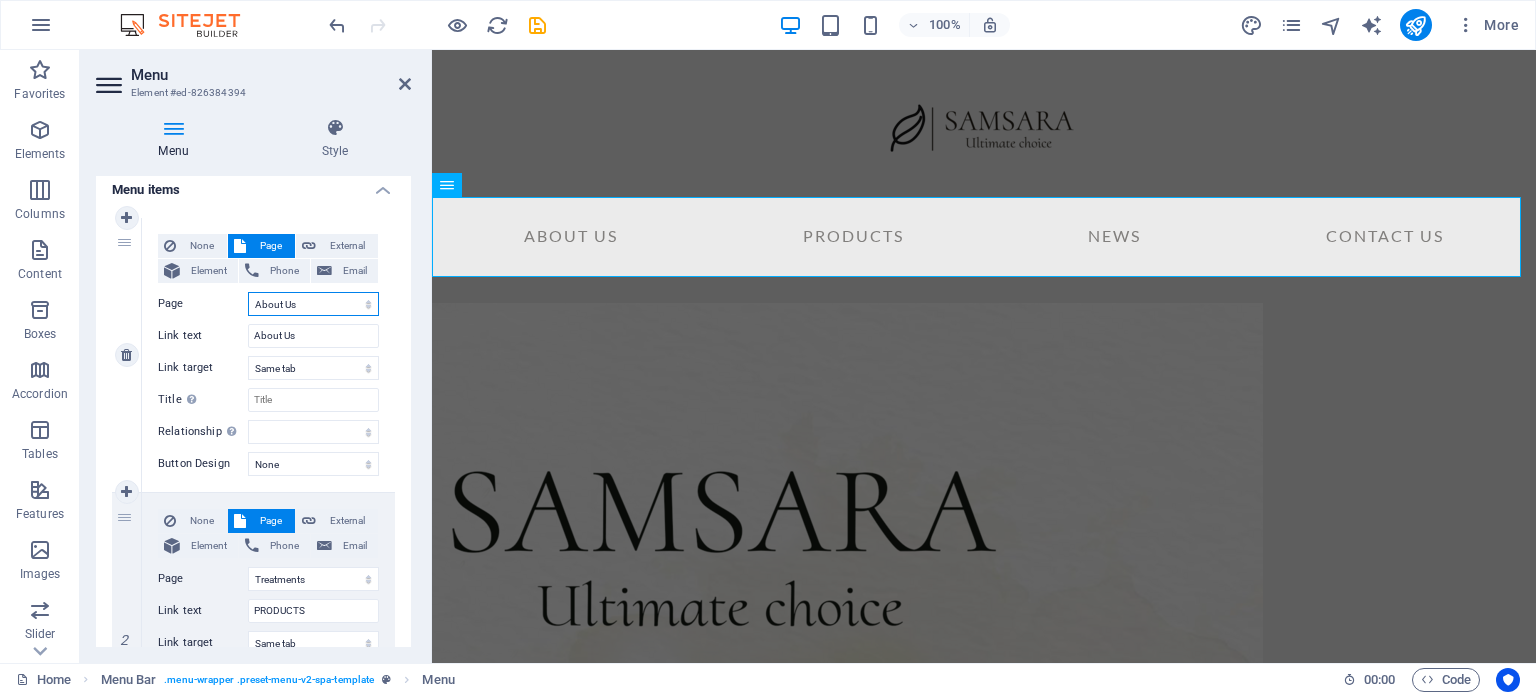scroll, scrollTop: 100, scrollLeft: 0, axis: vertical 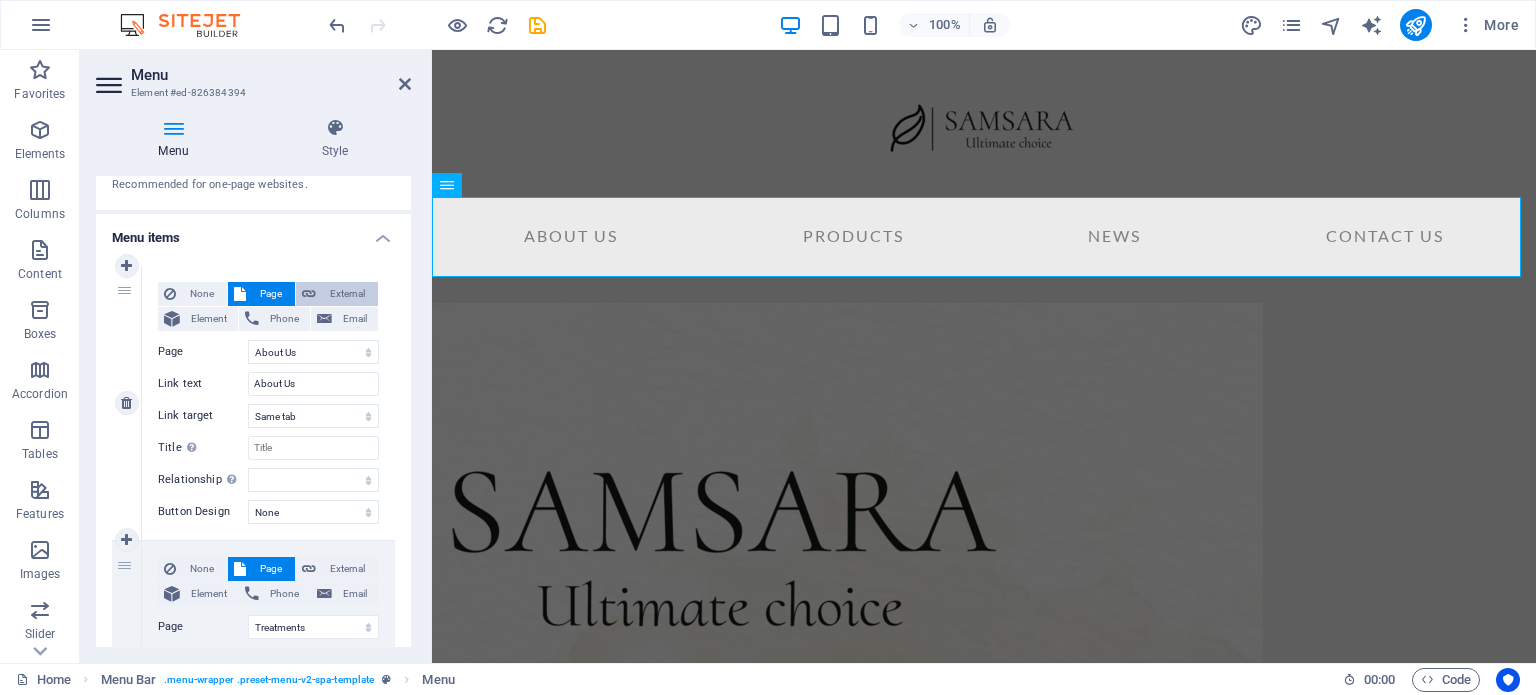 click on "External" at bounding box center [347, 294] 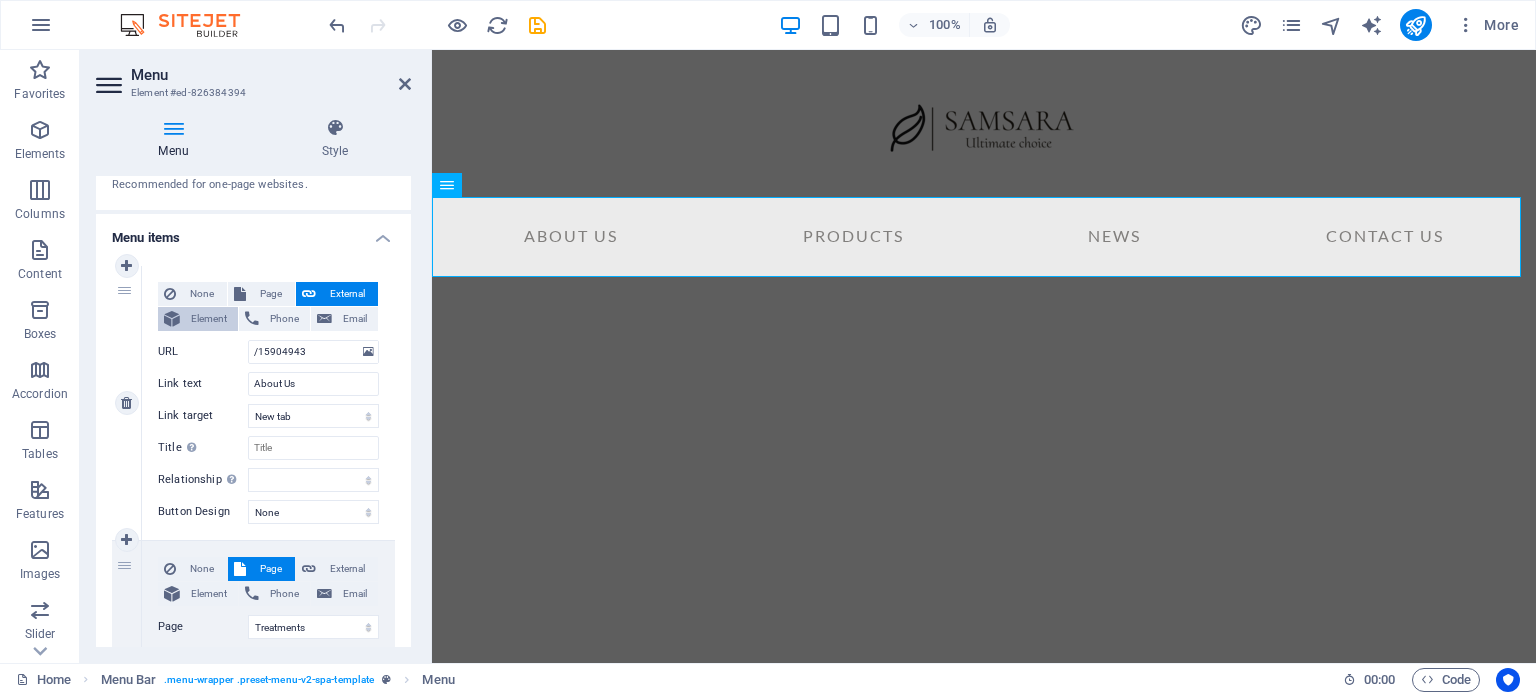 click on "Element" at bounding box center (209, 319) 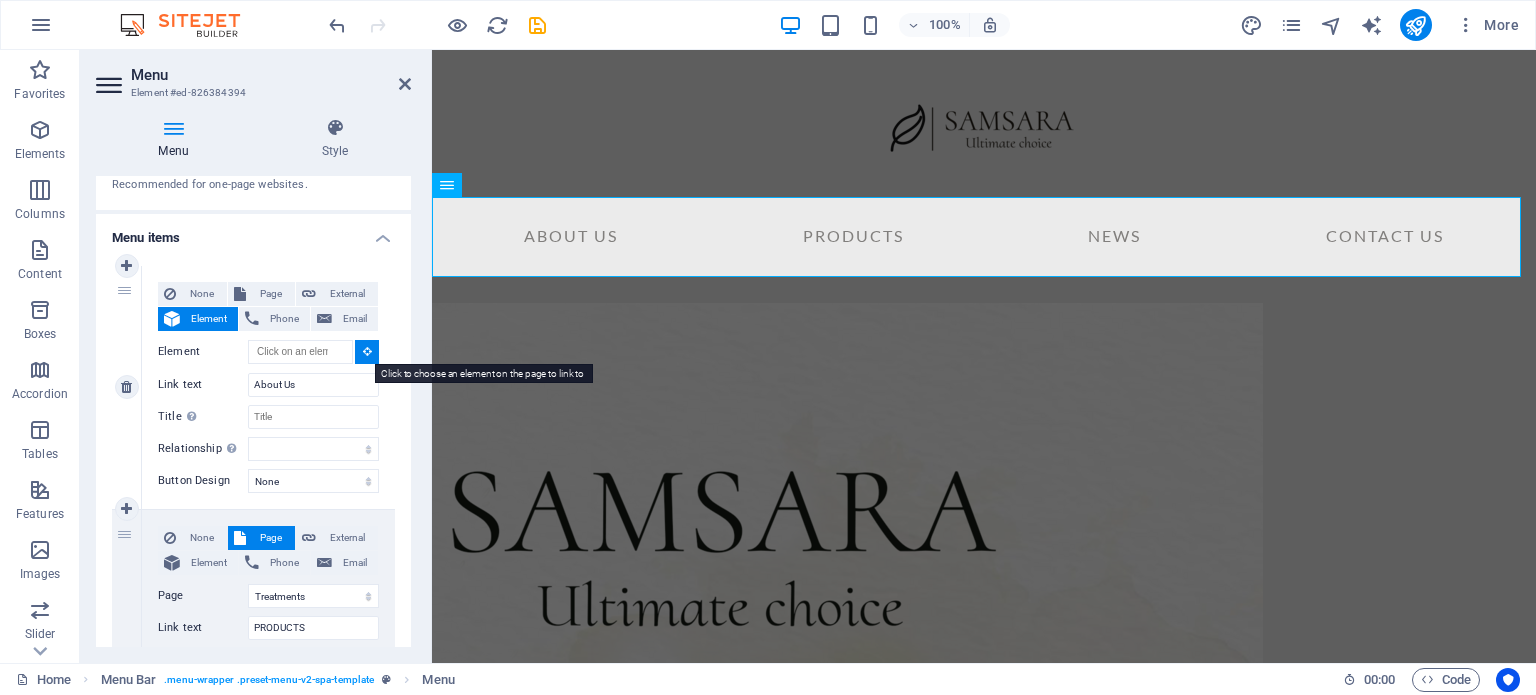 click at bounding box center (367, 351) 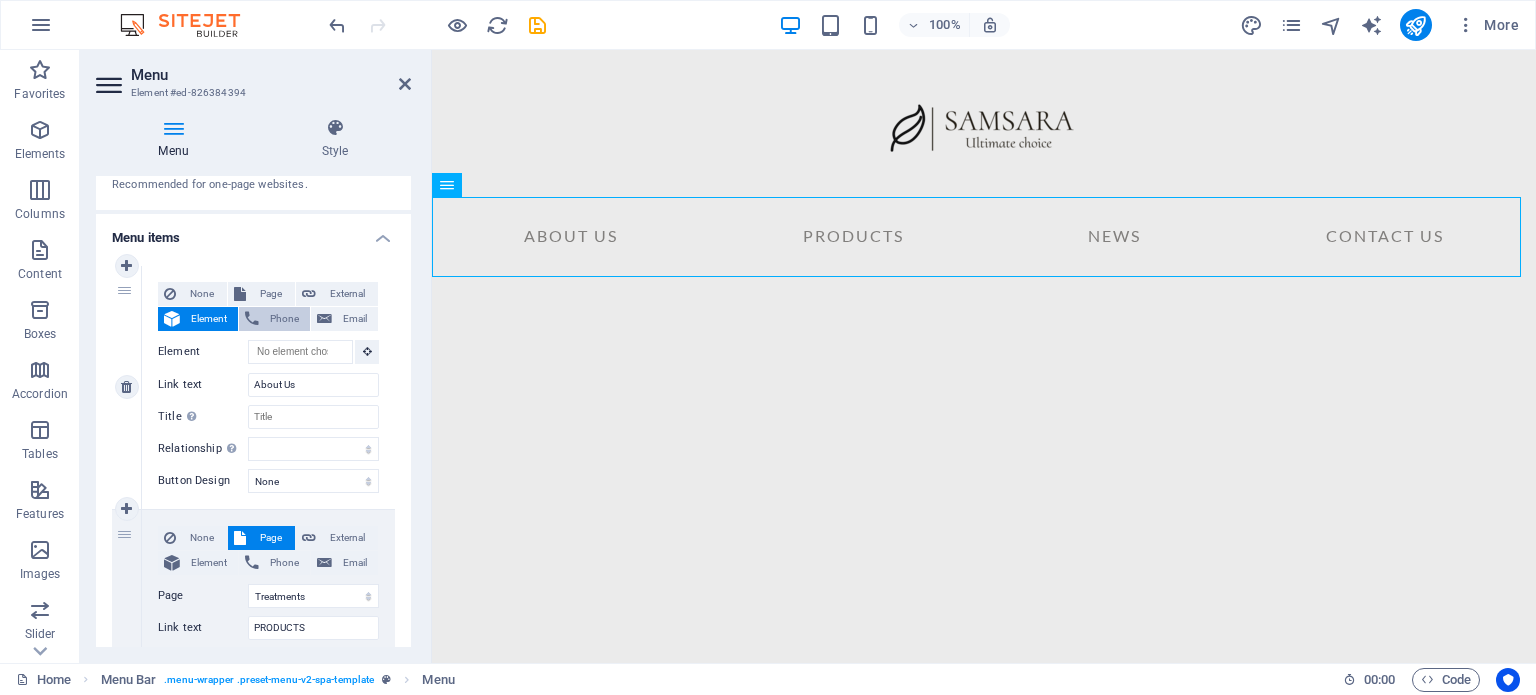 click on "Phone" at bounding box center (284, 319) 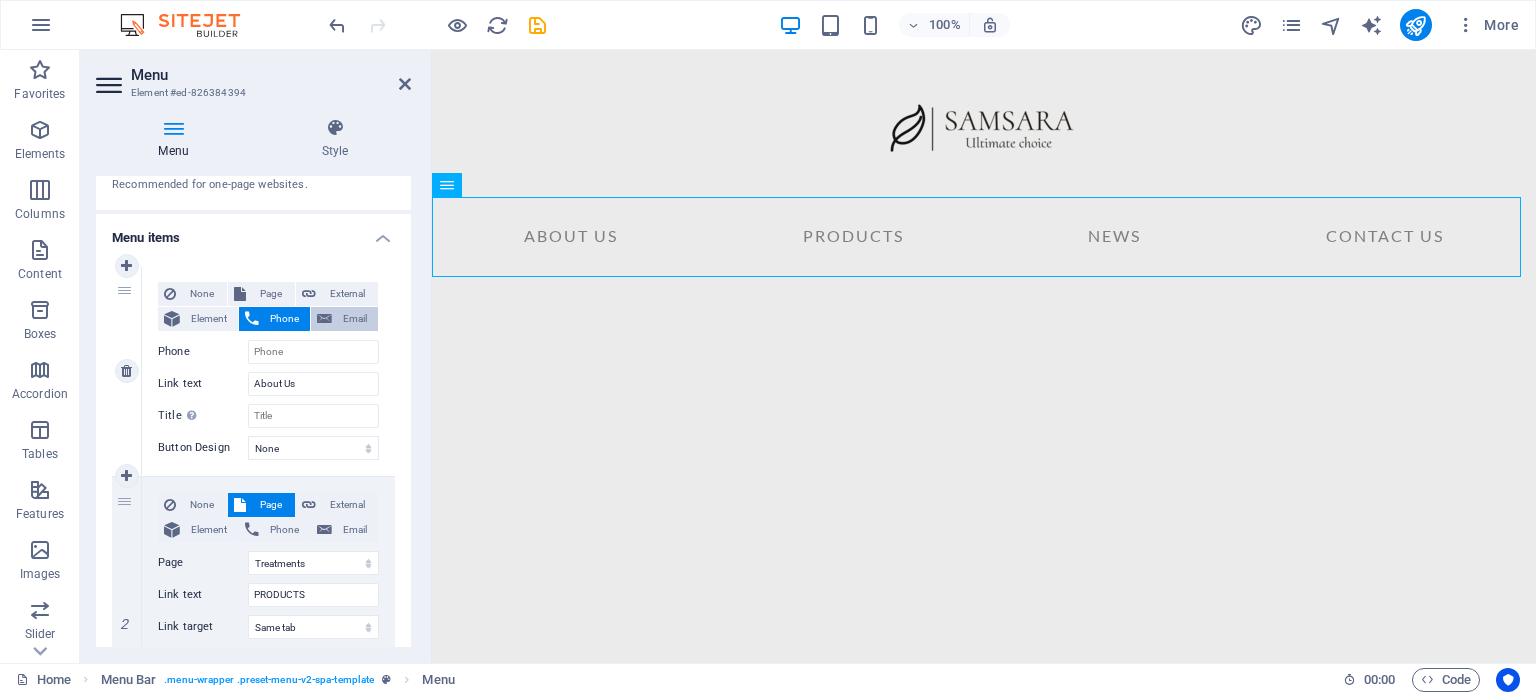 click on "Email" at bounding box center [355, 319] 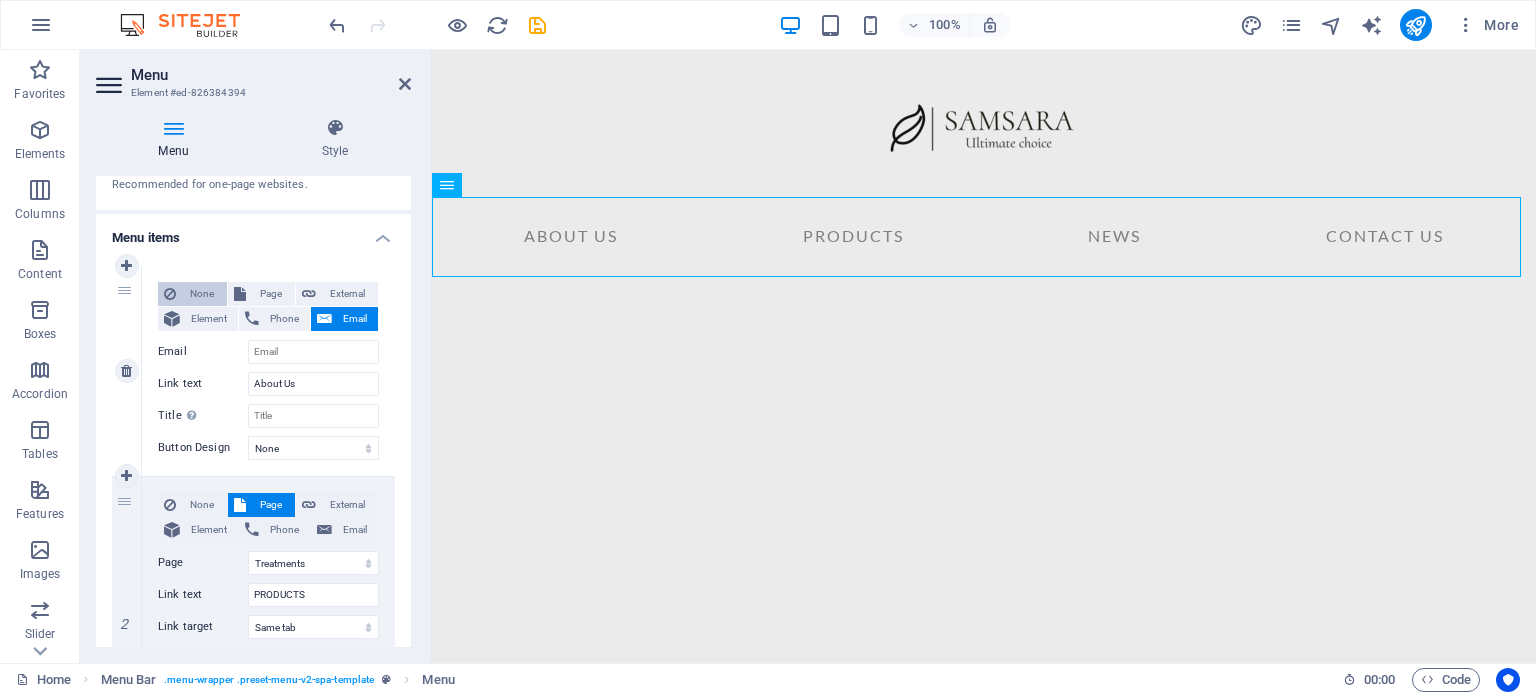 click on "None" at bounding box center (192, 294) 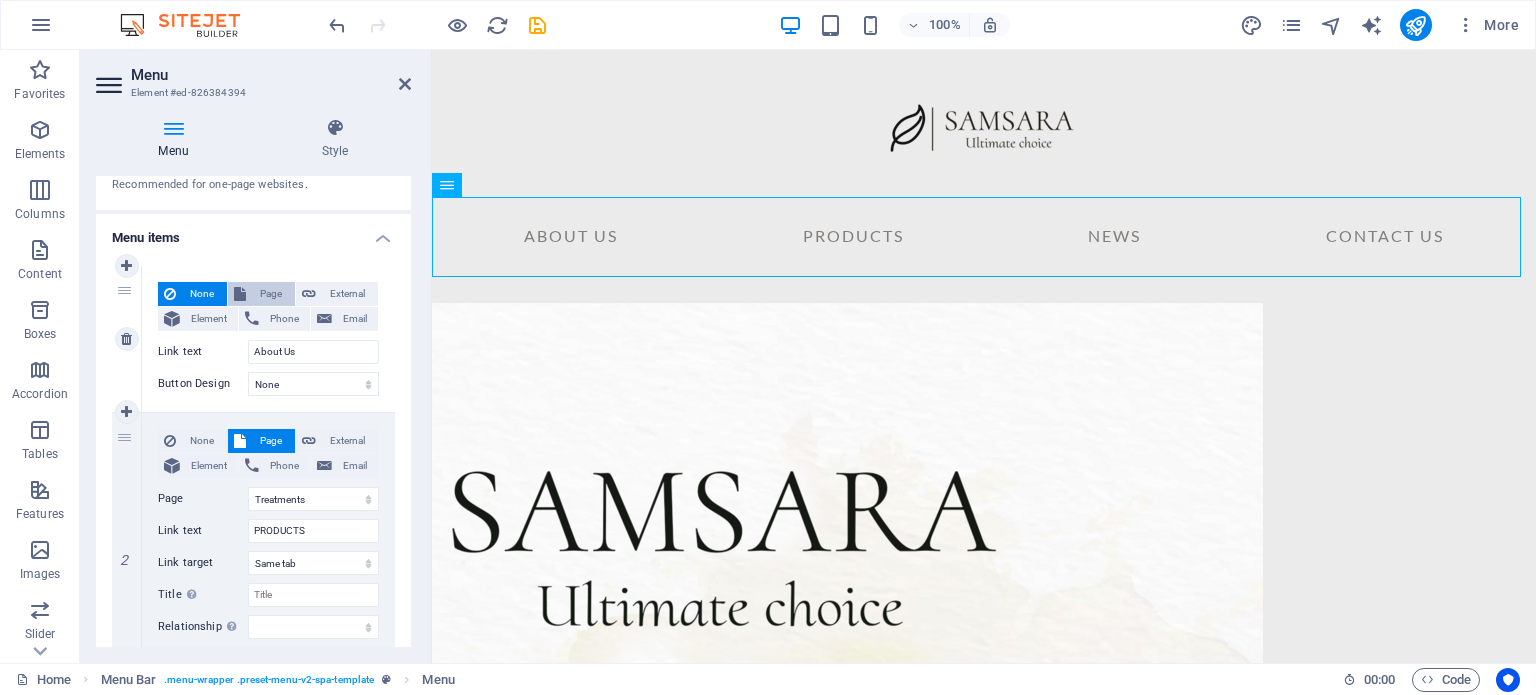 click on "Page" at bounding box center (261, 294) 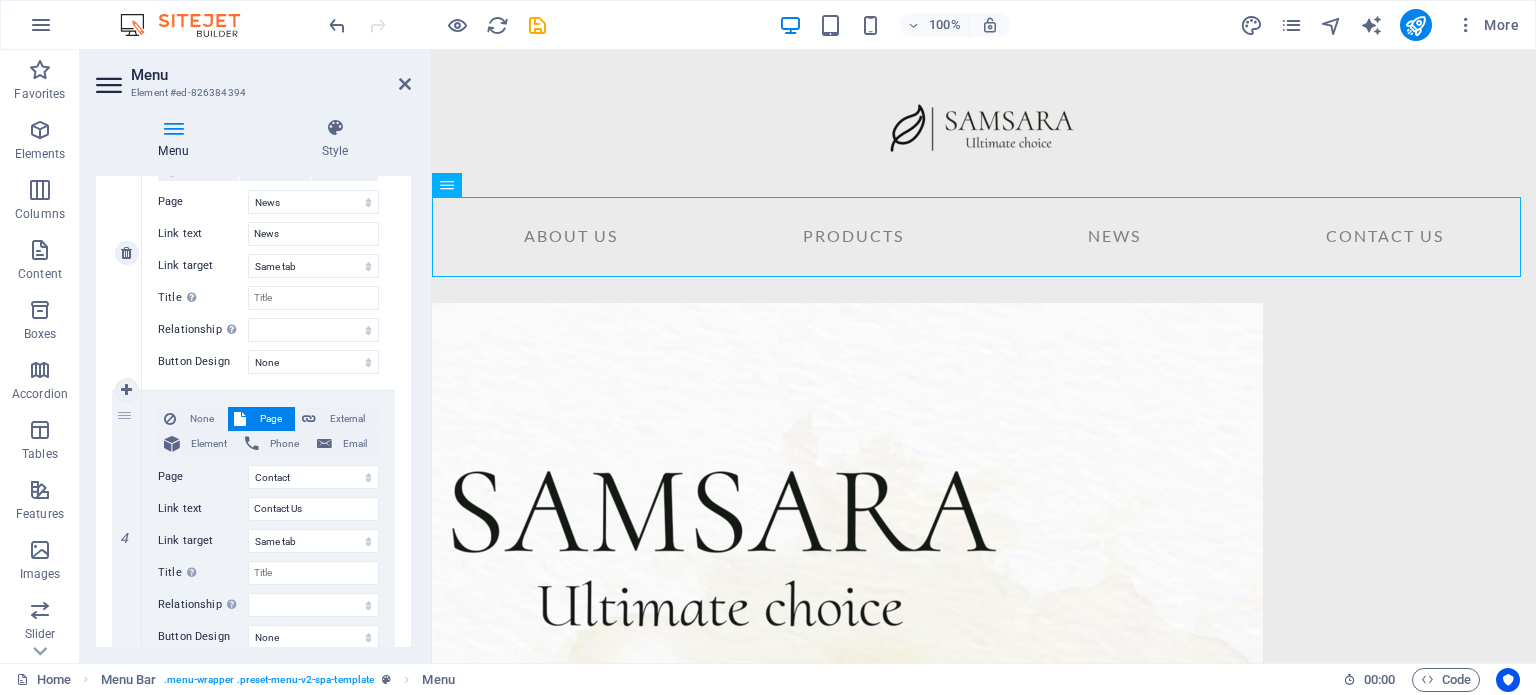 scroll, scrollTop: 872, scrollLeft: 0, axis: vertical 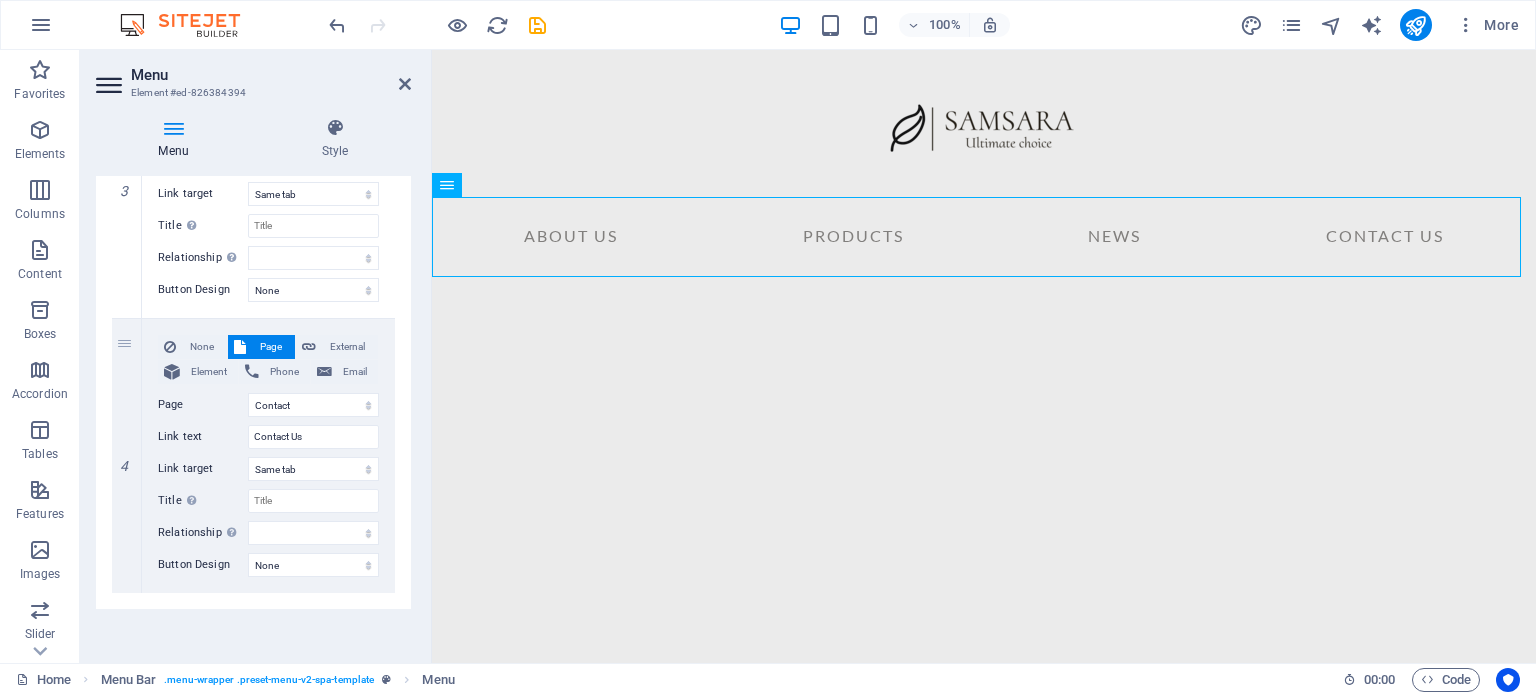 click at bounding box center (111, 85) 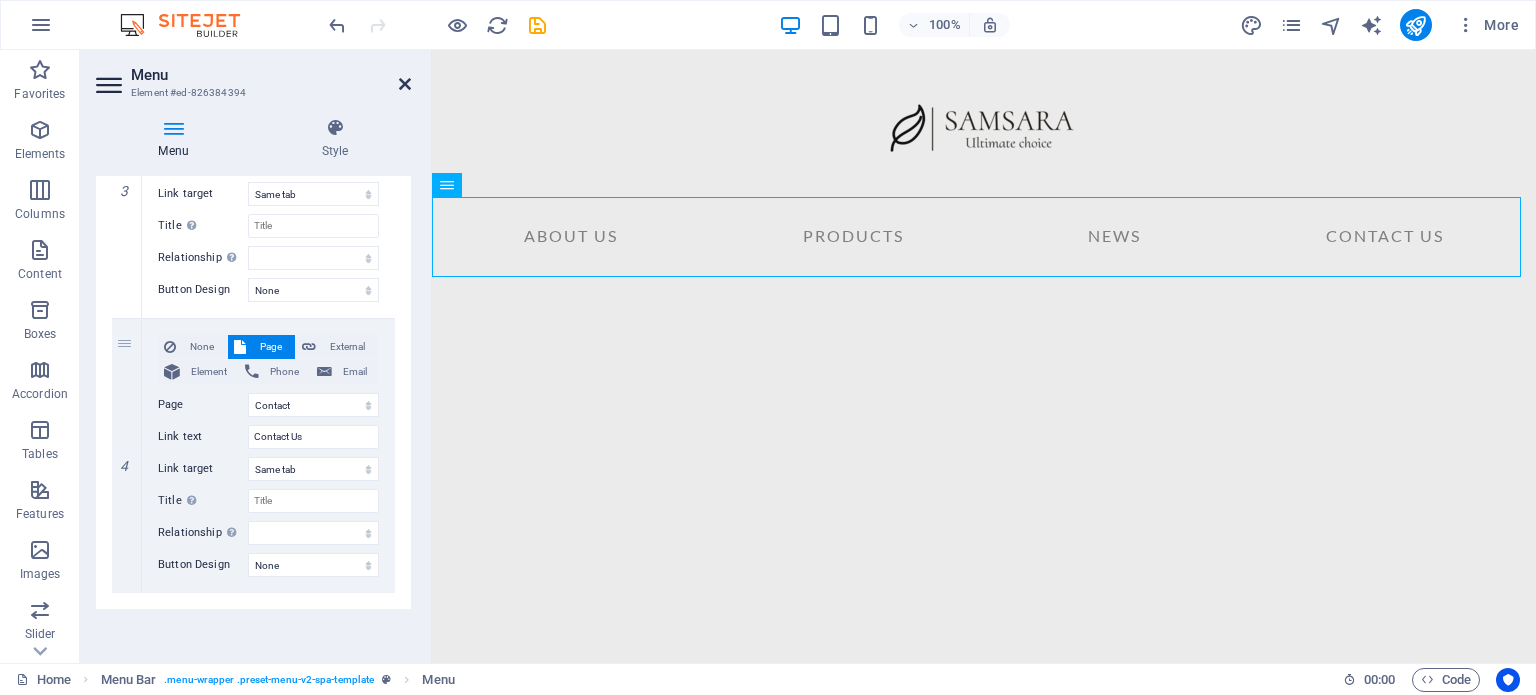 click at bounding box center [405, 84] 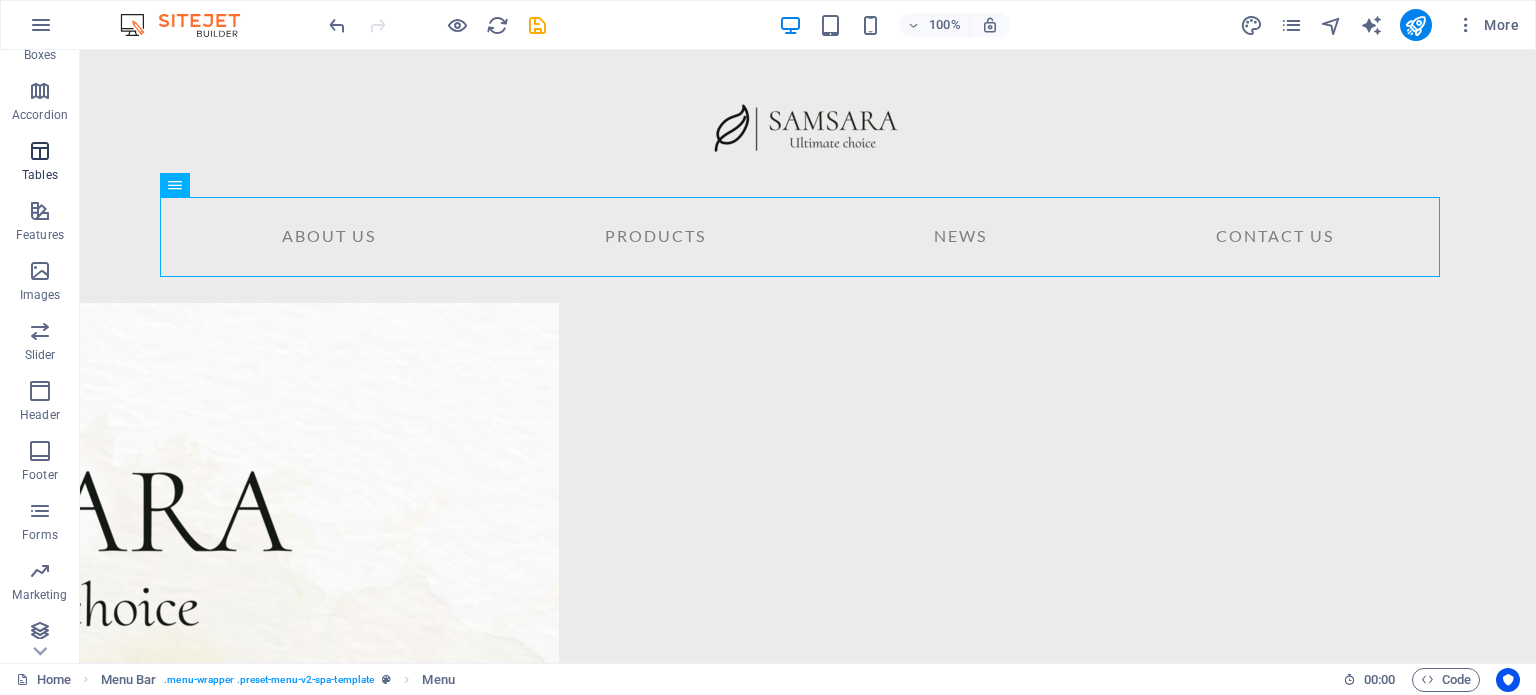 scroll, scrollTop: 286, scrollLeft: 0, axis: vertical 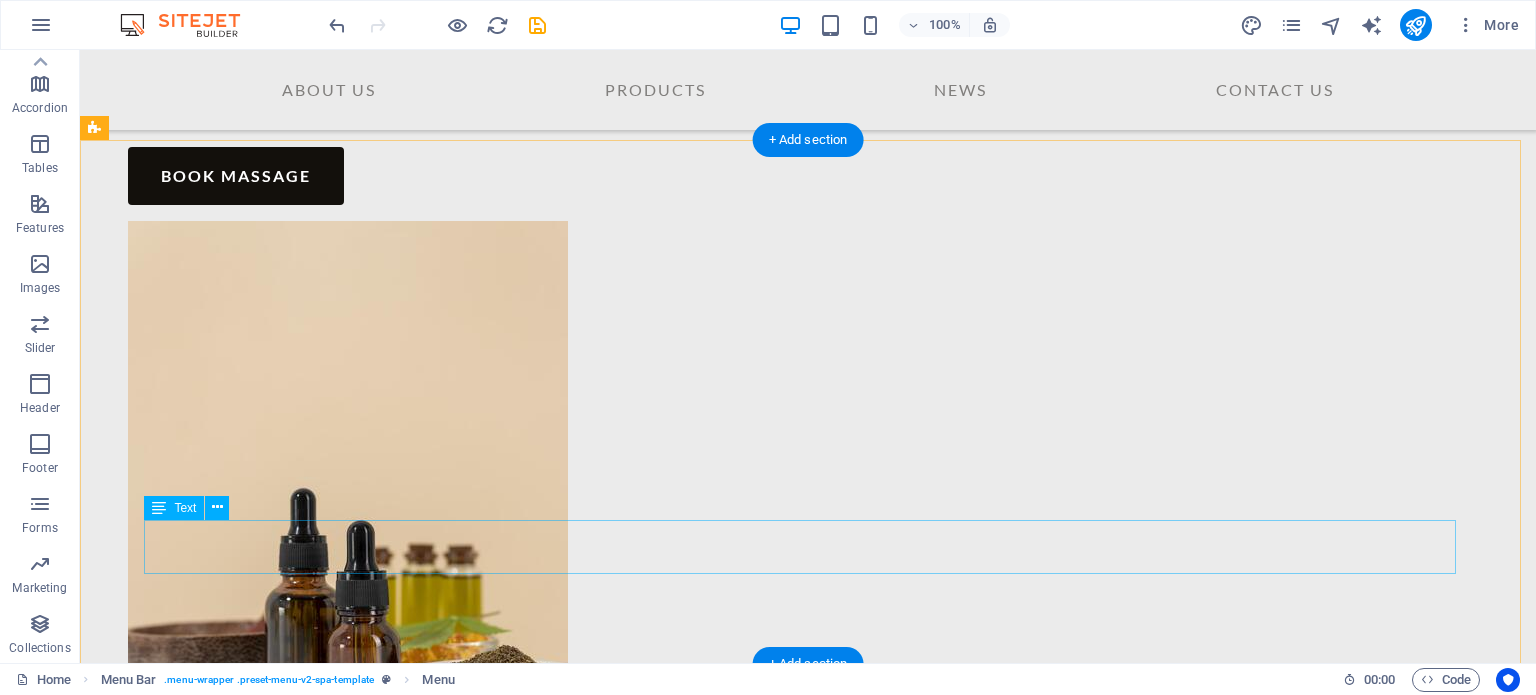 click on "© [YEAR]  samsaraherbal.com . All Rights Reserved Legal Notice   |   Privacy Policy" at bounding box center [720, 11666] 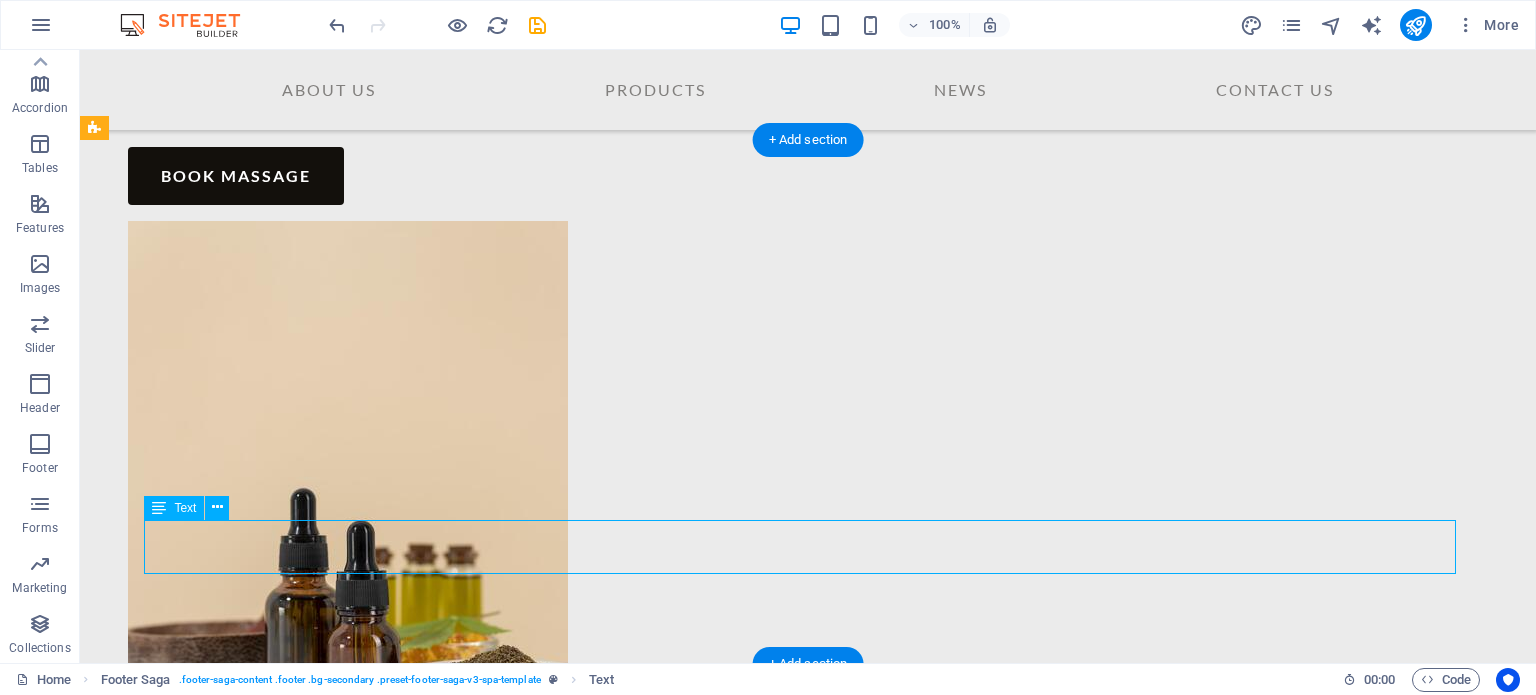 click on "© [YEAR]  samsaraherbal.com . All Rights Reserved Legal Notice   |   Privacy Policy" at bounding box center [720, 11666] 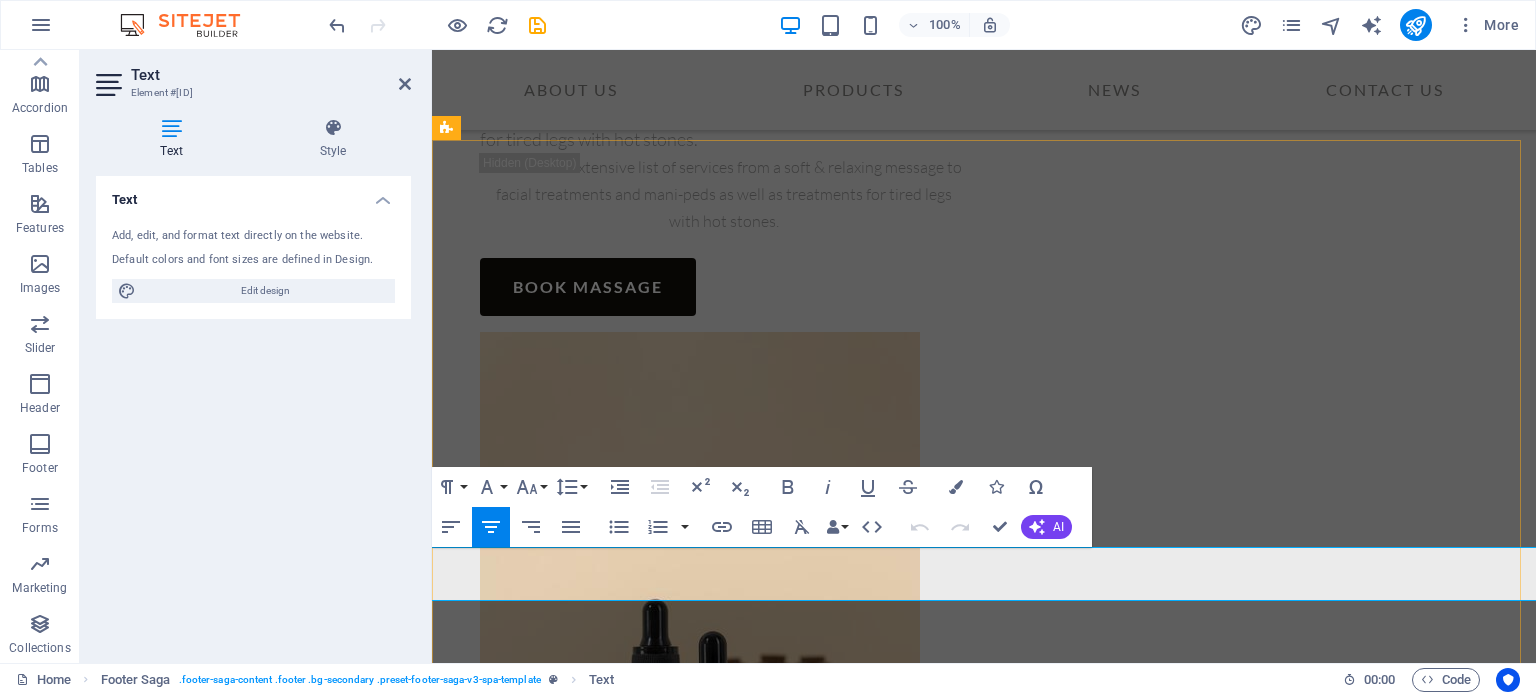 click on "© 2022  [DOMAIN] . All Rights Reserved" at bounding box center (984, 11658) 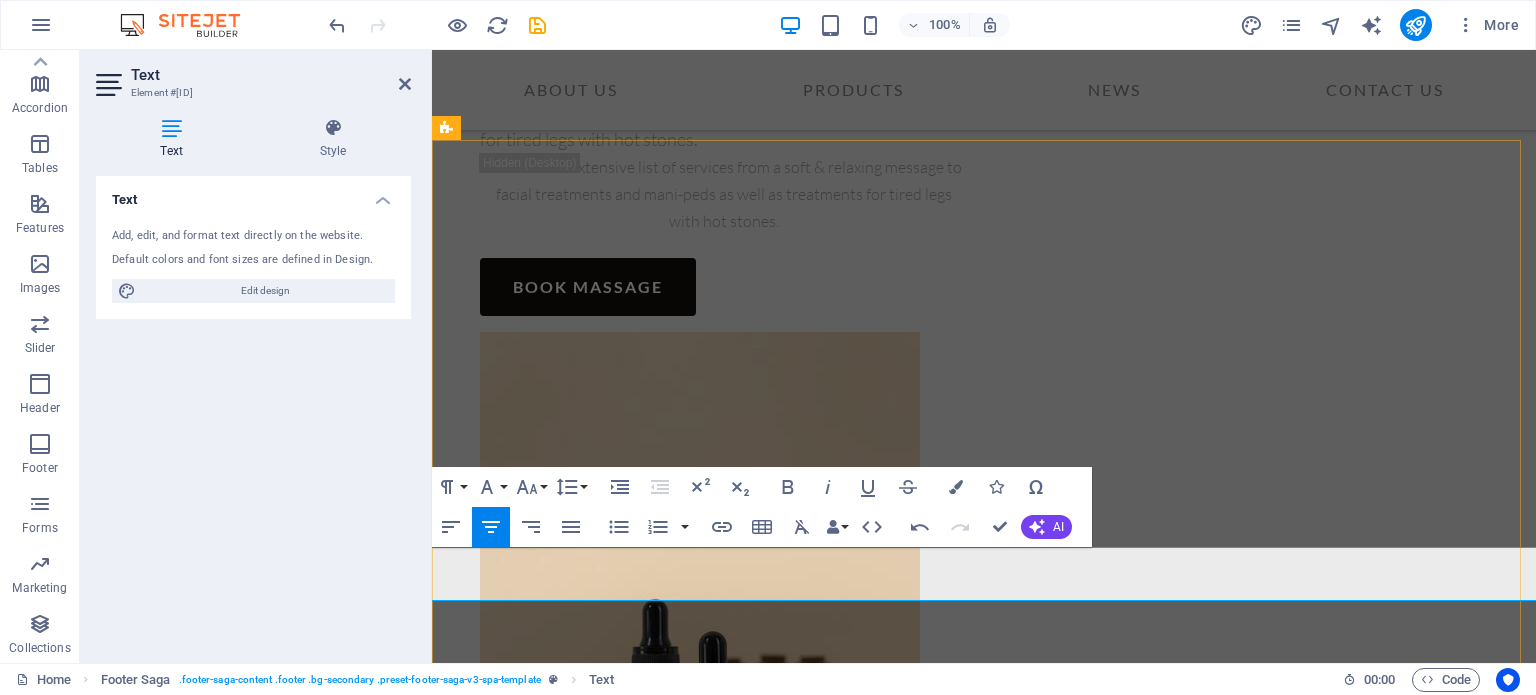 type 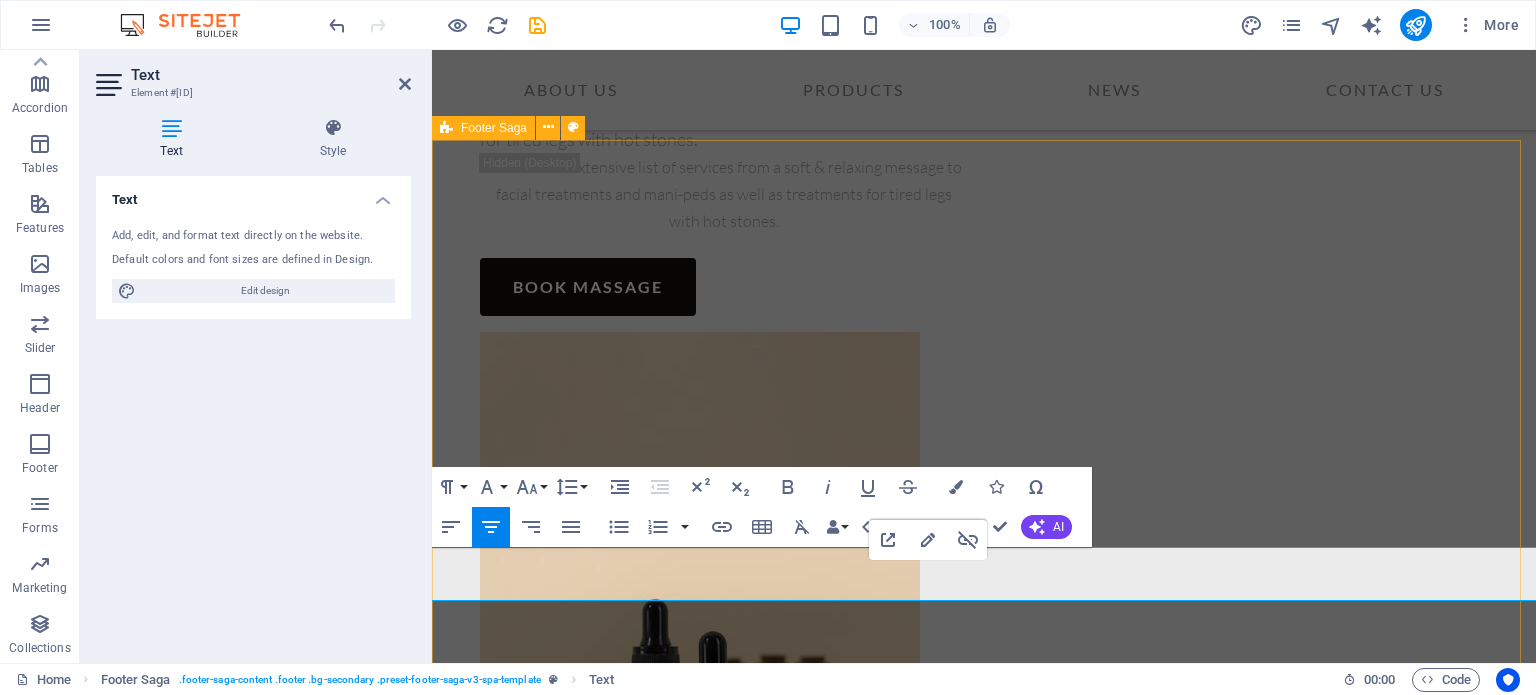 click on "Sed ut perspiciatis unde omnis iste natus error sit voluptatem accusantium doloremque. Sed ut perspiciatis unde omnis iste natus error sit voluptatem accusantium doloremque. Office Office Street
[CITY]   [POSTAL_CODE]
Street [CITY]   [POSTAL_CODE]
About Us Contact Treatments News Connections Connections © 2025  [DOMAIN] . All Rights Reserved Legal Notice   |   Privacy Policy" at bounding box center (984, 11160) 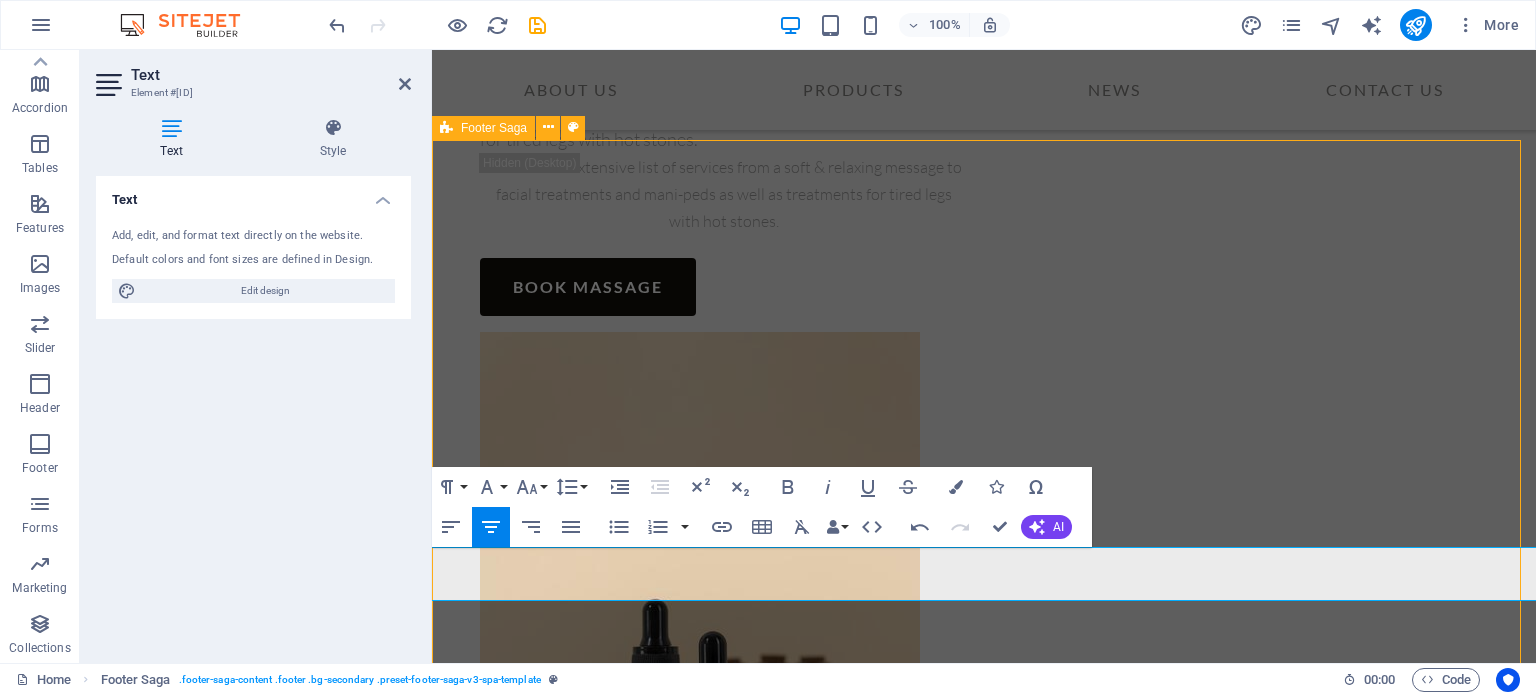 click on "Sed ut perspiciatis unde omnis iste natus error sit voluptatem accusantium doloremque. Sed ut perspiciatis unde omnis iste natus error sit voluptatem accusantium doloremque. Office Office Street
[CITY]   [POSTAL_CODE]
Street [CITY]   [POSTAL_CODE]
About Us Contact Treatments News Connections Connections © 2025  [DOMAIN] . All Rights Reserved Legal Notice   |   Privacy Policy" at bounding box center (984, 11160) 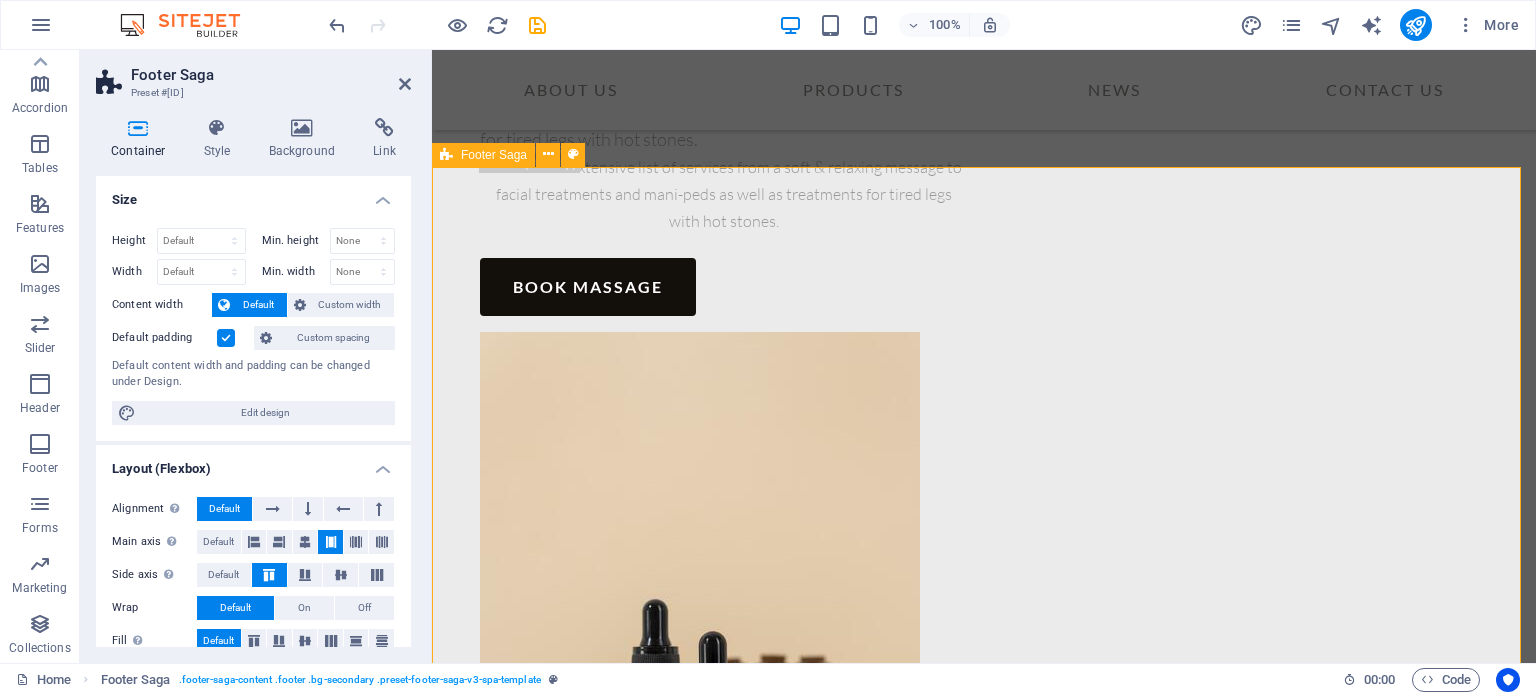 scroll, scrollTop: 6988, scrollLeft: 0, axis: vertical 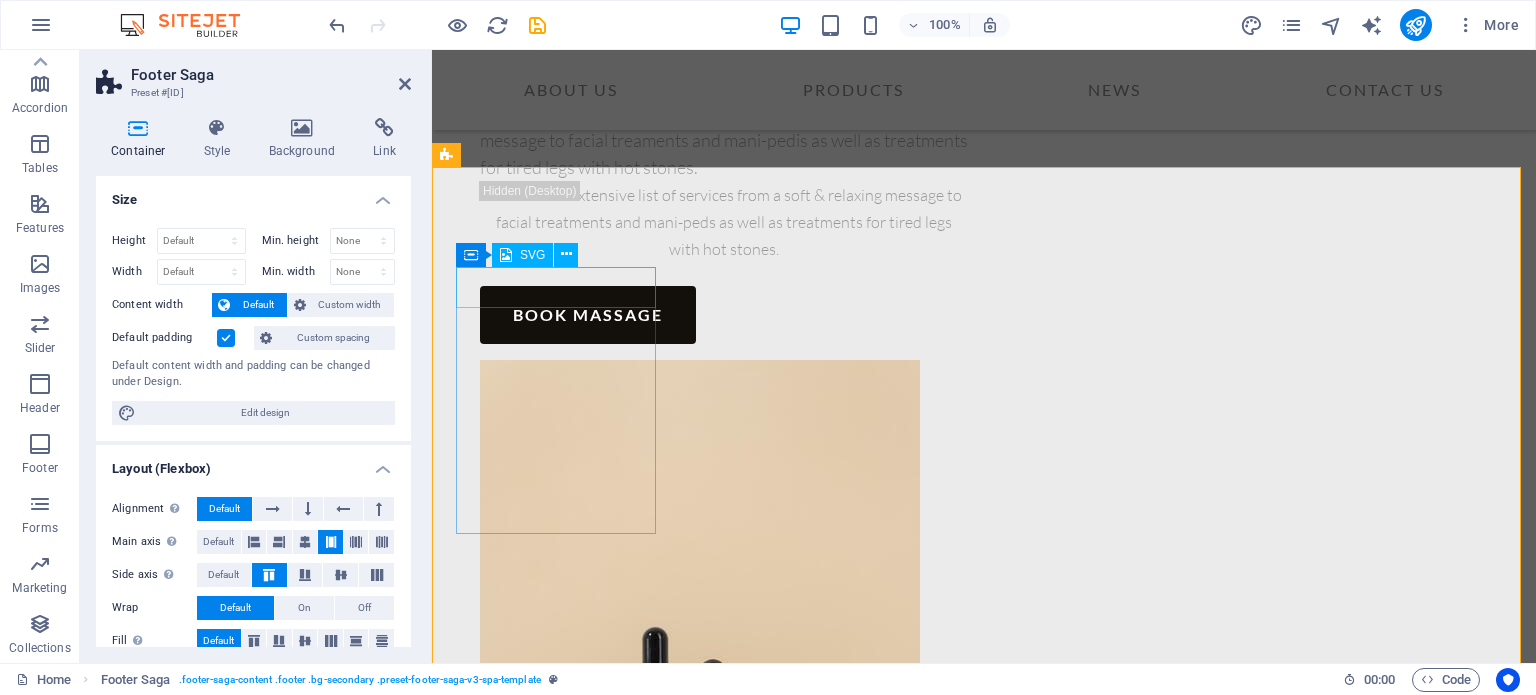 click at bounding box center (558, 10681) 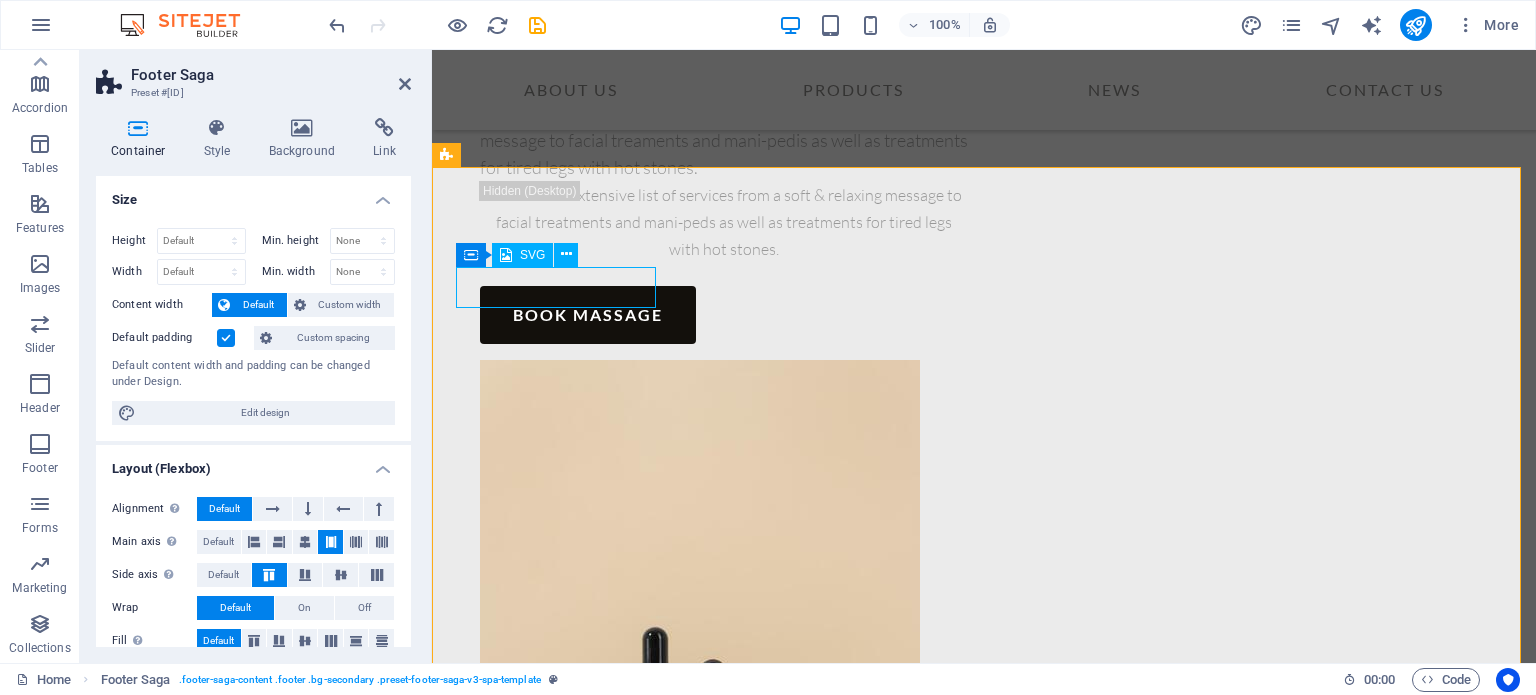 click at bounding box center [558, 10681] 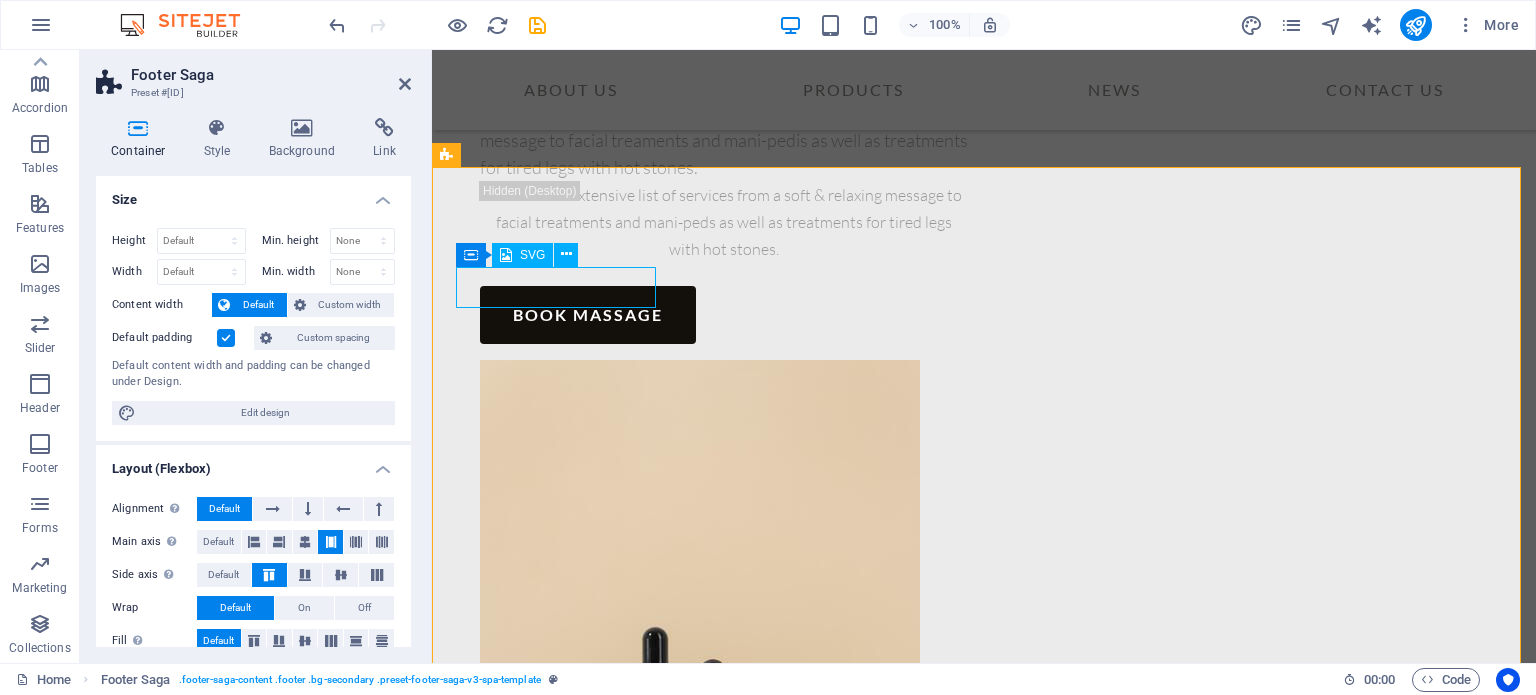 select on "xMidYMid" 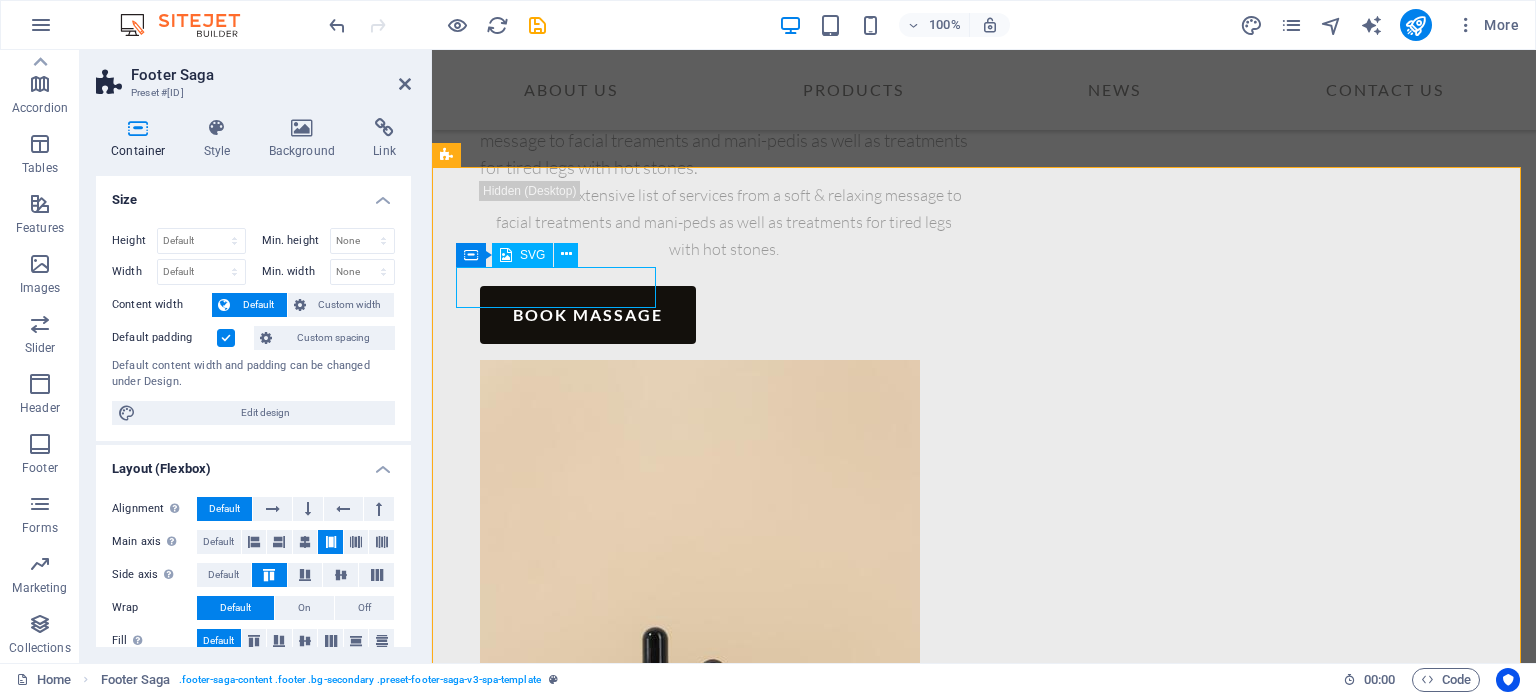 select on "px" 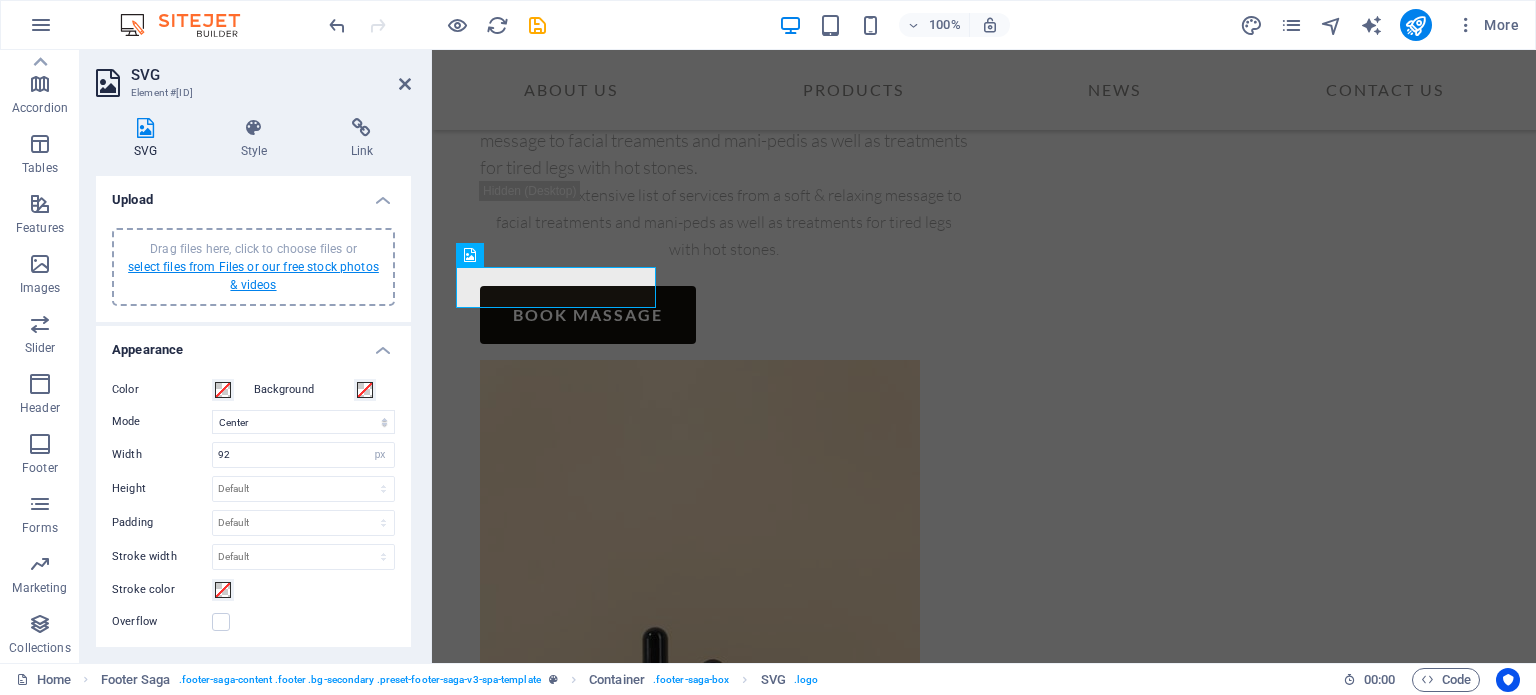click on "select files from Files or our free stock photos & videos" at bounding box center (253, 276) 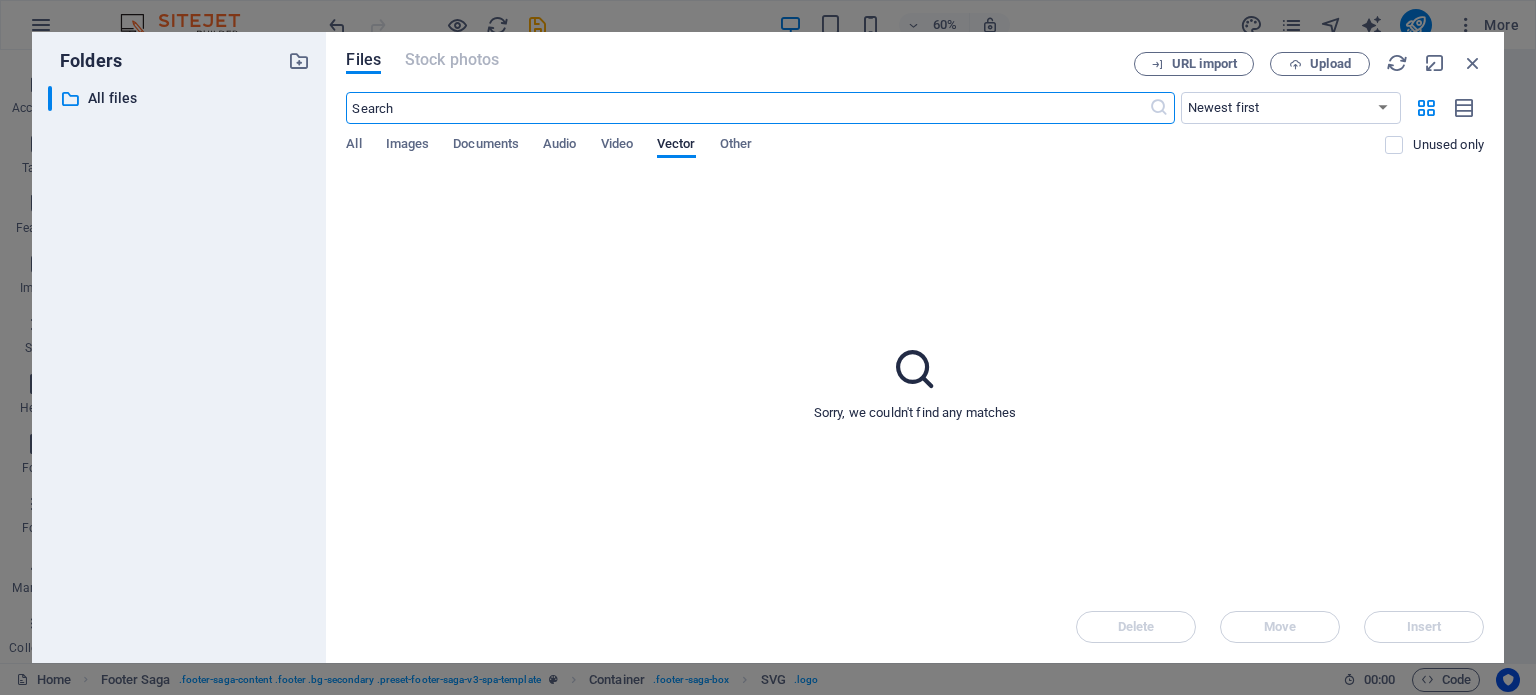 scroll, scrollTop: 6751, scrollLeft: 0, axis: vertical 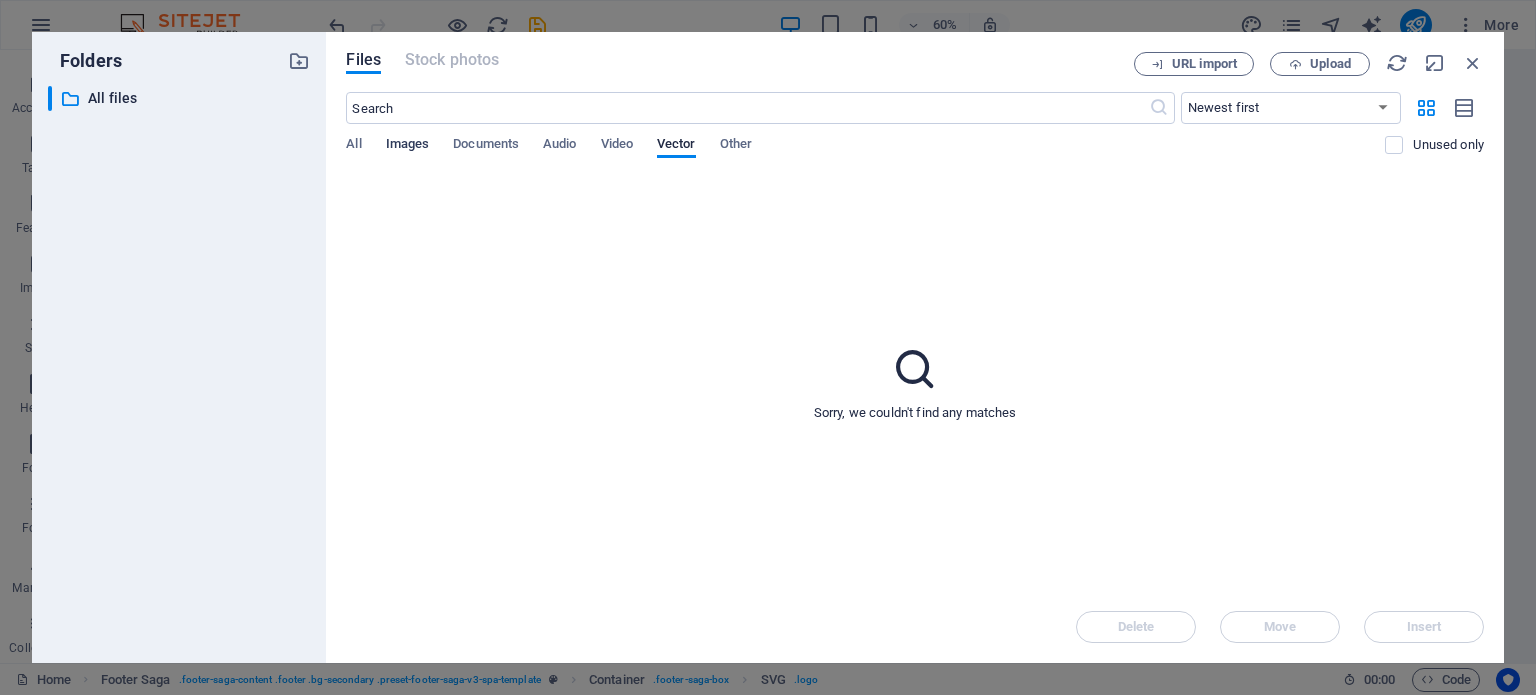 click on "Images" at bounding box center [408, 146] 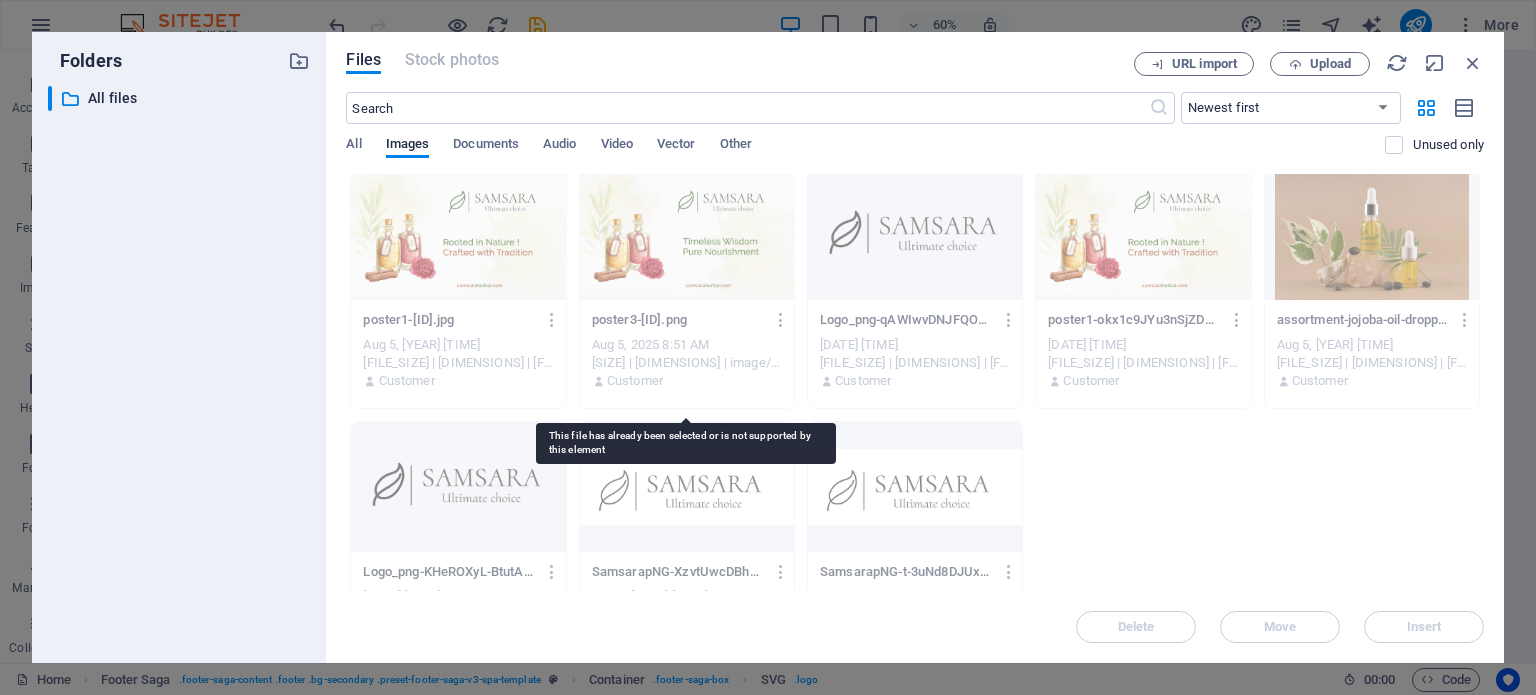 scroll, scrollTop: 578, scrollLeft: 0, axis: vertical 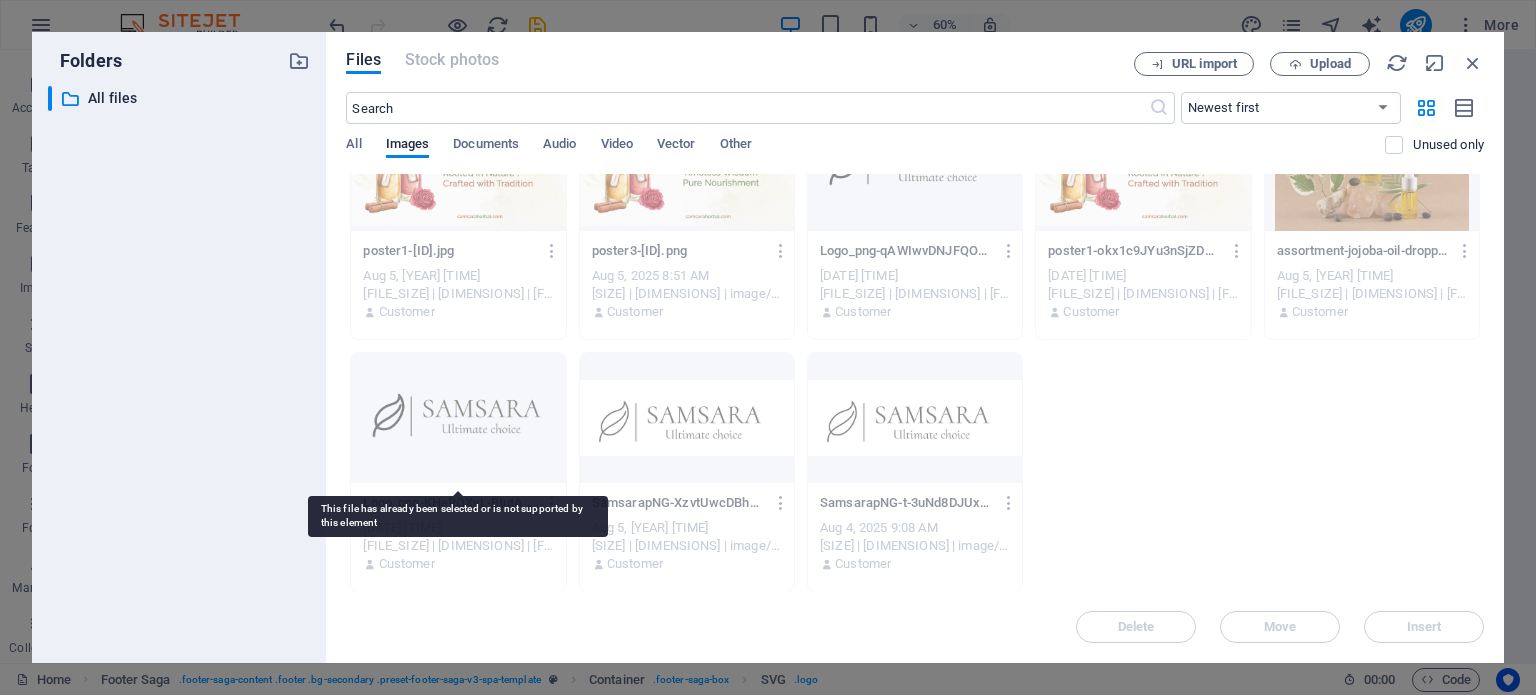 click at bounding box center (458, 418) 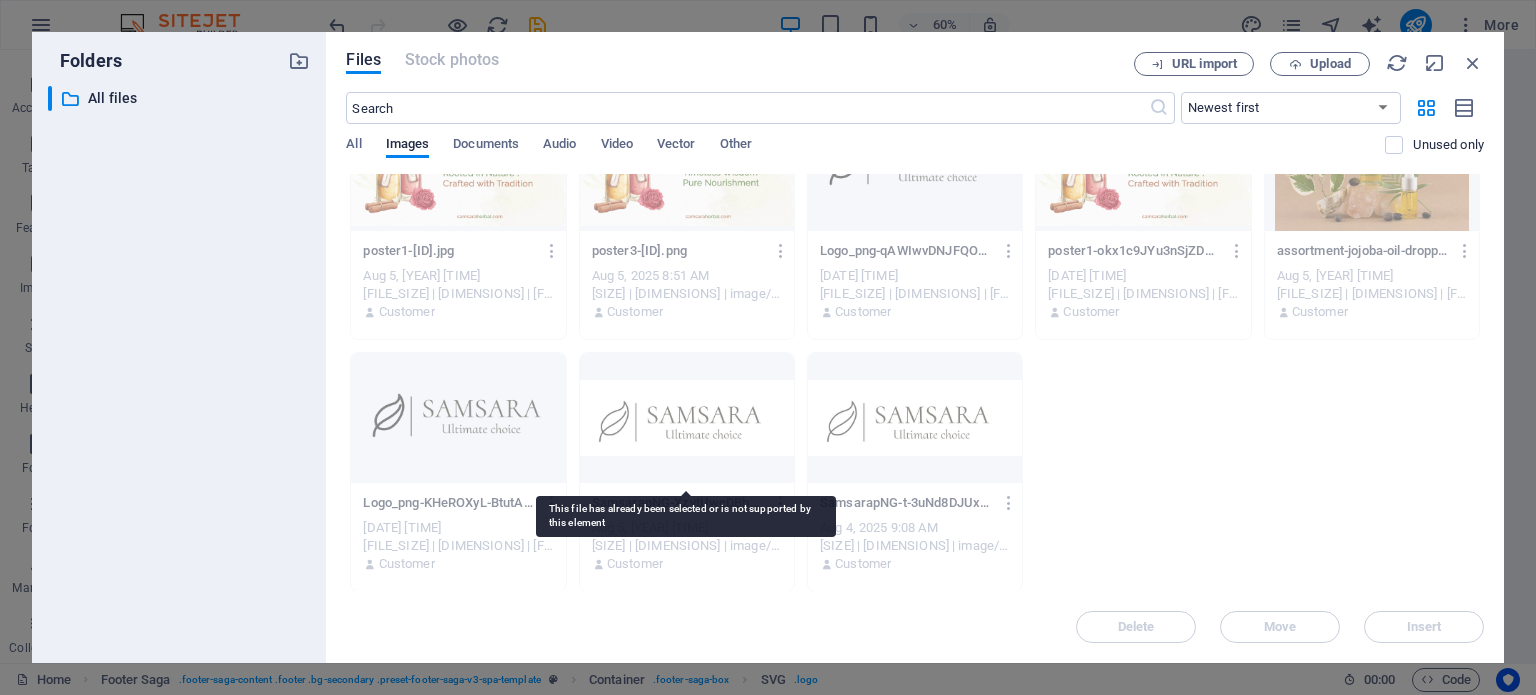 click at bounding box center (687, 418) 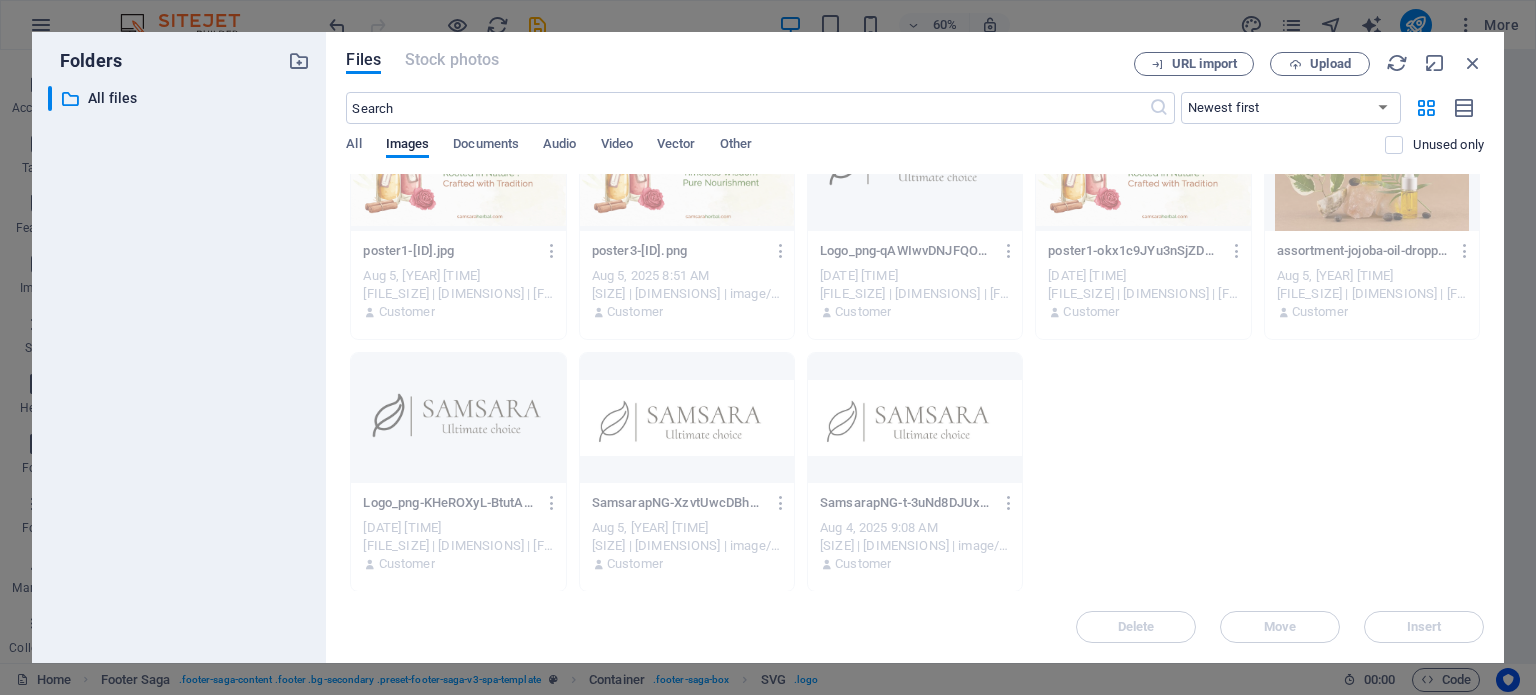 click on "Files Stock photos URL import Upload ​ Newest first Oldest first Name (A-Z) Name (Z-A) Size (0-9) Size (9-0) Resolution (0-9) Resolution (9-0) All Images Documents Audio Video Vector Other Unused only Drop files here to upload them instantly images111-dfT2l5CS1KnXfRvVxYUQqw.png images111-dfT2l5CS1KnXfRvVxYUQqw.png Aug 5, [YEAR] [TIME] [SIZE] | [DIMENSIONS] | image/png Customer images13-2Phkes-1FnsLEf4koWziPA.png images13-2Phkes-1FnsLEf4koWziPA.png Aug 5, [YEAR] [TIME] [SIZE] | [DIMENSIONS] | image/png Customer logo11-vjyMRtyMWjyK47Pic8jysA.png logo11-vjyMRtyMWjyK47Pic8jysA.png Aug 5, [YEAR] [TIME] [SIZE] | [DIMENSIONS] | image/png Customer logo-01-WHRDnNaD2dErYddldrR4PQ.png logo-01-WHRDnNaD2dErYddldrR4PQ.png Aug 5, [YEAR] [TIME] [SIZE] | [DIMENSIONS] | image/png Customer sparoh_LogoBalck-fT5l1rI8YbFpnBrGmCiQnA.jpg sparoh_LogoBalck-fT5l1rI8YbFpnBrGmCiQnA.jpg Aug 5, [YEAR] [TIME] [SIZE] | [DIMENSIONS] | image/jpeg Customer POSHEPNG-gqsTknoDtuijN-_W7zKDaA.png POSHEPNG-gqsTknoDtuijN-_W7zKDaA.png Aug 5, [YEAR] [TIME] Move" at bounding box center [915, 347] 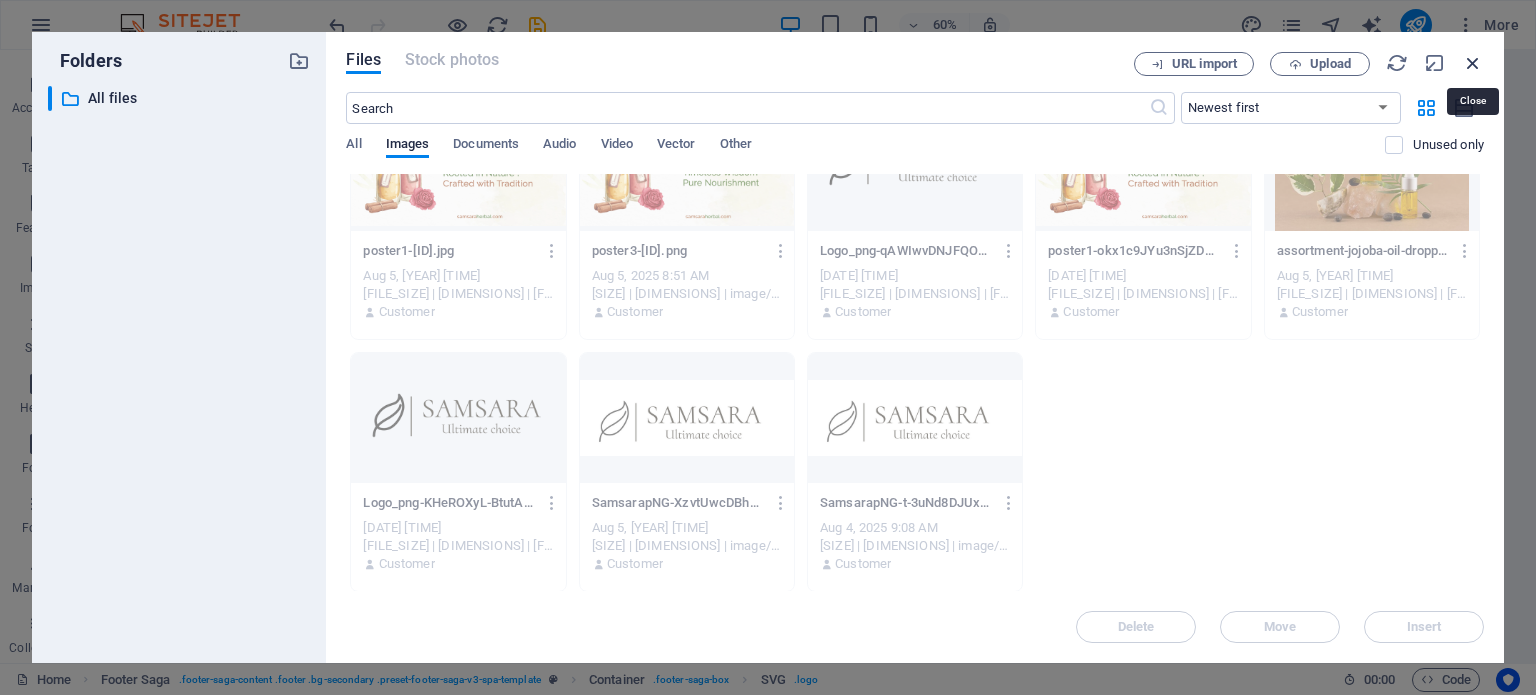 click at bounding box center [1473, 63] 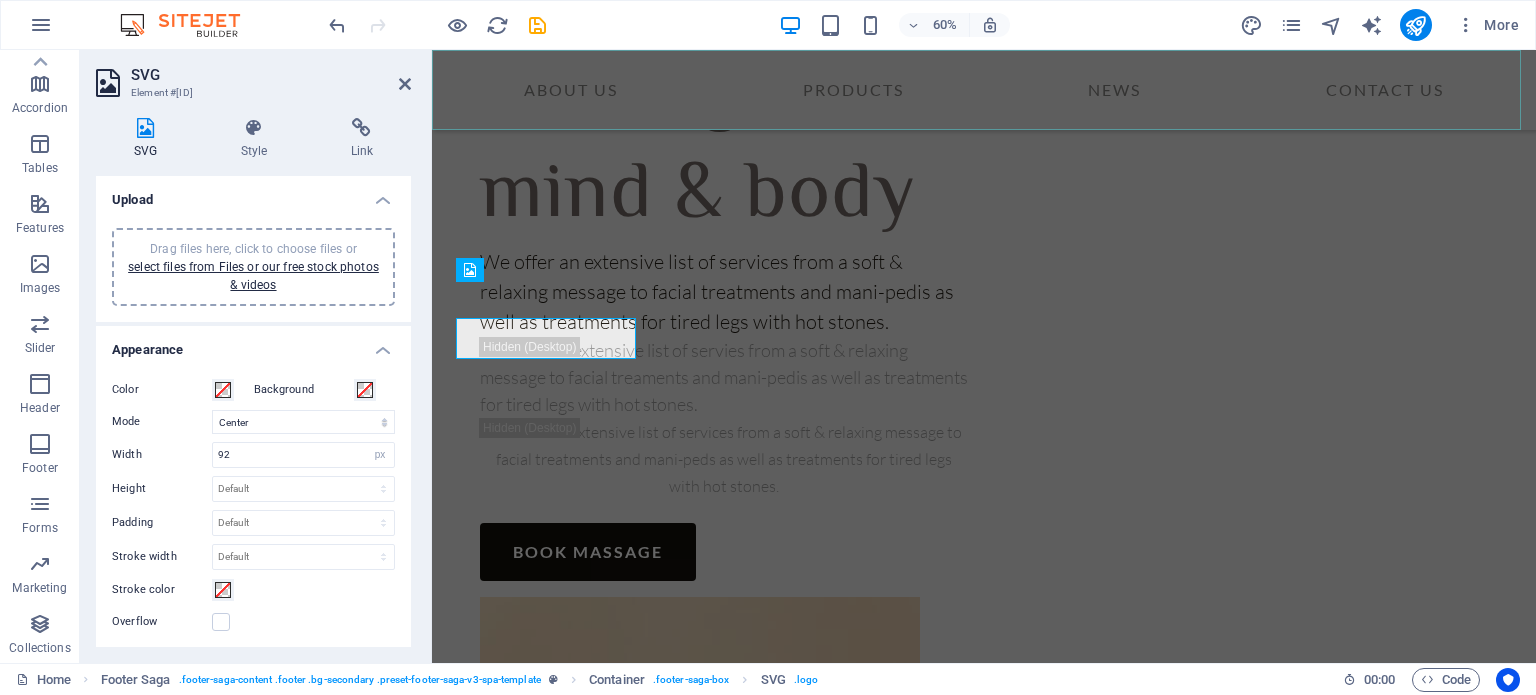 scroll, scrollTop: 6988, scrollLeft: 0, axis: vertical 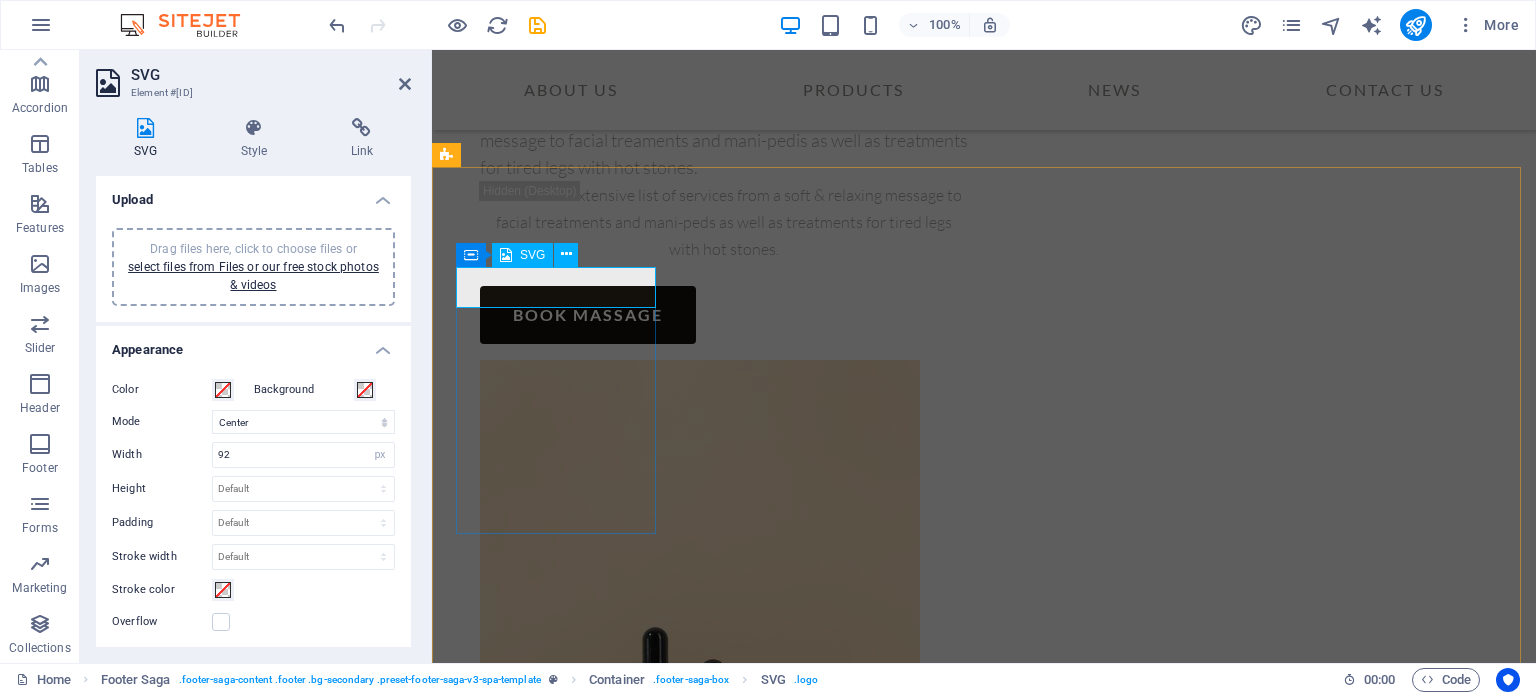 click at bounding box center [558, 10681] 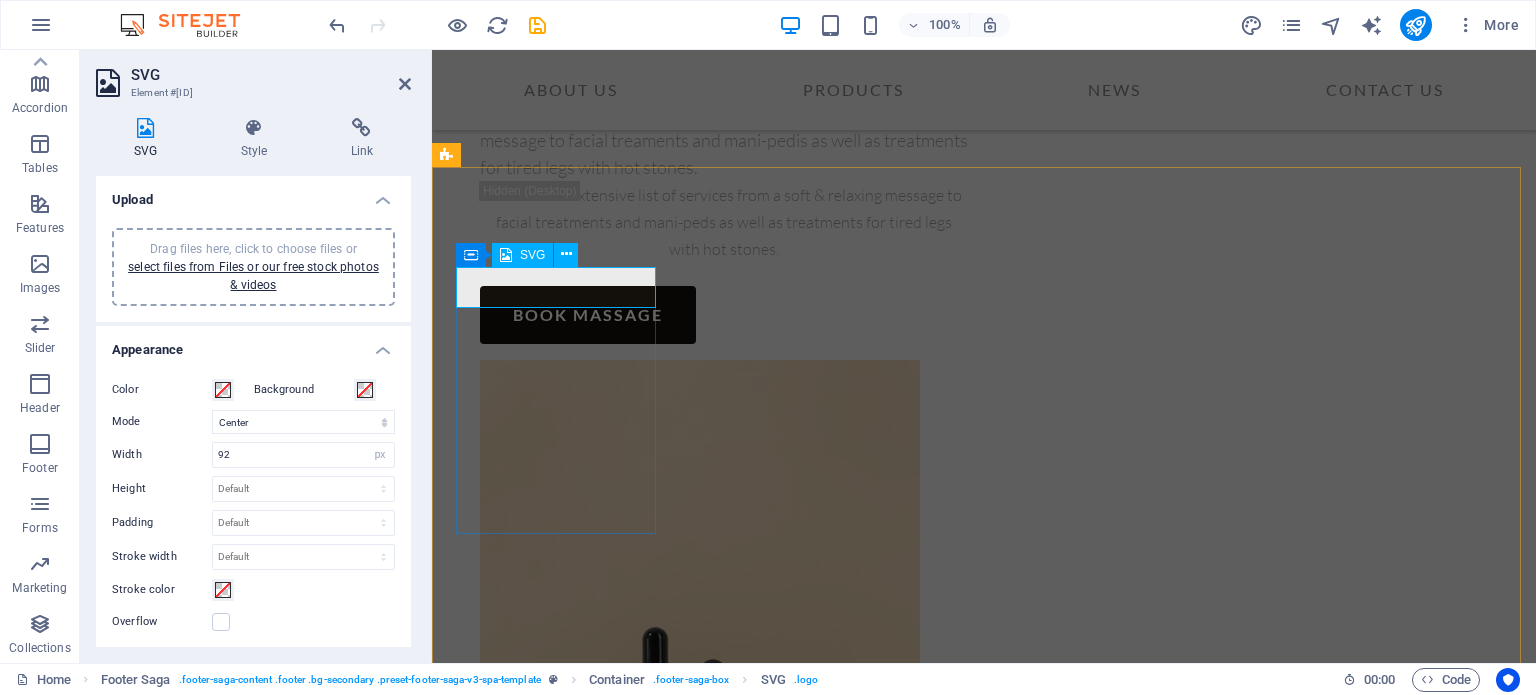 click at bounding box center (558, 10681) 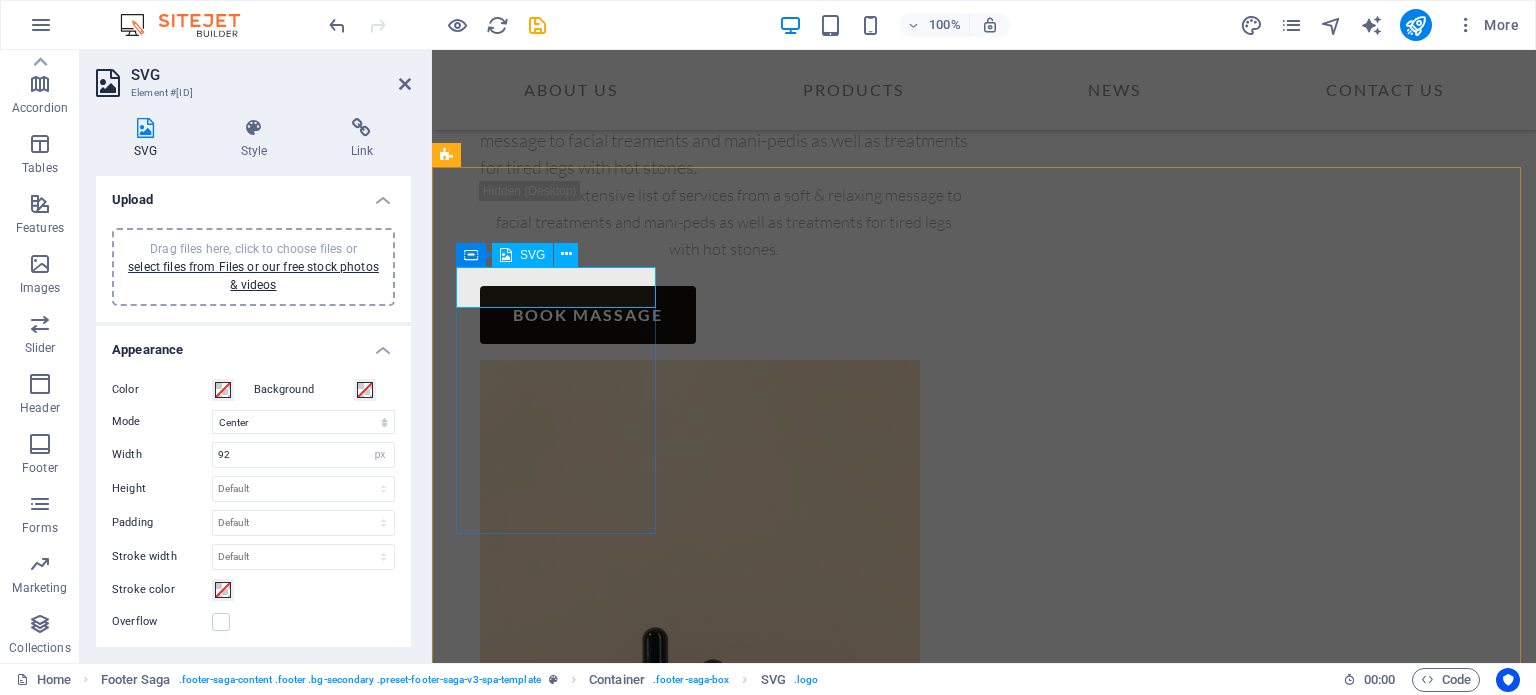 click at bounding box center [558, 10681] 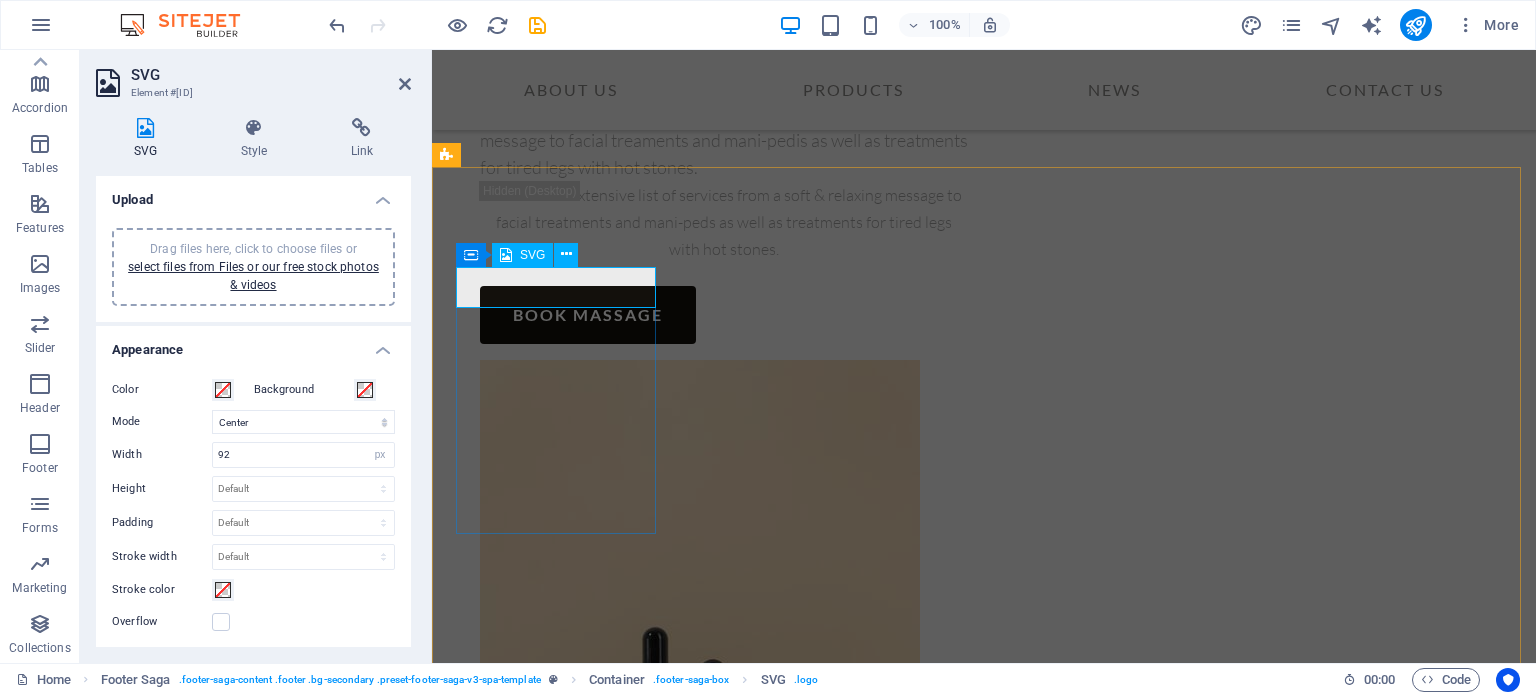 click at bounding box center [558, 10681] 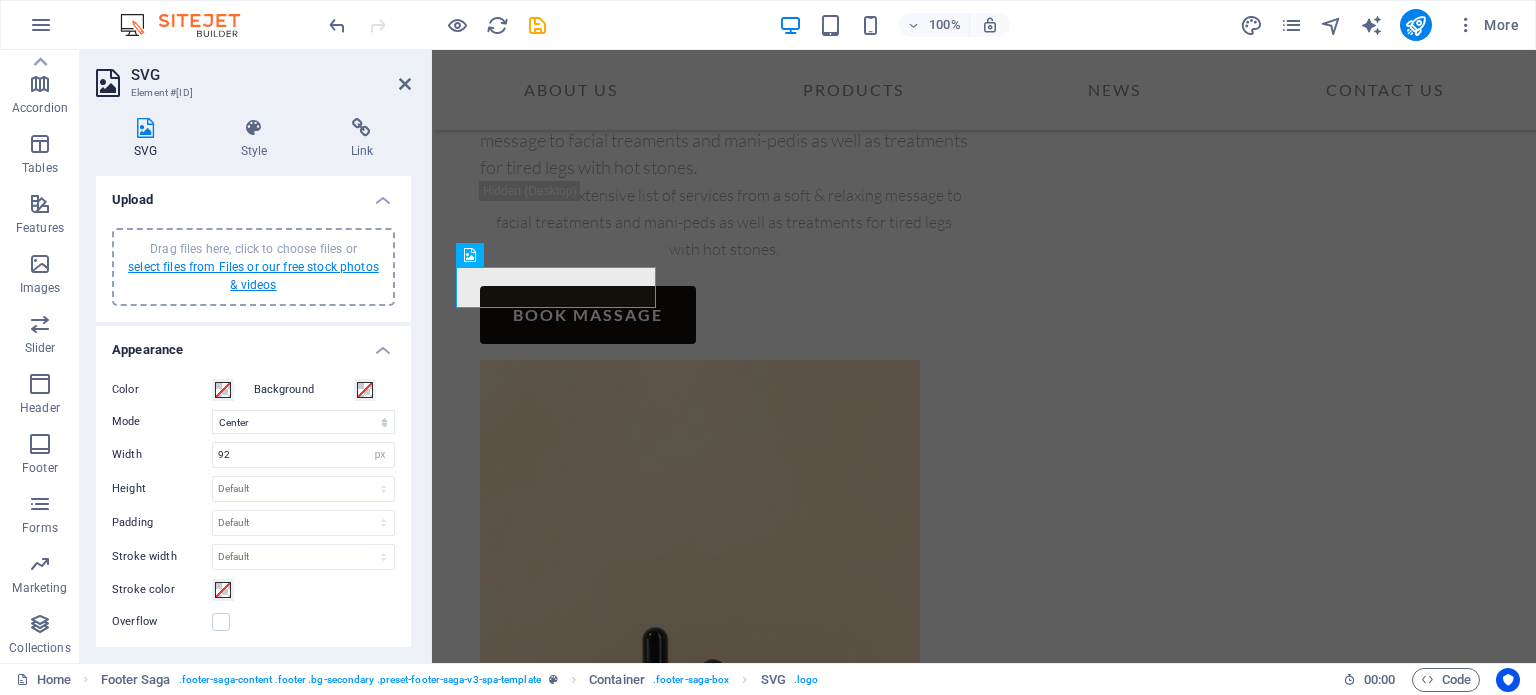 click on "select files from Files or our free stock photos & videos" at bounding box center (253, 276) 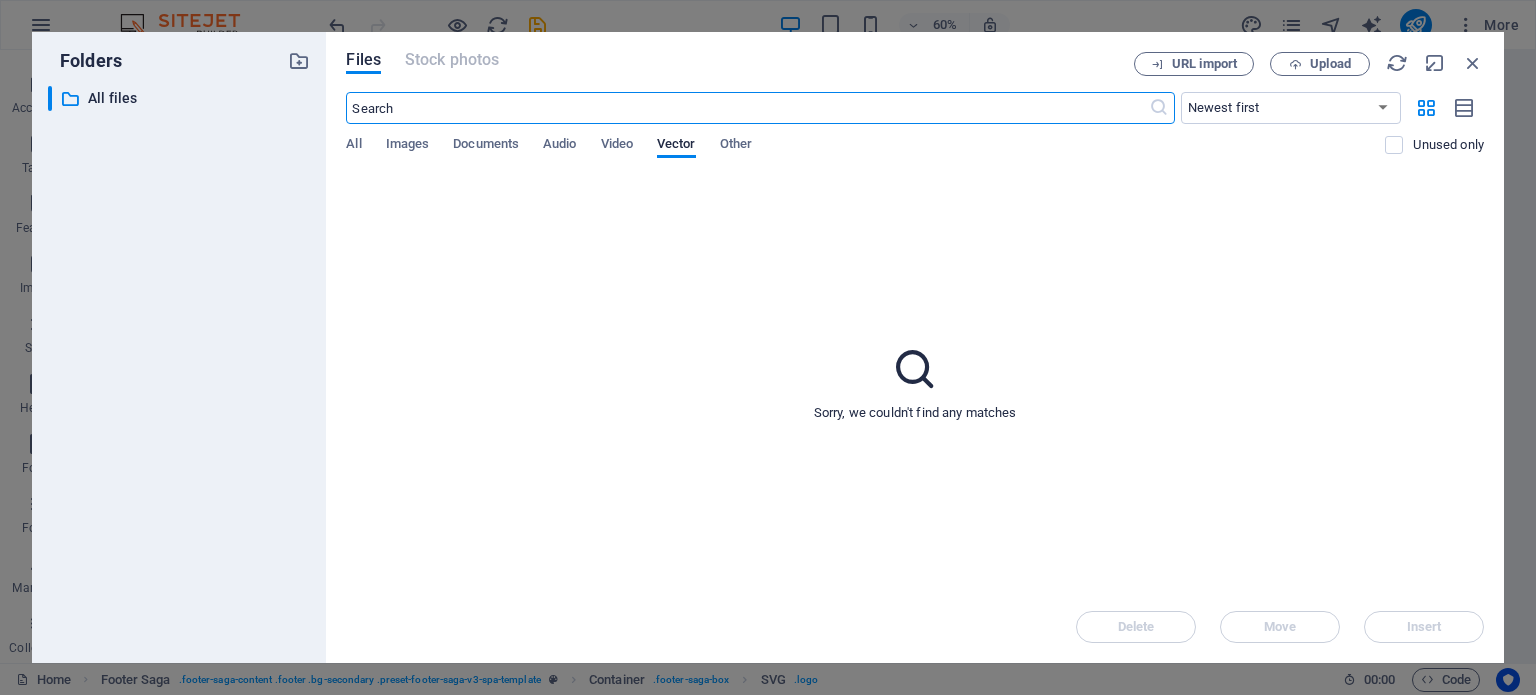 scroll, scrollTop: 6751, scrollLeft: 0, axis: vertical 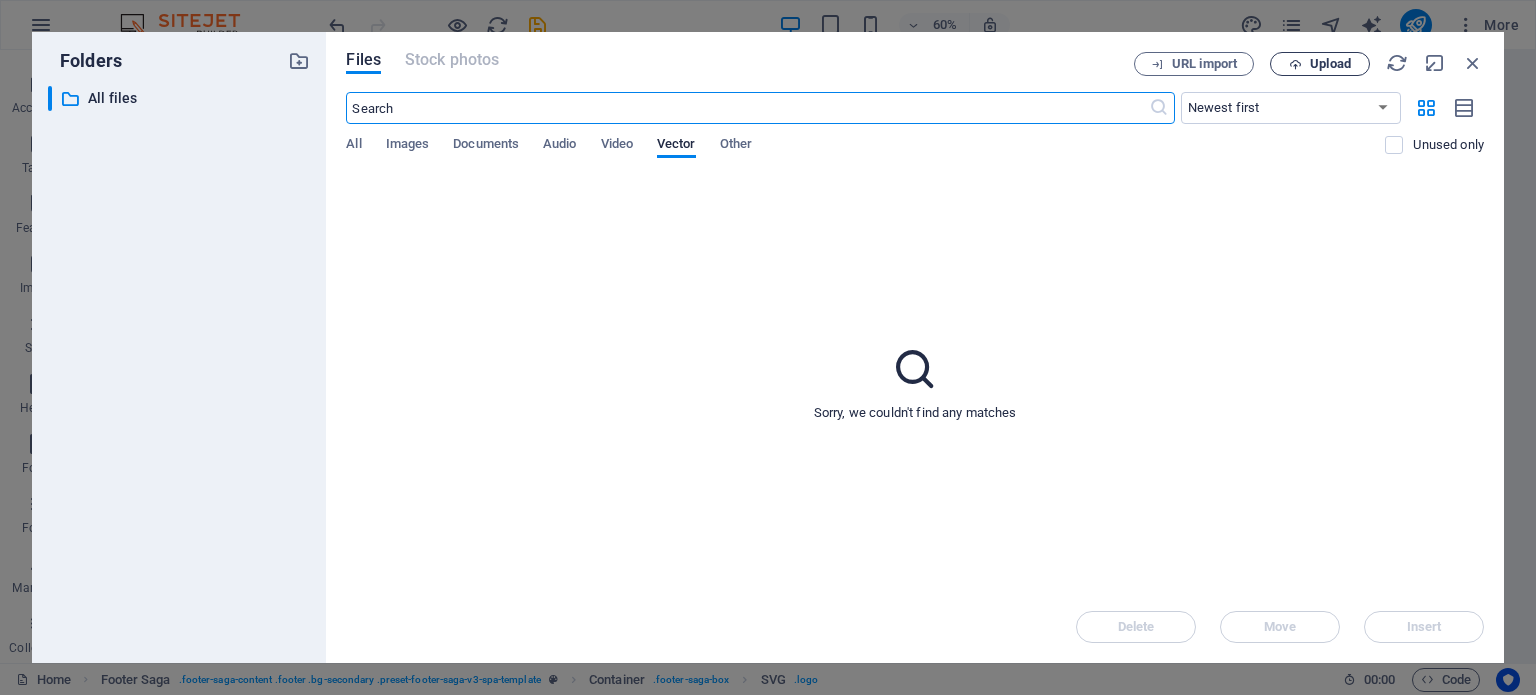 click on "Upload" at bounding box center [1320, 64] 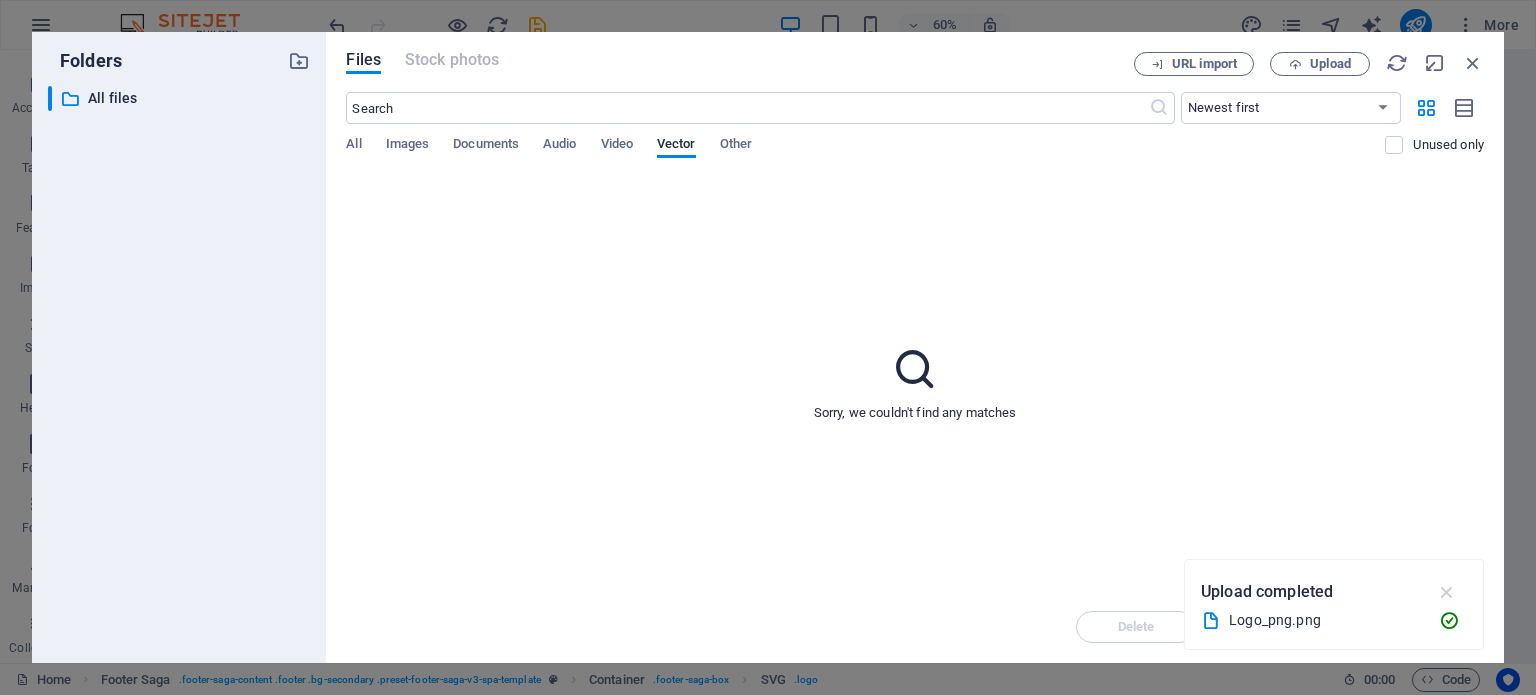 click at bounding box center (1447, 592) 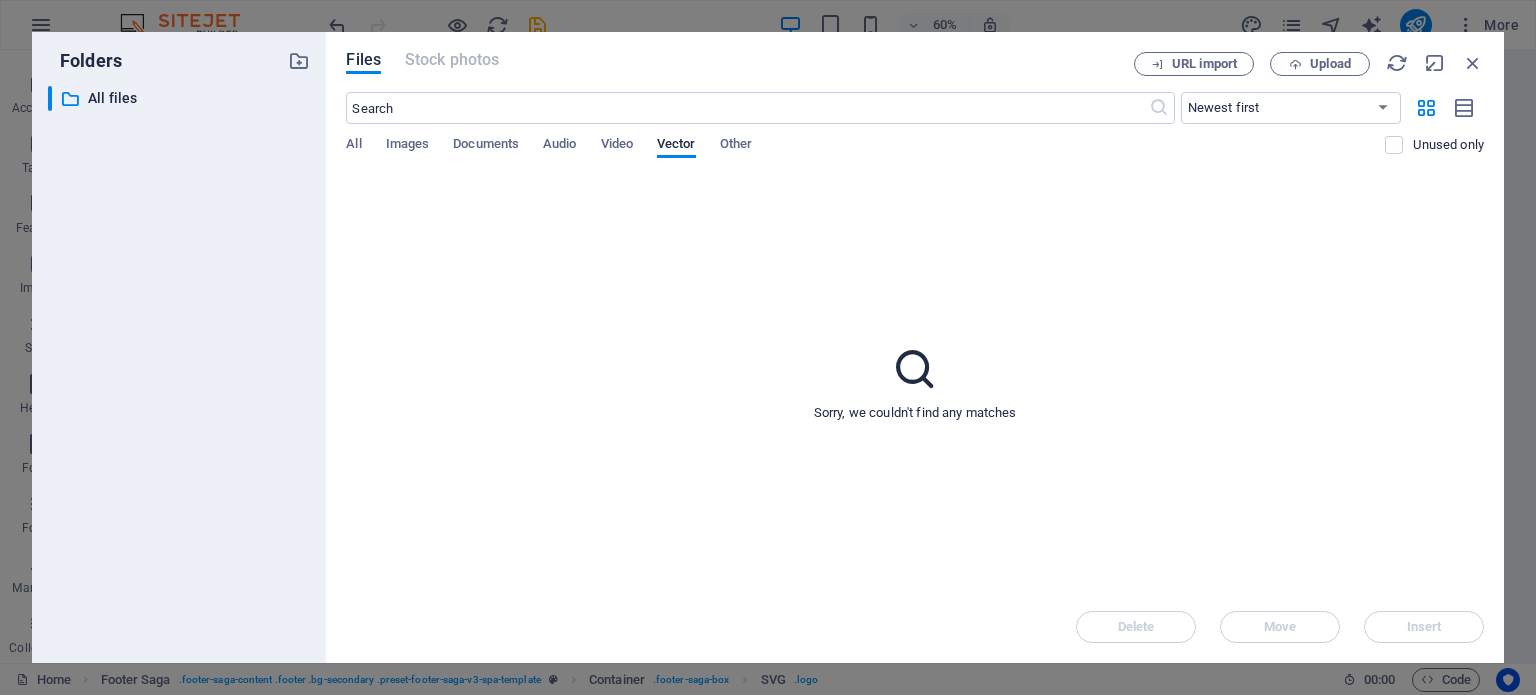 click on "Sorry, we couldn't find any matches" at bounding box center (915, 413) 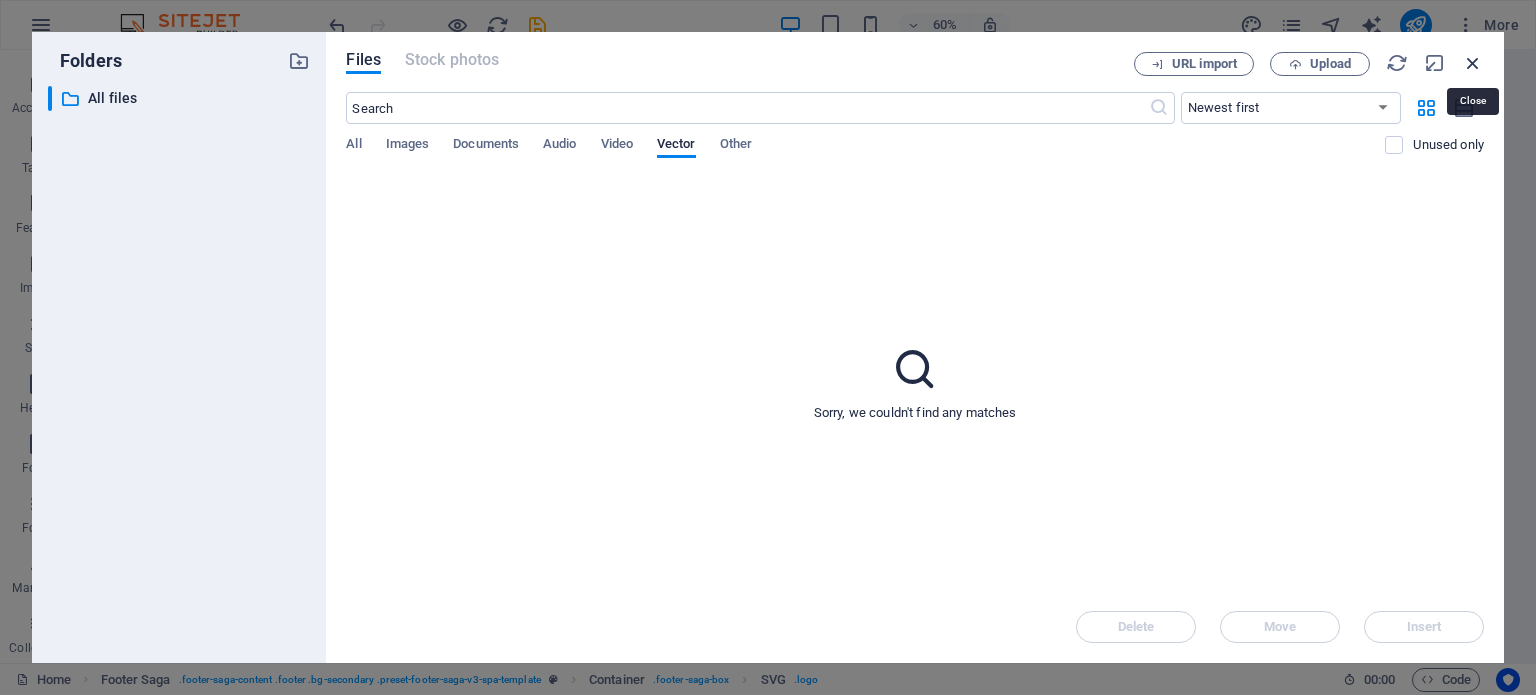 click at bounding box center (1473, 63) 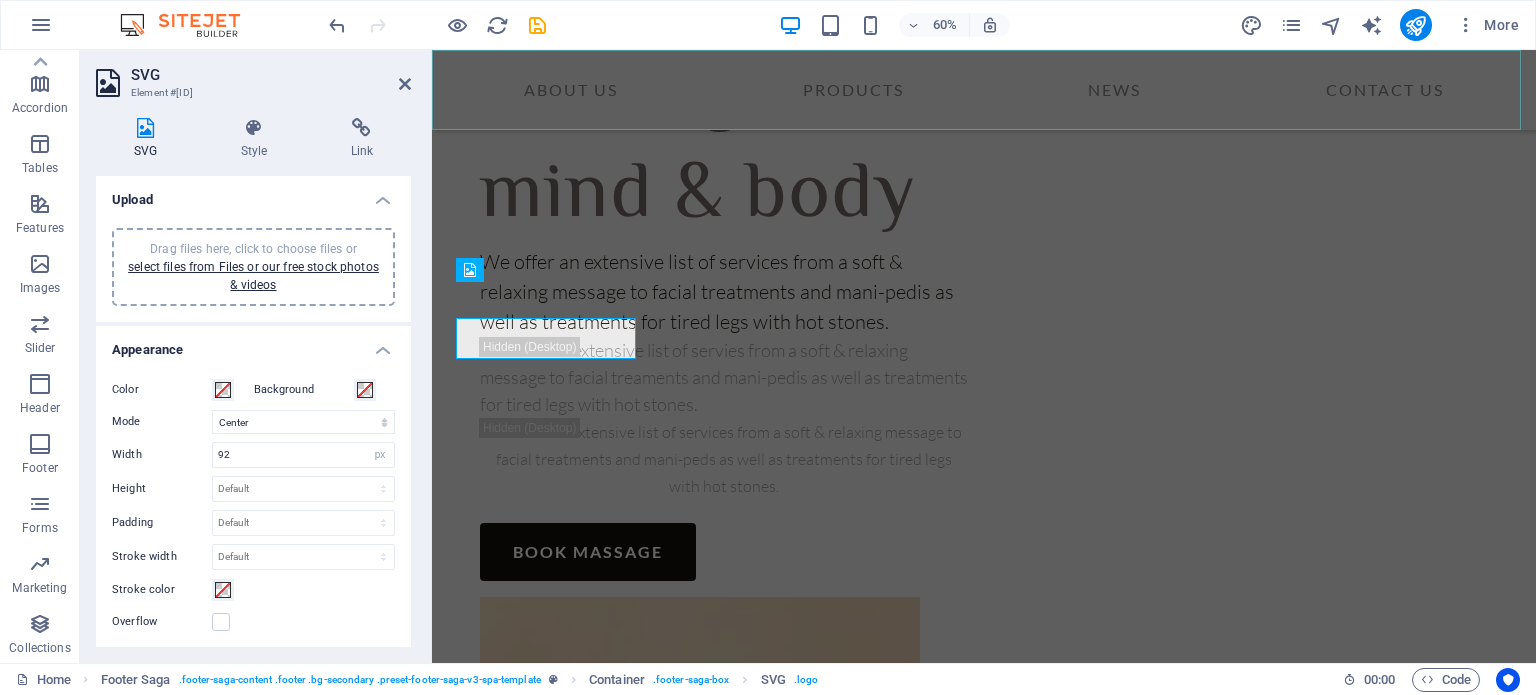 scroll, scrollTop: 6988, scrollLeft: 0, axis: vertical 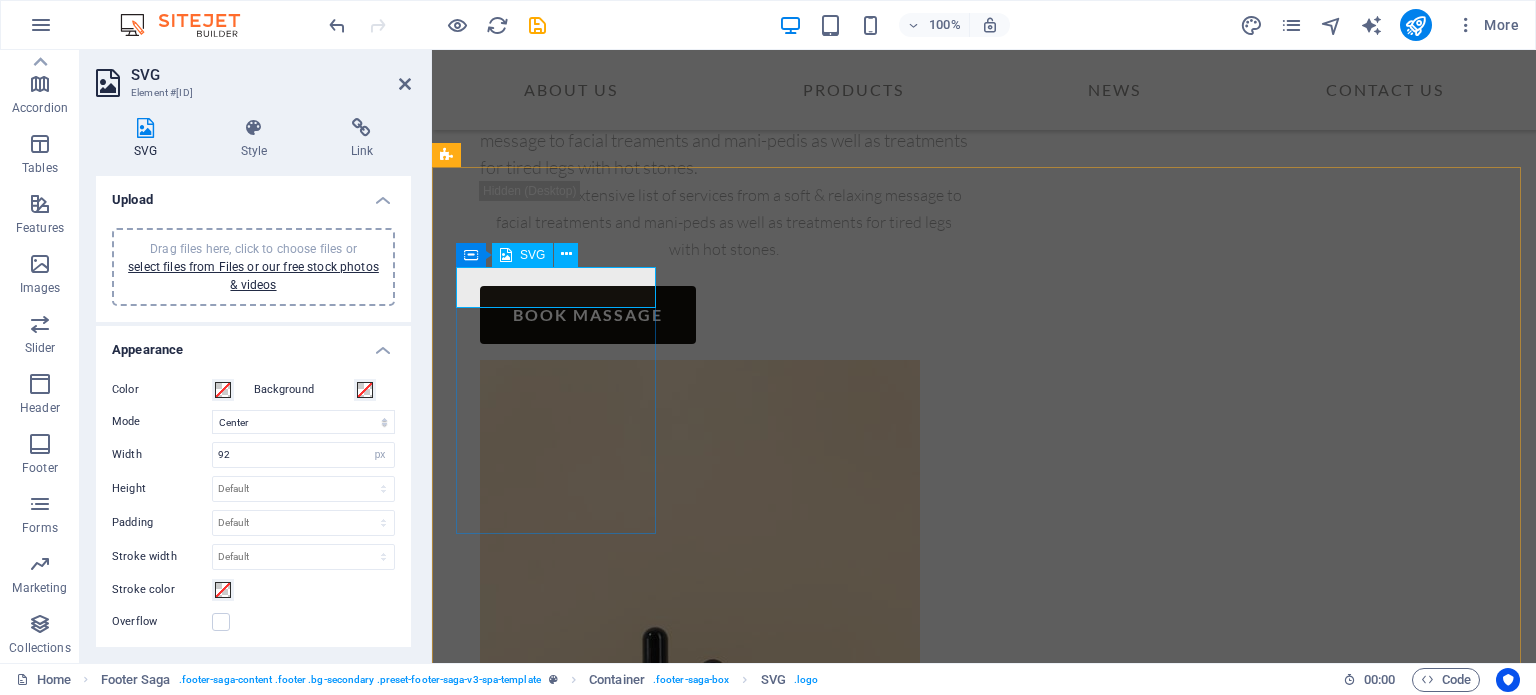 click at bounding box center (558, 10681) 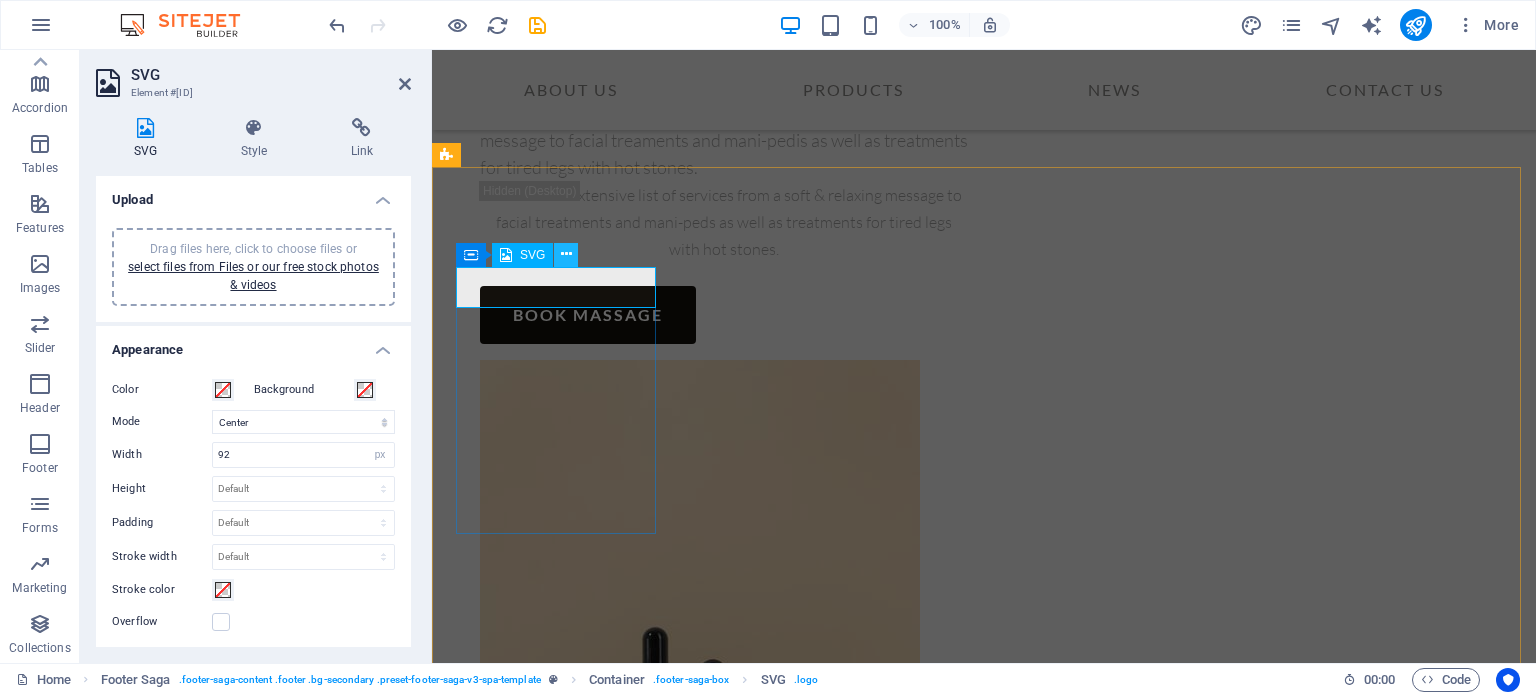 click at bounding box center (566, 254) 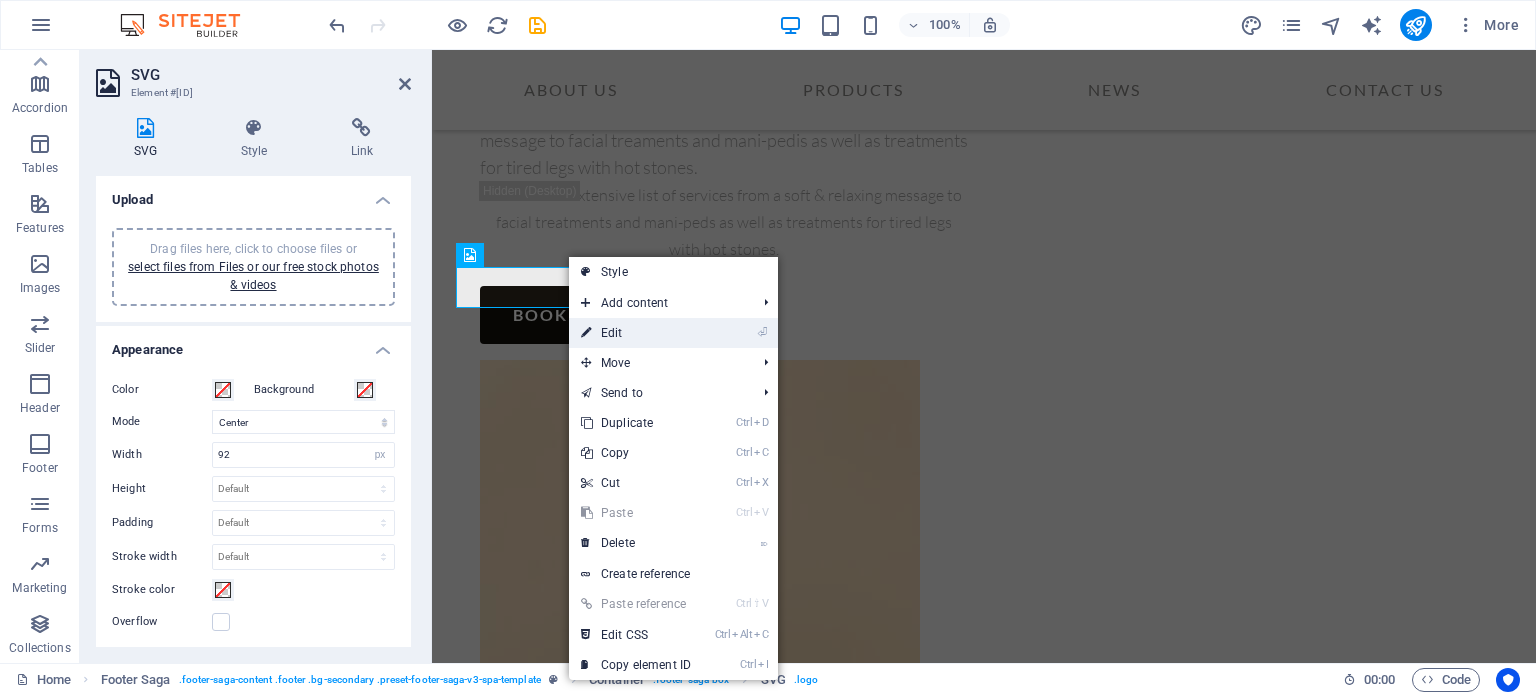 drag, startPoint x: 626, startPoint y: 339, endPoint x: 194, endPoint y: 286, distance: 435.239 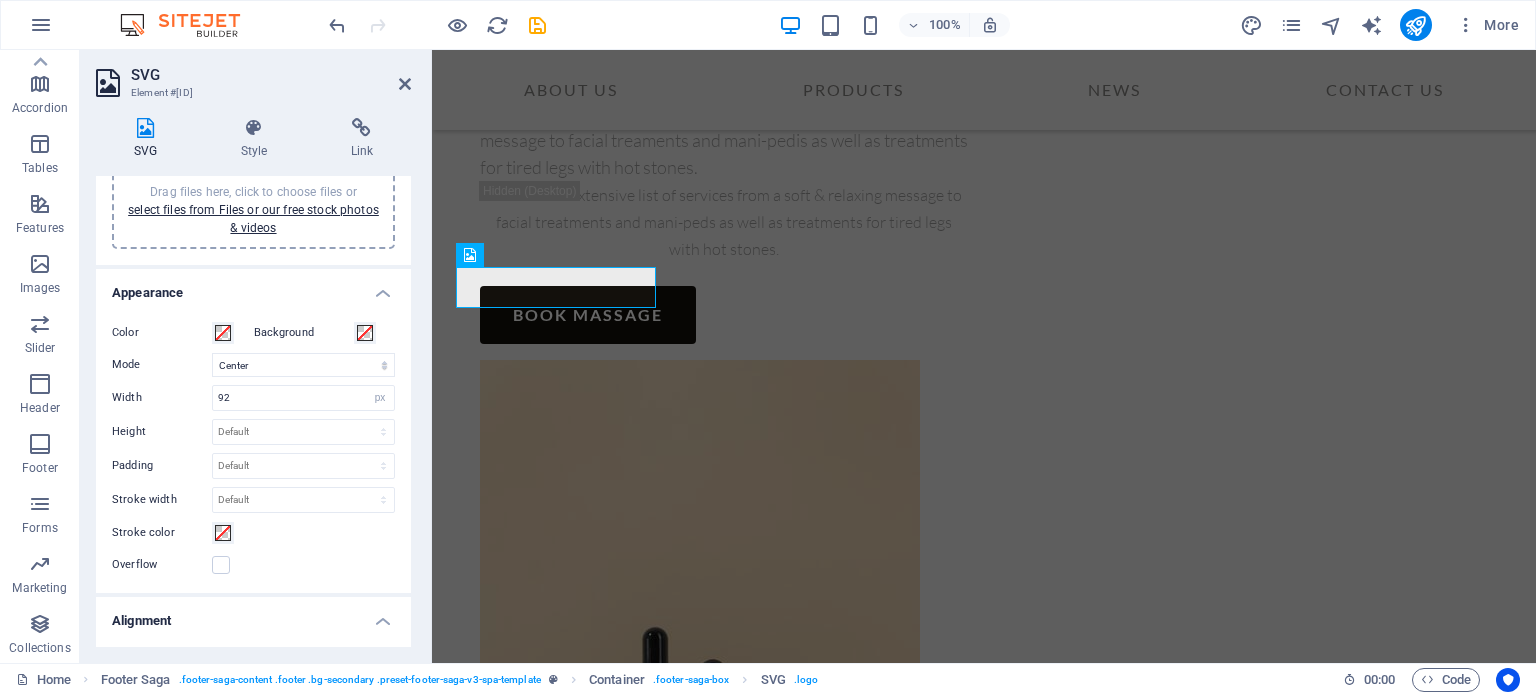 scroll, scrollTop: 0, scrollLeft: 0, axis: both 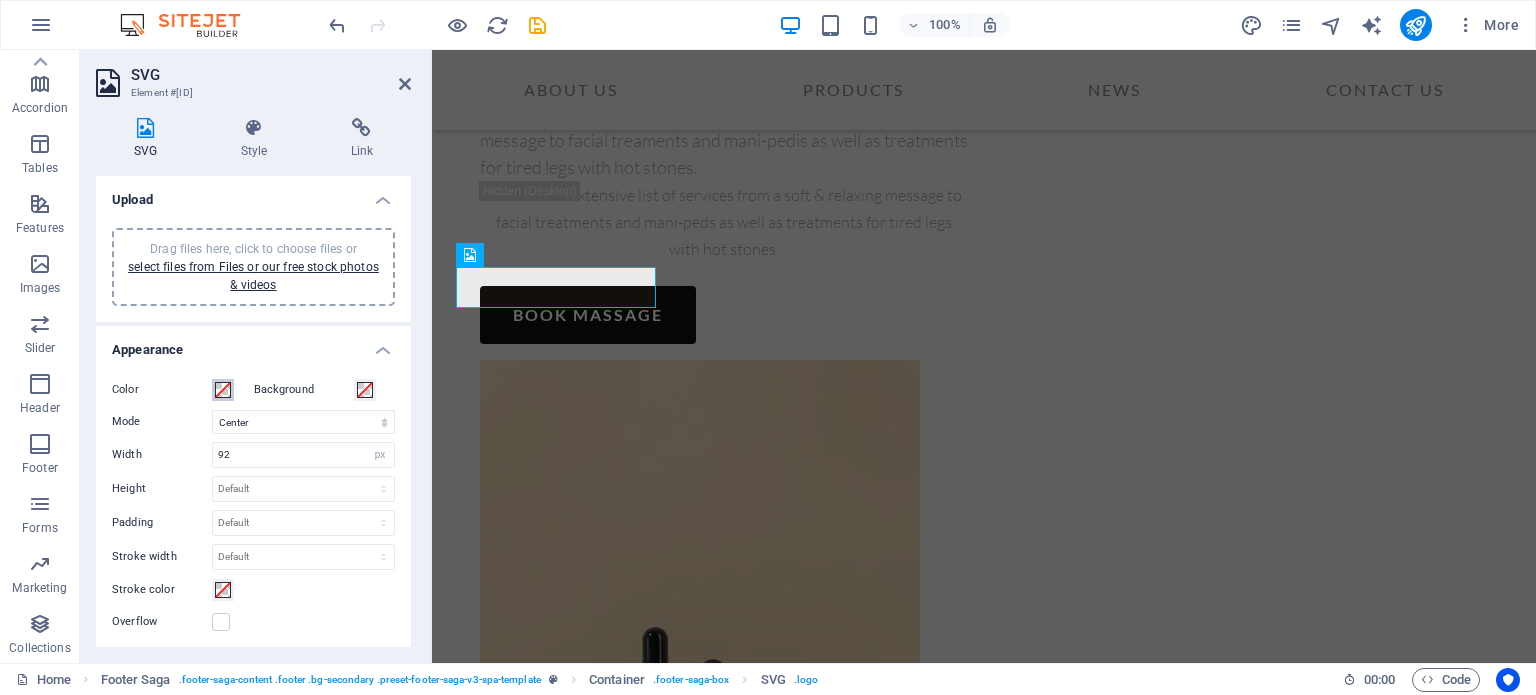 click at bounding box center [223, 390] 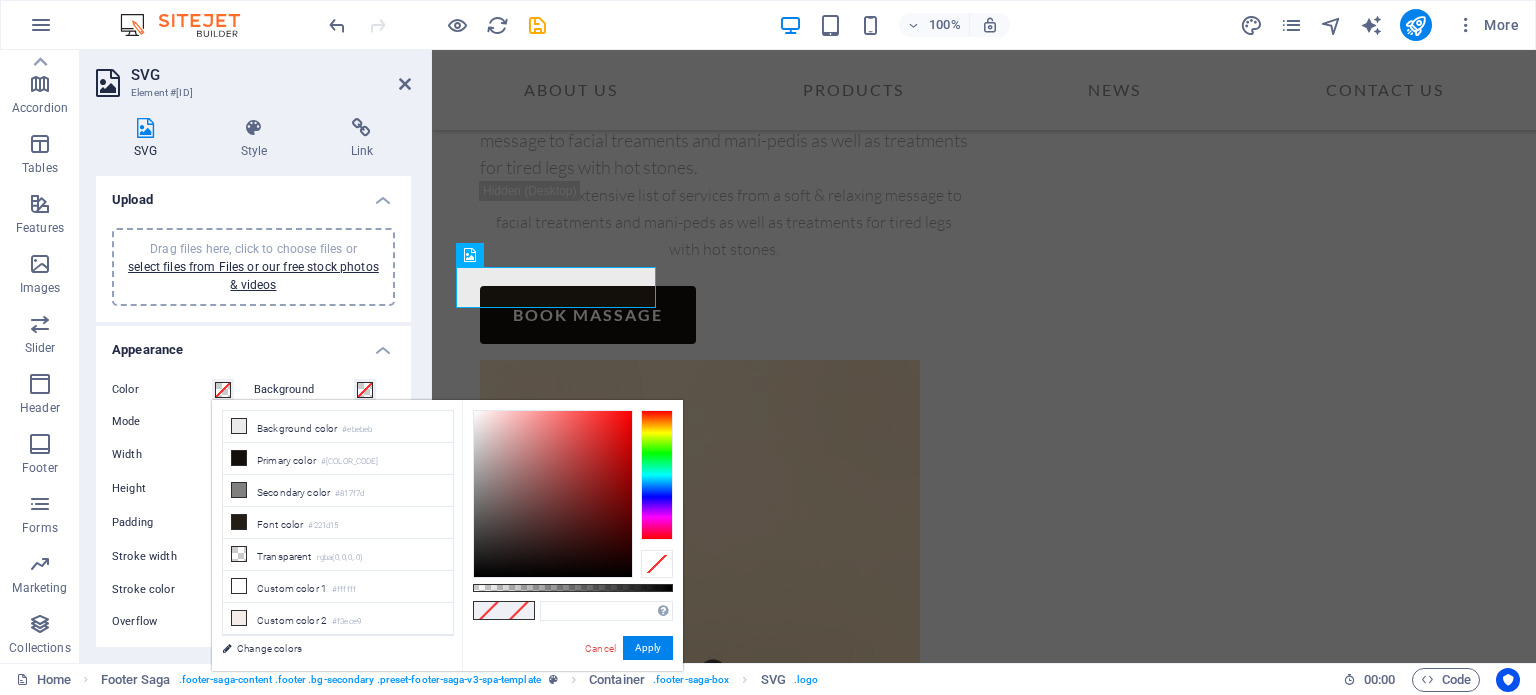 click on "Appearance" at bounding box center (253, 344) 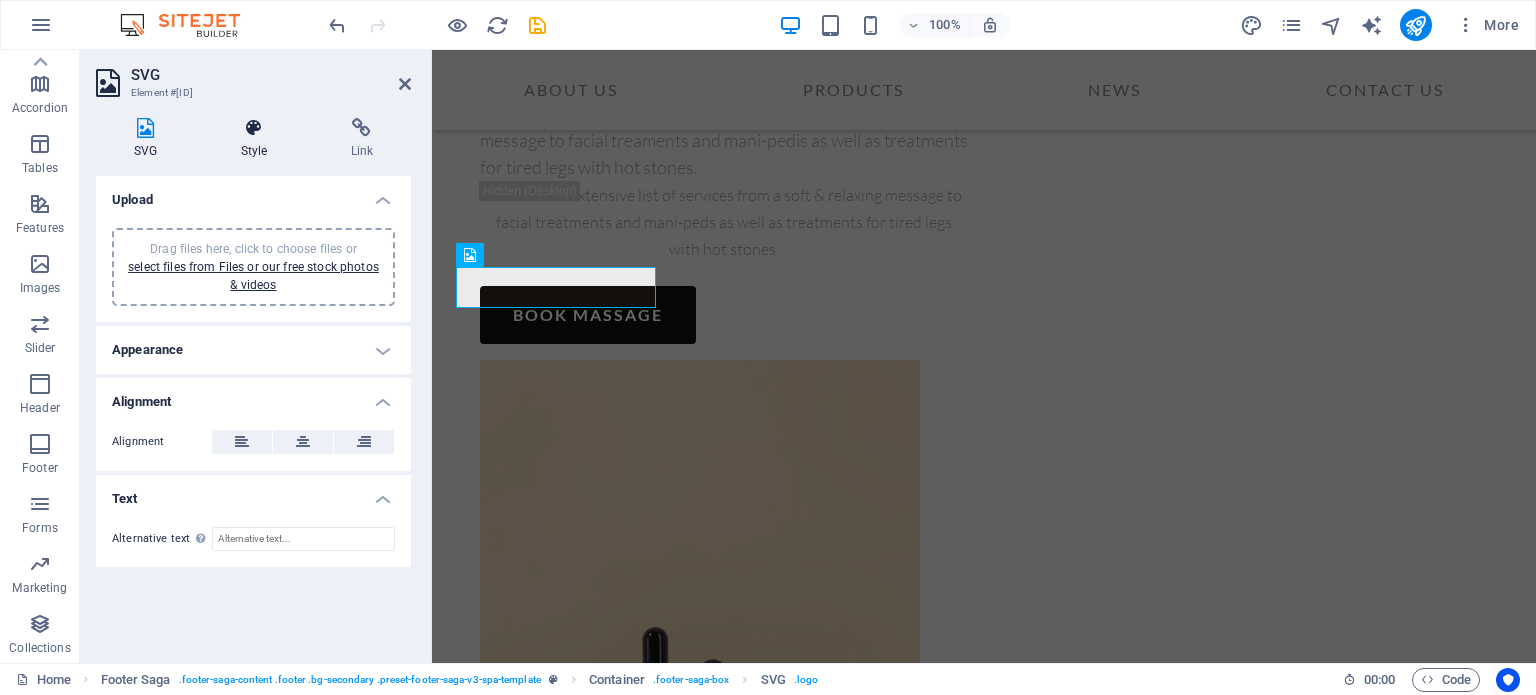 click at bounding box center [254, 128] 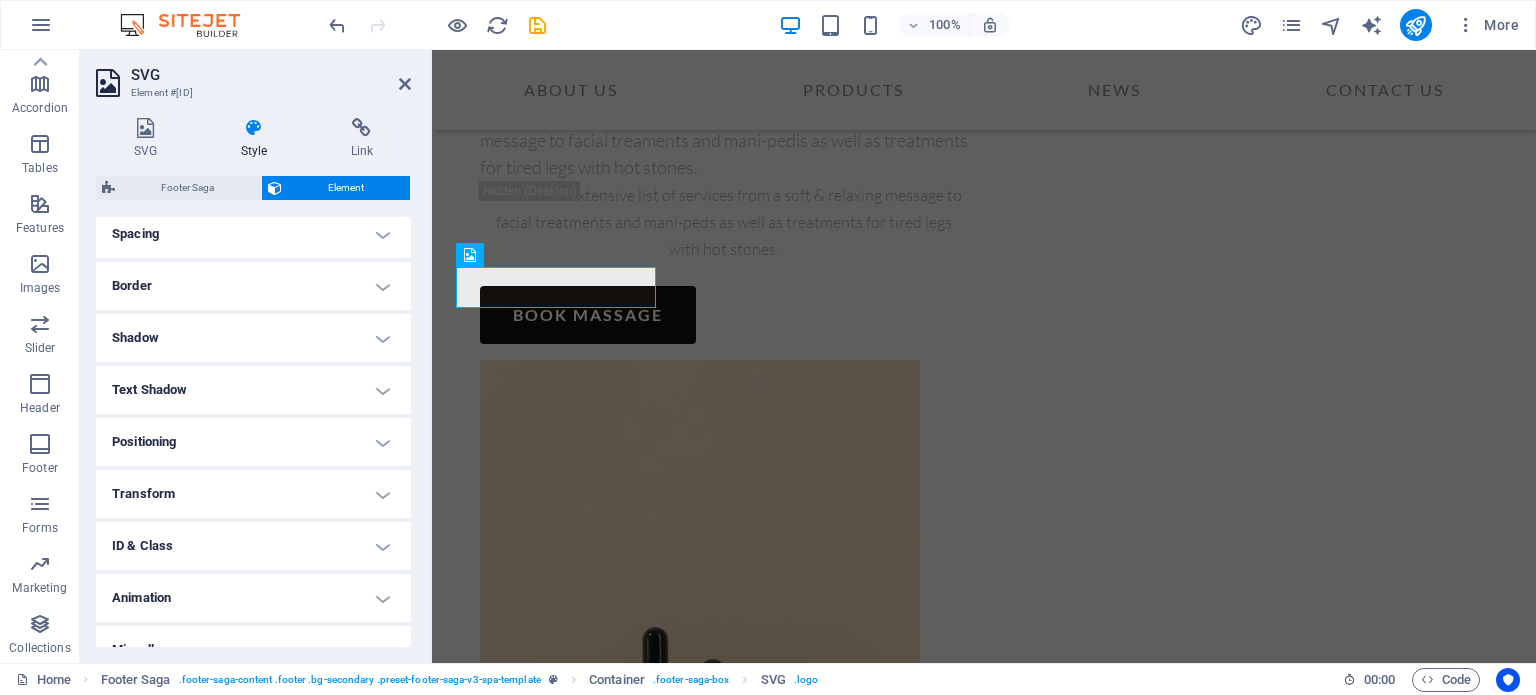 scroll, scrollTop: 400, scrollLeft: 0, axis: vertical 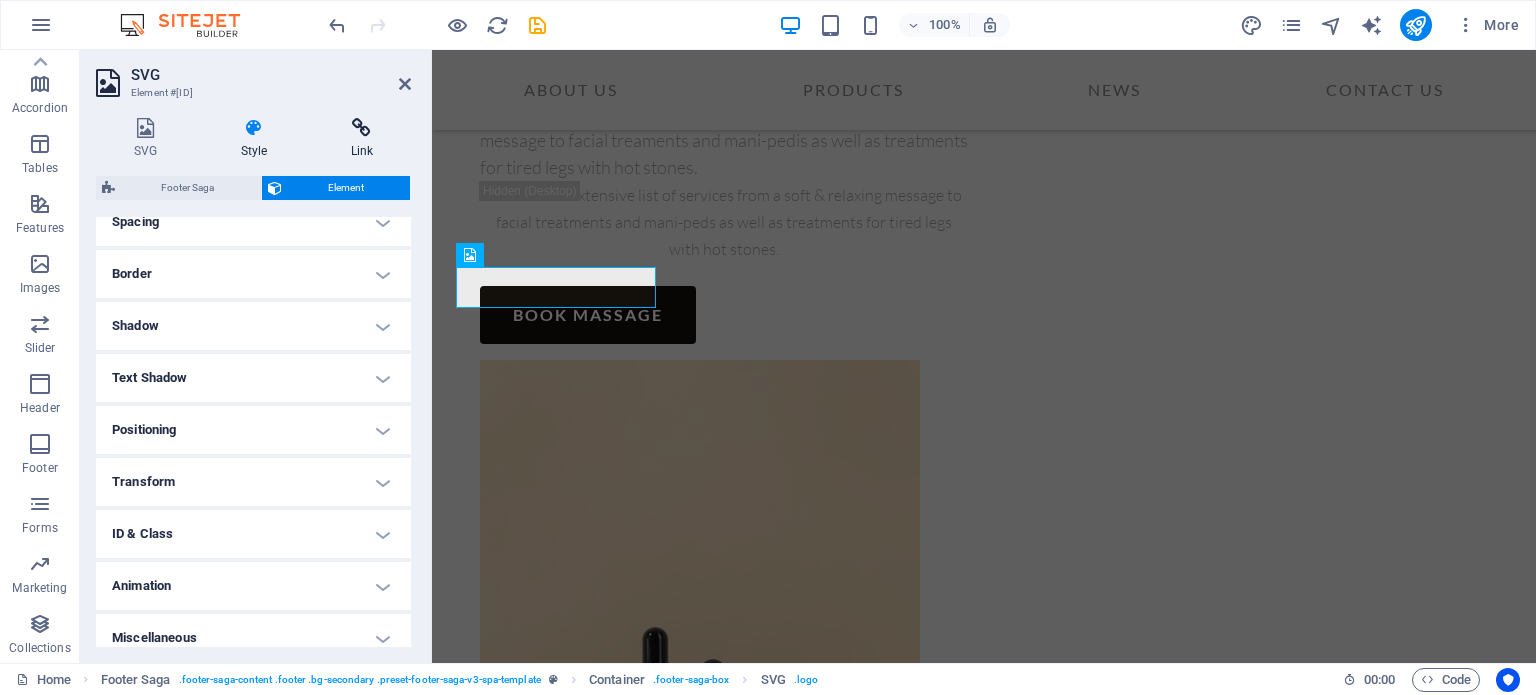 click on "Link" at bounding box center [362, 139] 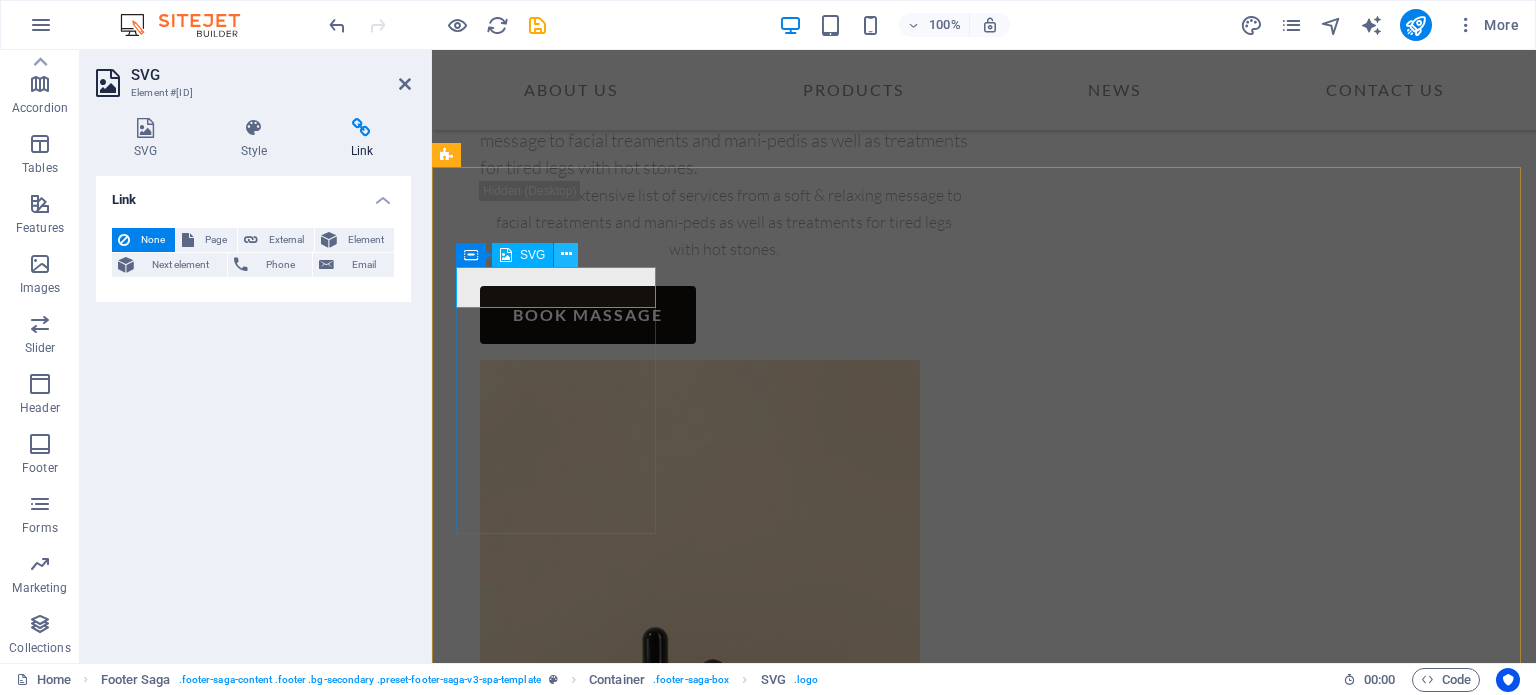 click at bounding box center (566, 254) 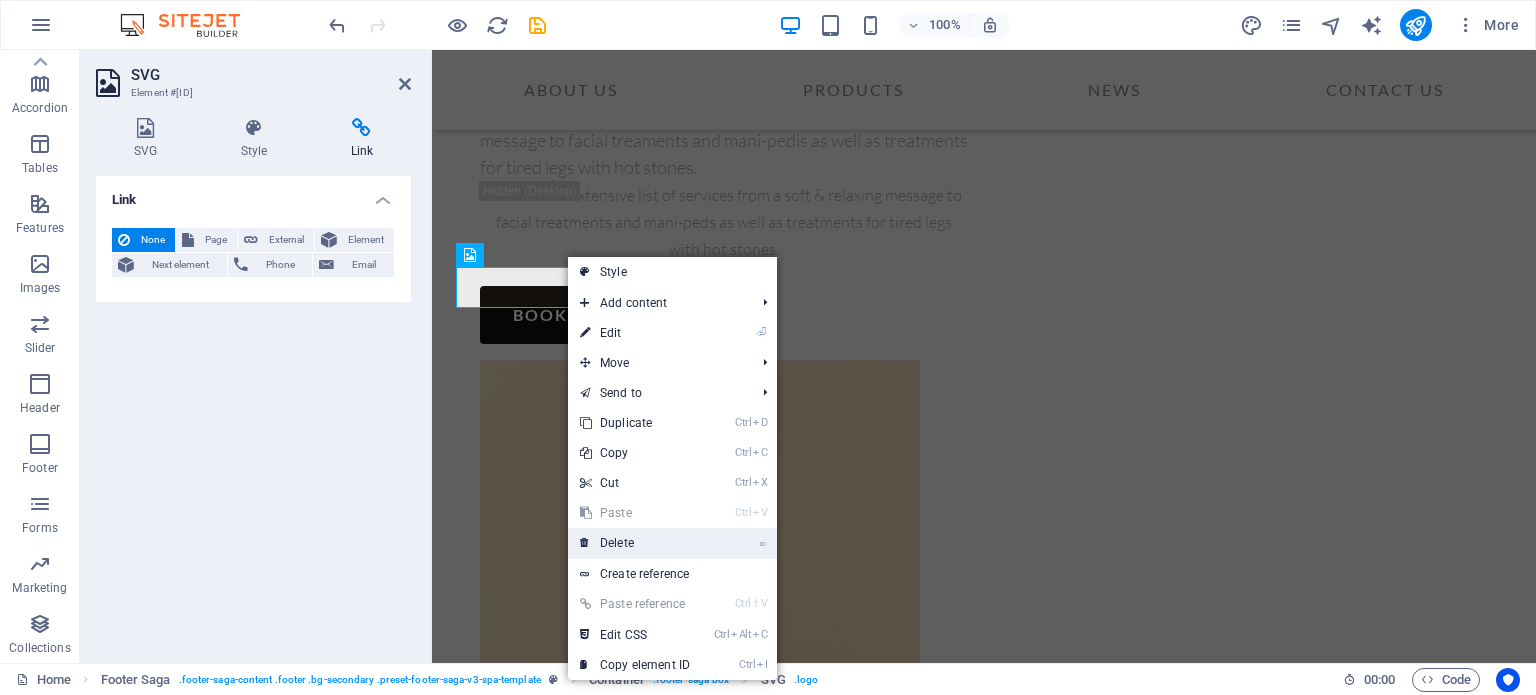 click on "⌦  Delete" at bounding box center [635, 543] 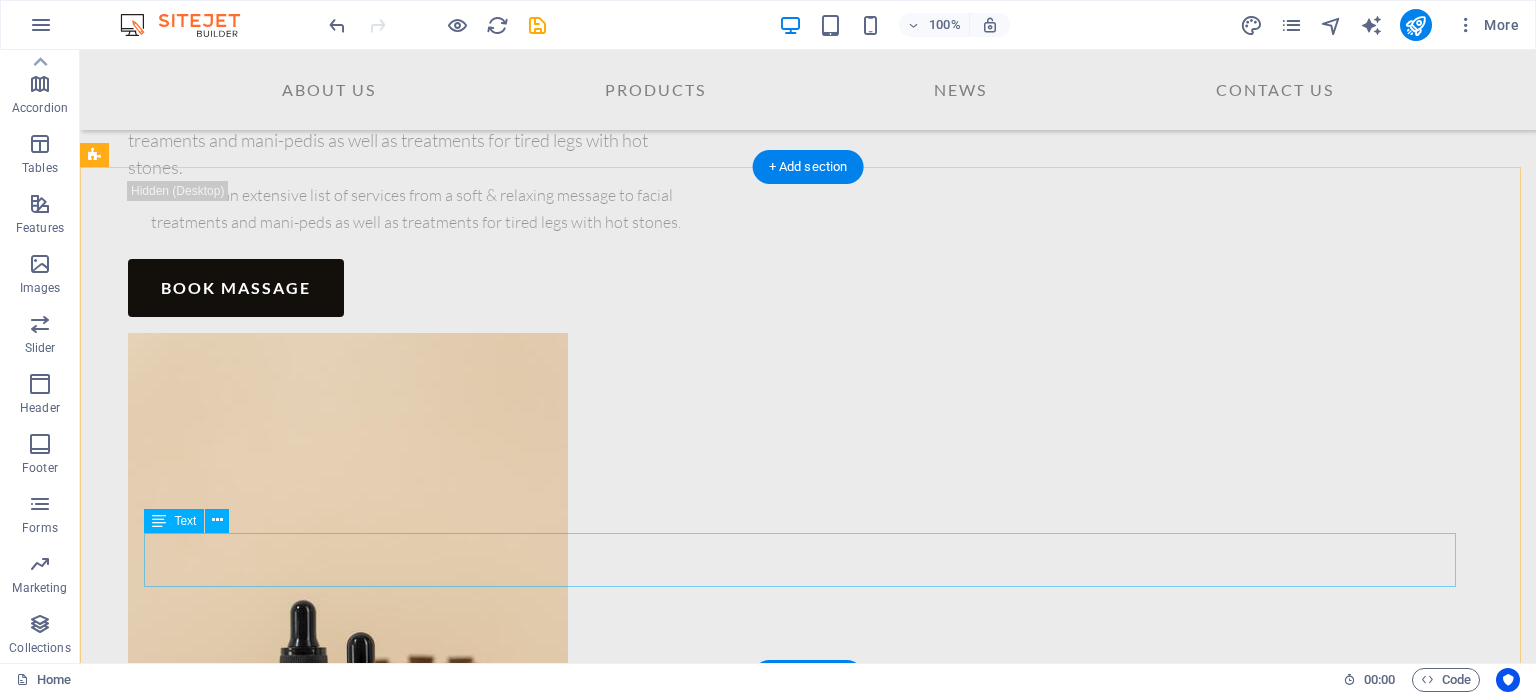 scroll, scrollTop: 7073, scrollLeft: 0, axis: vertical 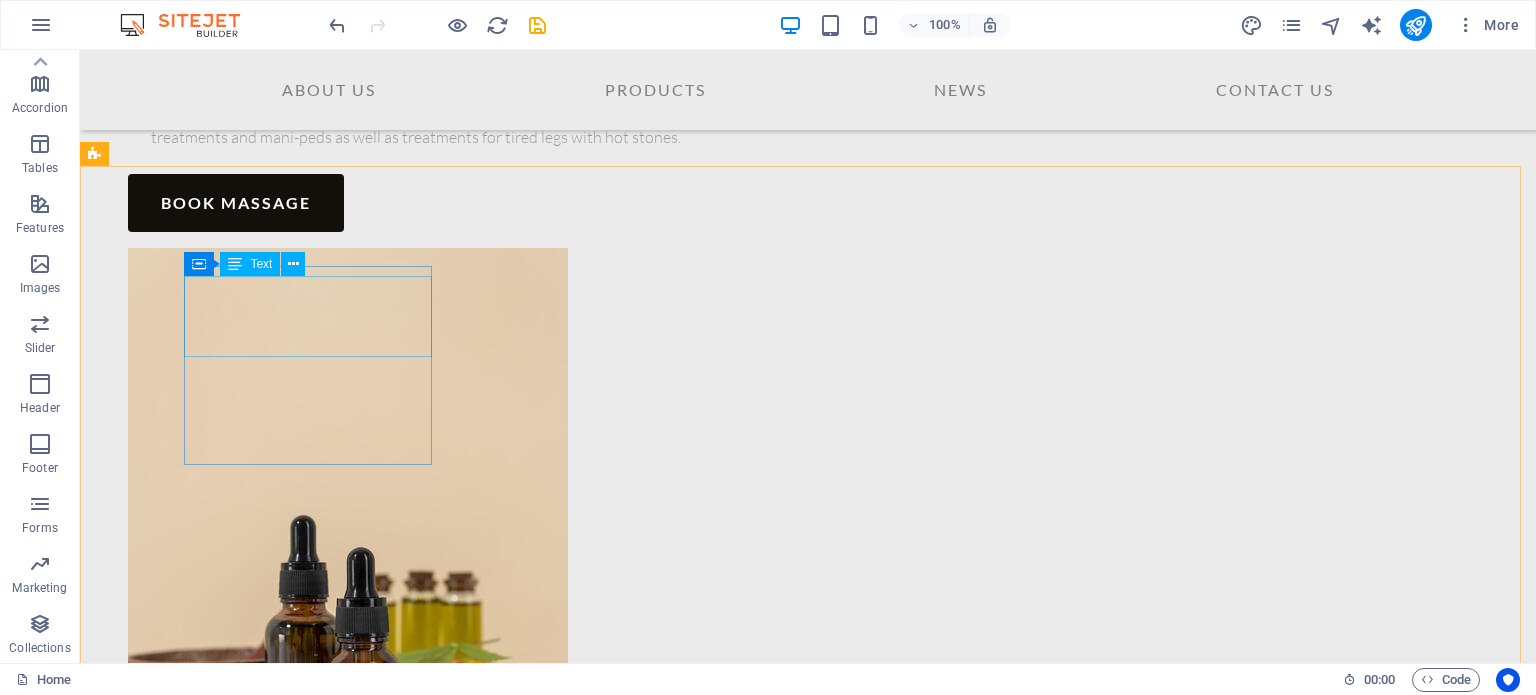 click at bounding box center [235, 264] 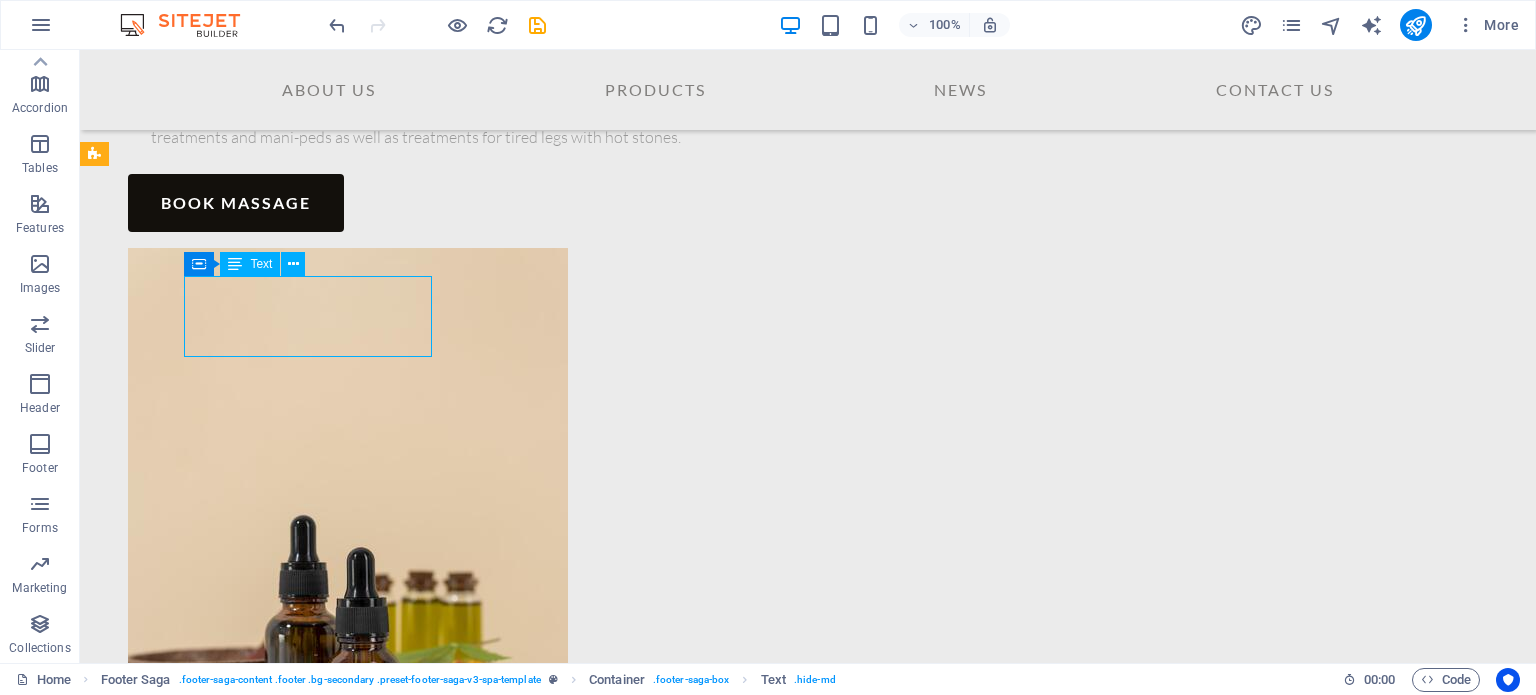 click at bounding box center (235, 264) 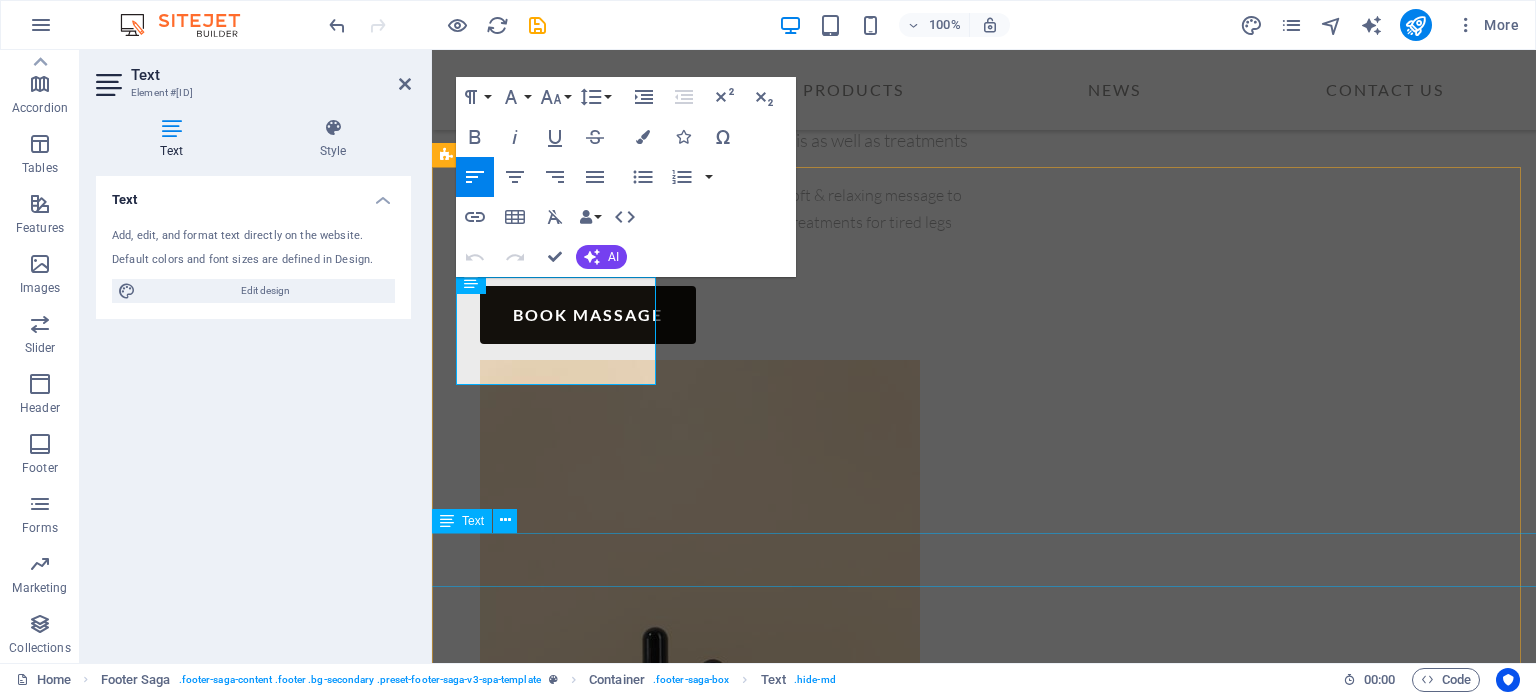 drag, startPoint x: 648, startPoint y: 547, endPoint x: 645, endPoint y: 533, distance: 14.3178215 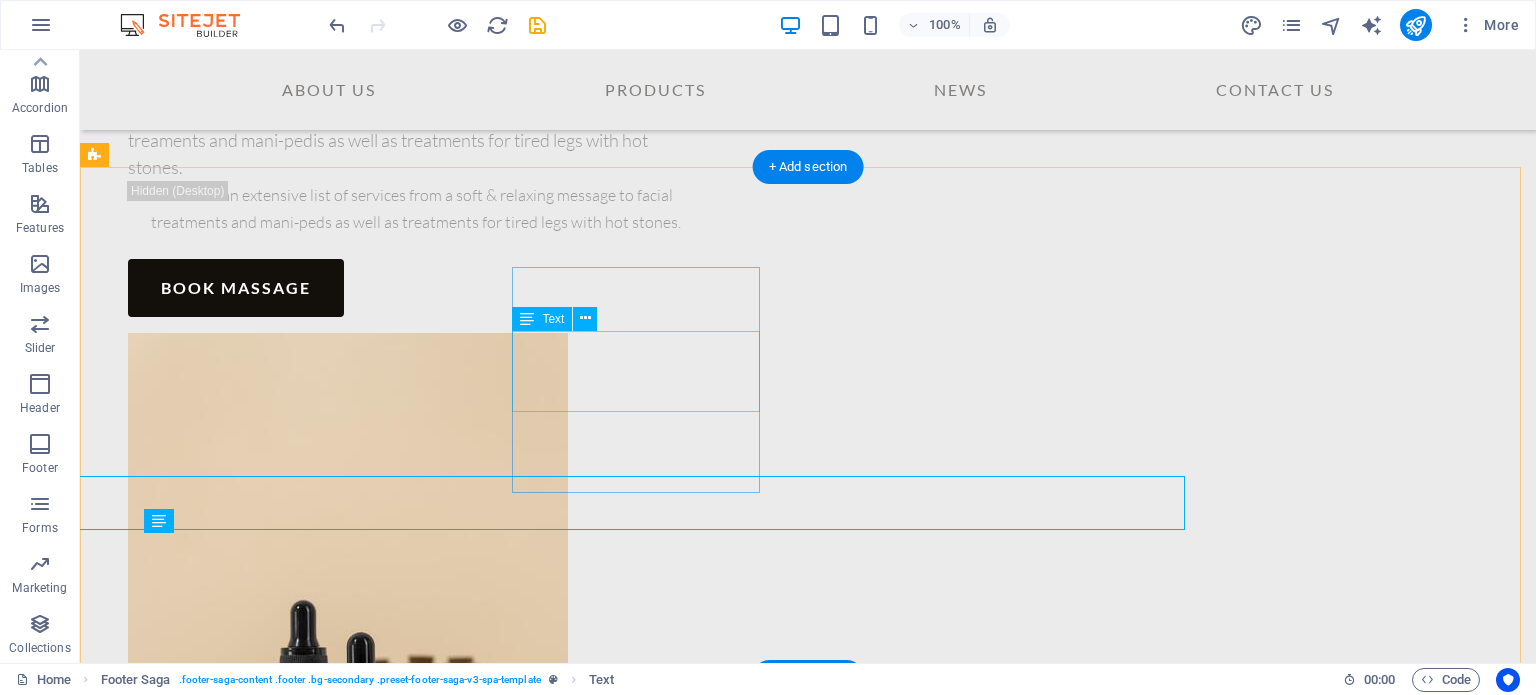 scroll, scrollTop: 7073, scrollLeft: 0, axis: vertical 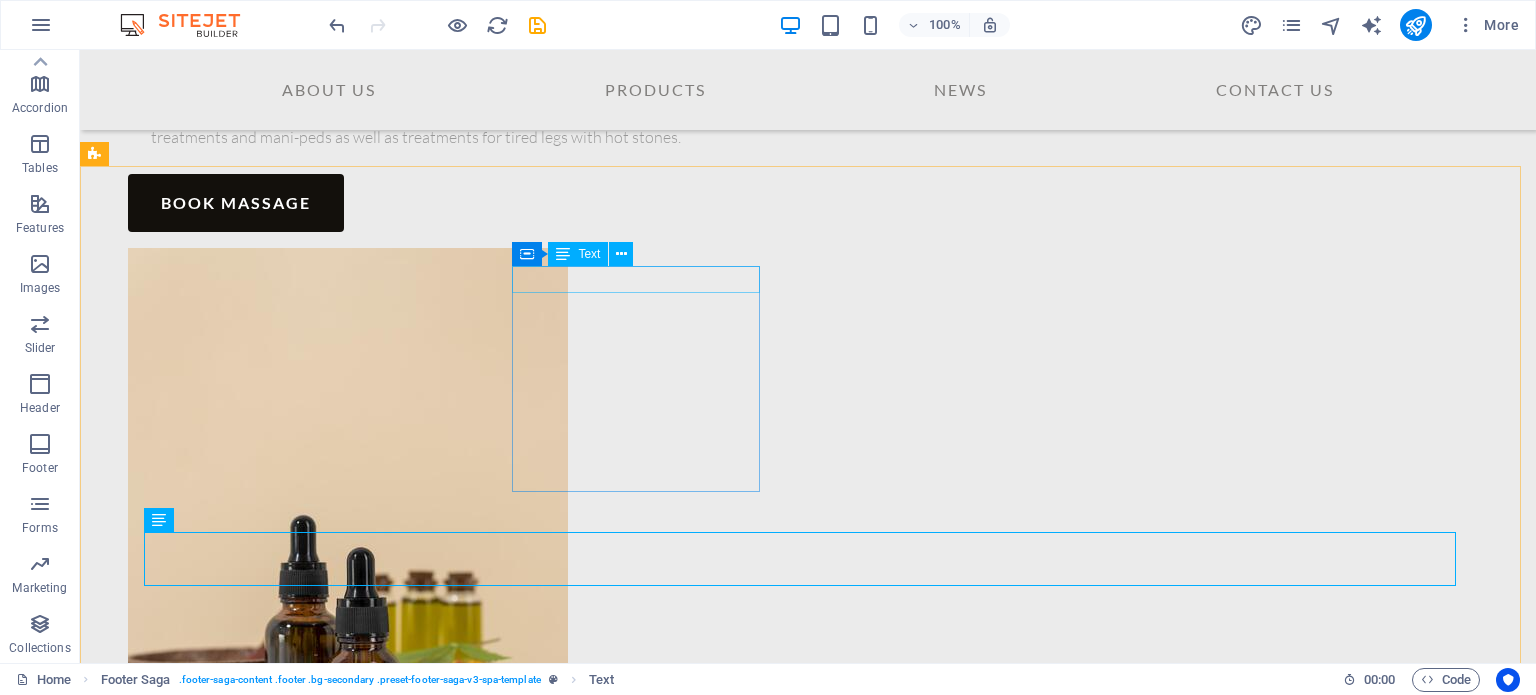 click at bounding box center (563, 254) 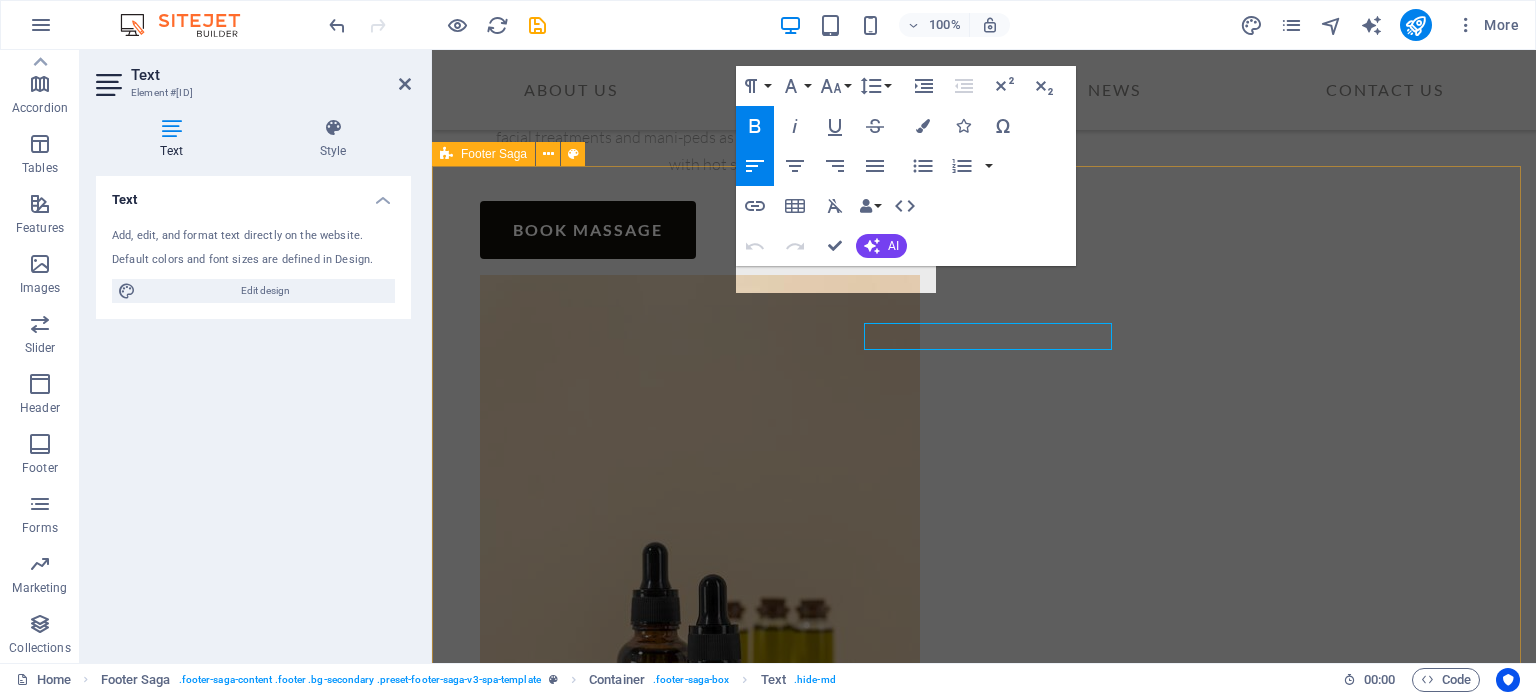 scroll, scrollTop: 6988, scrollLeft: 0, axis: vertical 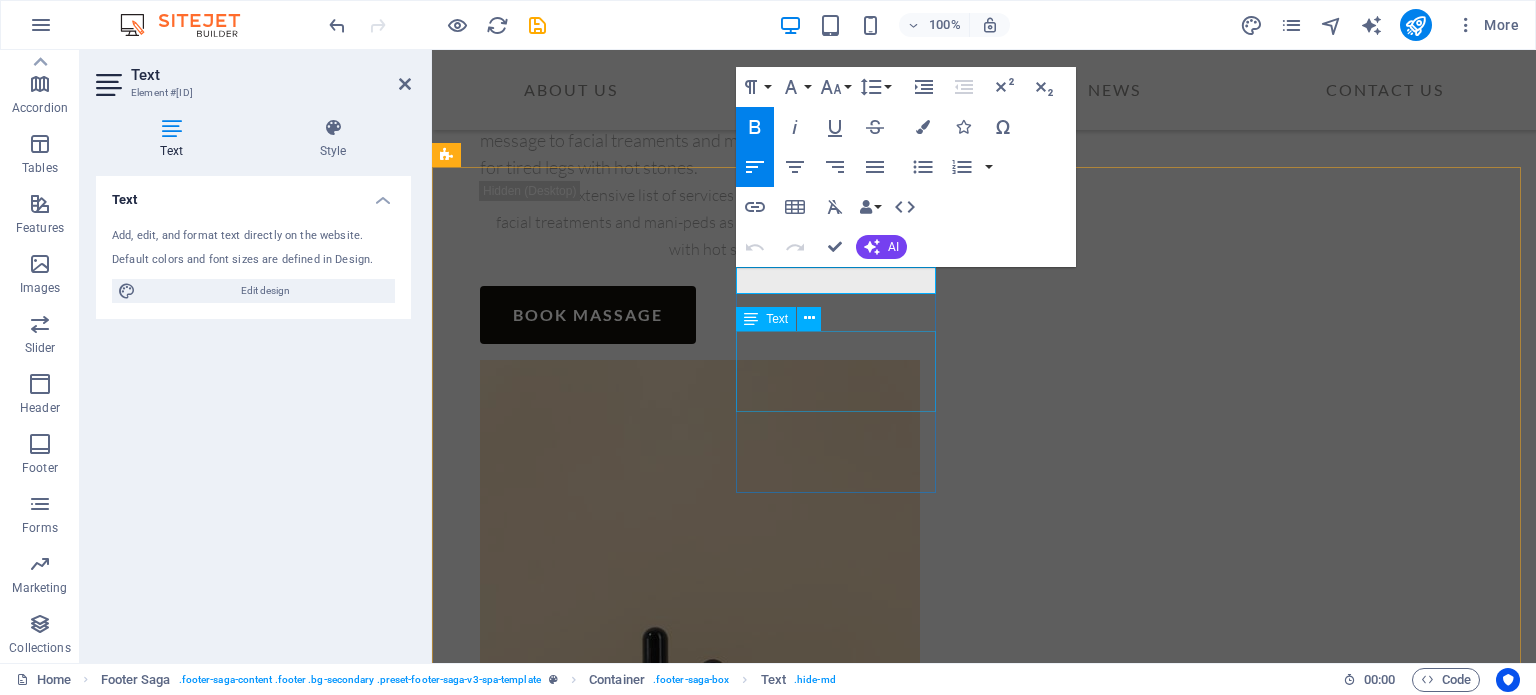 click on "Street
[CITY]   [POSTAL_CODE]" at bounding box center (558, 11031) 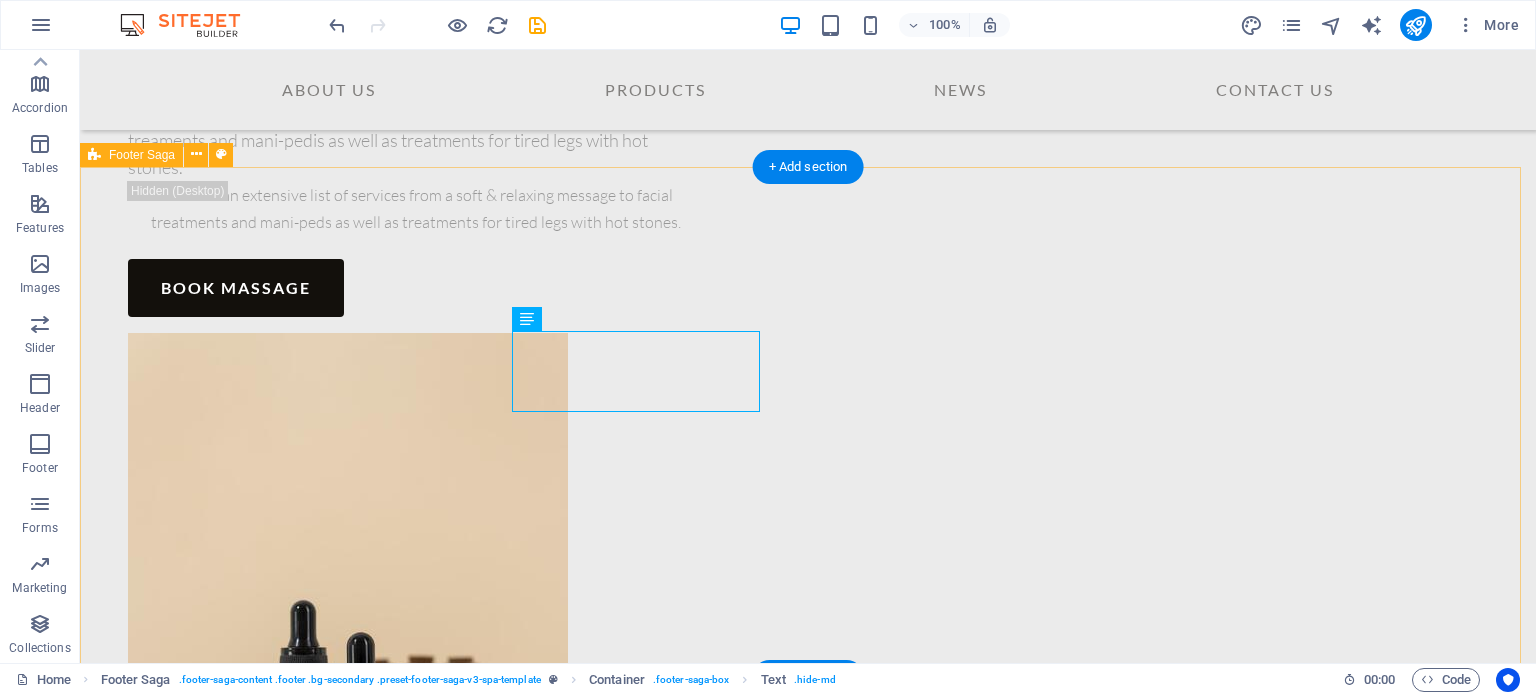 scroll, scrollTop: 7073, scrollLeft: 0, axis: vertical 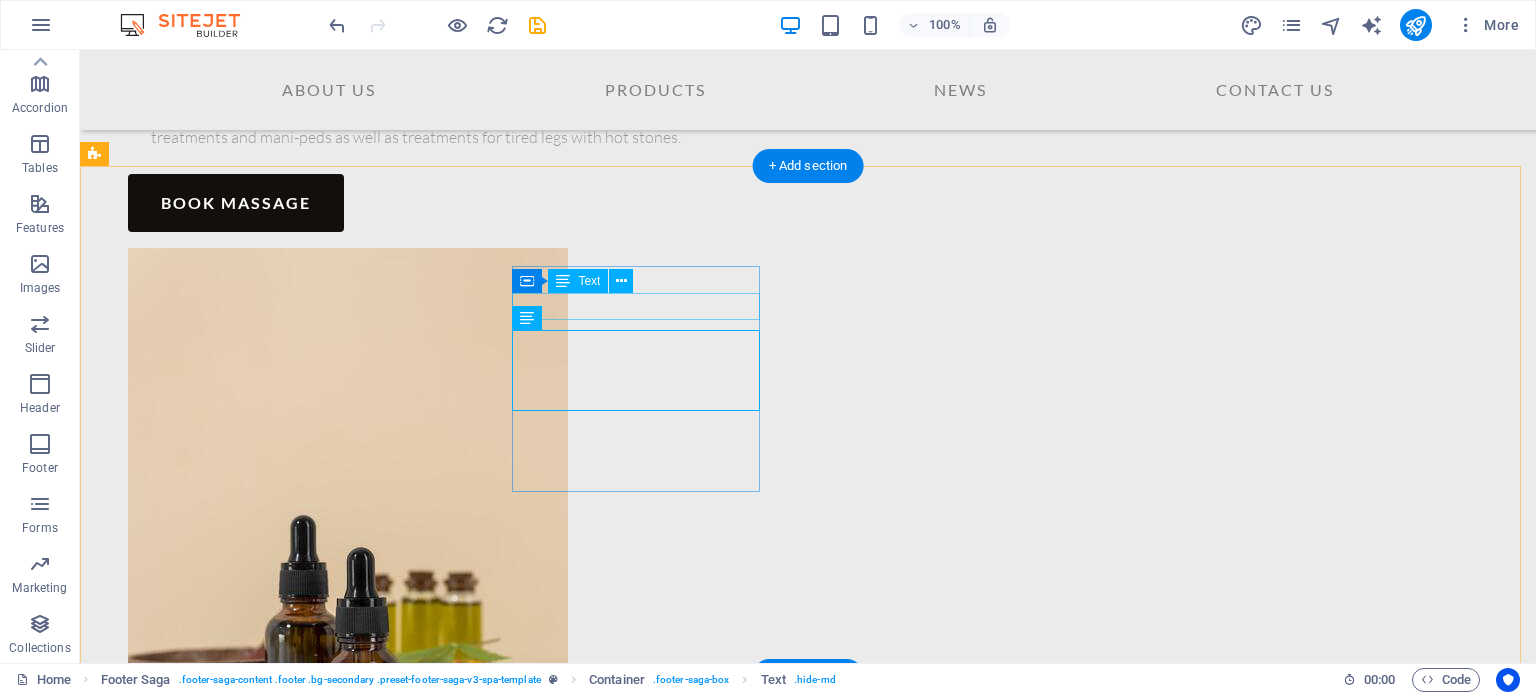 click on "Office" at bounding box center [228, 10961] 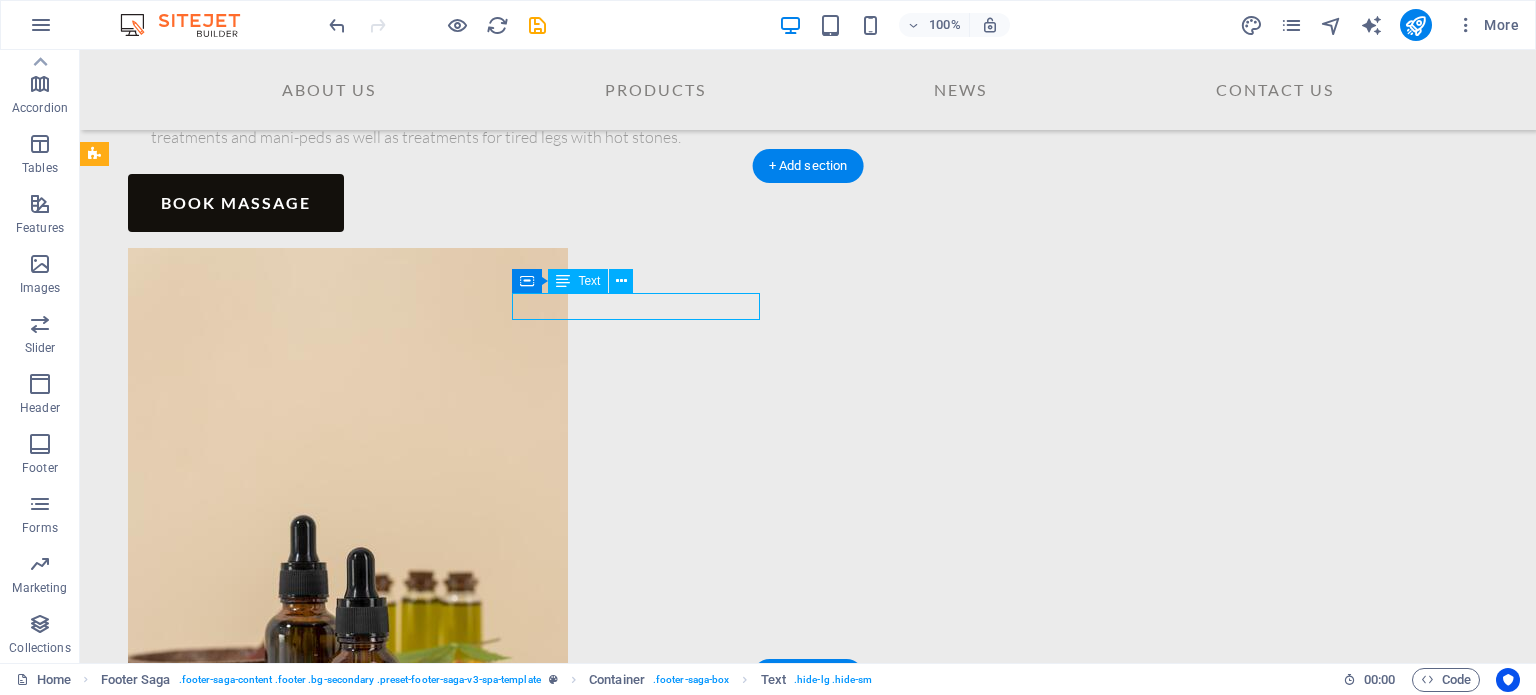 click on "Office" at bounding box center [228, 10961] 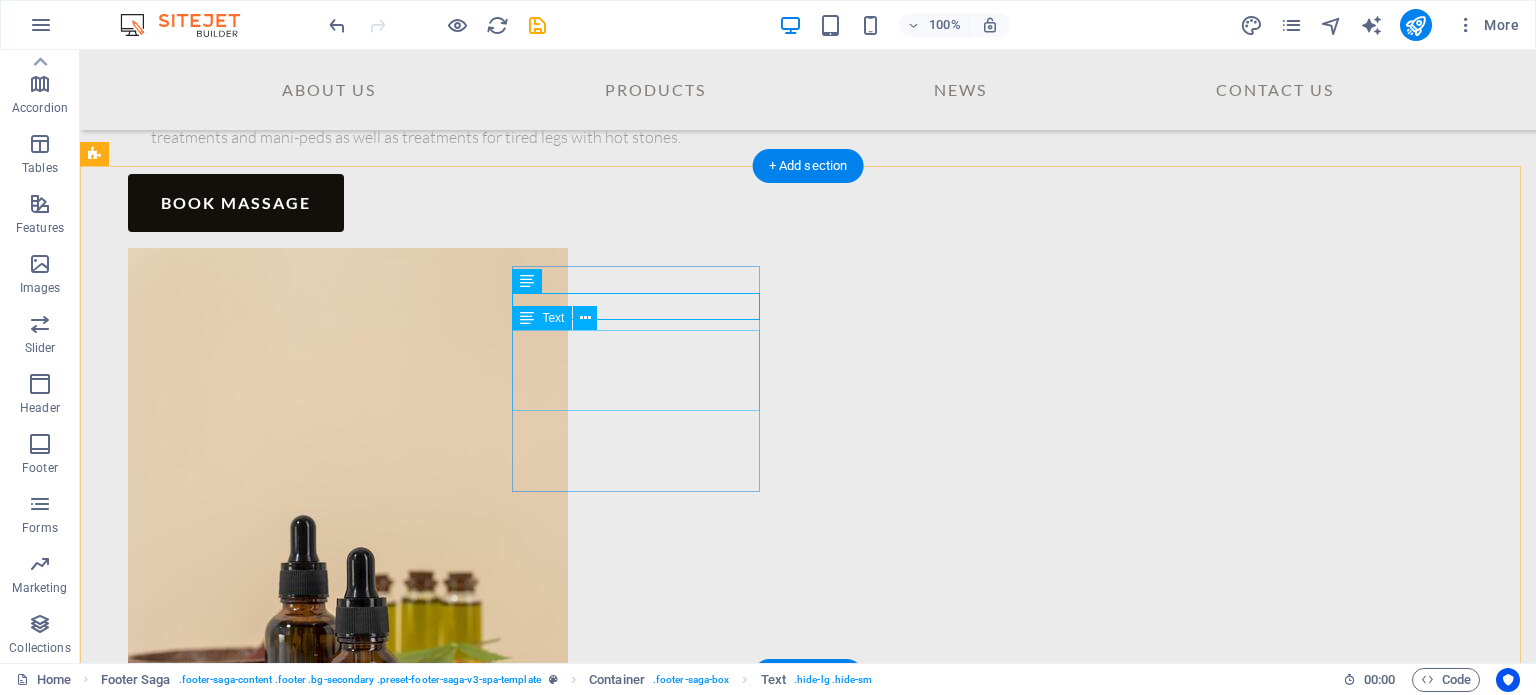 click on "12345" at bounding box center (178, 11025) 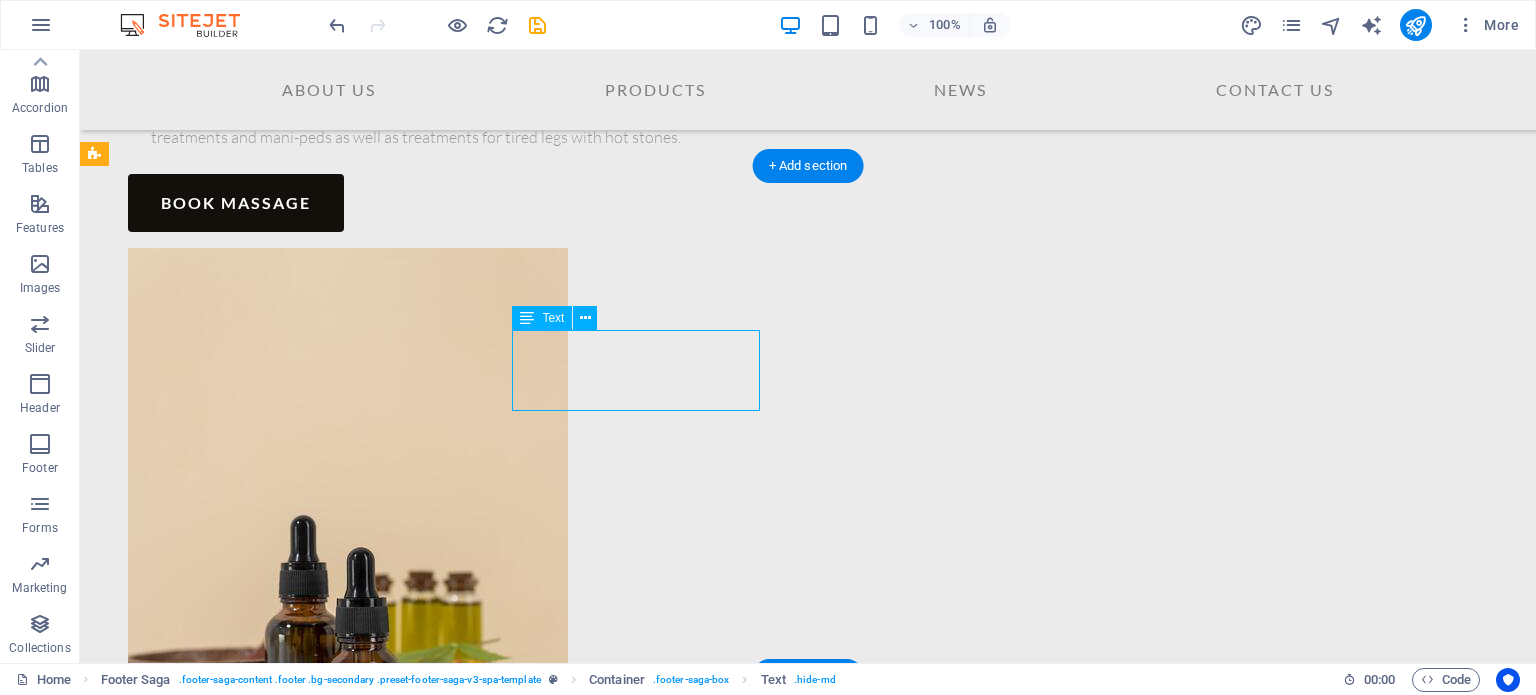 click on "12345" at bounding box center (178, 11025) 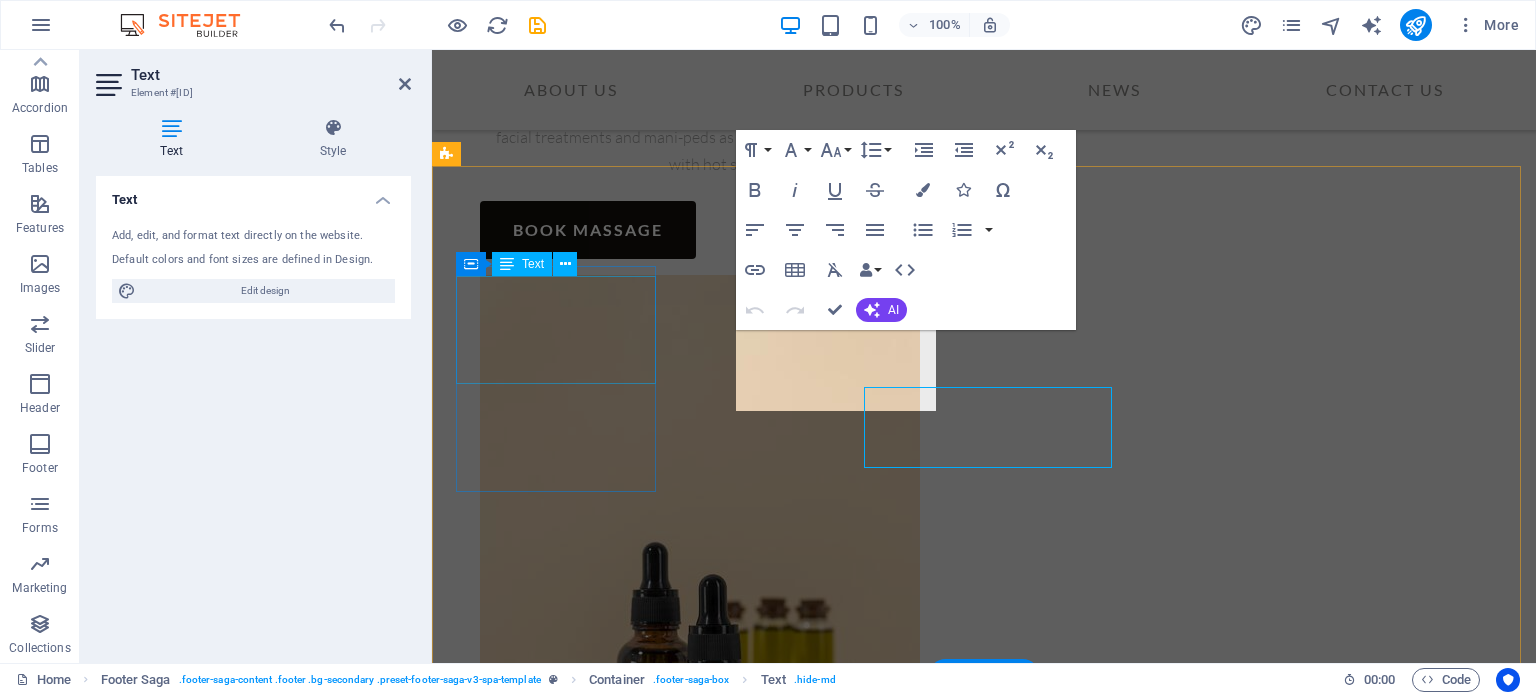 scroll, scrollTop: 6988, scrollLeft: 0, axis: vertical 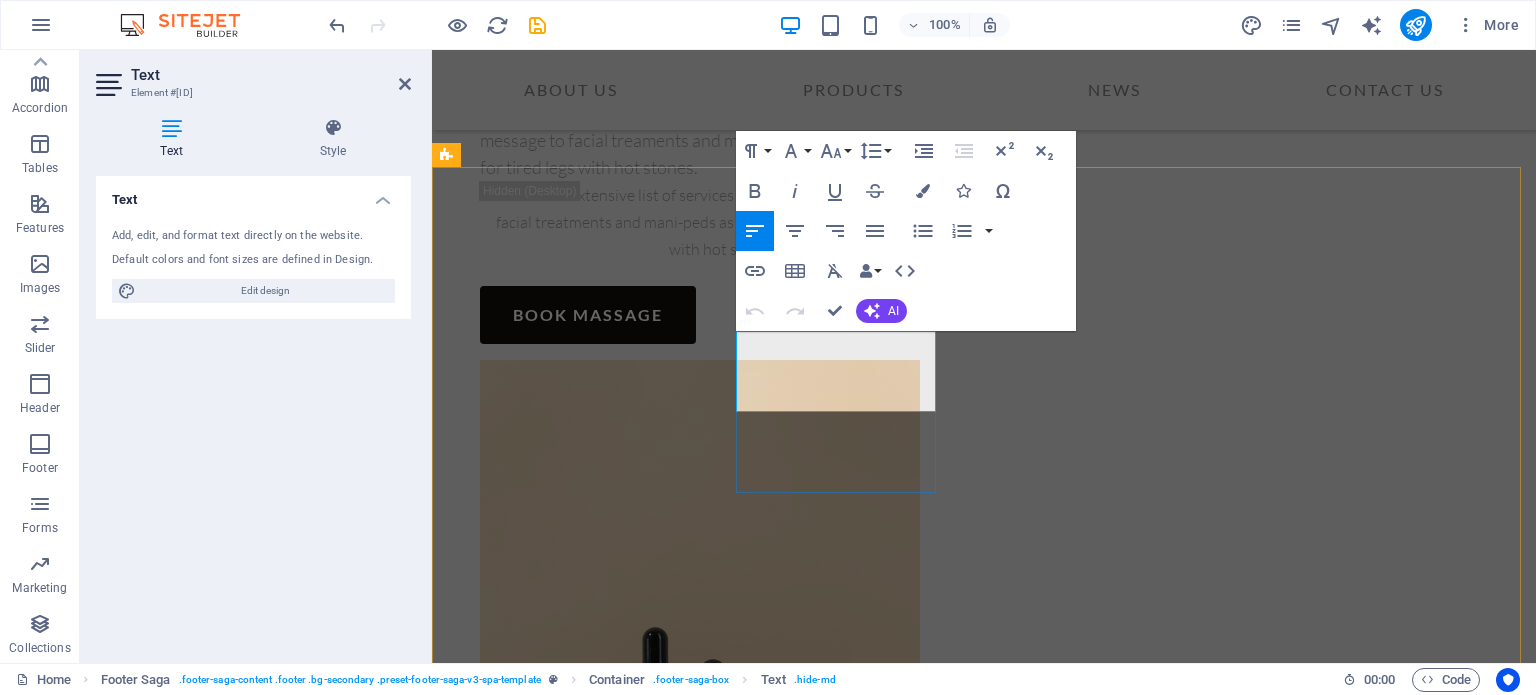 click on "12345" at bounding box center (530, 11031) 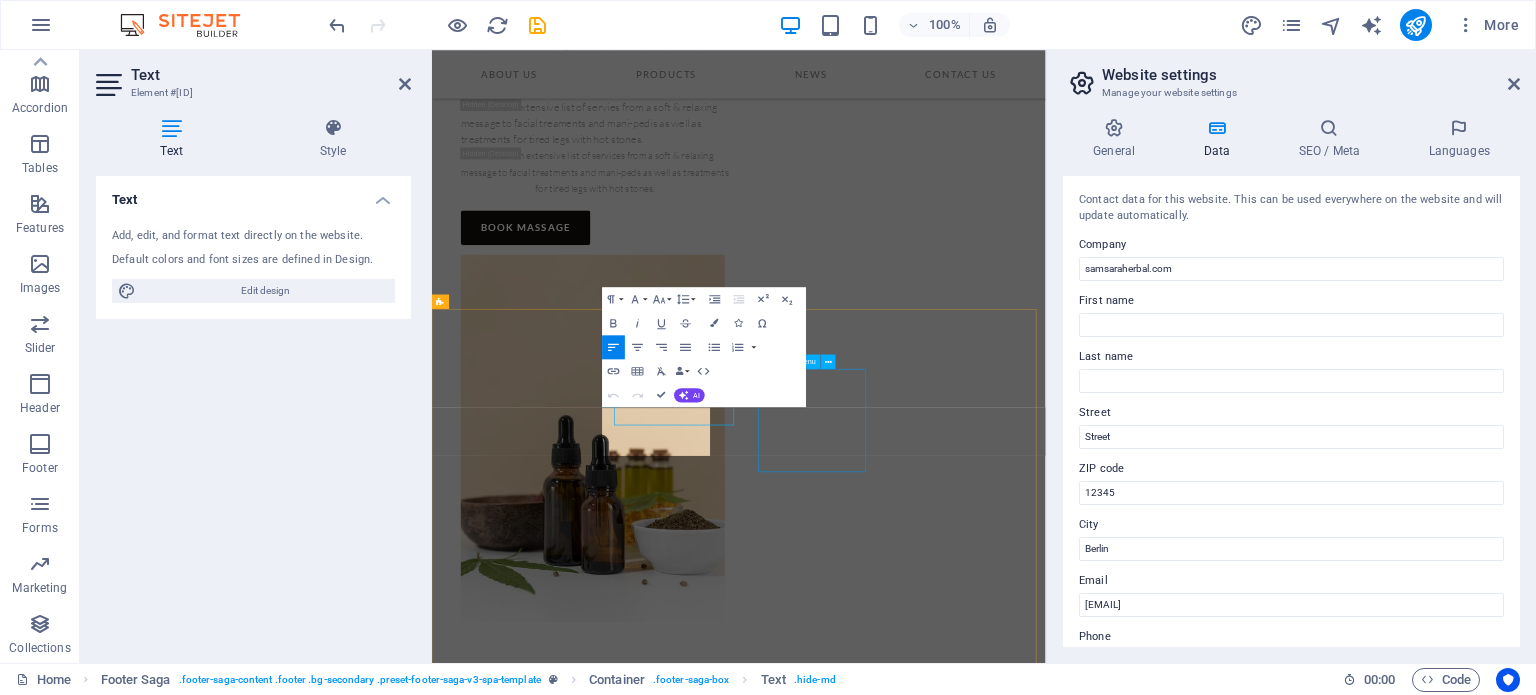scroll, scrollTop: 6709, scrollLeft: 0, axis: vertical 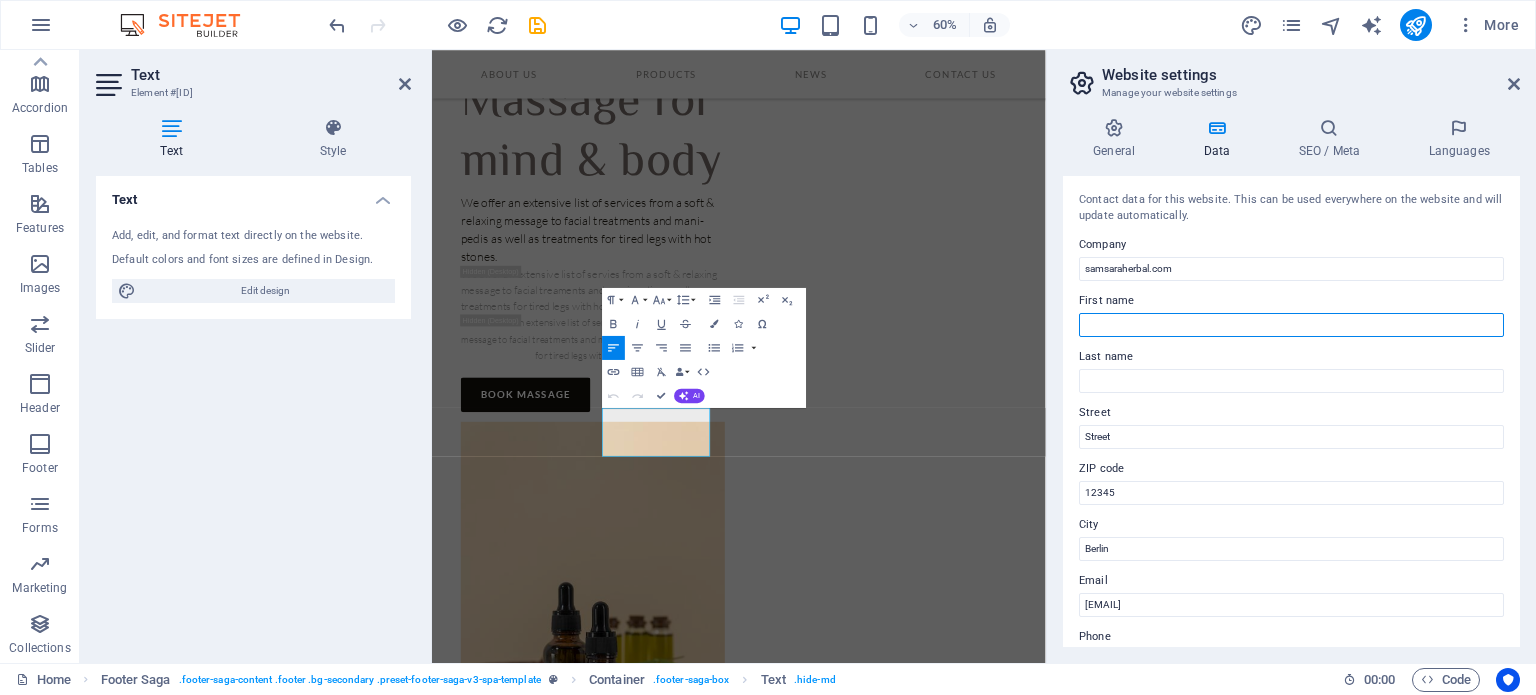 click on "First name" at bounding box center (1291, 325) 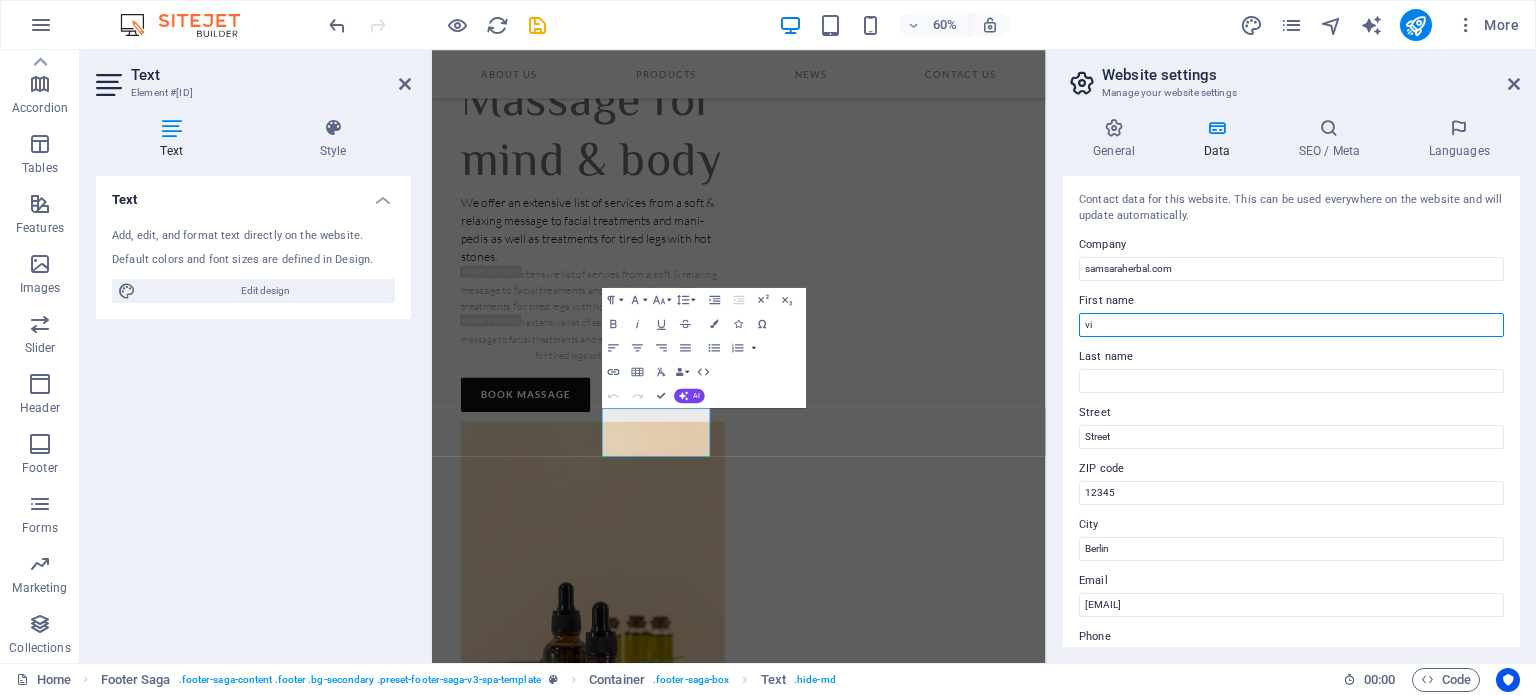 type on "v" 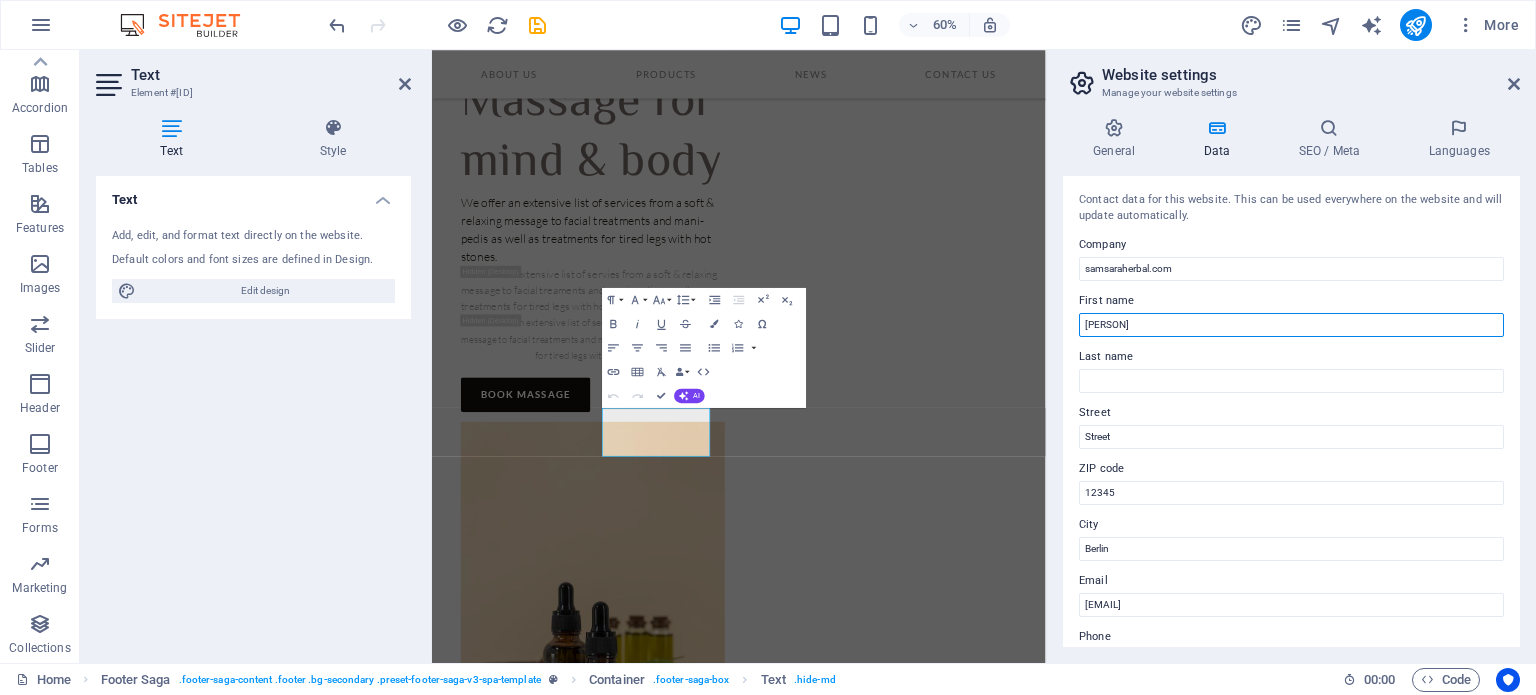 type on "[PERSON]" 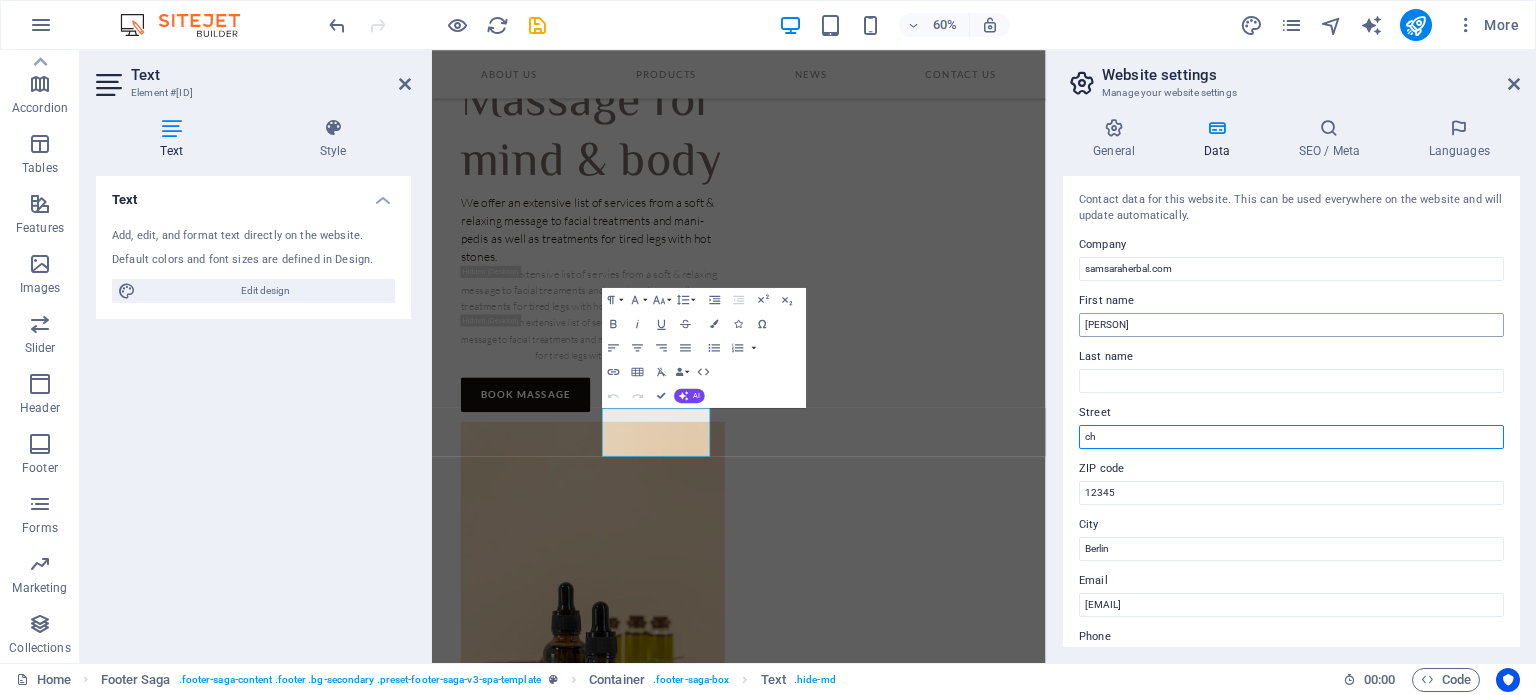 type on "c" 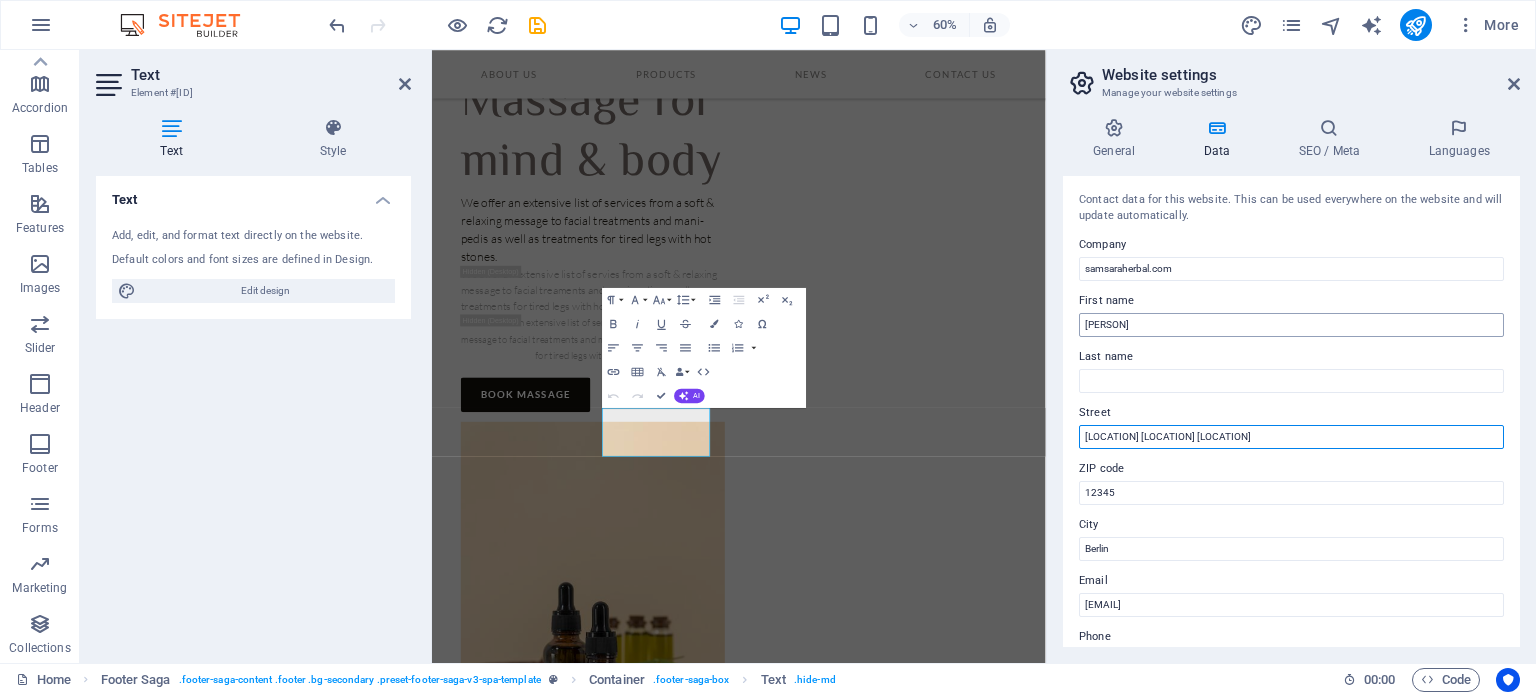 type on "[LOCATION] [LOCATION] [LOCATION]" 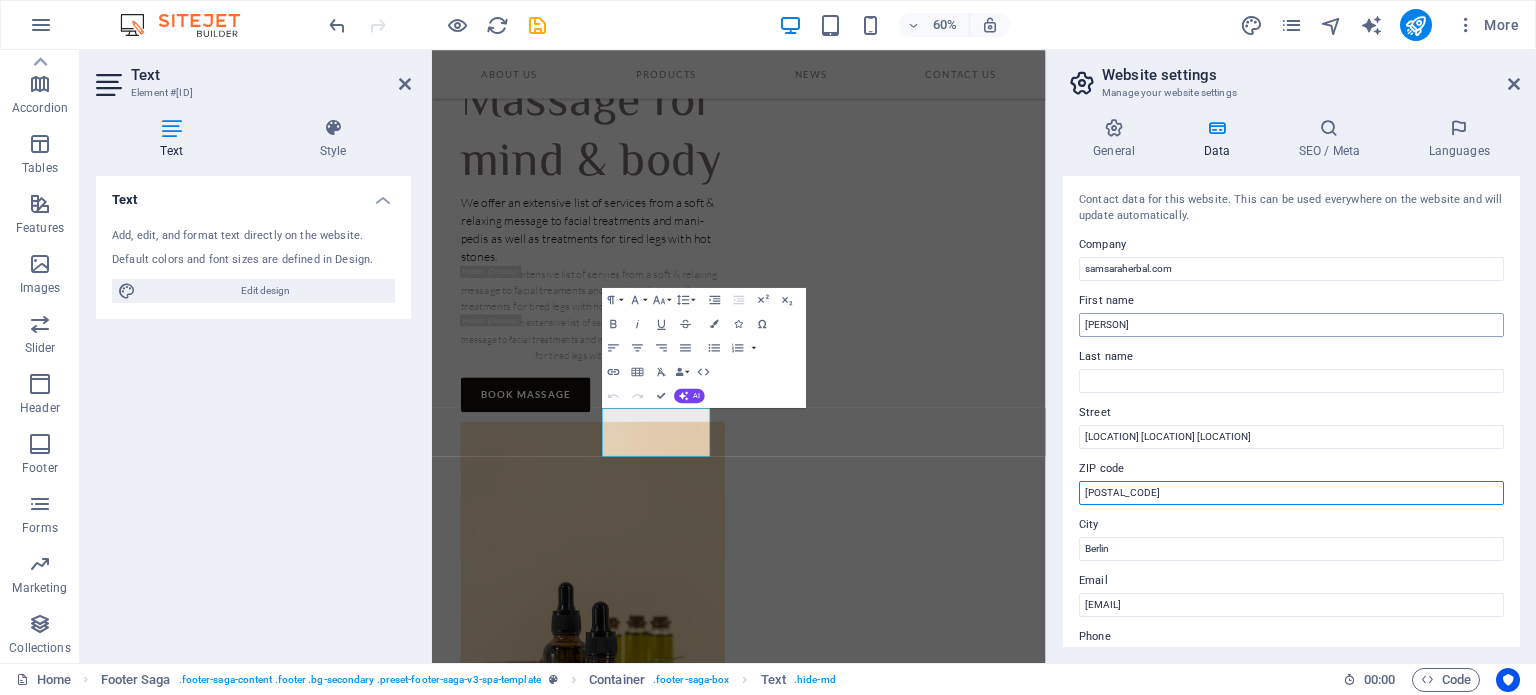 type on "[POSTAL_CODE]" 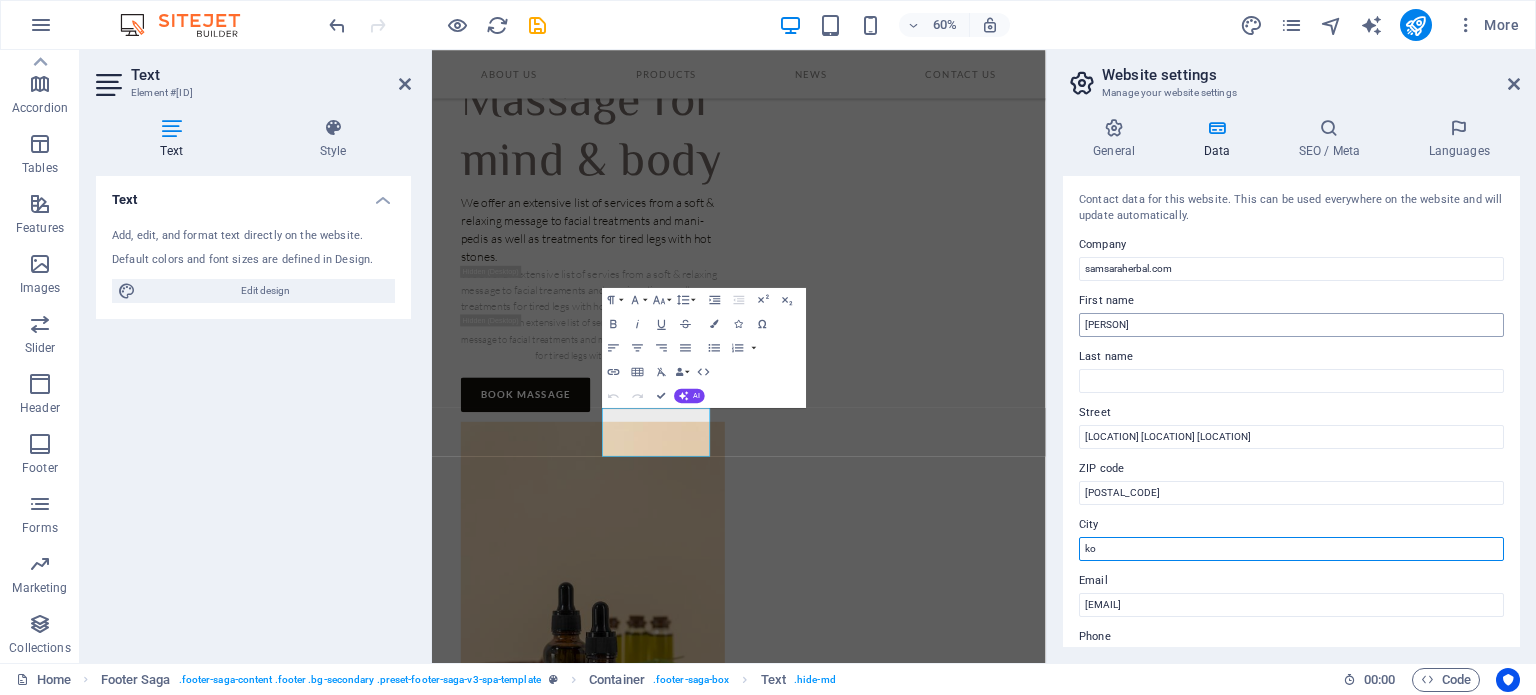 type on "k" 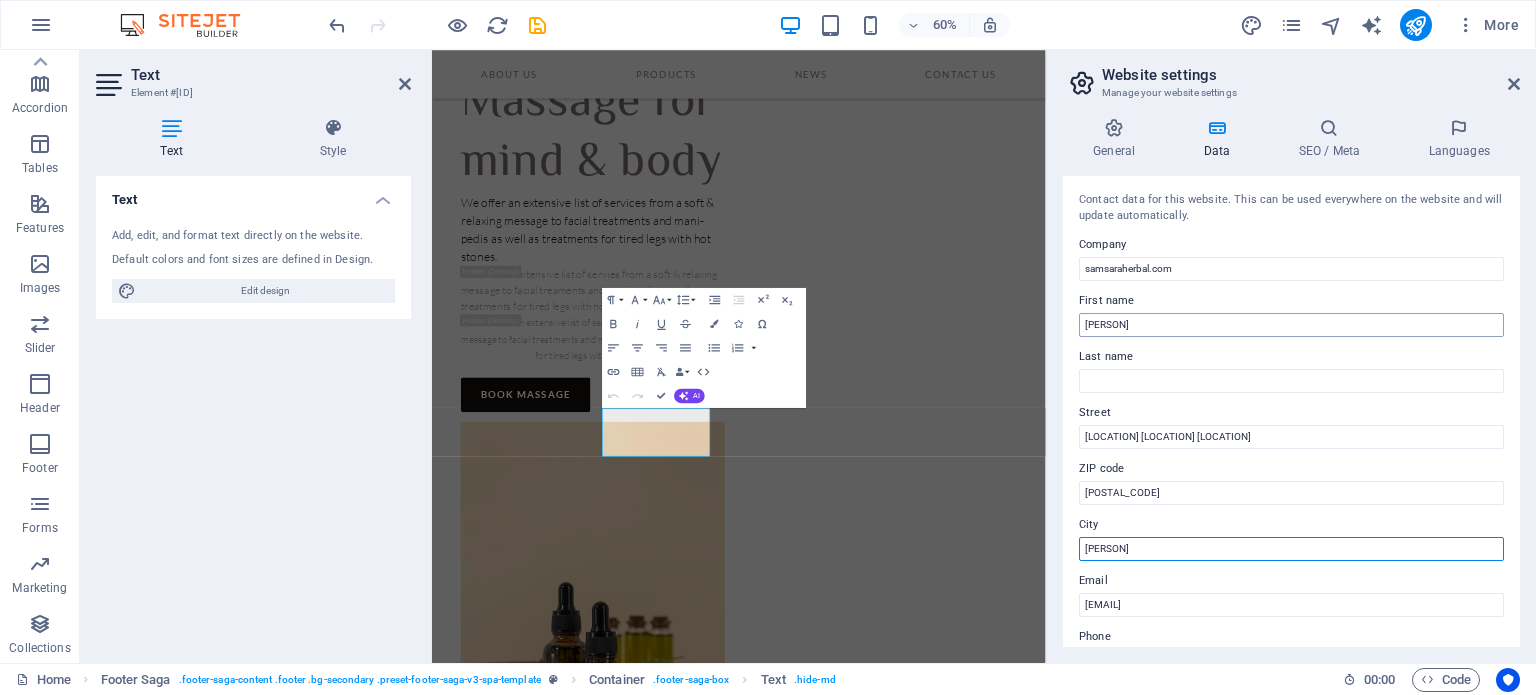 type on "[PERSON]" 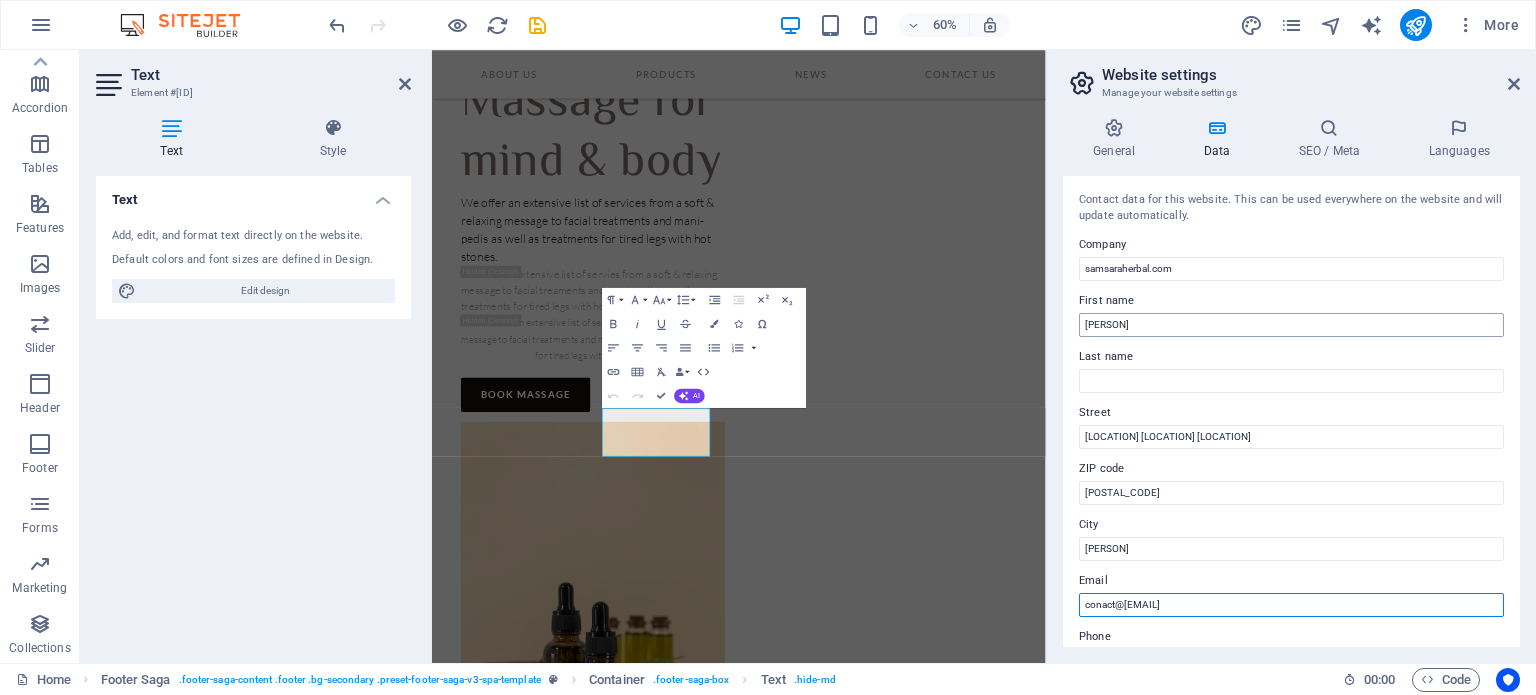 type on "conact@[EMAIL]" 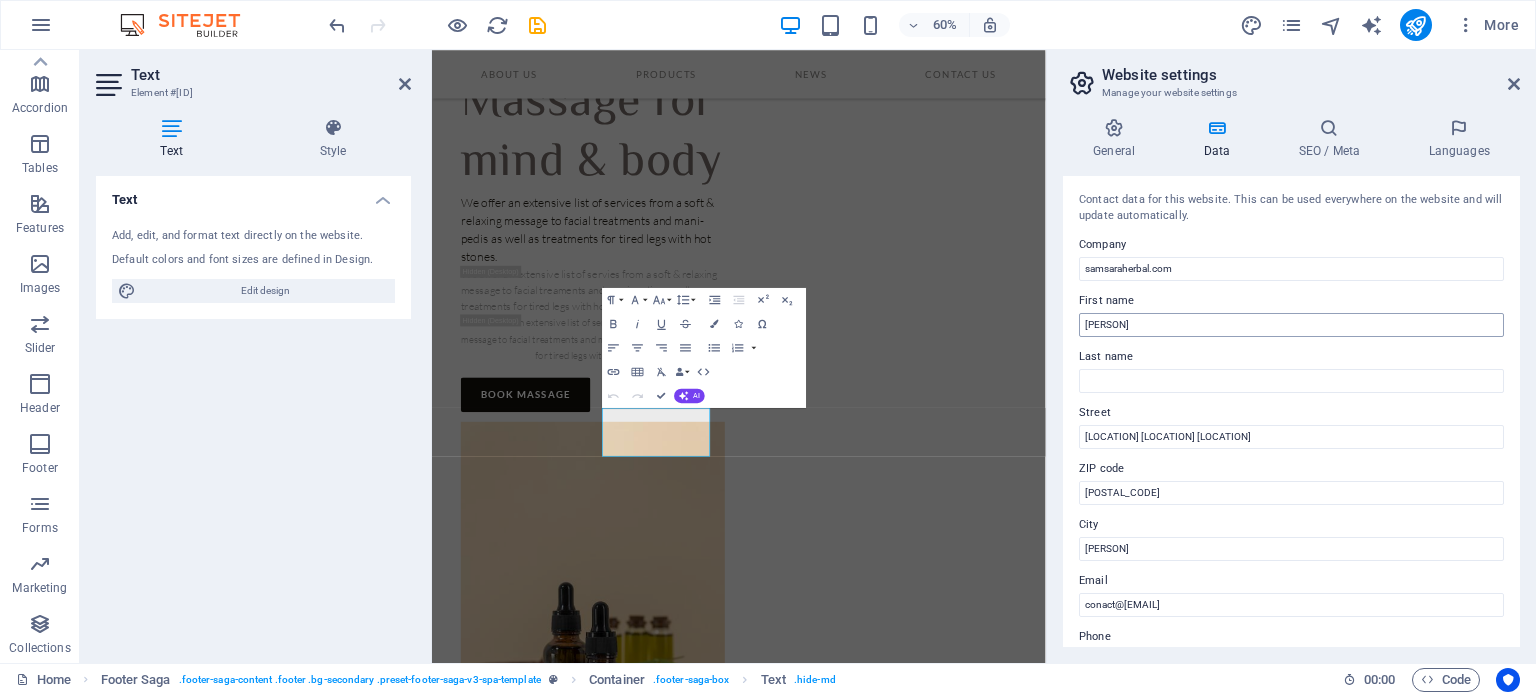 scroll, scrollTop: 249, scrollLeft: 0, axis: vertical 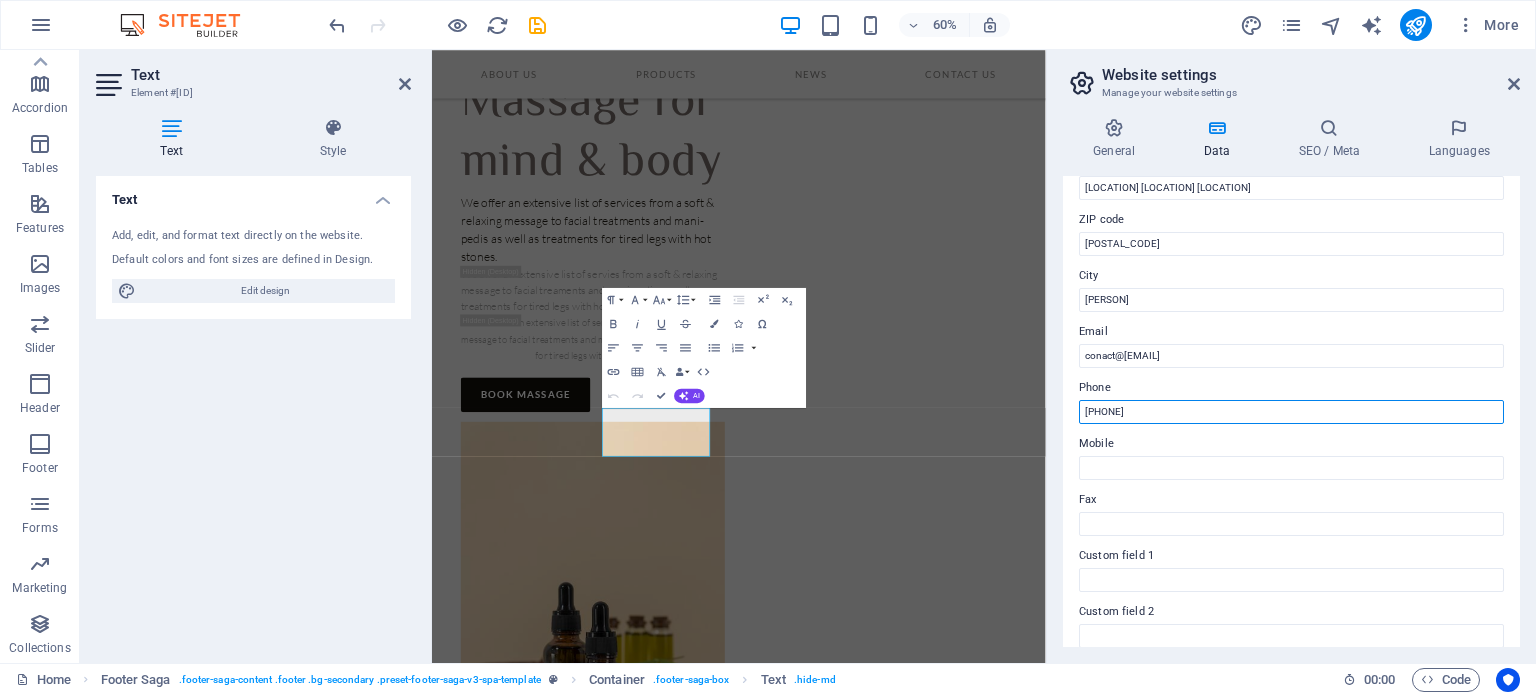 type on "[PHONE]" 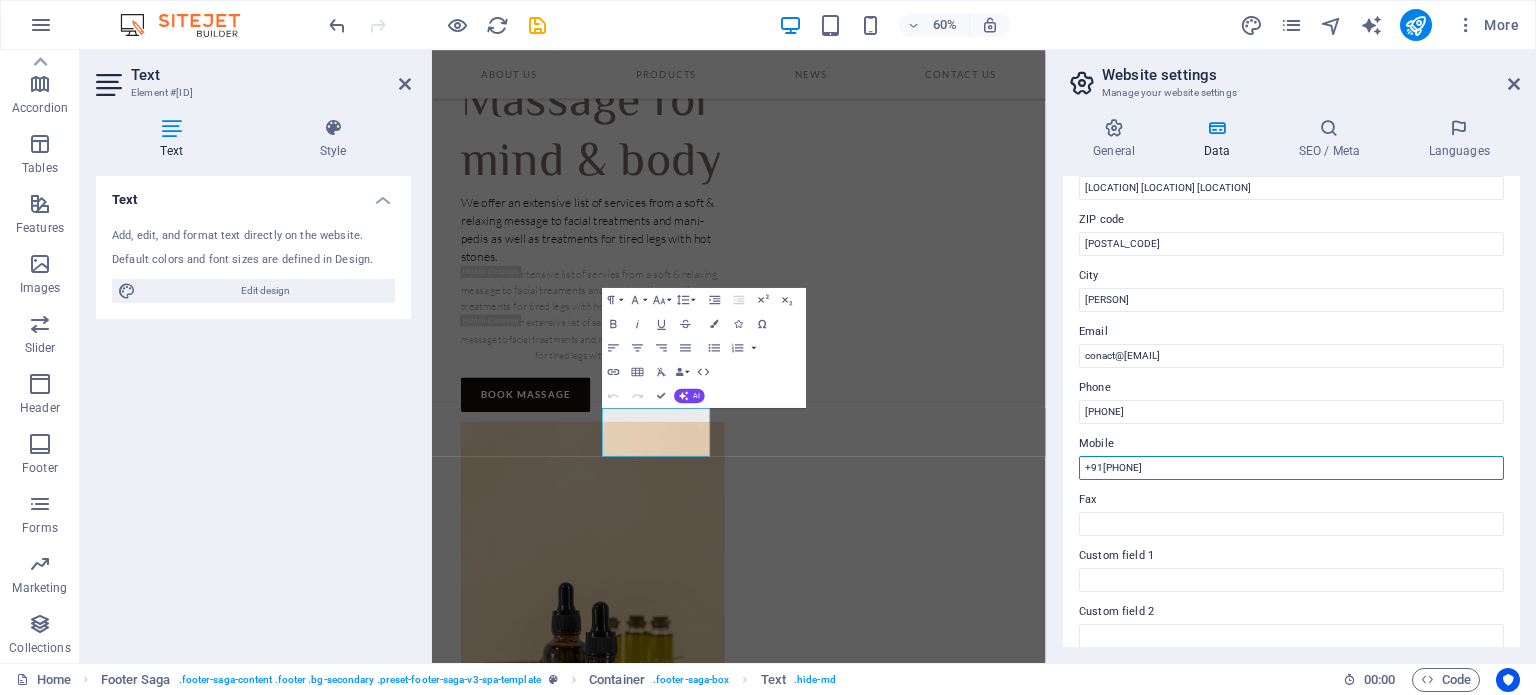 type on "+91[PHONE]" 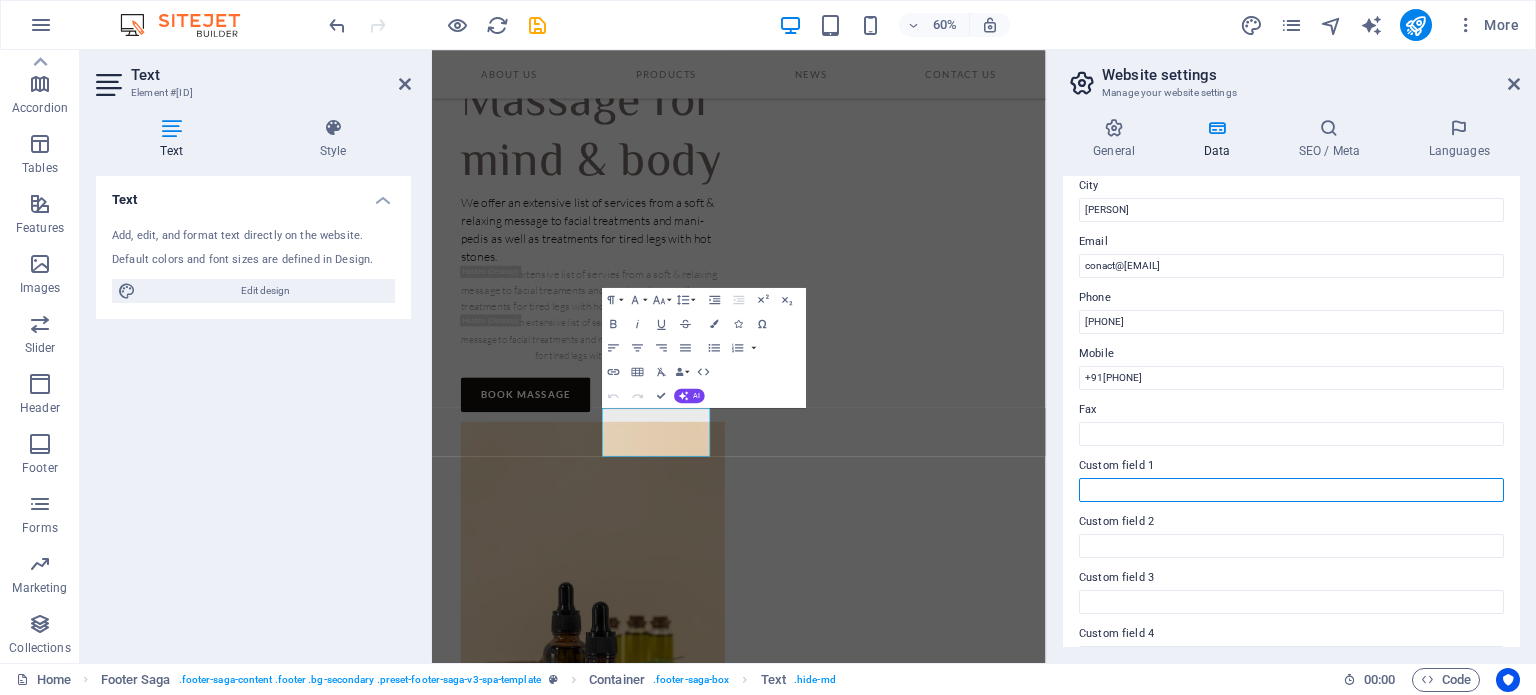scroll, scrollTop: 488, scrollLeft: 0, axis: vertical 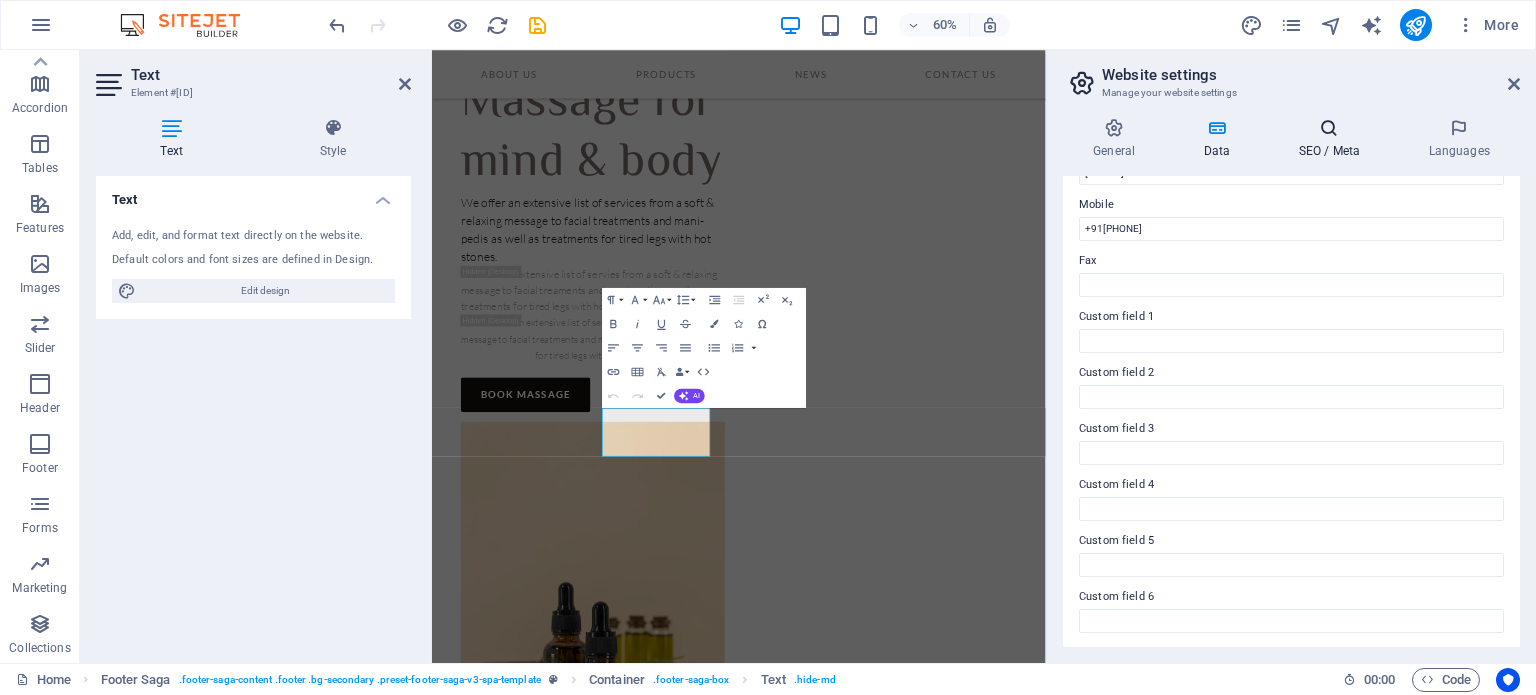 click at bounding box center [1329, 128] 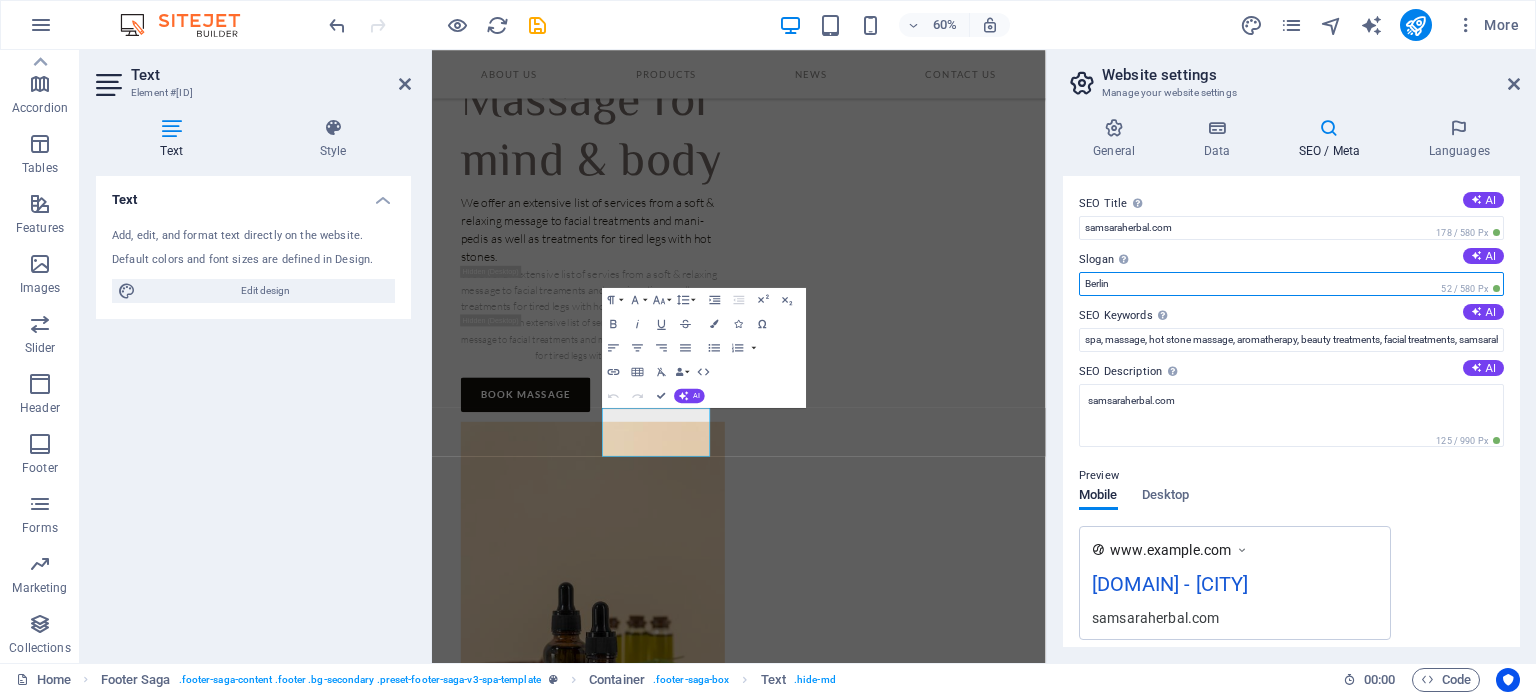 drag, startPoint x: 1144, startPoint y: 289, endPoint x: 1073, endPoint y: 289, distance: 71 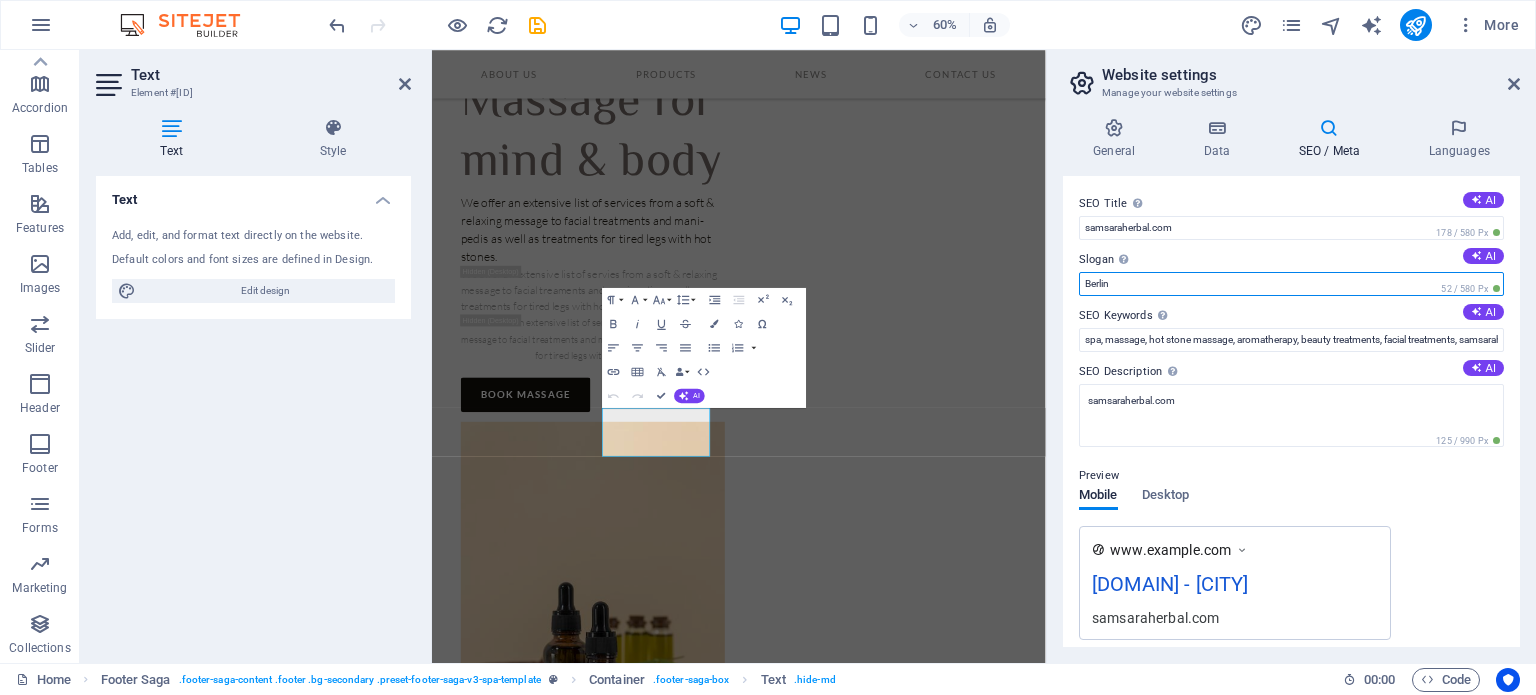 paste on "The Original Essential Oils Company | Essential Oil India" 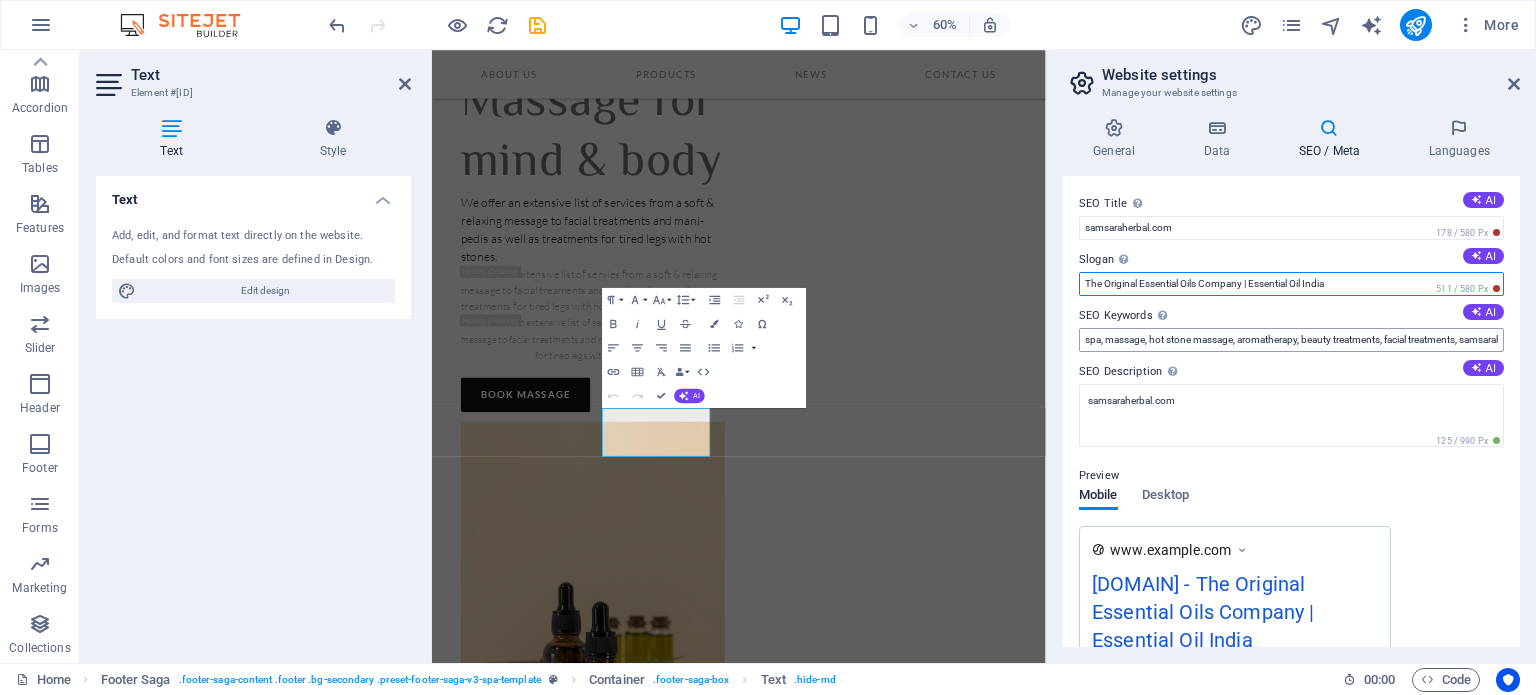 type on "The Original Essential Oils Company | Essential Oil India" 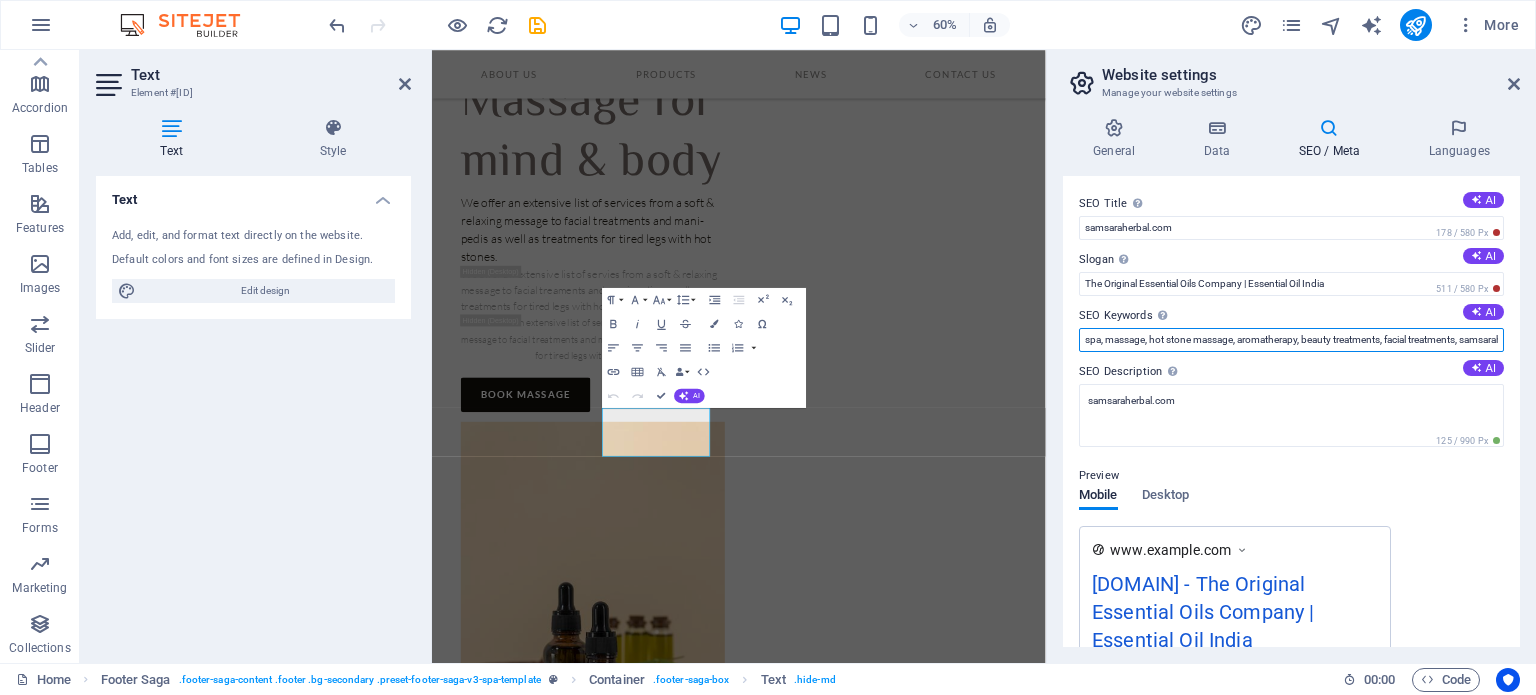 scroll, scrollTop: 0, scrollLeft: 95, axis: horizontal 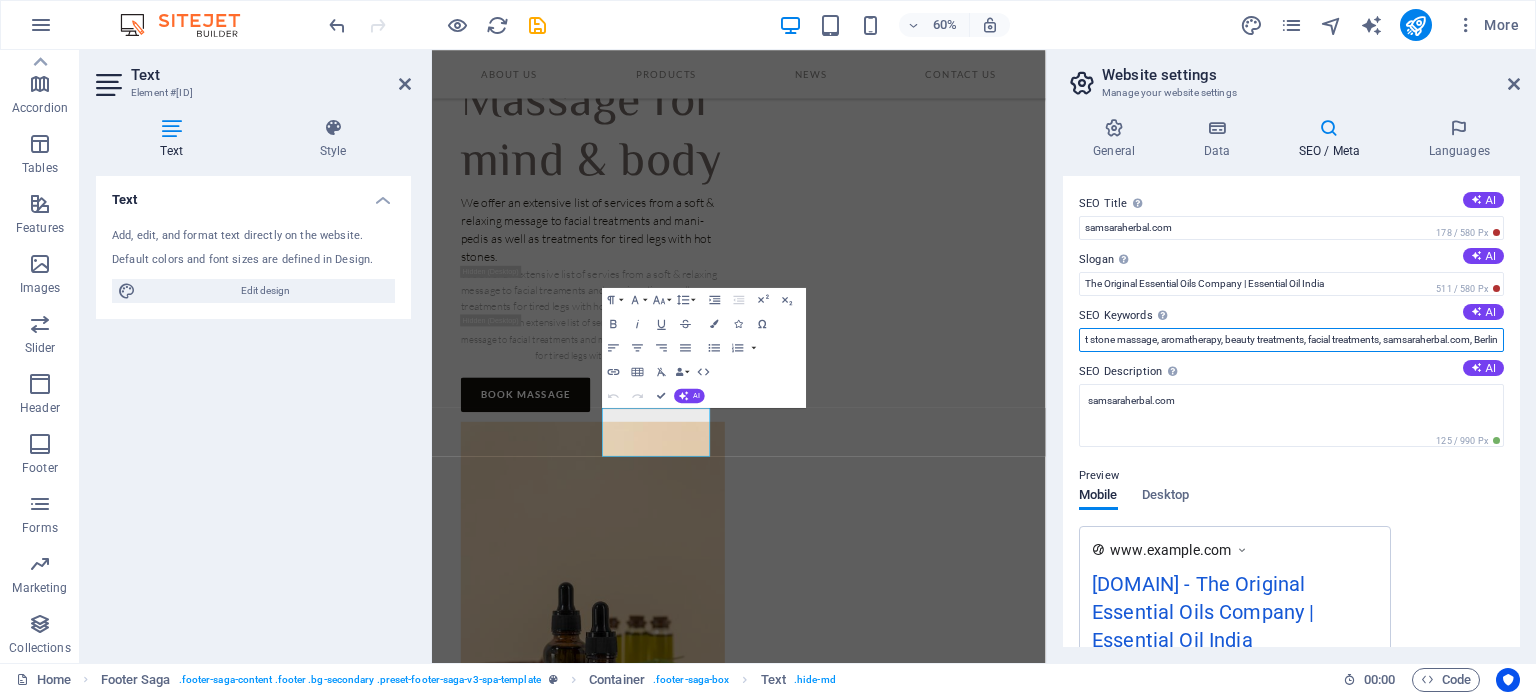 drag, startPoint x: 1148, startPoint y: 335, endPoint x: 1535, endPoint y: 327, distance: 387.08267 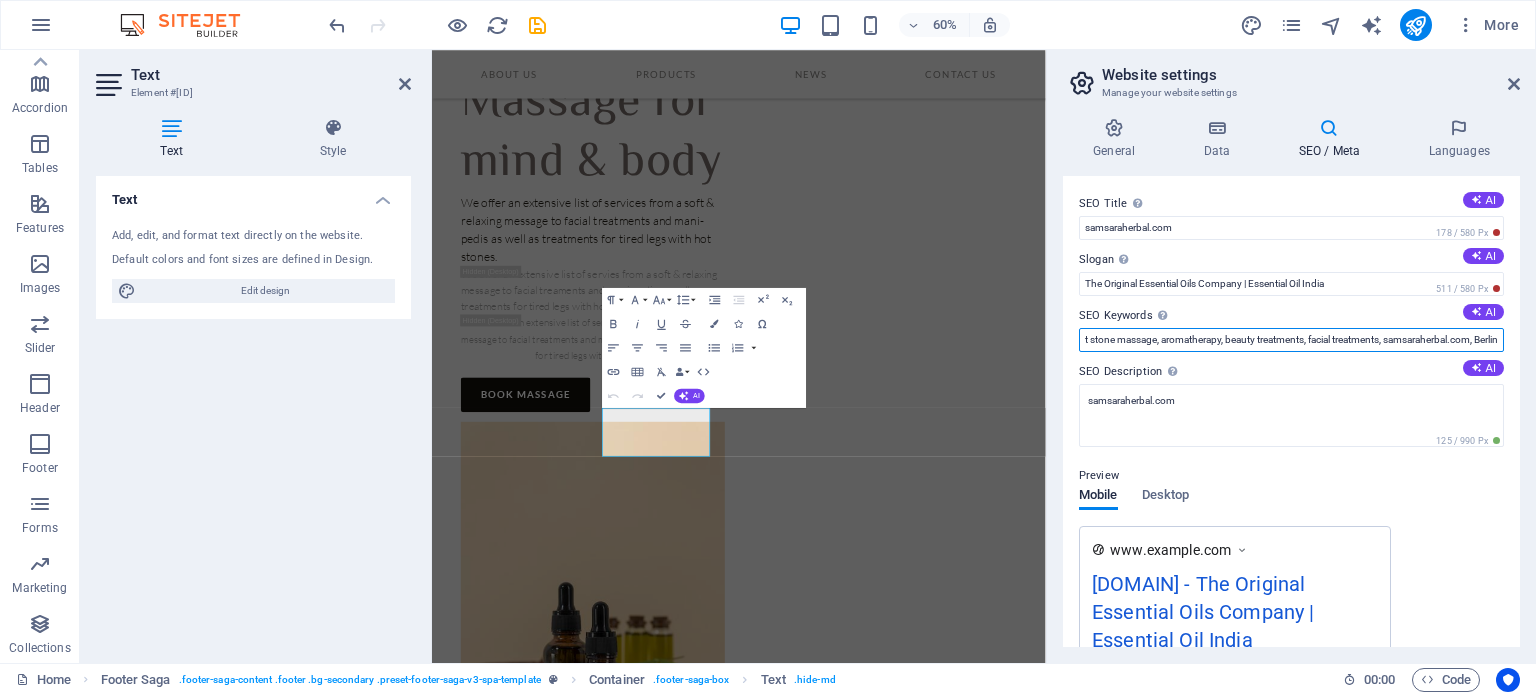 click on "General  Data  SEO / Meta  Languages Website name [DOMAIN] Logo Drag files here, click to choose files or select files from Files or our free stock photos & videos Select files from the file manager, stock photos, or upload file(s) Upload Favicon Set the favicon of your website here. A favicon is a small icon shown in the browser tab next to your website title. It helps visitors identify your website. Drag files here, click to choose files or select files from Files or our free stock photos & videos Select files from the file manager, stock photos, or upload file(s) Upload Preview Image (Open Graph) This image will be shown when the website is shared on social networks Drag files here, click to choose files or select files from Files or our free stock photos & videos Select files from the file manager, stock photos, or upload file(s) Upload Contact data for this website. This can be used everywhere on the website and will update automatically. Company [DOMAIN] First name [PERSON] Last name" at bounding box center (1291, 382) 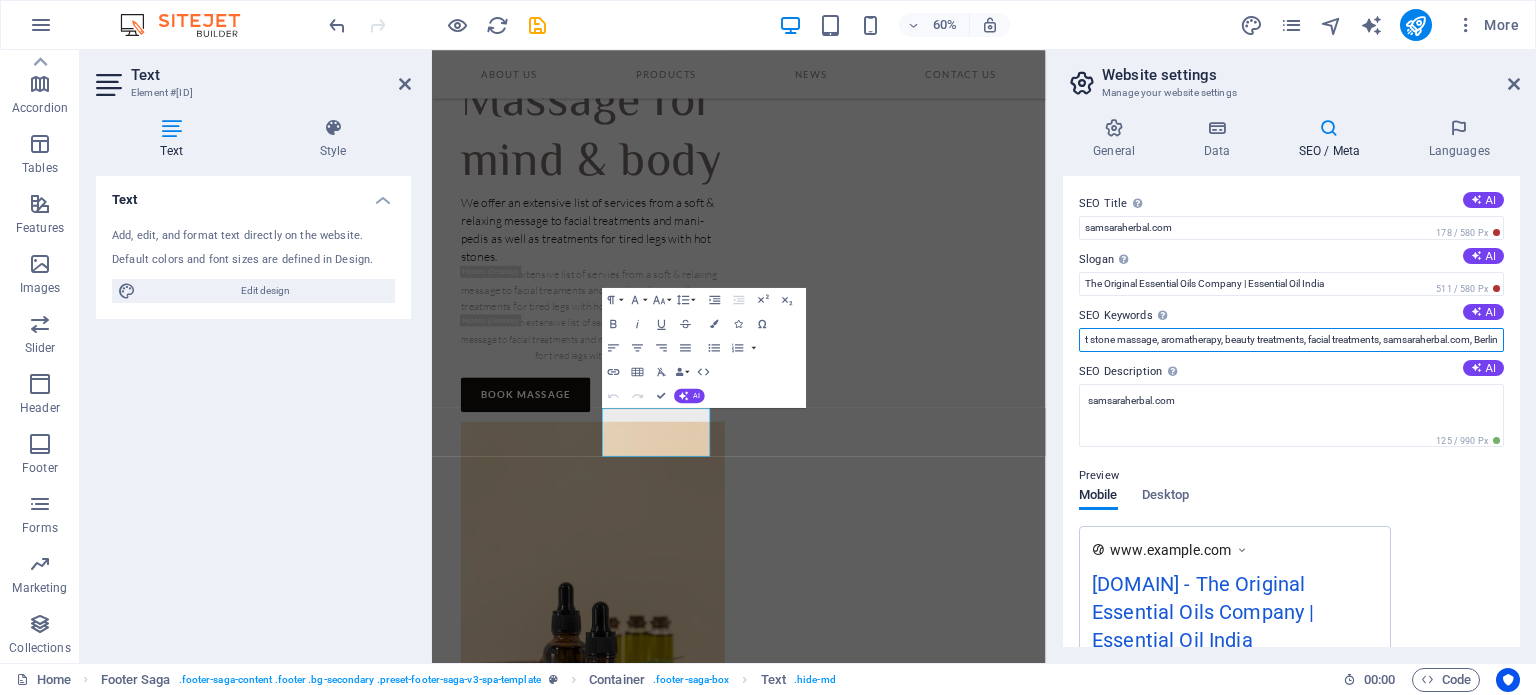 click on "spa, massage, hot stone massage, aromatherapy, beauty treatments, facial treatments, samsaraherbal.com, Berlin" at bounding box center (1291, 340) 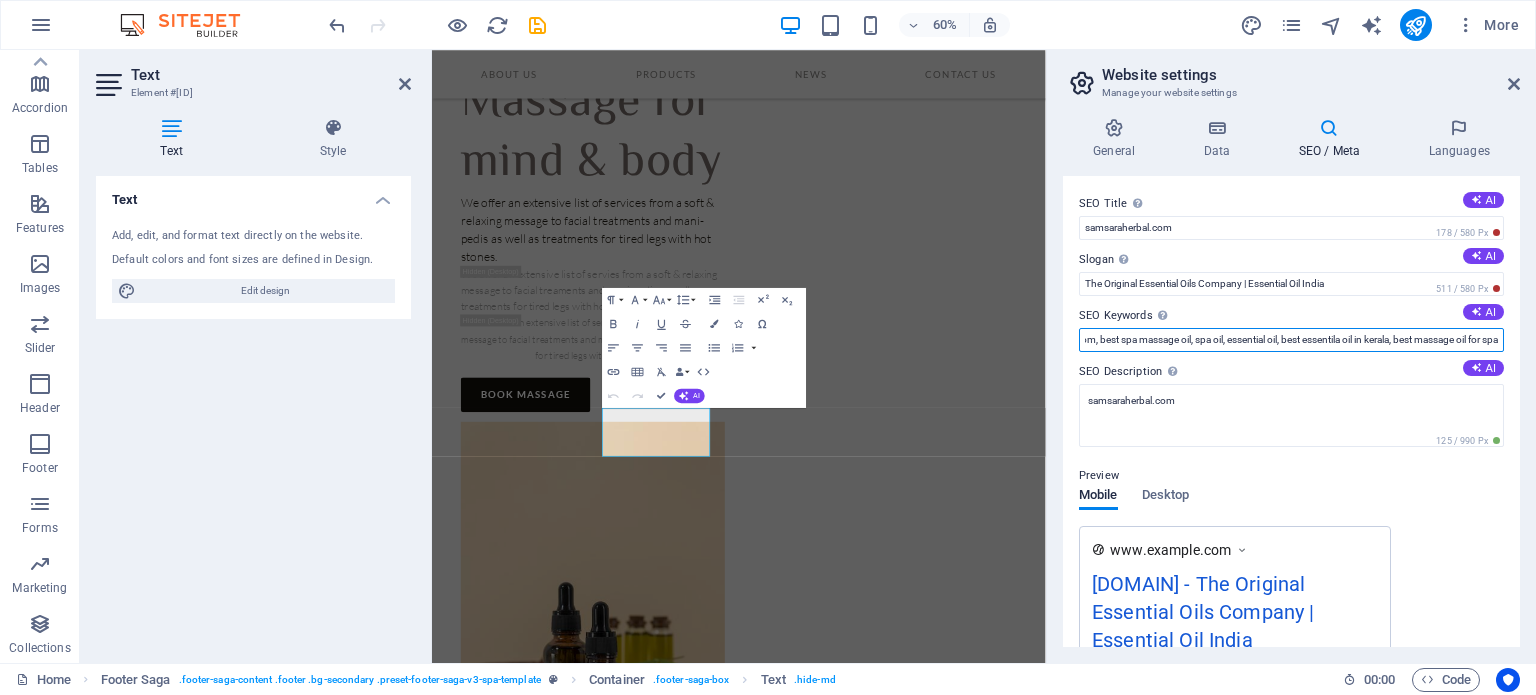 scroll, scrollTop: 0, scrollLeft: 488, axis: horizontal 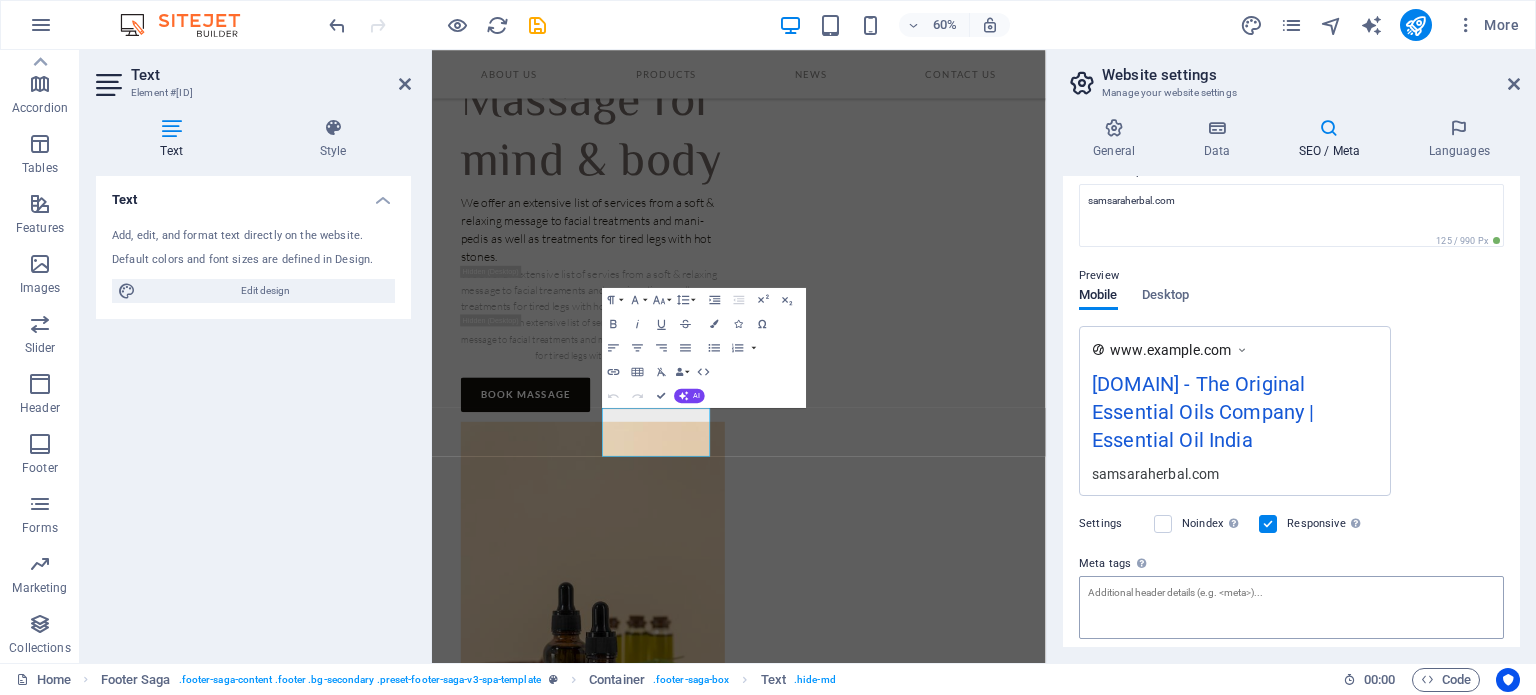 type on "spa, massage, hot stone massage, aromatherapy, beauty treatments, facial treatments, samsaraherbal.com, best spa massage oil, spa oil, essential oil, best essentila oil in kerala, best massage oil for spa" 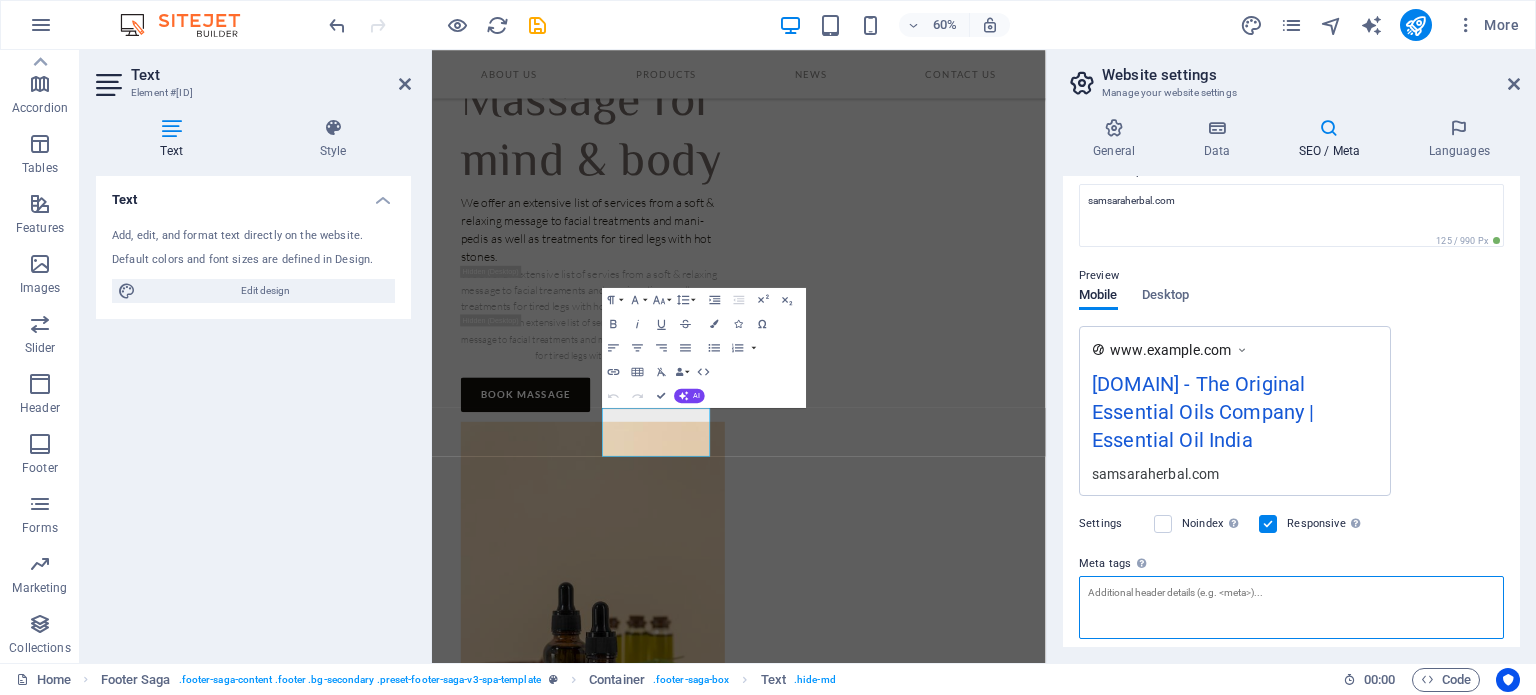 click on "Meta tags Enter HTML code here that will be placed inside the  tags of your website. Please note that your website may not function if you include code with errors." at bounding box center (1291, 607) 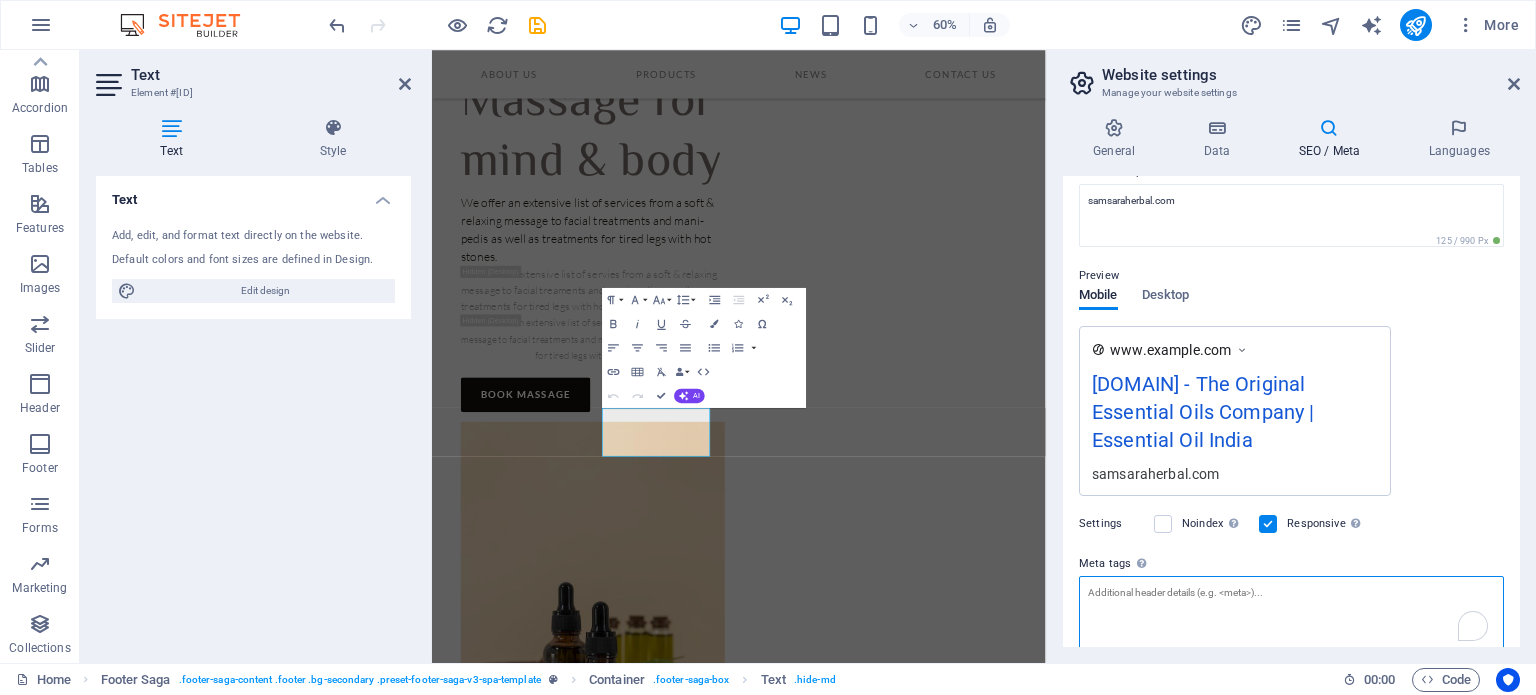 scroll, scrollTop: 0, scrollLeft: 0, axis: both 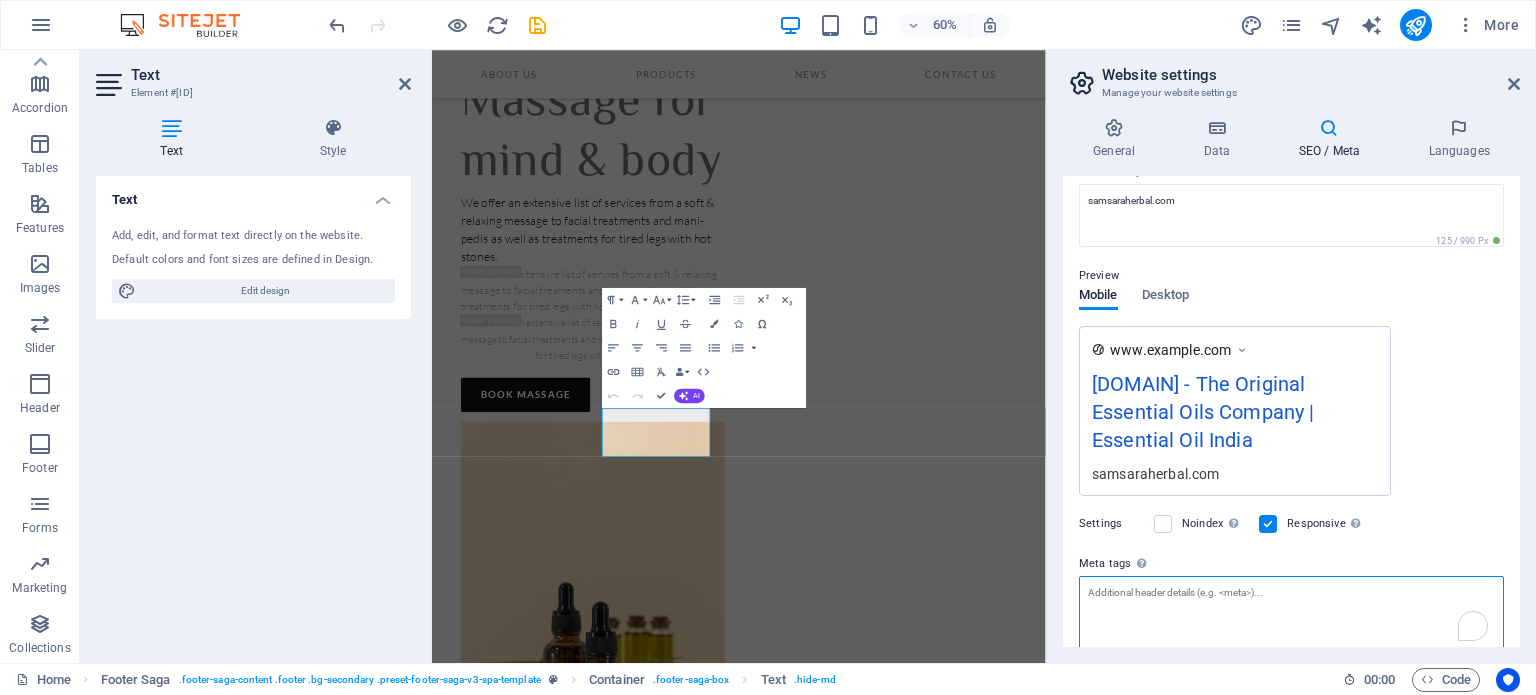 paste on "The Original Essential Oils Company | Essential Oil India" 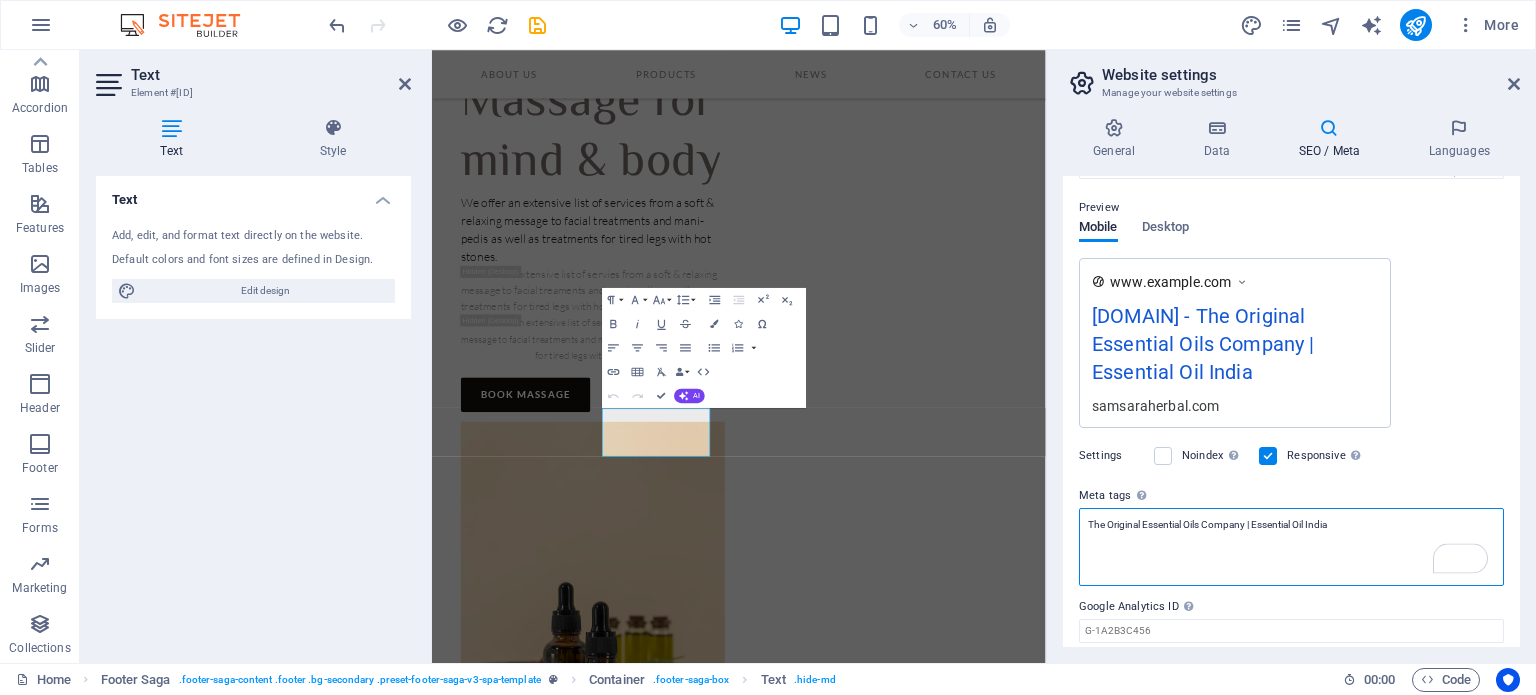 scroll, scrollTop: 300, scrollLeft: 0, axis: vertical 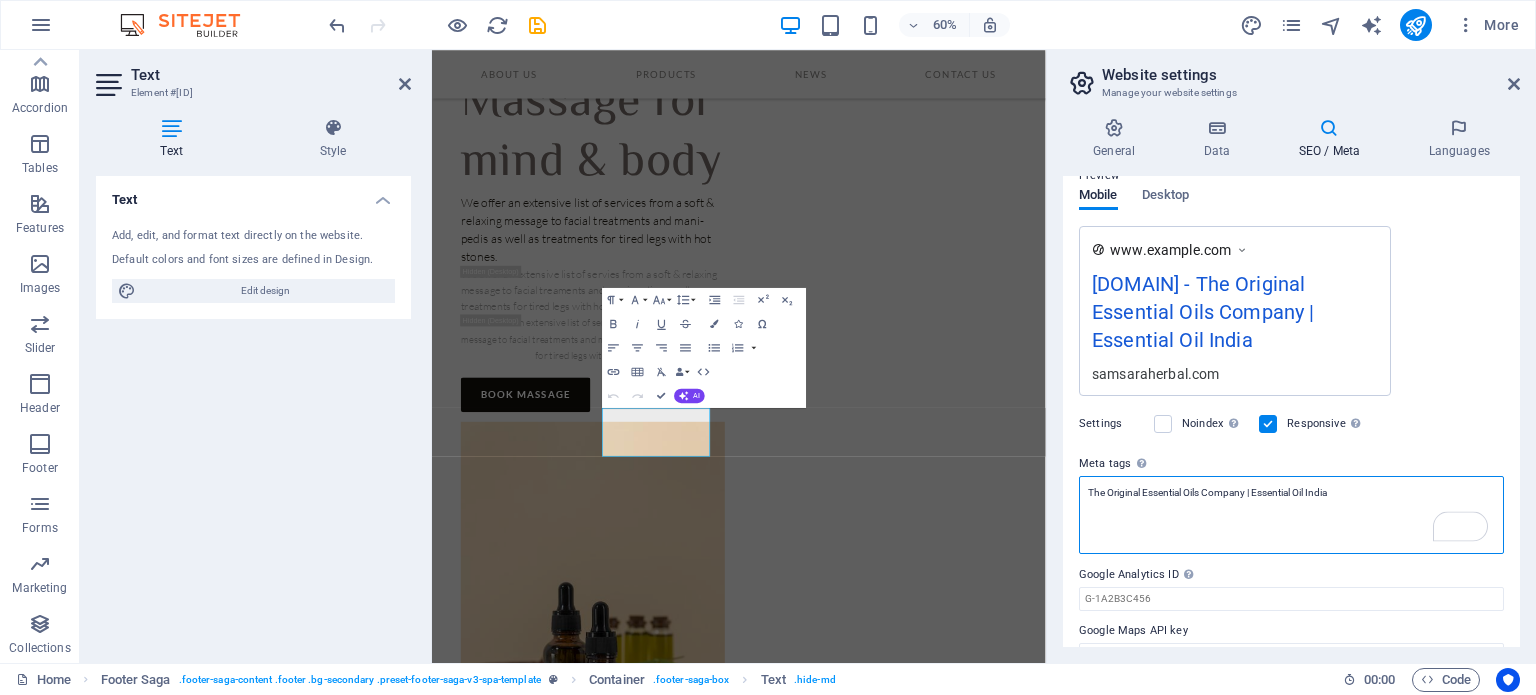 type on "The Original Essential Oils Company | Essential Oil India" 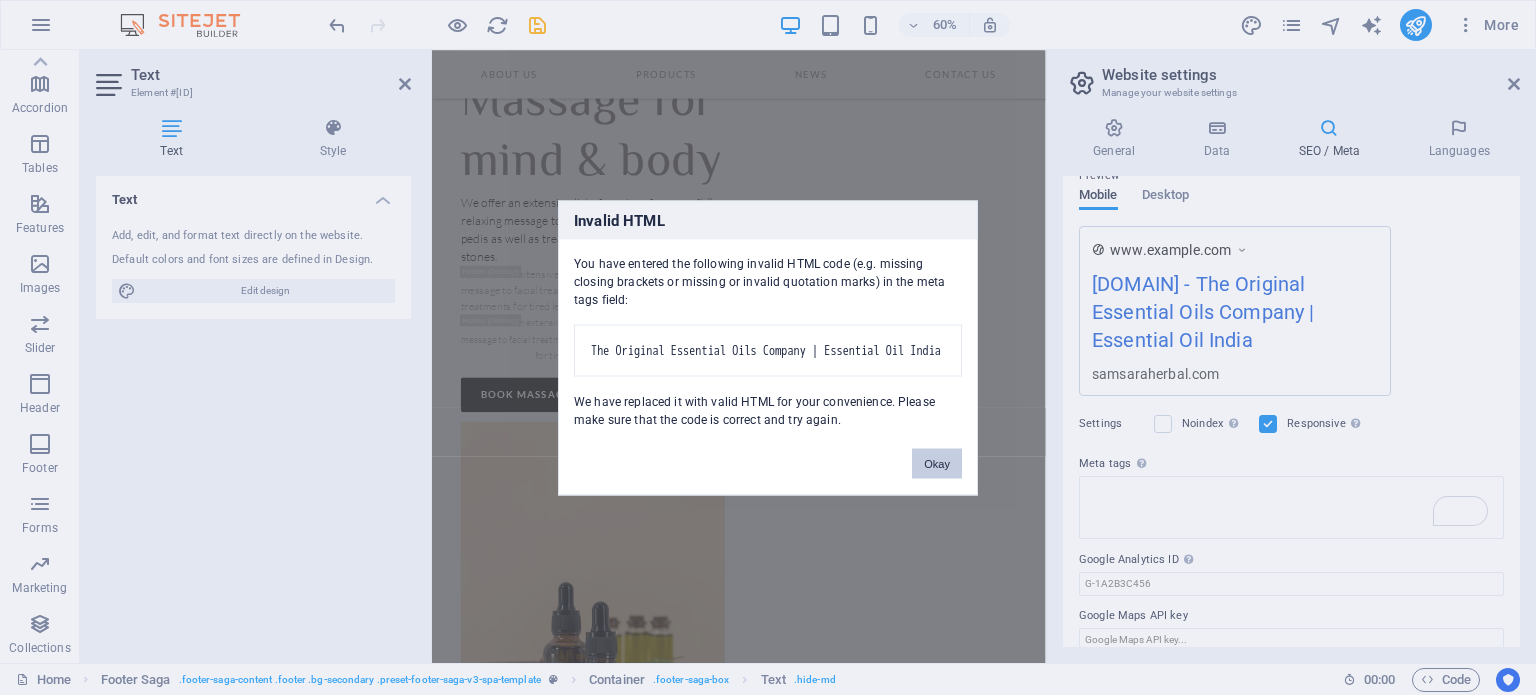 click on "Okay" at bounding box center [937, 463] 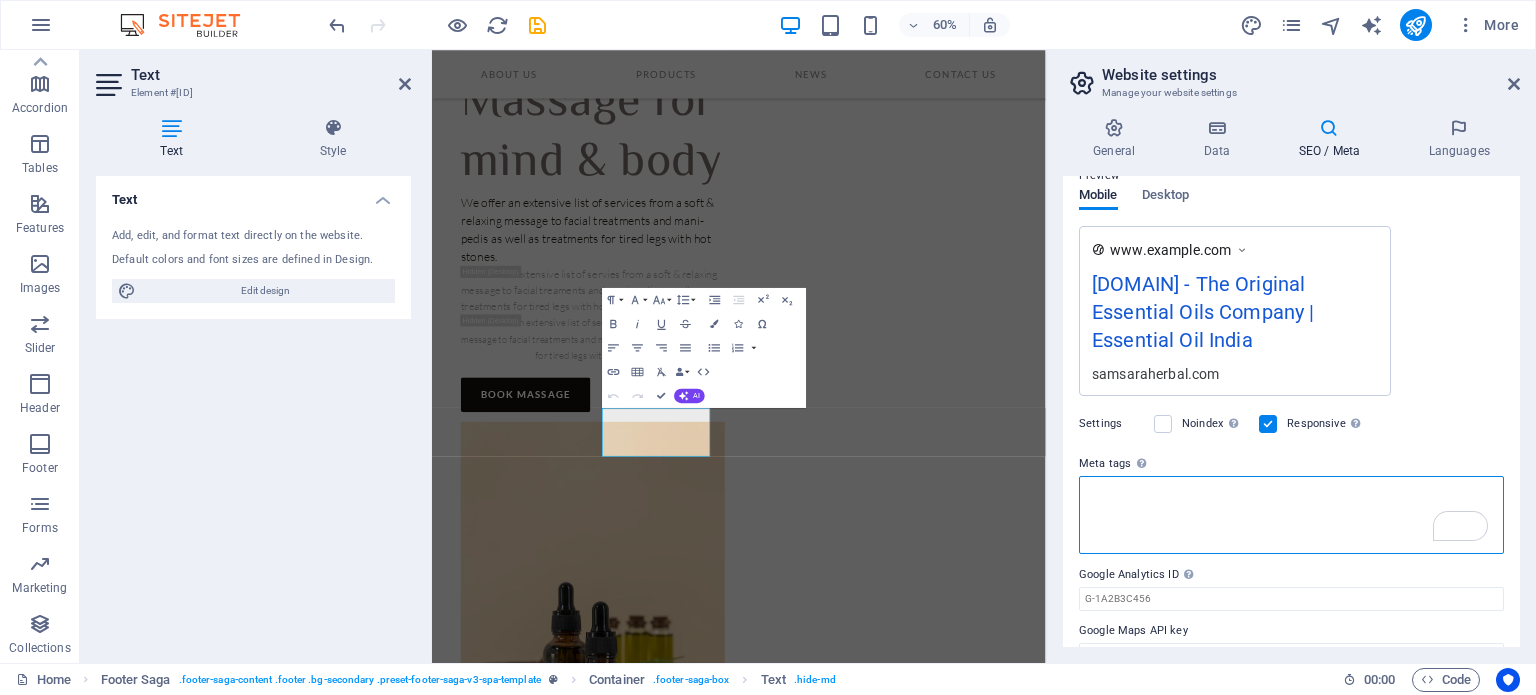click on "Meta tags Enter HTML code here that will be placed inside the  tags of your website. Please note that your website may not function if you include code with errors." at bounding box center [1291, 515] 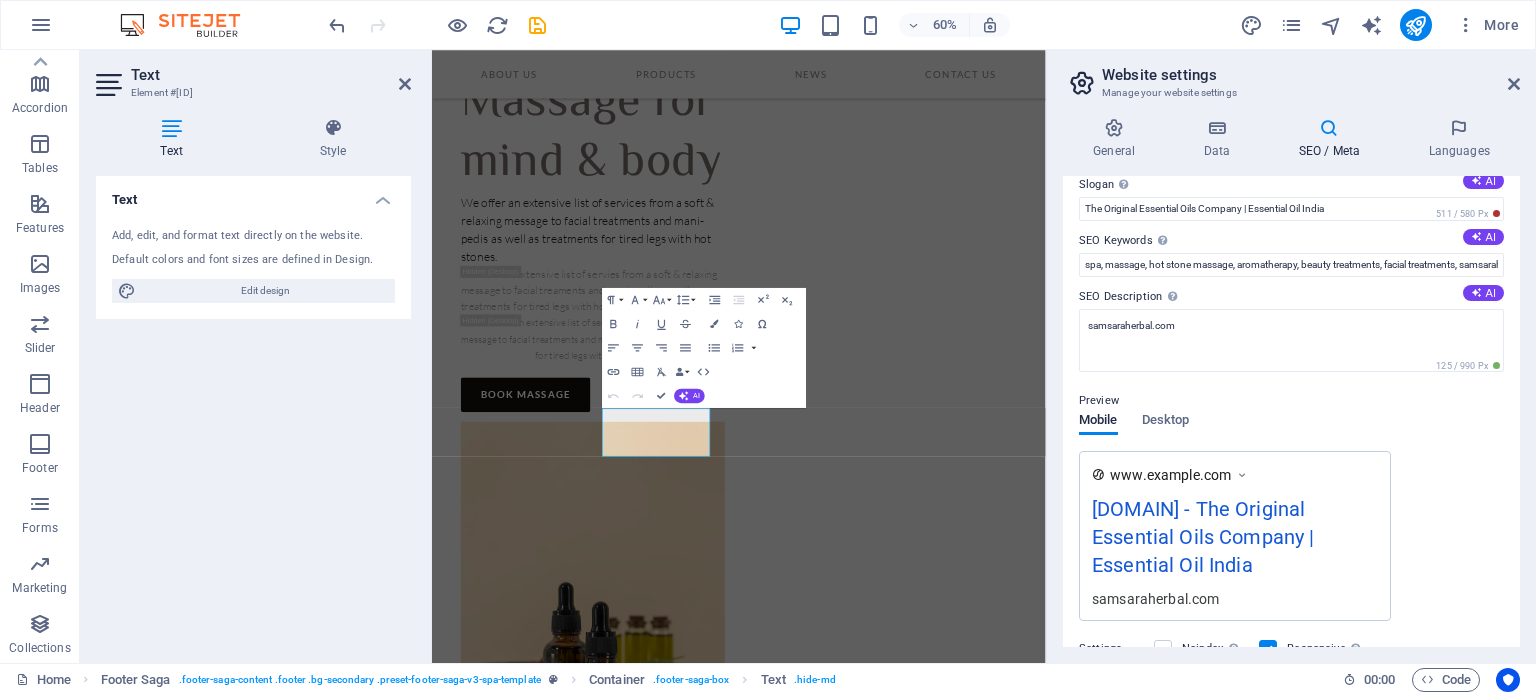 scroll, scrollTop: 0, scrollLeft: 0, axis: both 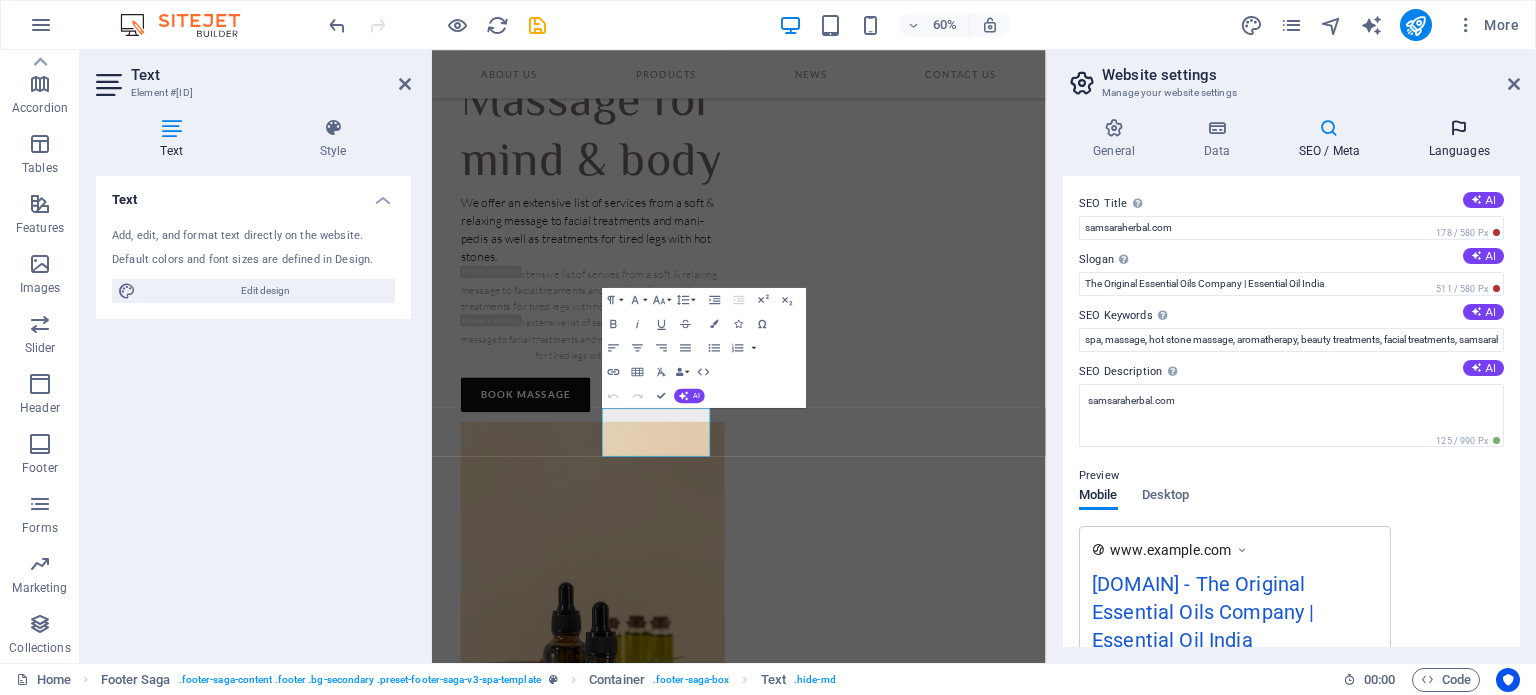 type on "The Essential Oil Company: Pure Essential Oils" 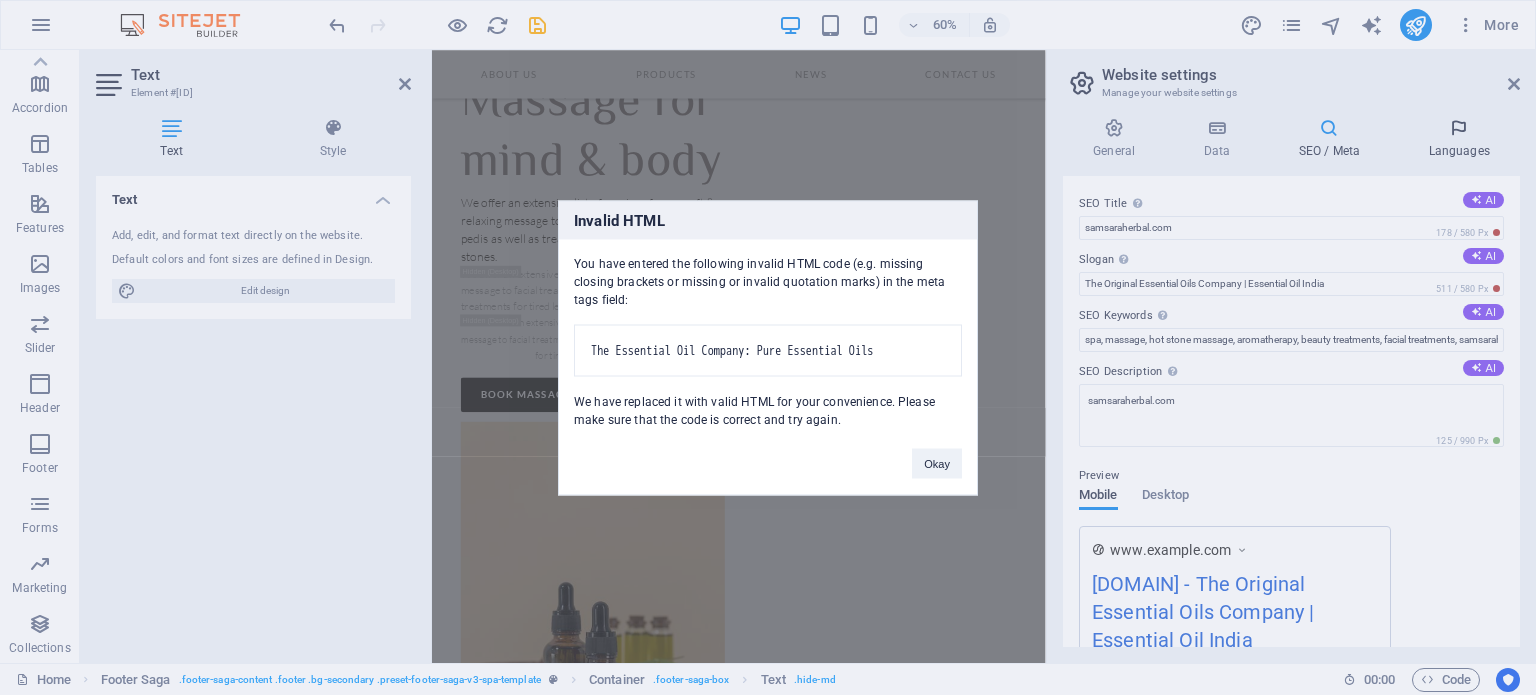 click on "samsaraherbal.com Home Favorites Elements Columns Content Boxes Accordion Tables Features Images Slider Header Footer Forms Marketing Collections Text Element #[ID] Text Style Text Add, edit, and format text directly on the website. Default colors and font sizes are defined in Design. Edit design Alignment Left aligned Centered Right aligned Footer Saga Element Layout How this element expands within the layout (Flexbox). Size Default auto px % 1/1 1/2 1/3 1/4 1/5 1/6 1/7 1/8 1/9 1/10 Grow Shrink Order Container layout Visible Visible Opacity 100 % Overflow Spacing Margin Default auto px % rem vw vh Custom Custom auto px % rem vw vh auto px % rem vw vh auto px % rem vw vh auto px % rem vw vh Padding Default px rem % vh vw Custom Custom px rem % vh vw px rem % vh vw Border Style              - Width 1 auto px rem % vh vw Custom Custom 1 auto px rem % vh vw 1 auto px rem % vh vw 1 auto %" at bounding box center (768, 347) 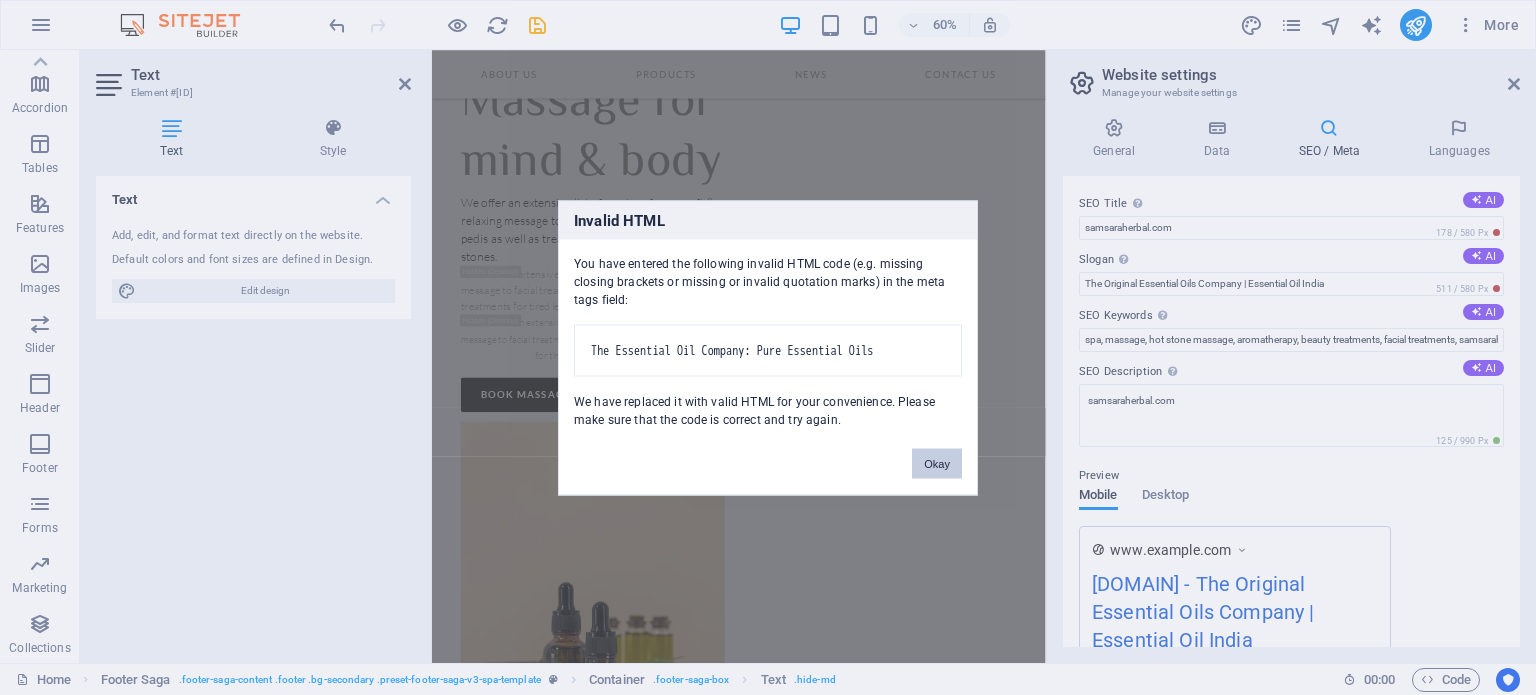 click on "Okay" at bounding box center (937, 463) 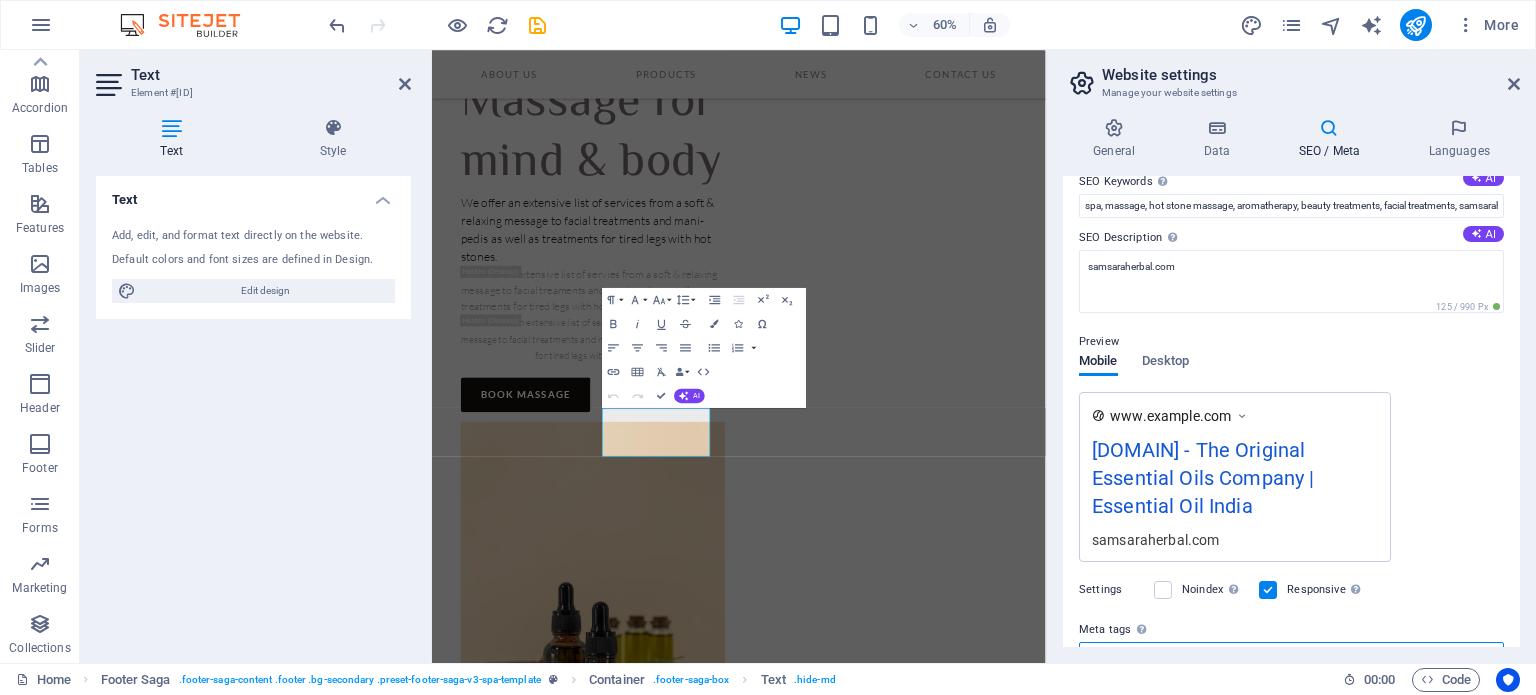 scroll, scrollTop: 19, scrollLeft: 0, axis: vertical 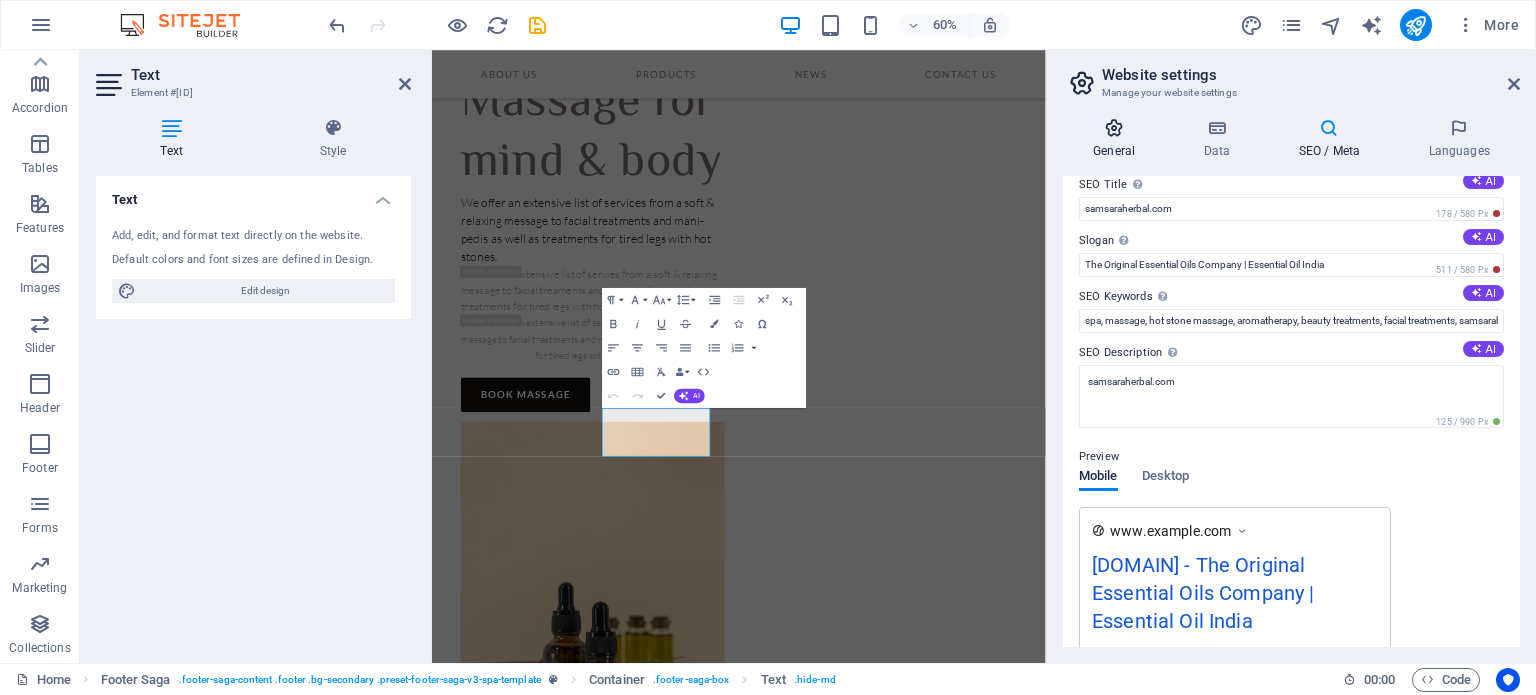 click on "General" at bounding box center [1118, 139] 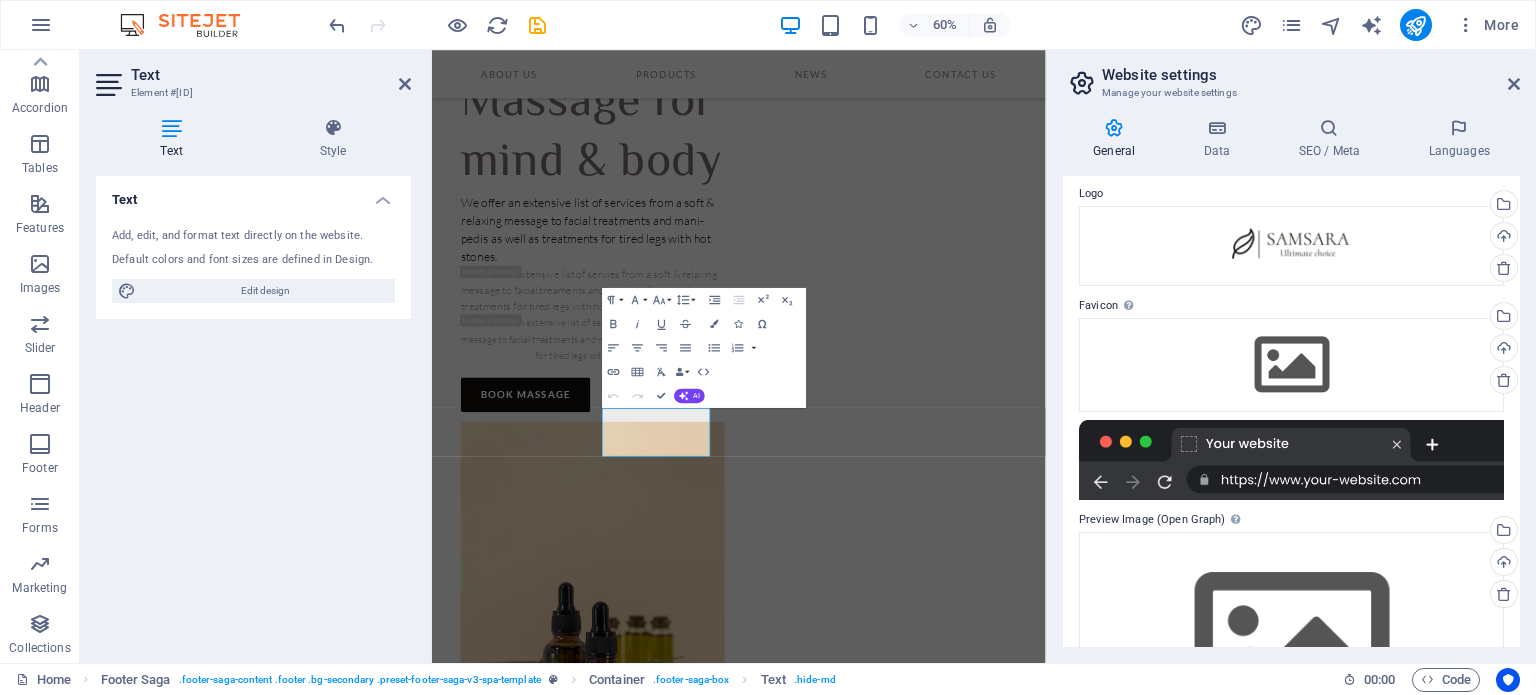 scroll, scrollTop: 100, scrollLeft: 0, axis: vertical 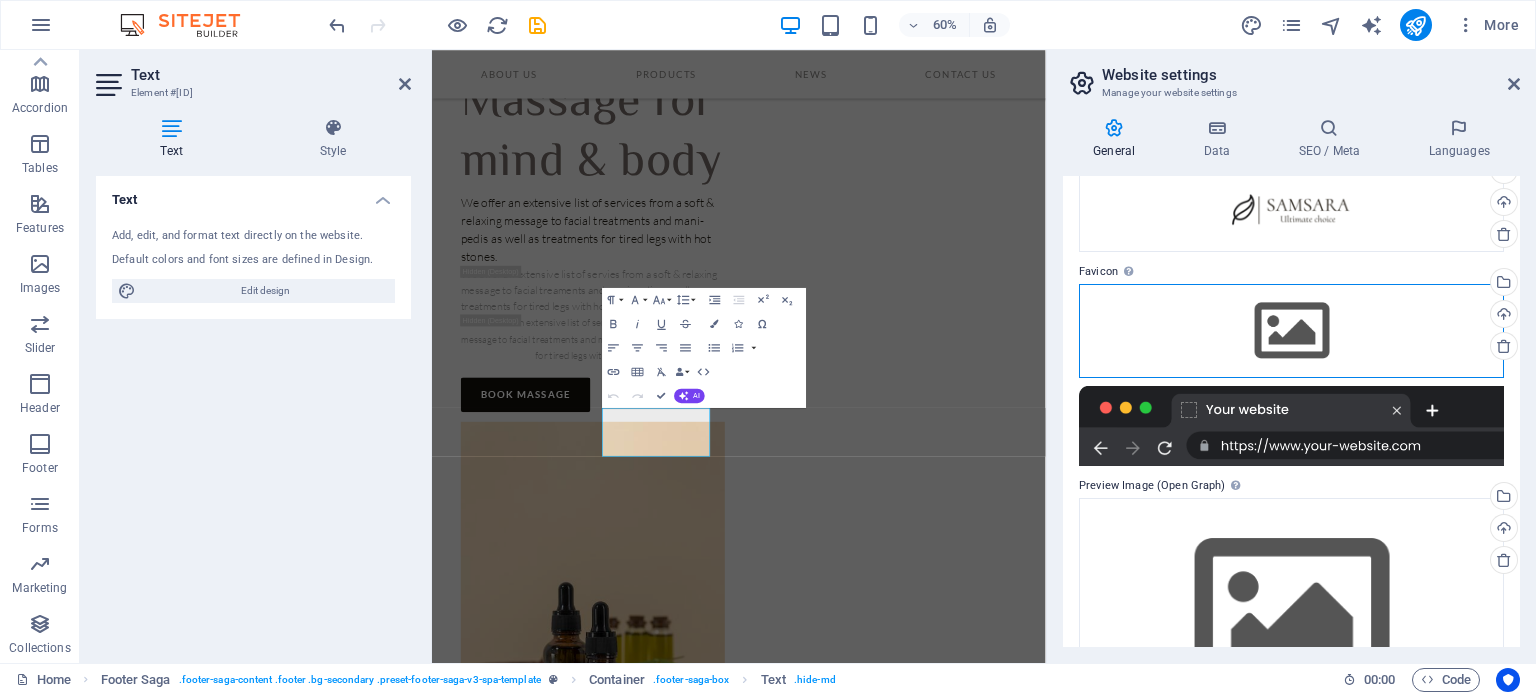 click on "Drag files here, click to choose files or select files from Files or our free stock photos & videos" at bounding box center (1291, 331) 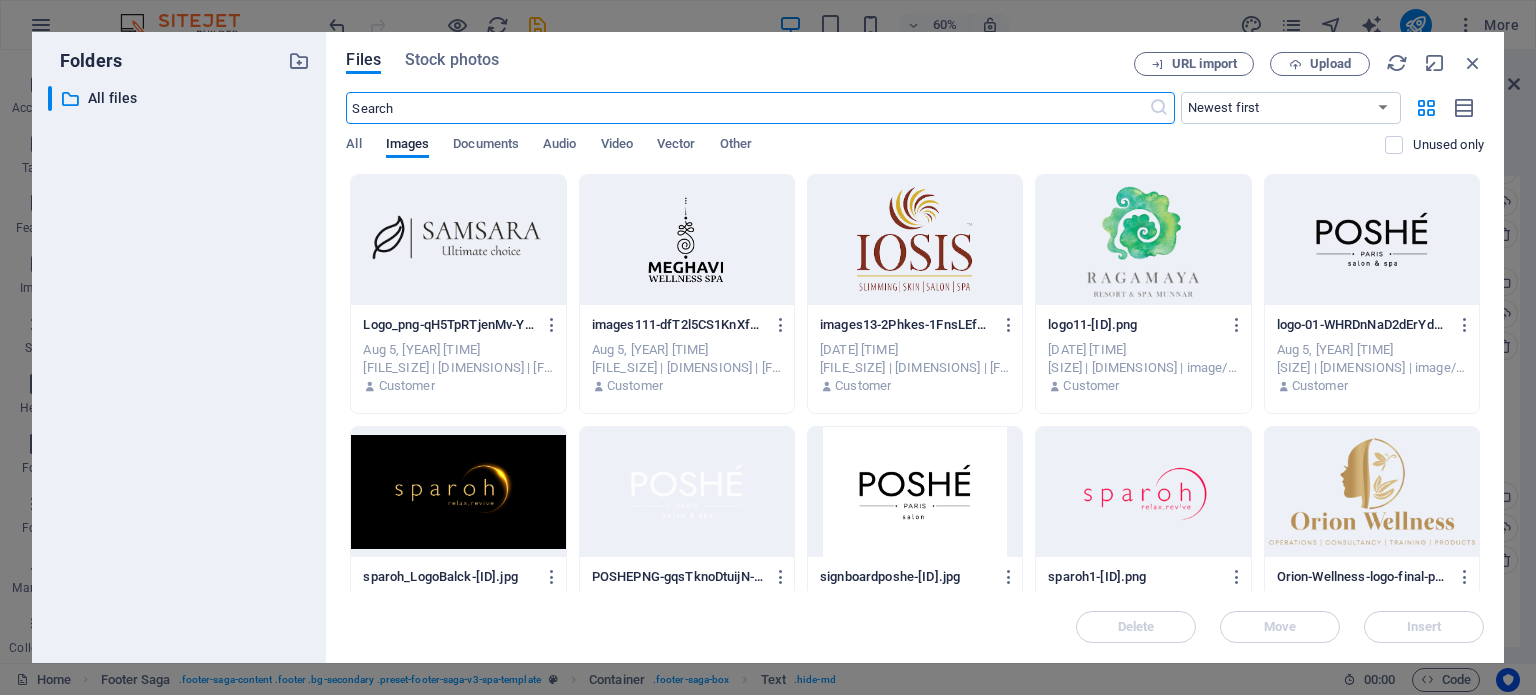 scroll, scrollTop: 3003, scrollLeft: 0, axis: vertical 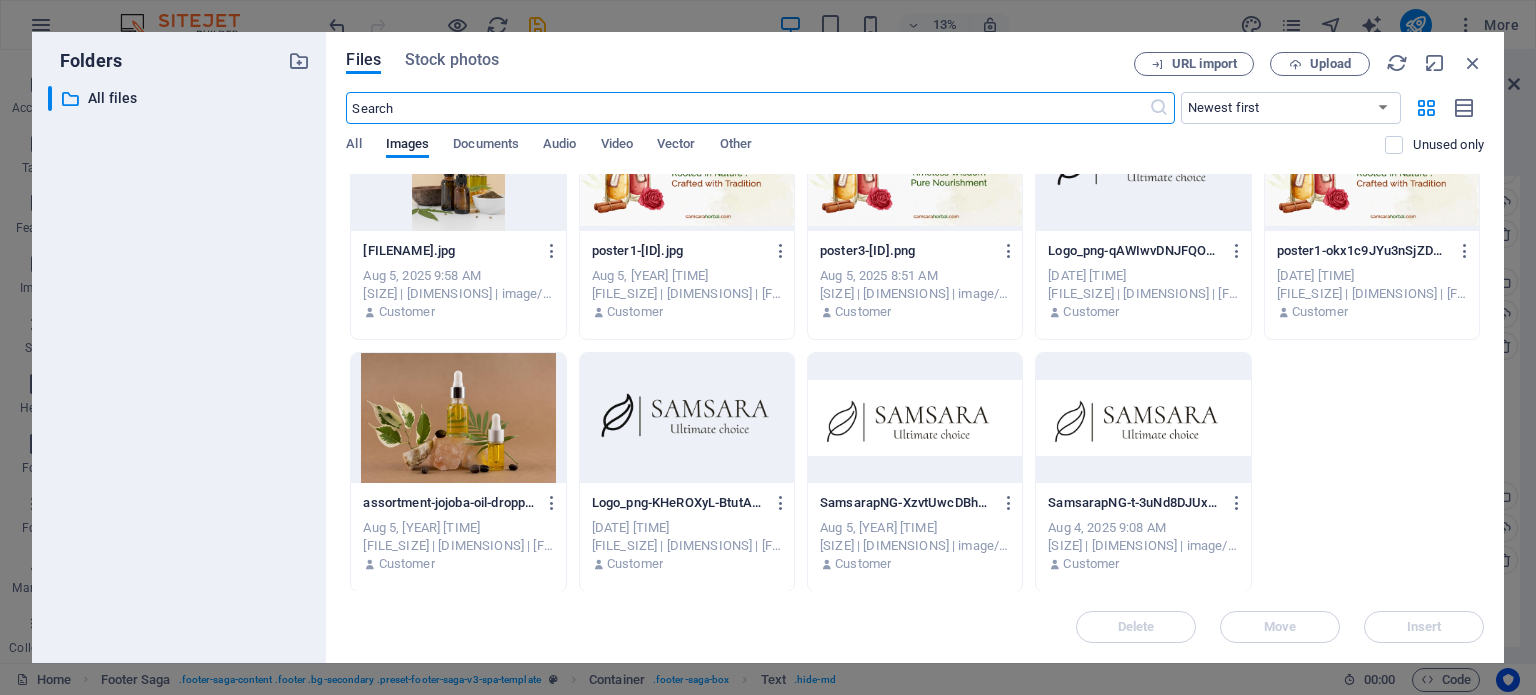 click at bounding box center [687, 418] 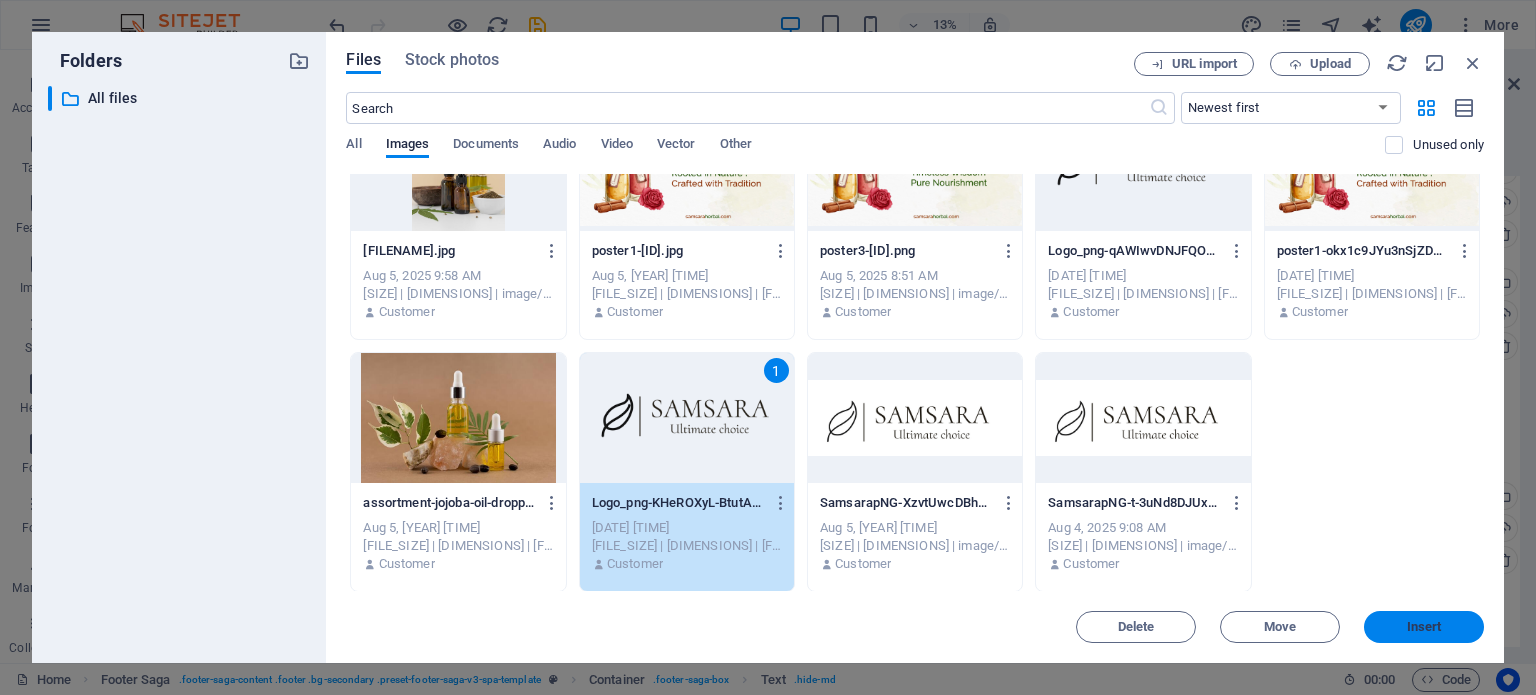 click on "Insert" at bounding box center (1424, 627) 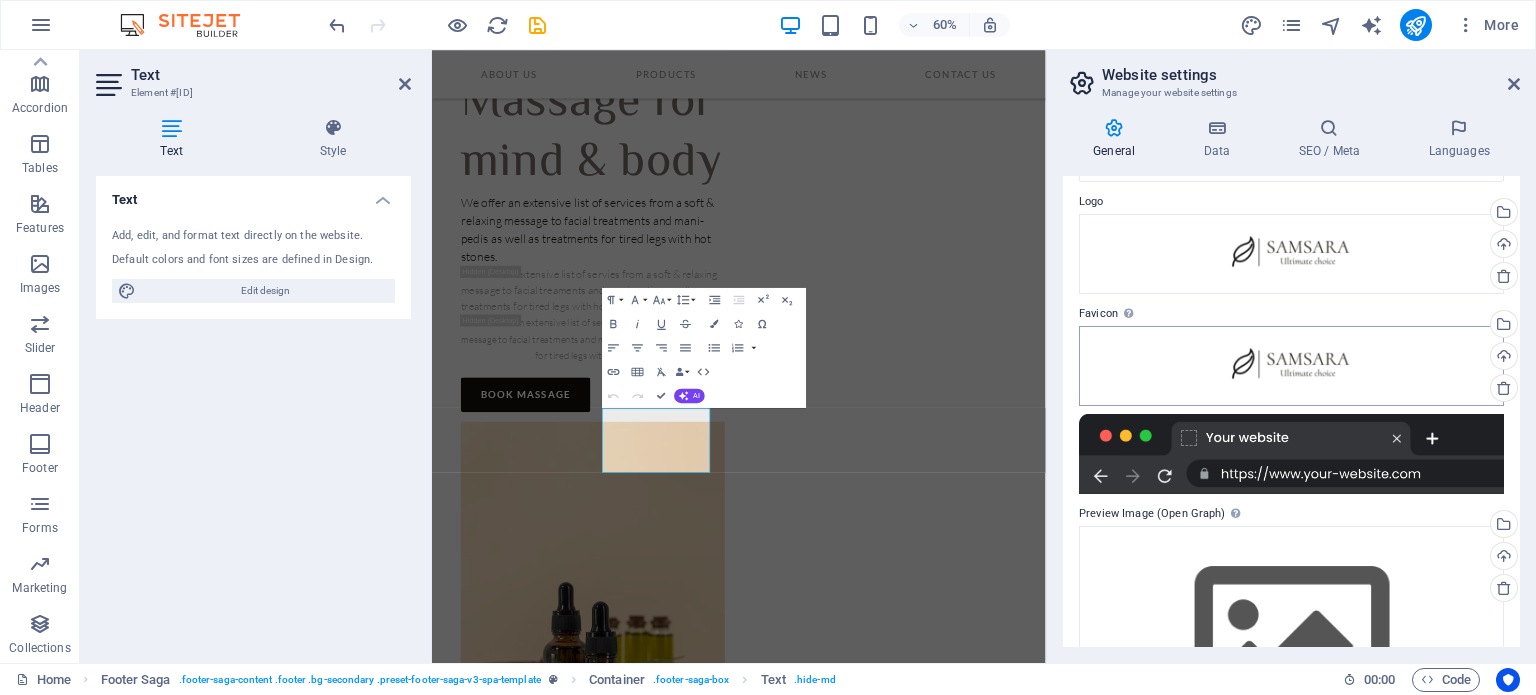 scroll, scrollTop: 0, scrollLeft: 0, axis: both 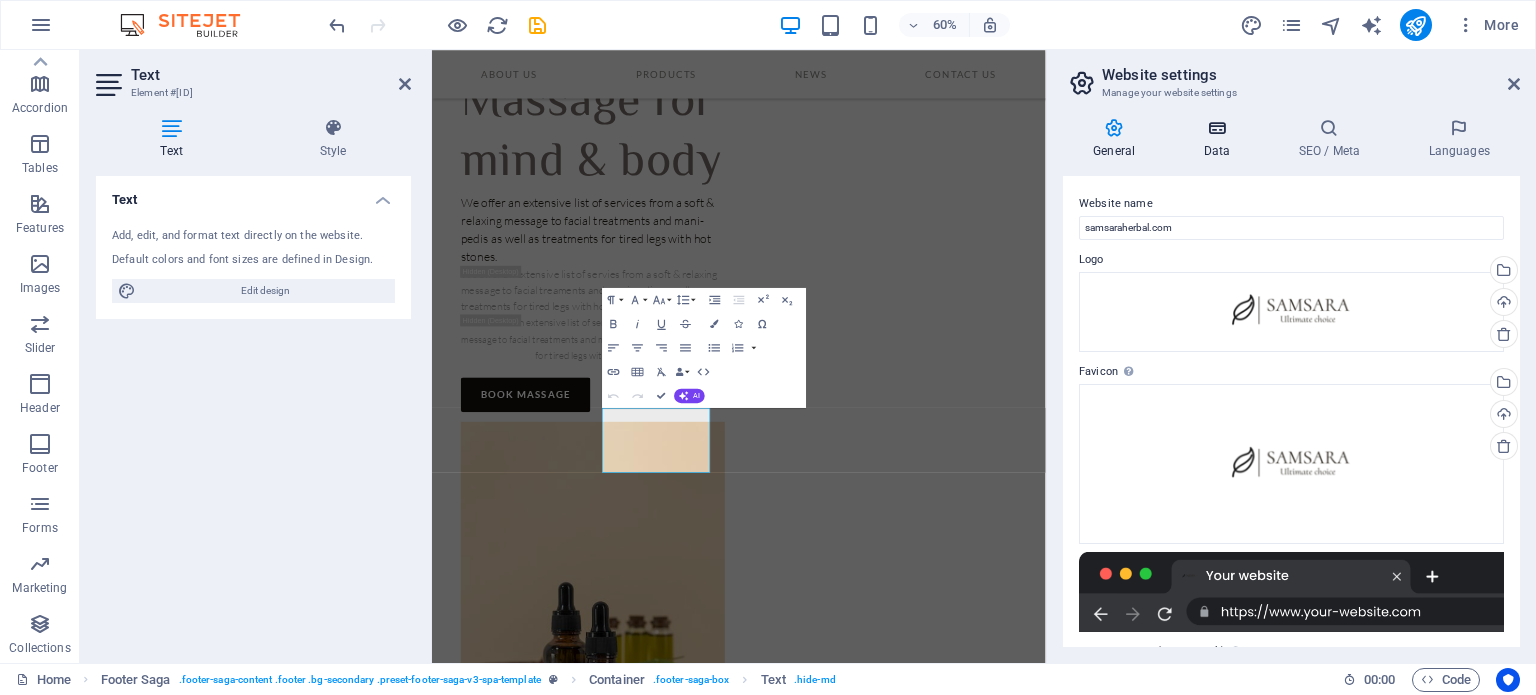 click at bounding box center [1216, 128] 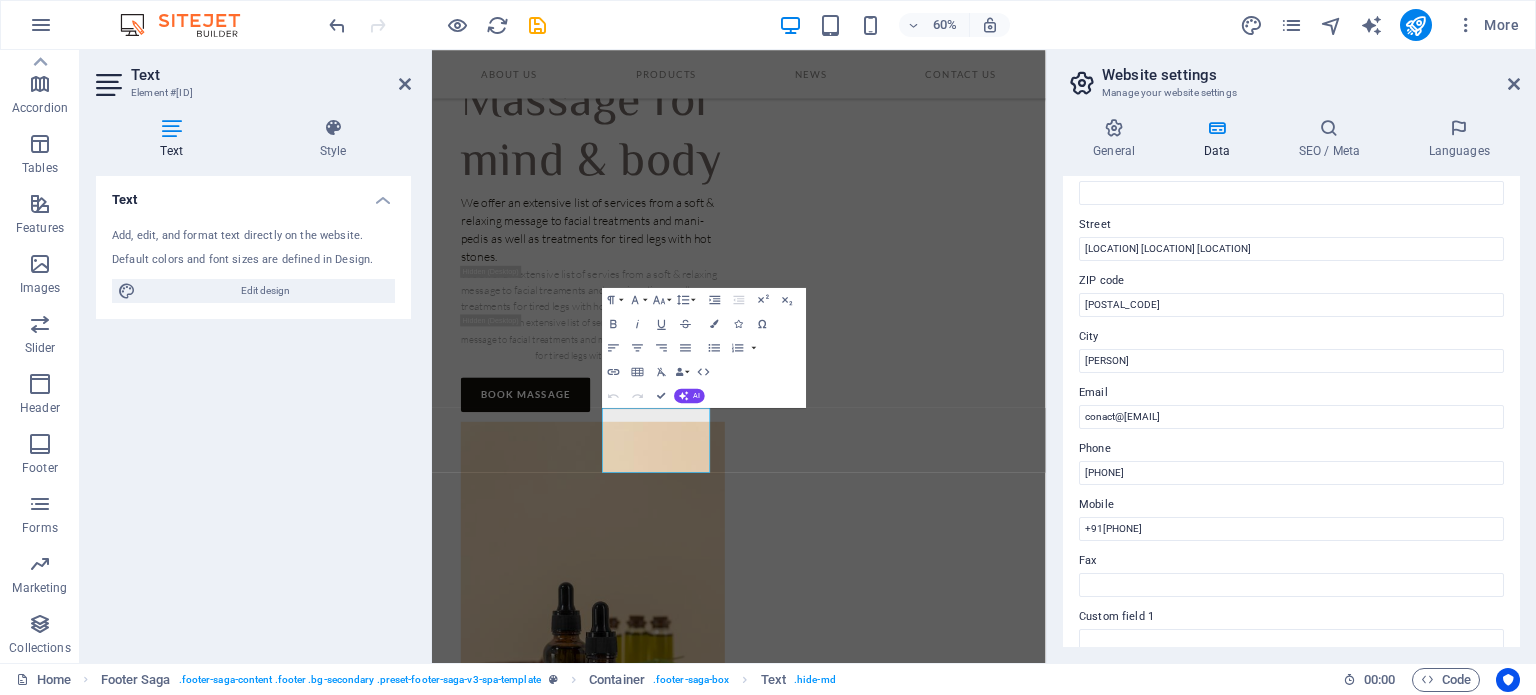 scroll, scrollTop: 0, scrollLeft: 0, axis: both 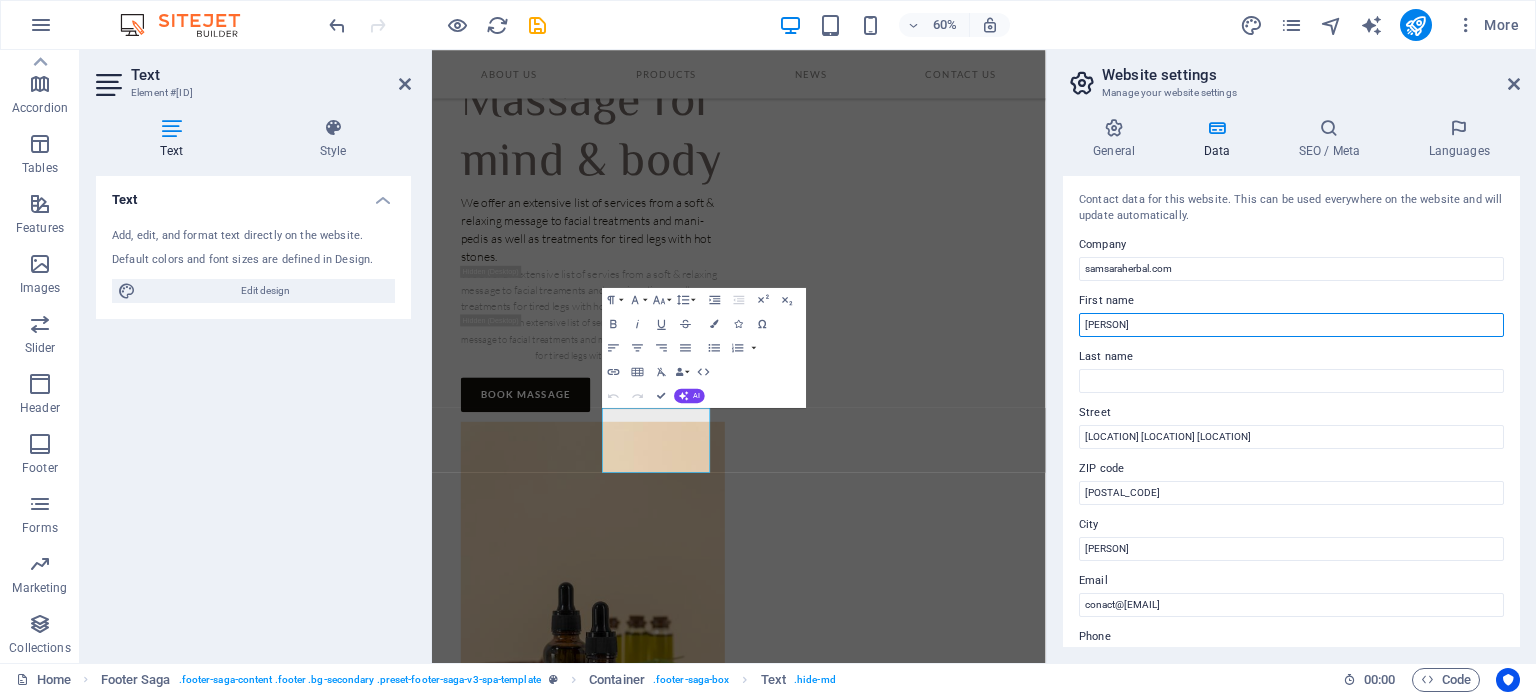 click on "[PERSON]" at bounding box center (1291, 325) 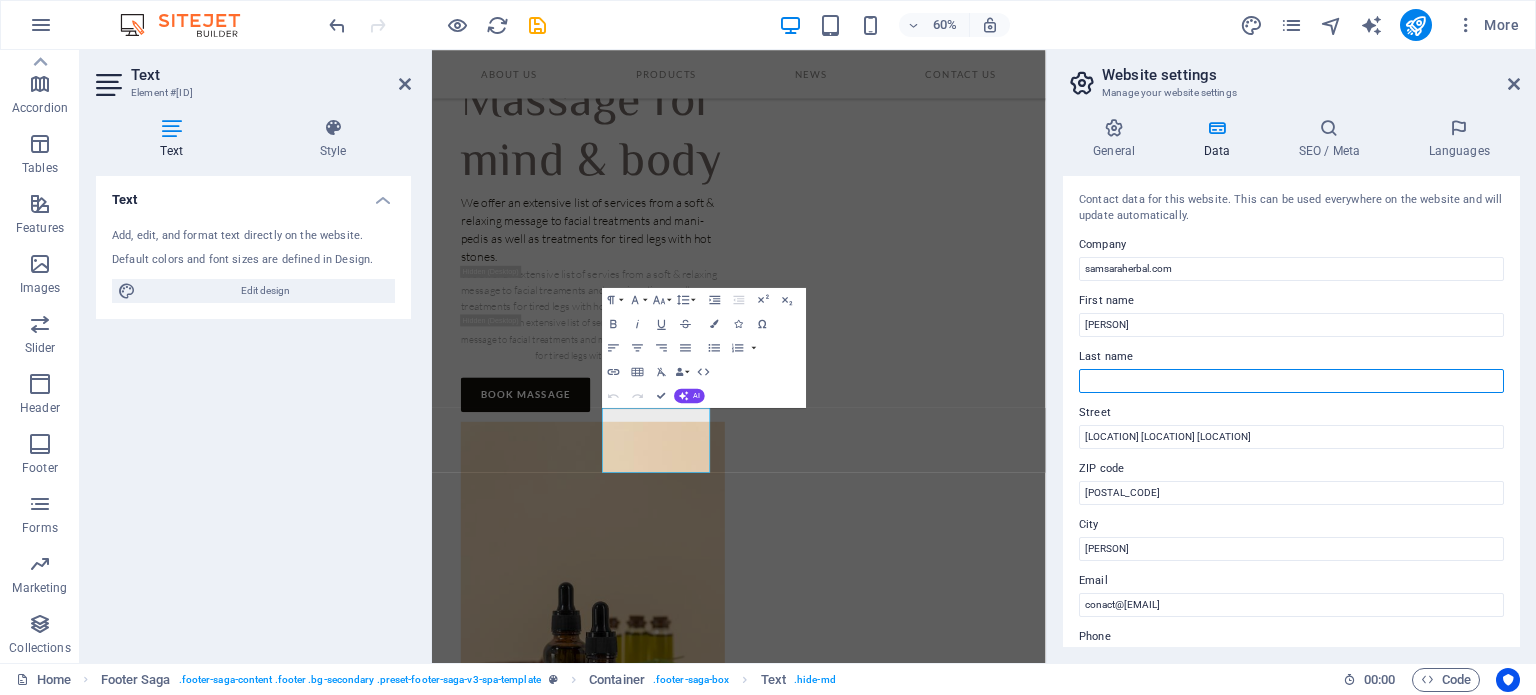 click on "Last name" at bounding box center (1291, 381) 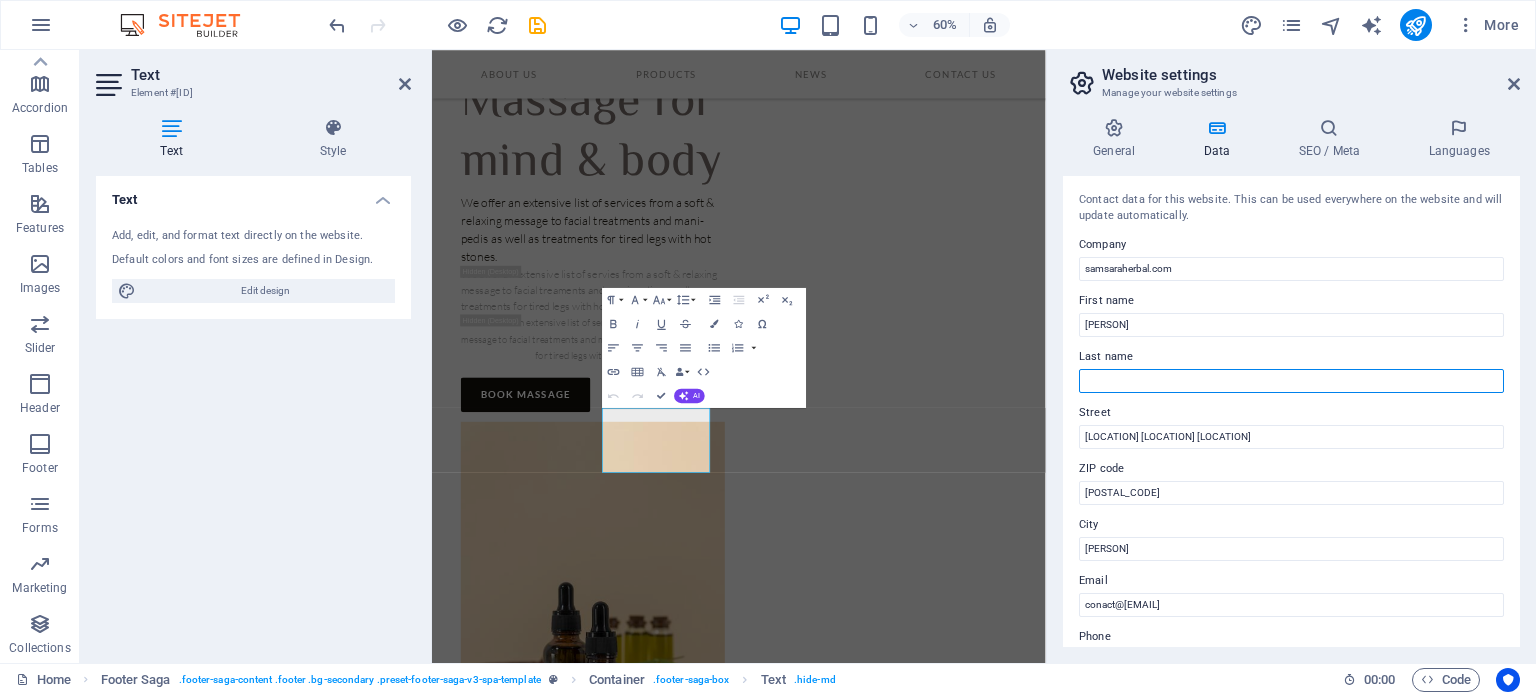 type on "g" 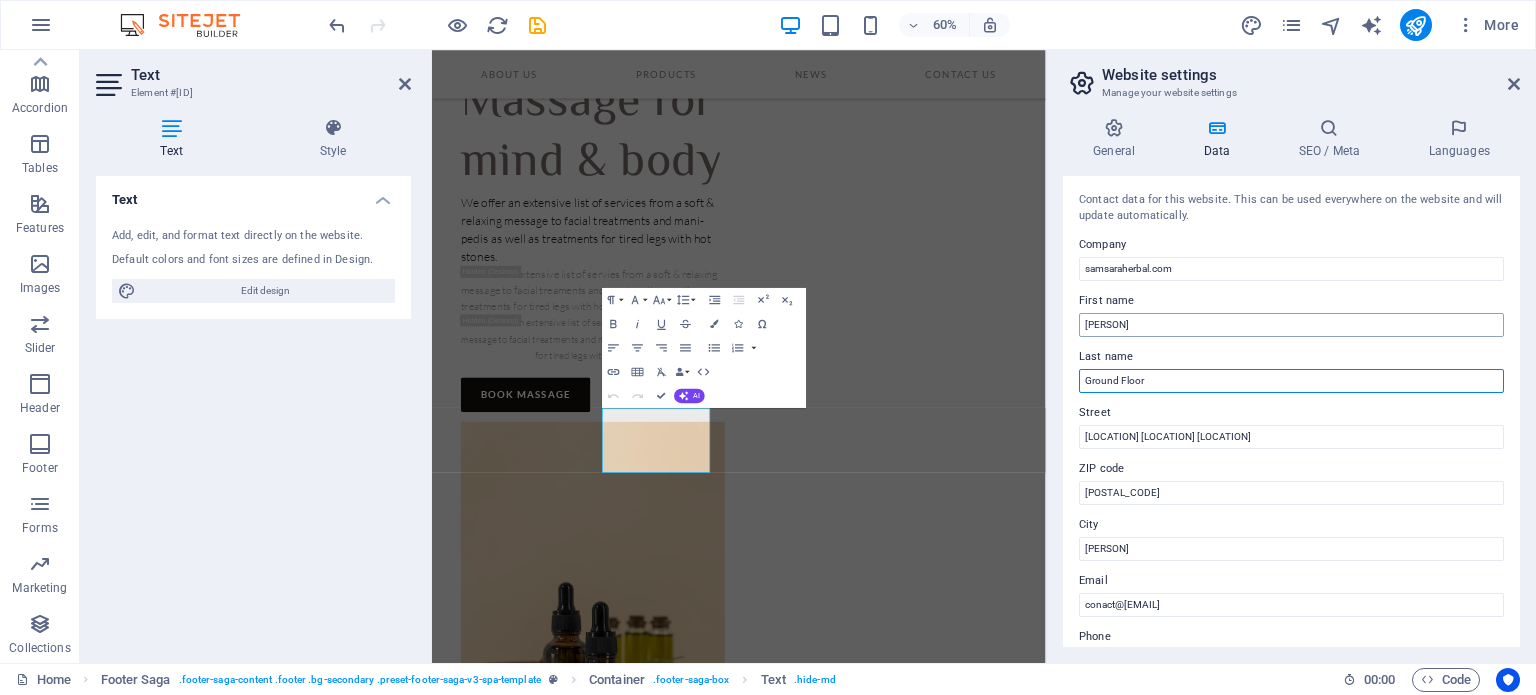 type on "Ground Floor" 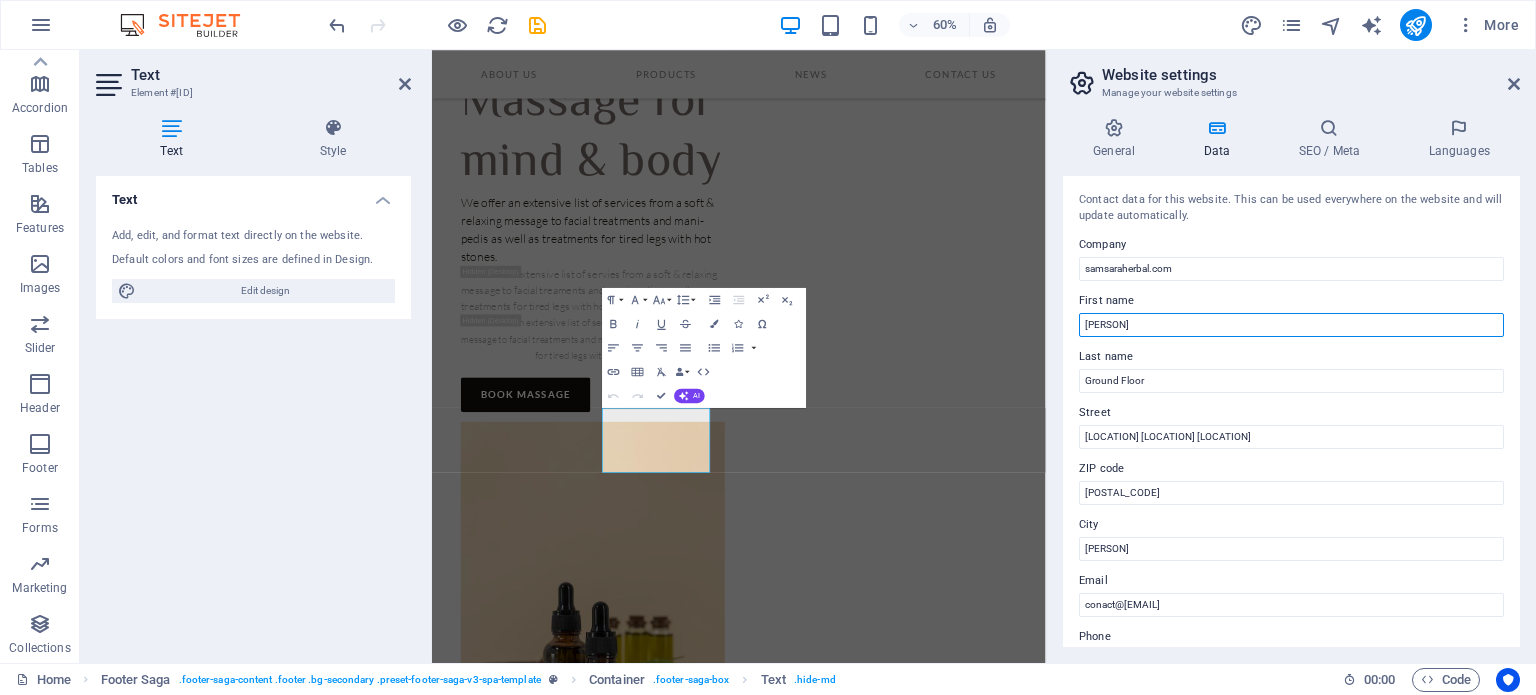 click on "[PERSON]" at bounding box center (1291, 325) 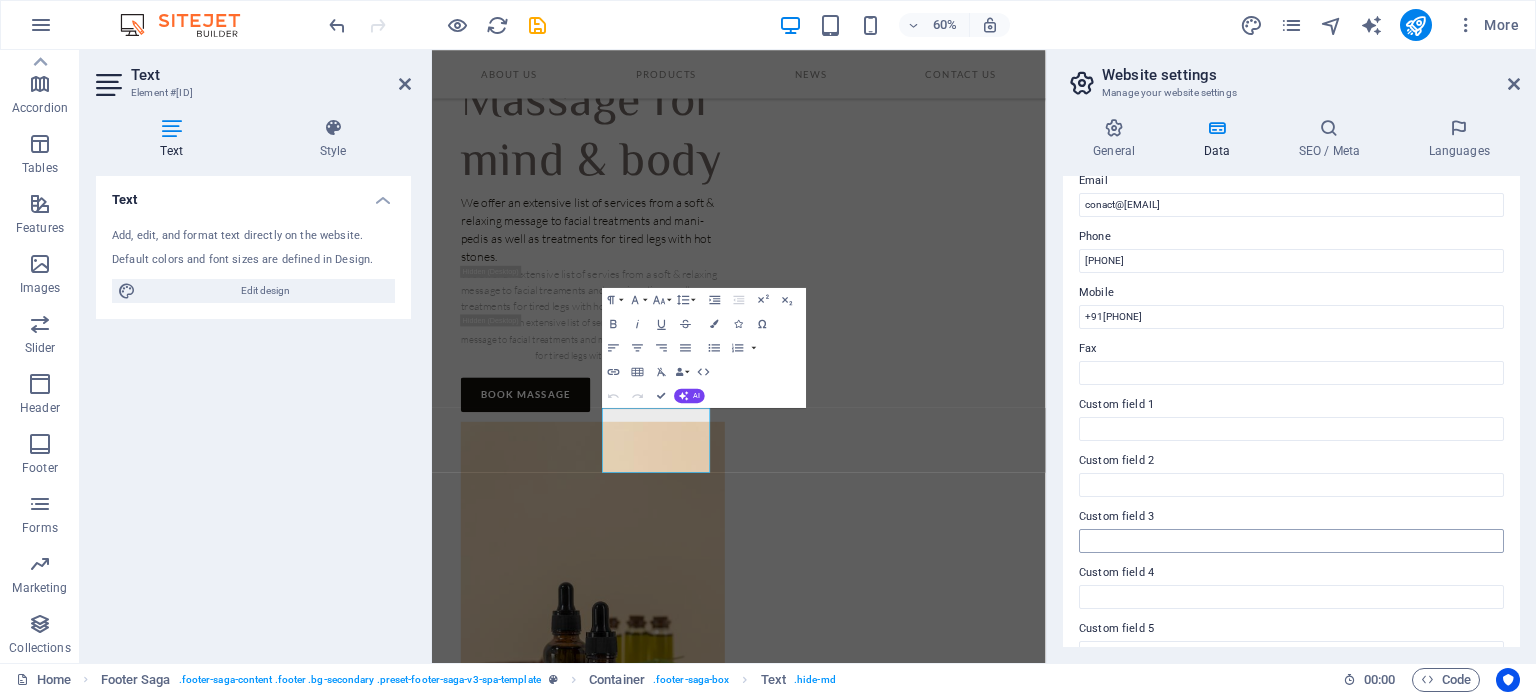 scroll, scrollTop: 488, scrollLeft: 0, axis: vertical 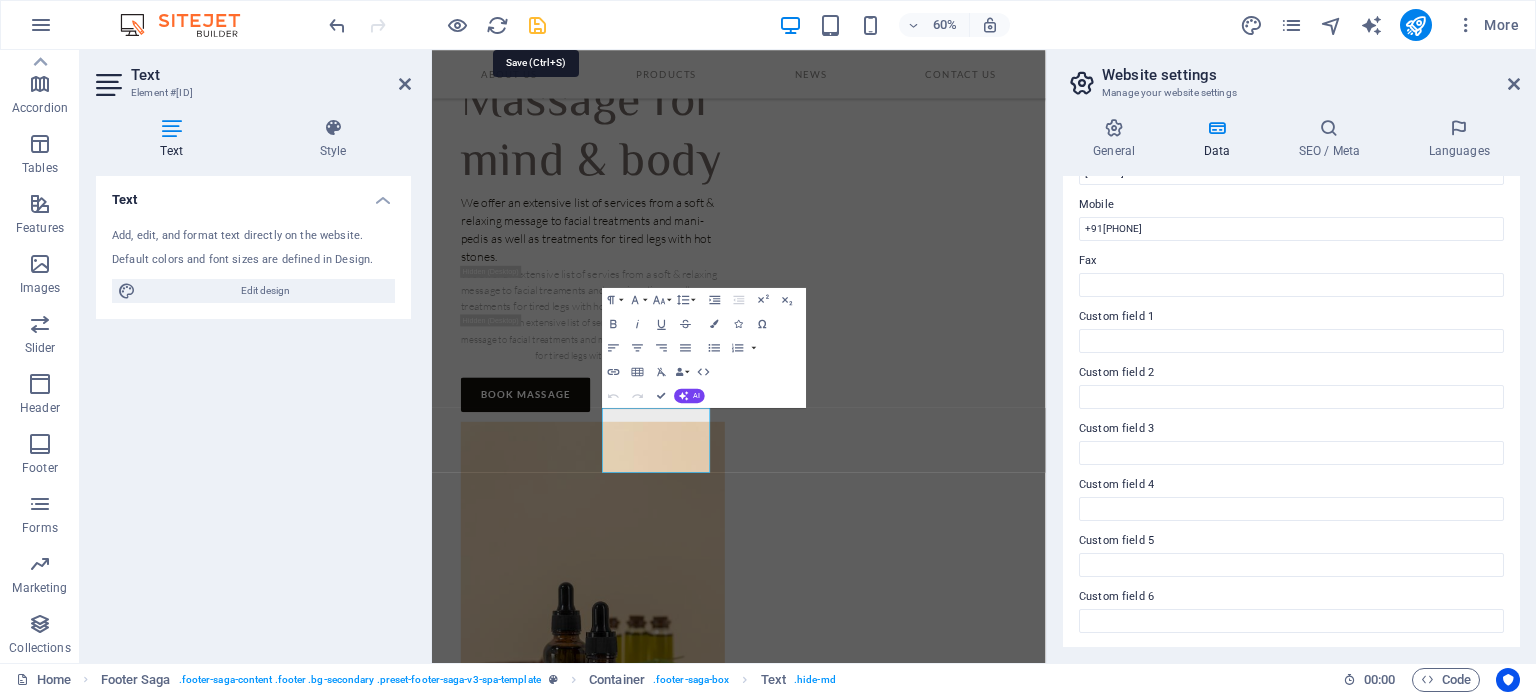 type on "[PERSON] Apartment" 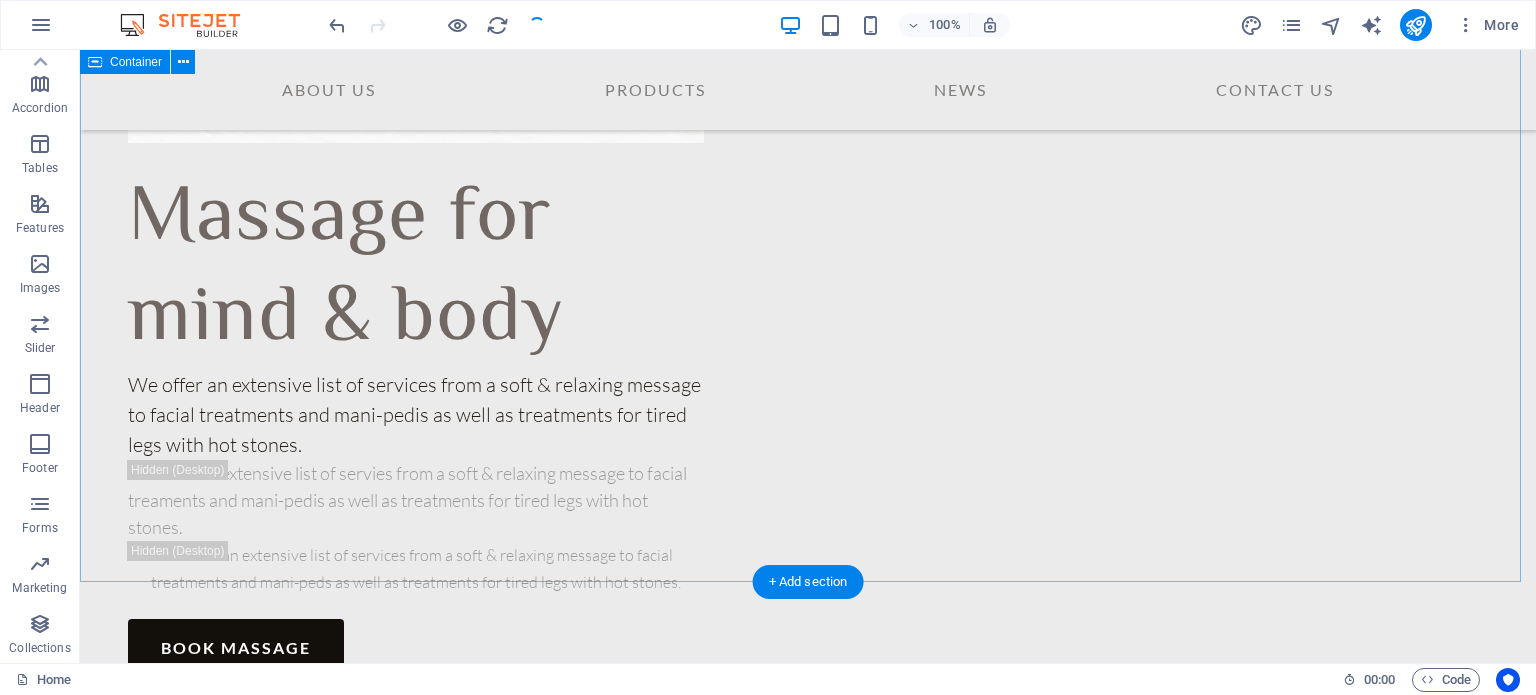scroll, scrollTop: 6658, scrollLeft: 0, axis: vertical 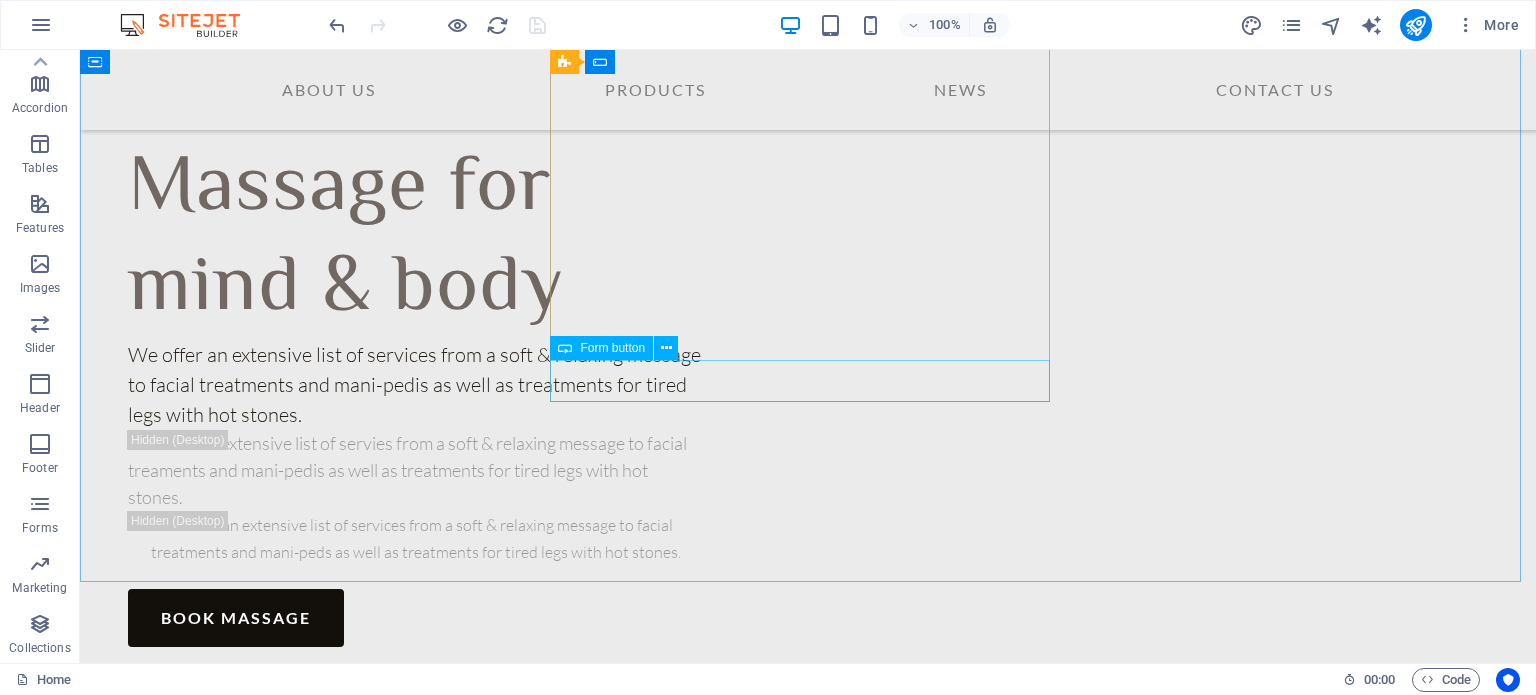 click on "Form button" at bounding box center [612, 348] 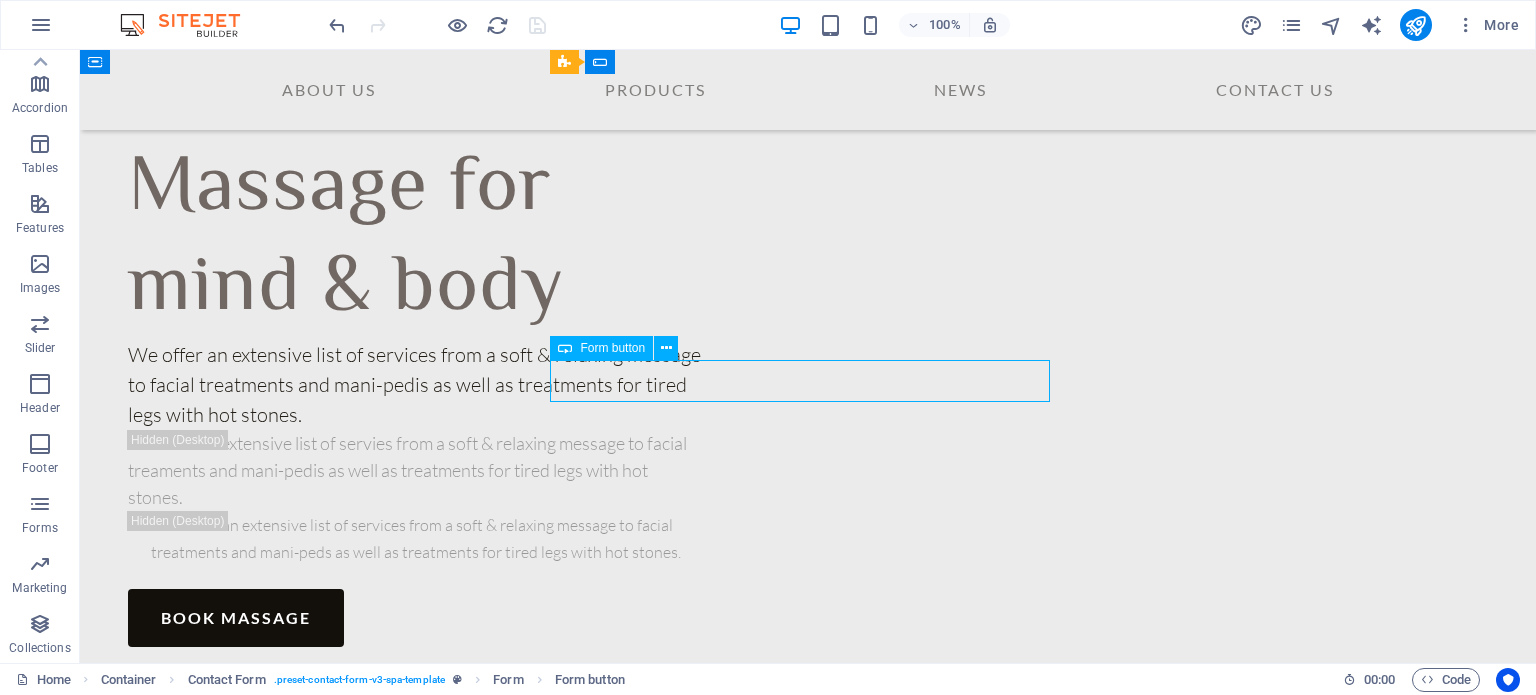 click on "Form button" at bounding box center [612, 348] 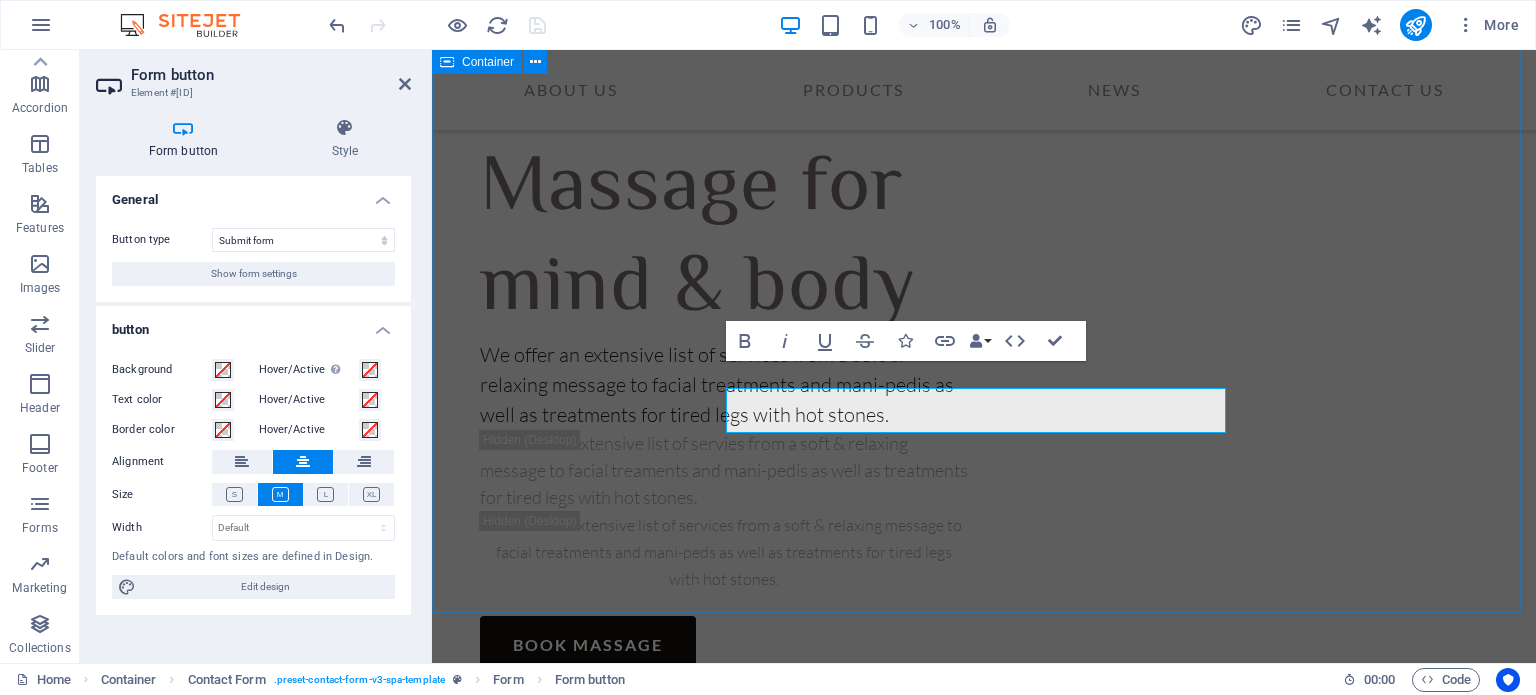 scroll, scrollTop: 6573, scrollLeft: 0, axis: vertical 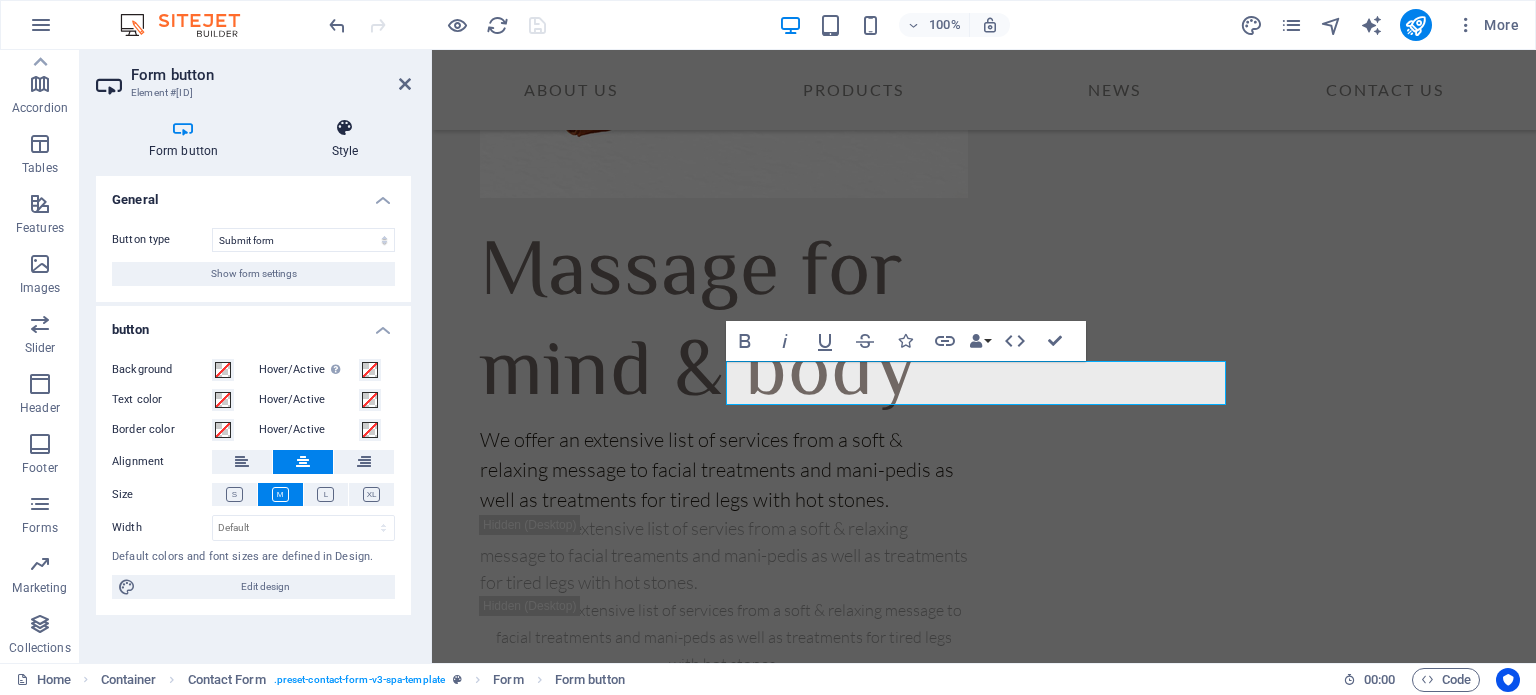 click on "Style" at bounding box center (345, 139) 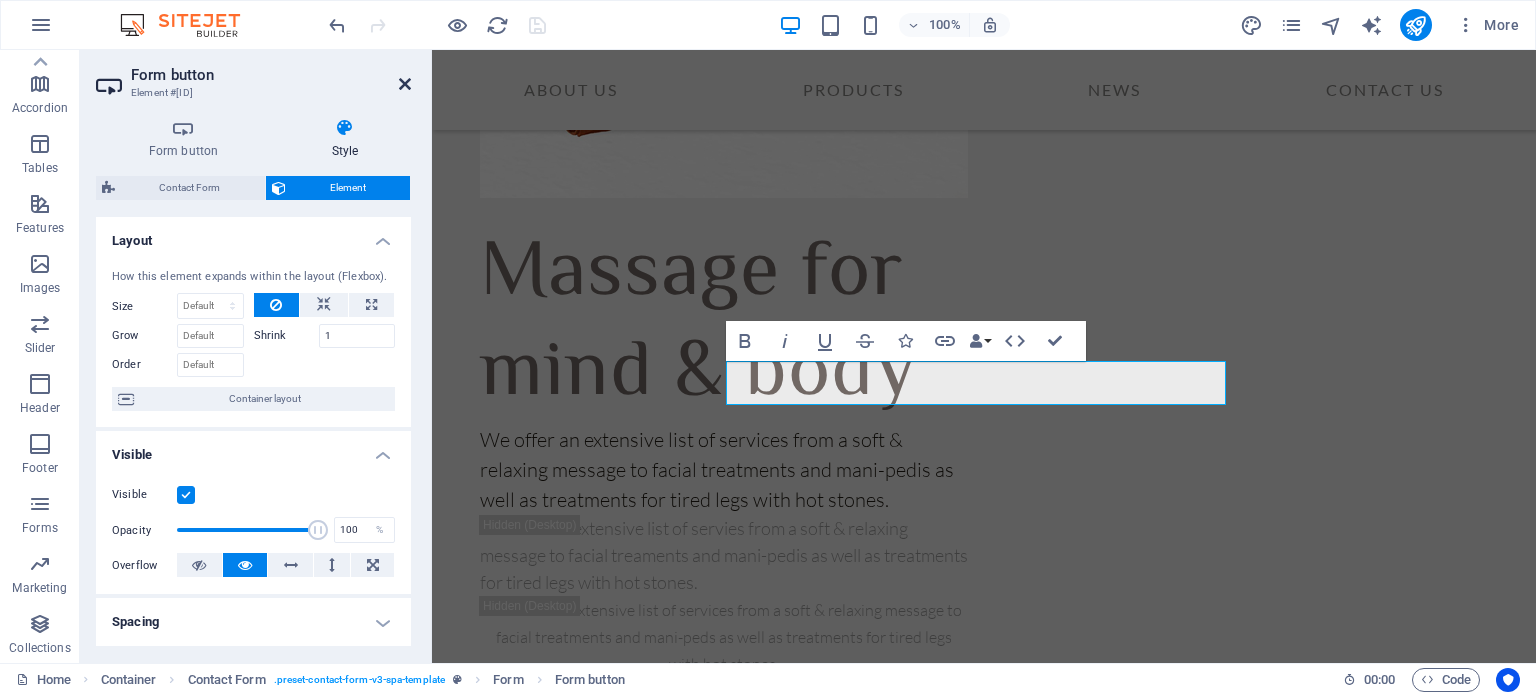 click at bounding box center (405, 84) 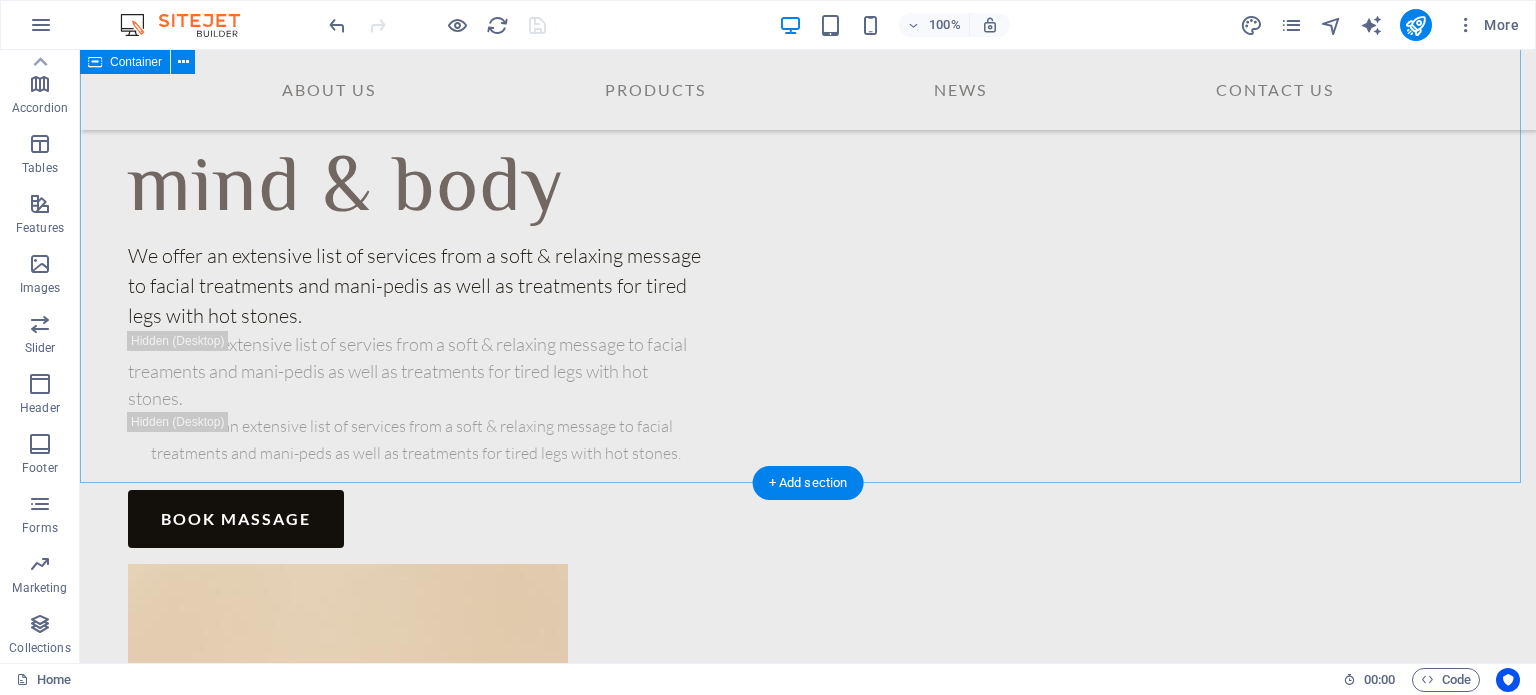 scroll, scrollTop: 7140, scrollLeft: 0, axis: vertical 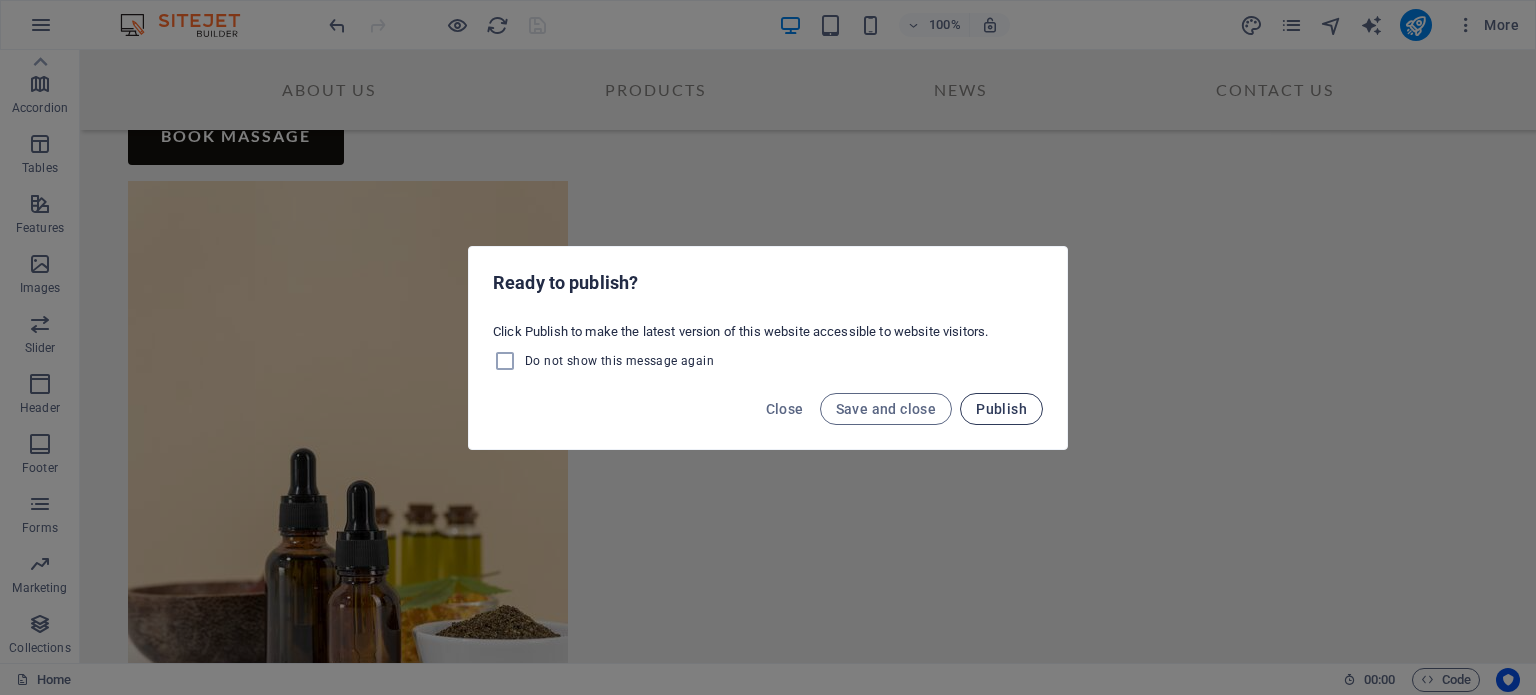 click on "Publish" at bounding box center [1001, 409] 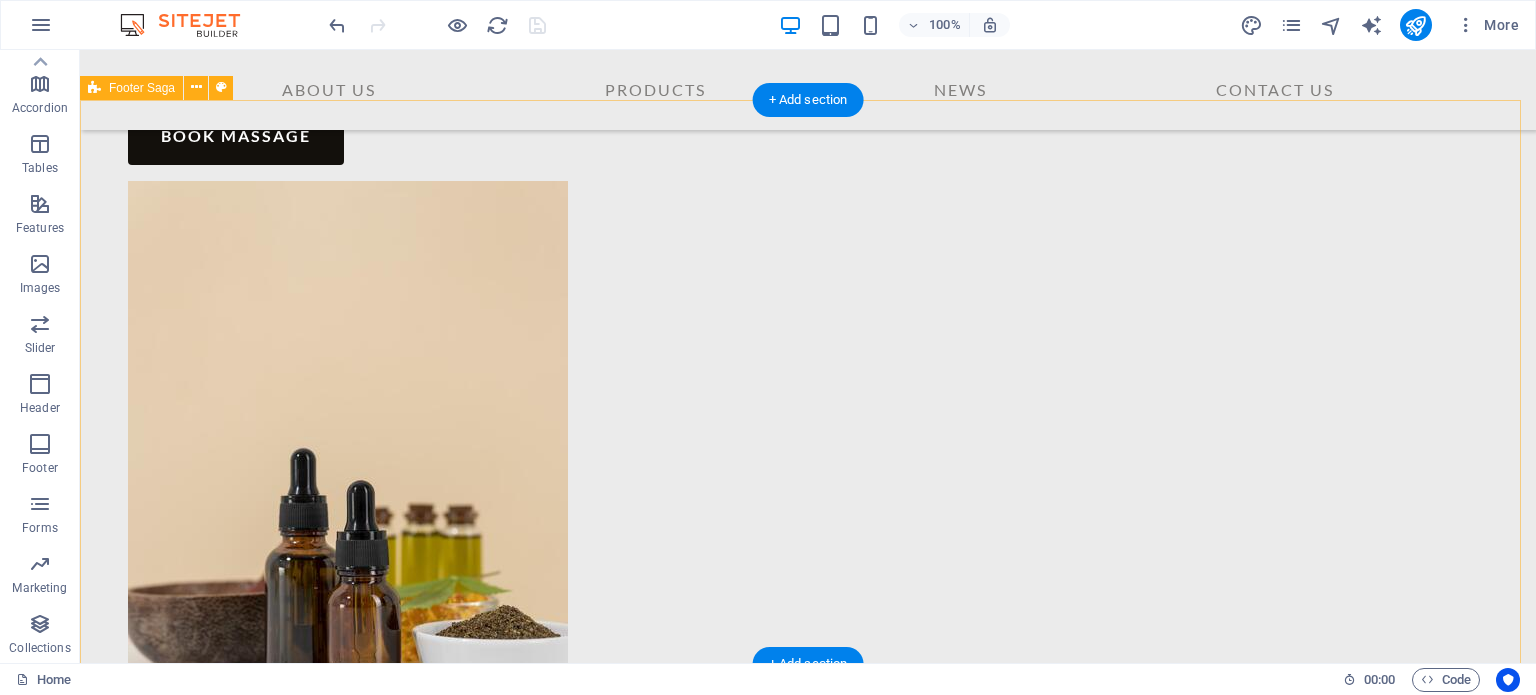 click on "Sed ut perspiciatis unde omnis iste natus error sit voluptatem accusantium doloremque. Sed ut perspiciatis unde omnis iste natus error sit voluptatem accusantium doloremque. Office Office [LOCATION] [POSTAL_CODE]
[LOCATION] [POSTAL_CODE]
About Us Contact Treatments News Connections Connections © [YEAR]  samsaraherbal.com . All Rights Reserved Legal Notice   |   Privacy Policy" at bounding box center (808, 11135) 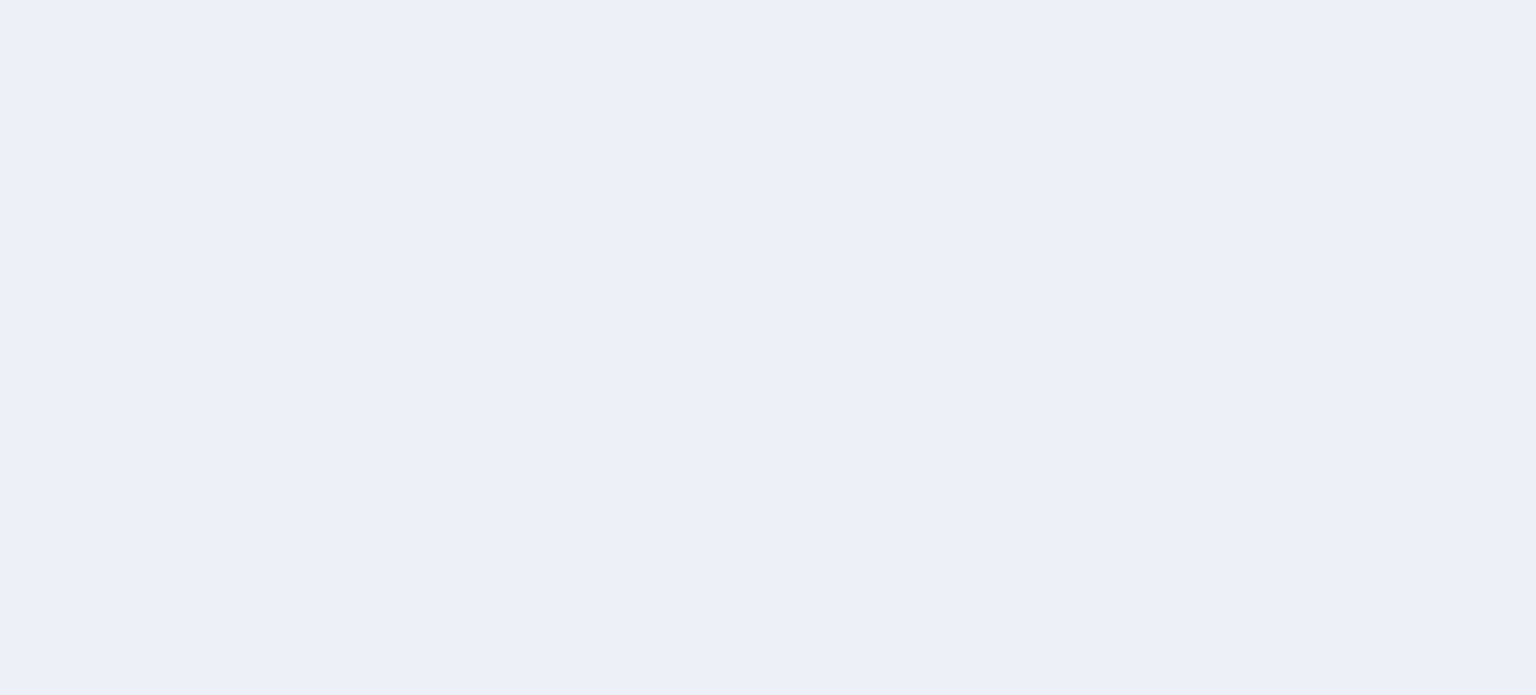scroll, scrollTop: 0, scrollLeft: 0, axis: both 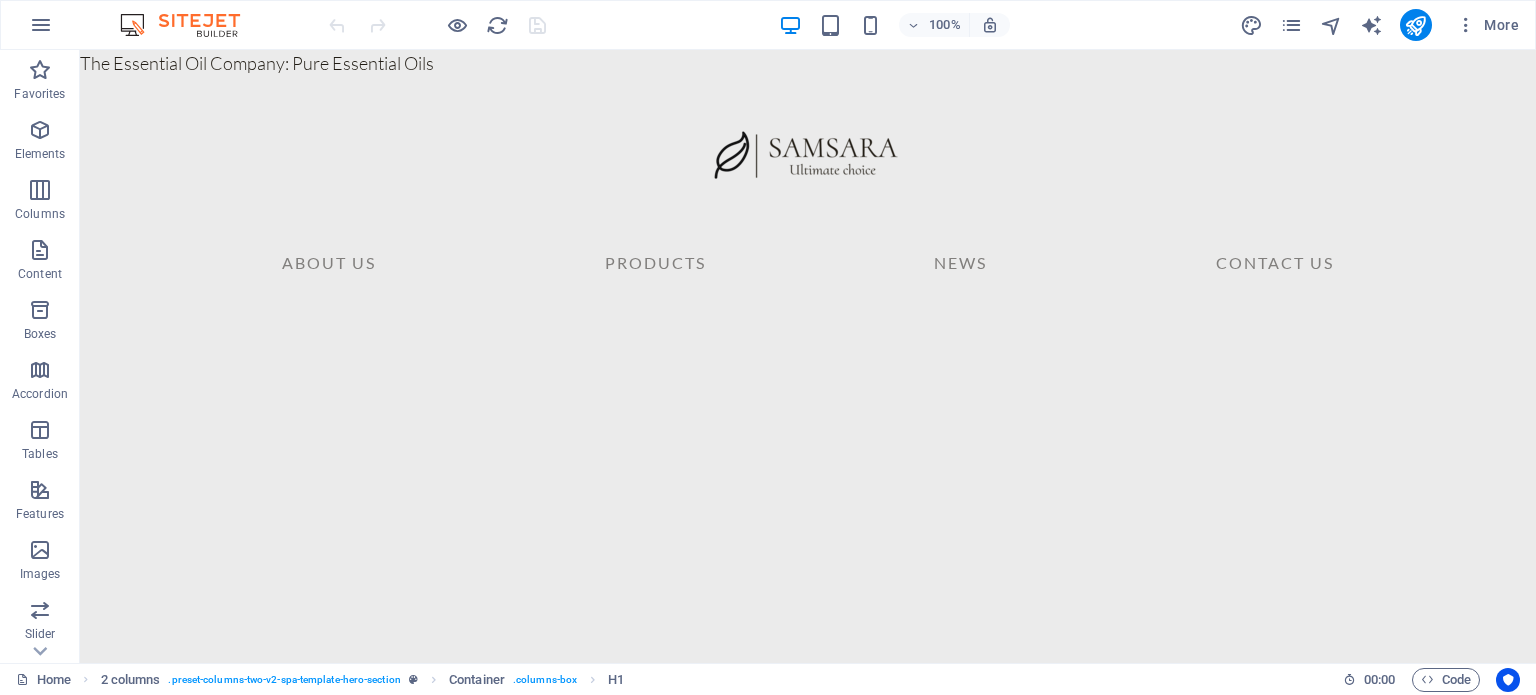 click on "The Essential Oil Company: Pure Essential Oils
Skip to main content
About Us PRODUCTS News Contact Us Massage for mind & body We offer an extensive list of services from a soft & relaxing message to facial treatments and mani-pedis as well as treatments for tired legs with hot stones. We offer an extensive list of servies from a soft & relaxing message to facial treaments and mani-pedis as well as treatments for tired legs with hot stones. We offer an extensive list of services from a soft & relaxing message to facial treatments and mani-peds as well as treatments for tired legs with hot stones. book massage We Care About NATURE Excepteur sint occaecat cupidatat non proident, sunt in culpa qui officia deserunt mollit anim id est laborum. LOVE Excepteur sint occaecat cupidatat non proident, sunt in culpa qui officia deserunt mollit anim id est laborum. HEALTH Excepteur sint occaecat cupidatat non proident, sunt in culpa qui officia deserunt mollit anim id est laborum. Treatments Hot Stones Massage" at bounding box center [808, 9532] 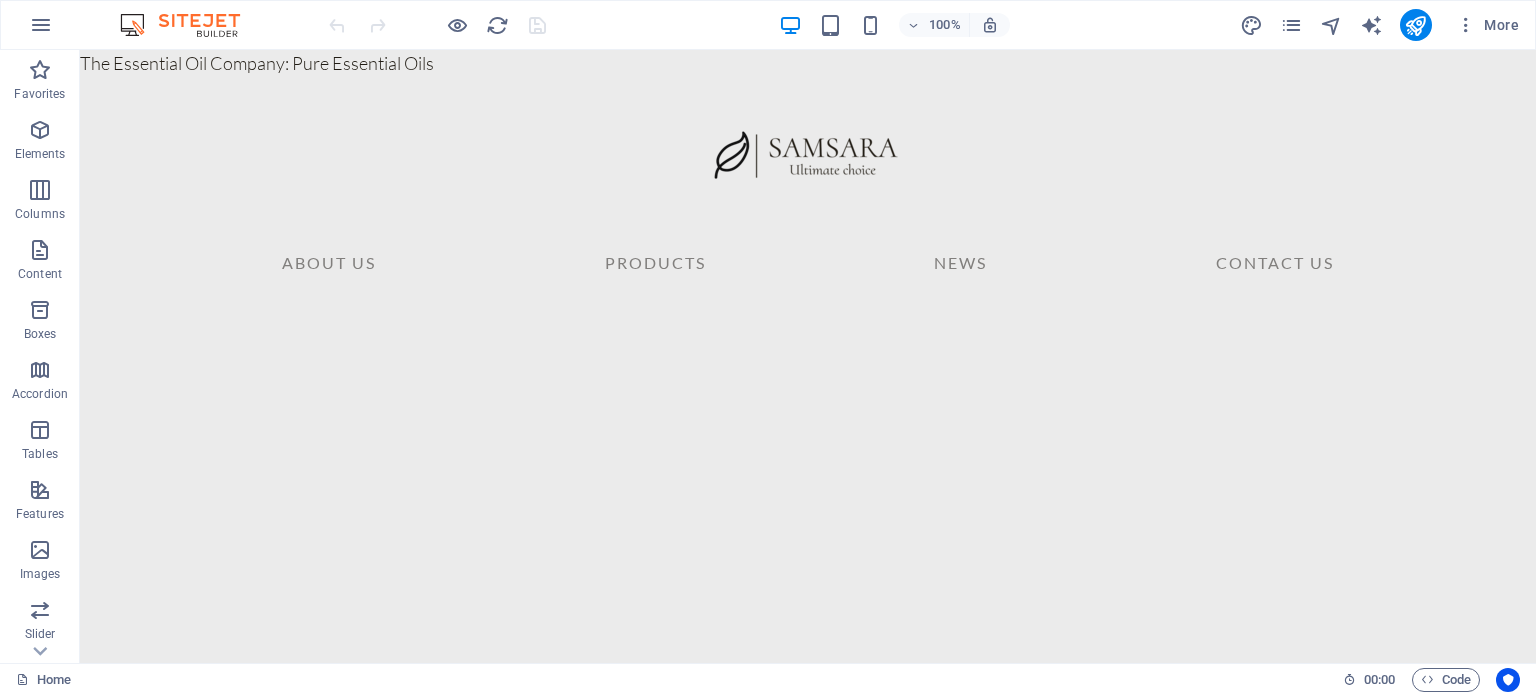 click on "The Essential Oil Company: Pure Essential Oils
Skip to main content
About Us PRODUCTS News Contact Us Massage for mind & body We offer an extensive list of services from a soft & relaxing message to facial treatments and mani-pedis as well as treatments for tired legs with hot stones. We offer an extensive list of servies from a soft & relaxing message to facial treaments and mani-pedis as well as treatments for tired legs with hot stones. We offer an extensive list of services from a soft & relaxing message to facial treatments and mani-peds as well as treatments for tired legs with hot stones. book massage We Care About NATURE Excepteur sint occaecat cupidatat non proident, sunt in culpa qui officia deserunt mollit anim id est laborum. LOVE Excepteur sint occaecat cupidatat non proident, sunt in culpa qui officia deserunt mollit anim id est laborum. HEALTH Excepteur sint occaecat cupidatat non proident, sunt in culpa qui officia deserunt mollit anim id est laborum. Treatments Hot Stones Massage" at bounding box center (808, 9532) 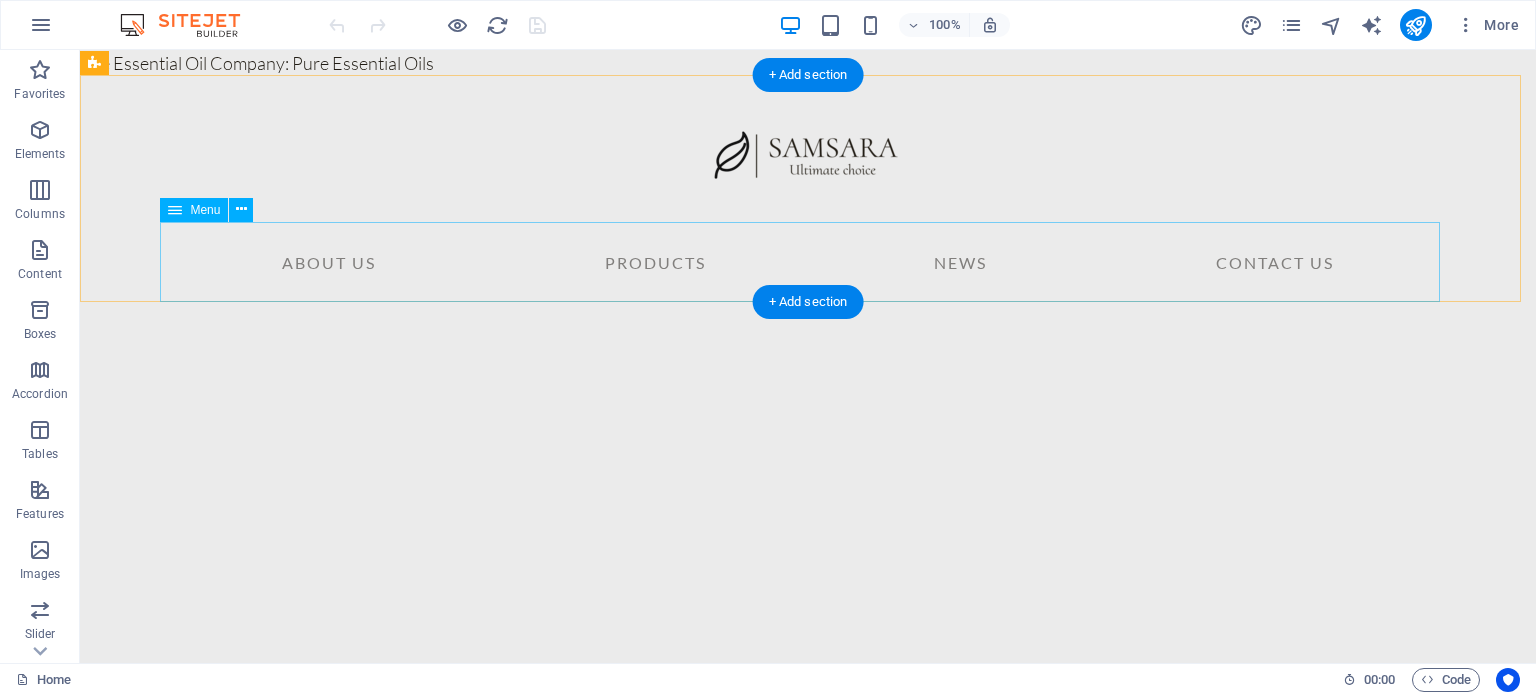 scroll, scrollTop: 353, scrollLeft: 0, axis: vertical 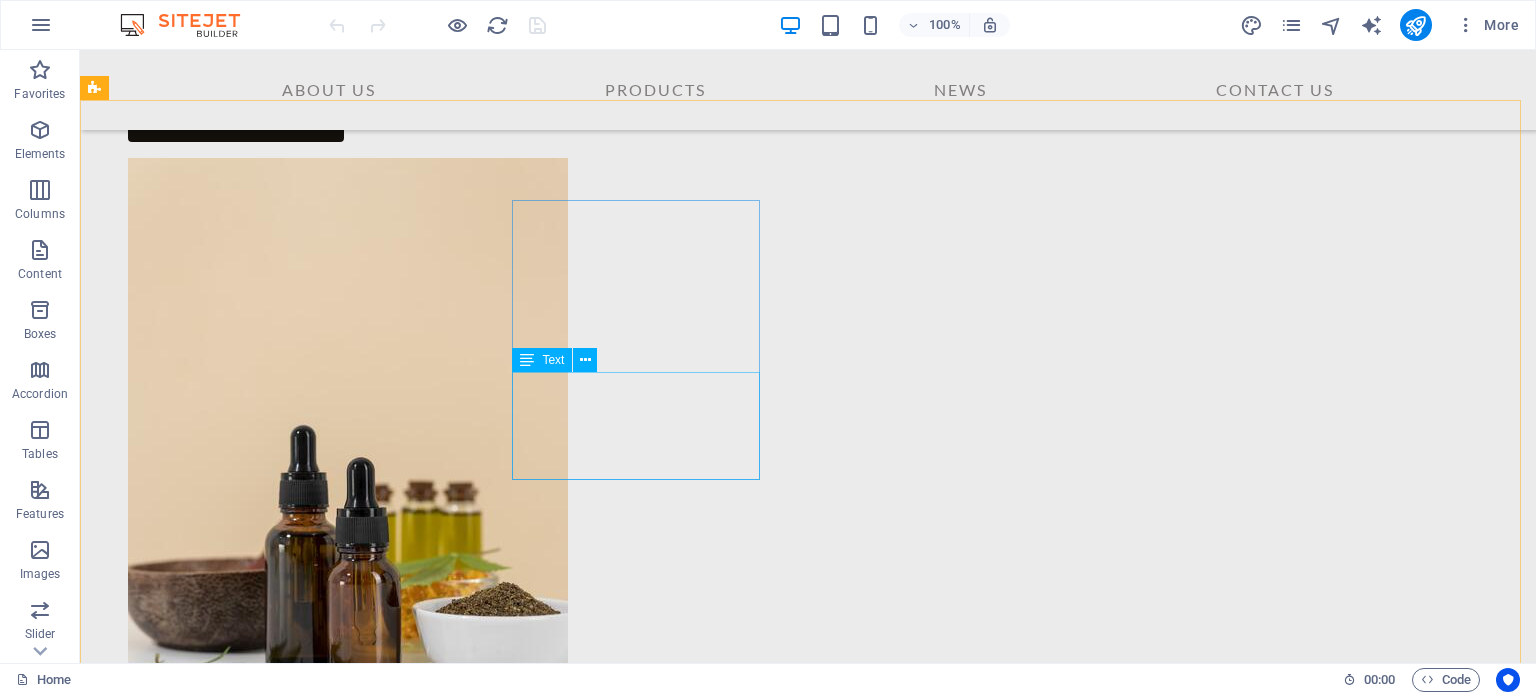click at bounding box center (527, 360) 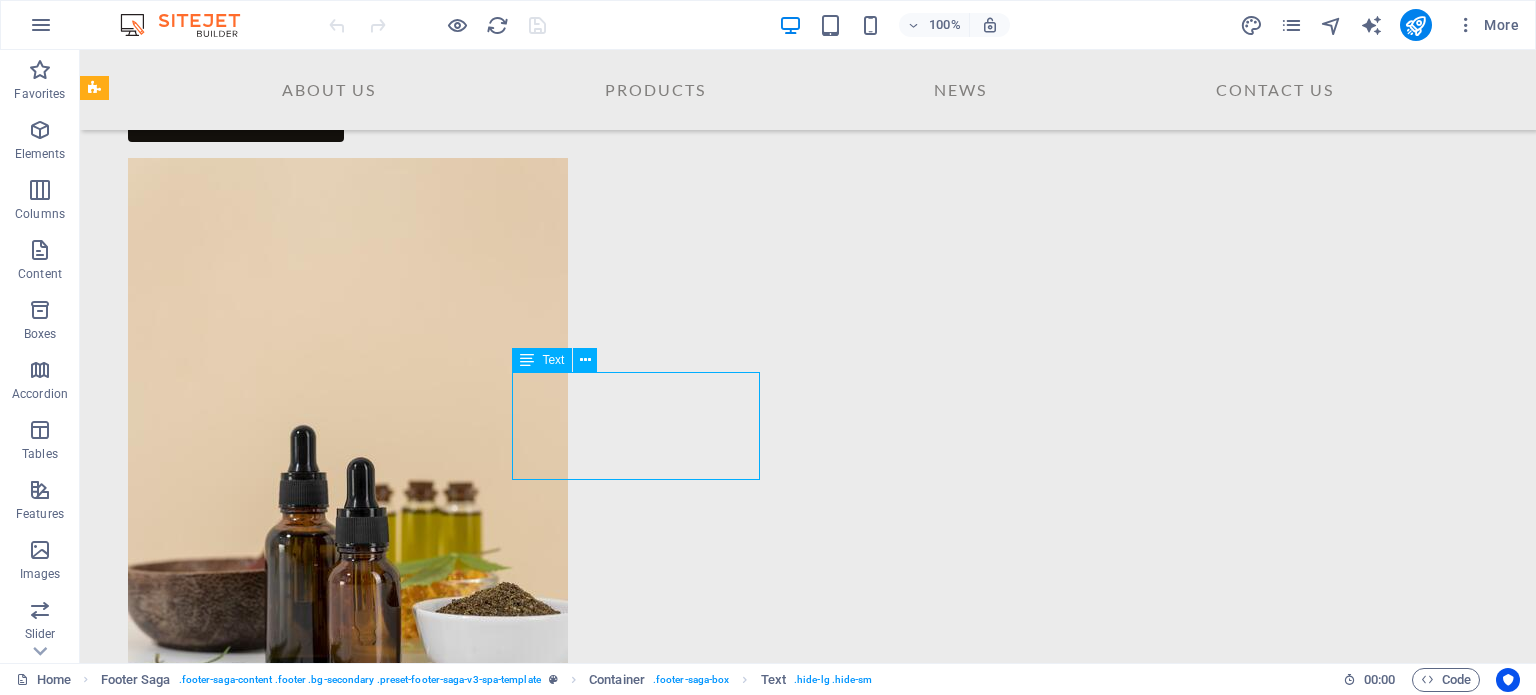 click at bounding box center (527, 360) 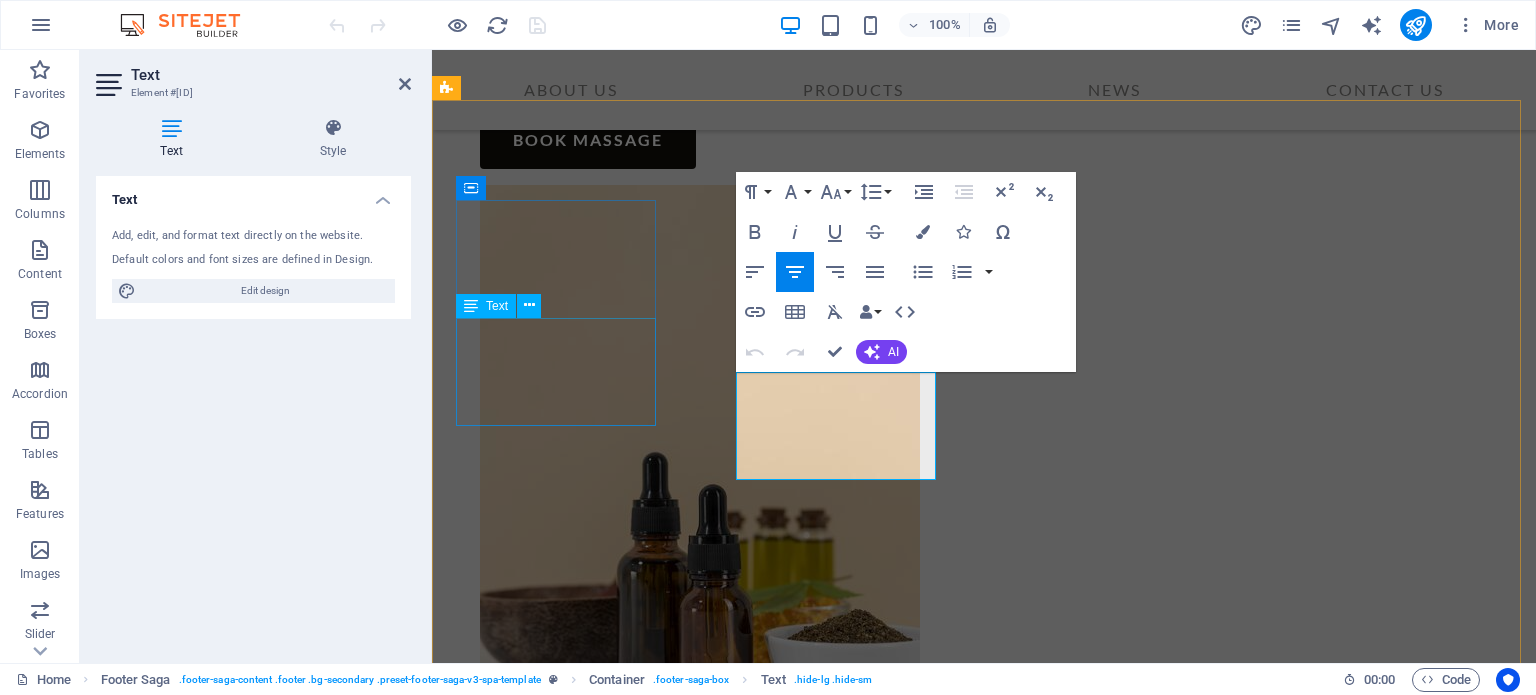 scroll, scrollTop: 7107, scrollLeft: 0, axis: vertical 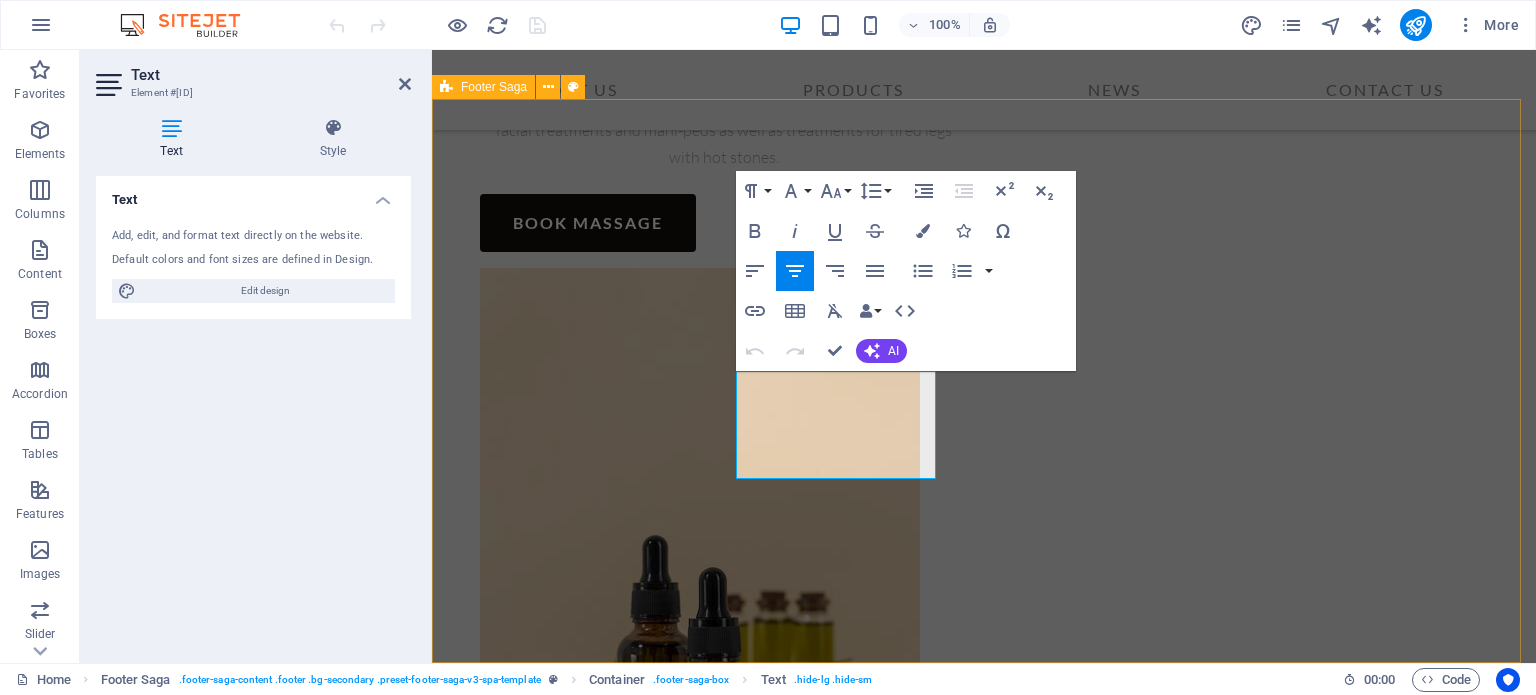 click on "Sed ut perspiciatis unde omnis iste natus error sit voluptatem accusantium doloremque. Sed ut perspiciatis unde omnis iste natus error sit voluptatem accusantium doloremque. Office Office [LOCATION] [POSTAL_CODE]
[LOCATION] [POSTAL_CODE]
About Us Contact Treatments News Connections Connections © [YEAR]  samsaraherbal.com . All Rights Reserved Legal Notice   |   Privacy Policy" at bounding box center (984, 11076) 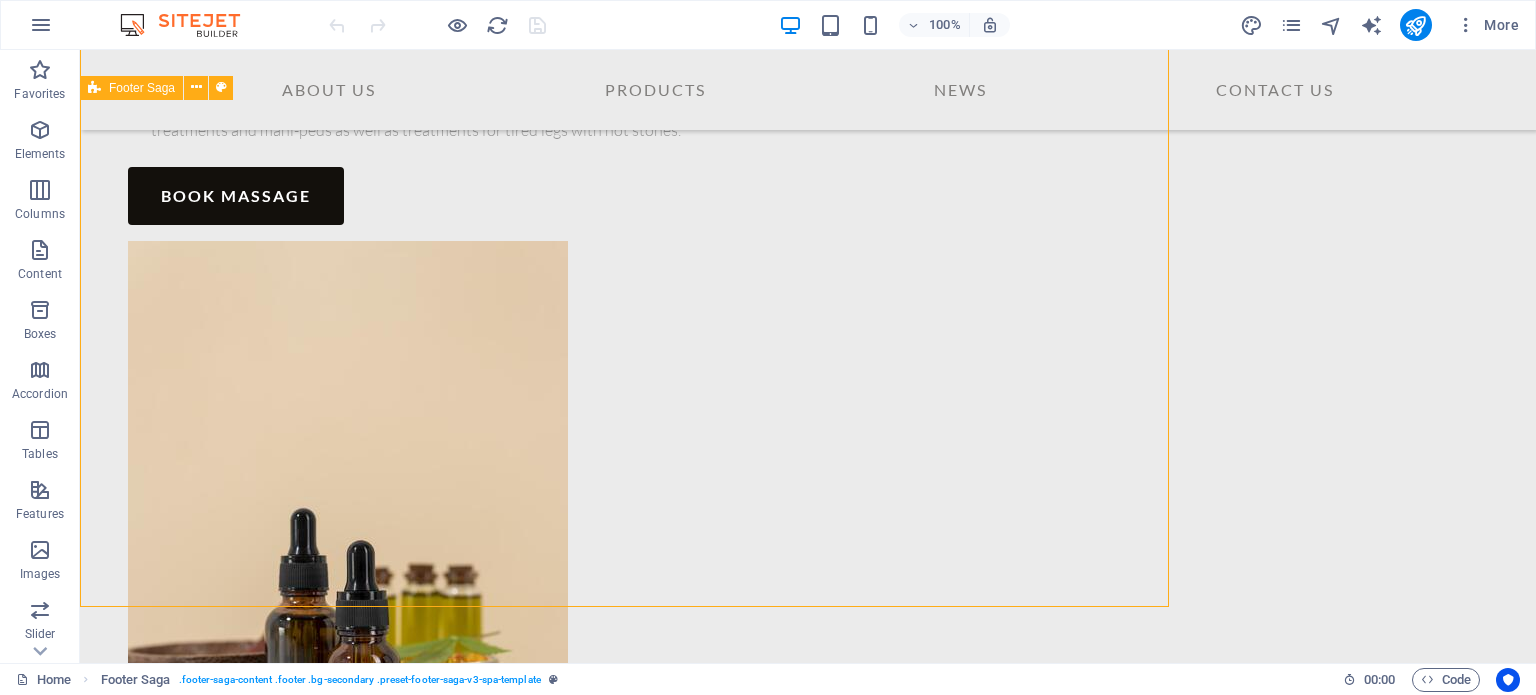 scroll, scrollTop: 7190, scrollLeft: 0, axis: vertical 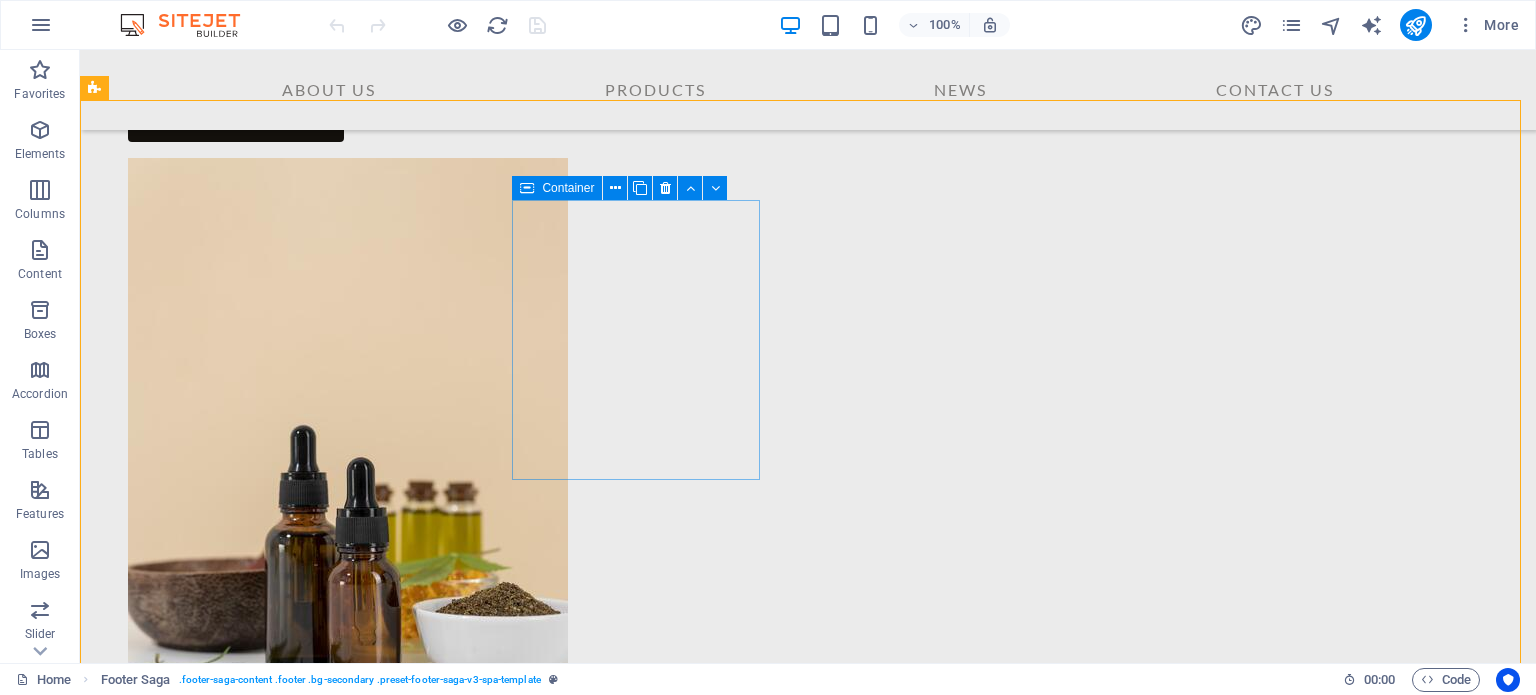 click at bounding box center [527, 188] 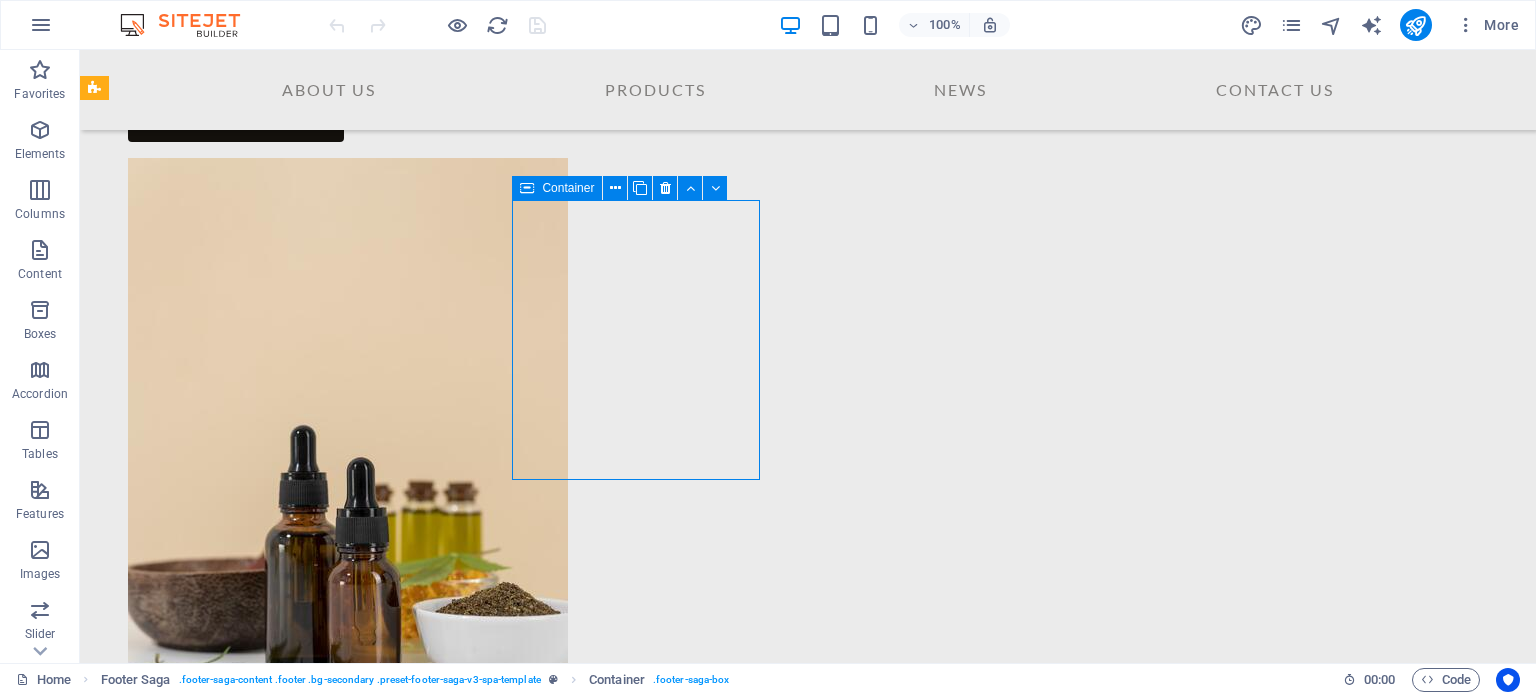 drag, startPoint x: 528, startPoint y: 189, endPoint x: 96, endPoint y: 138, distance: 435 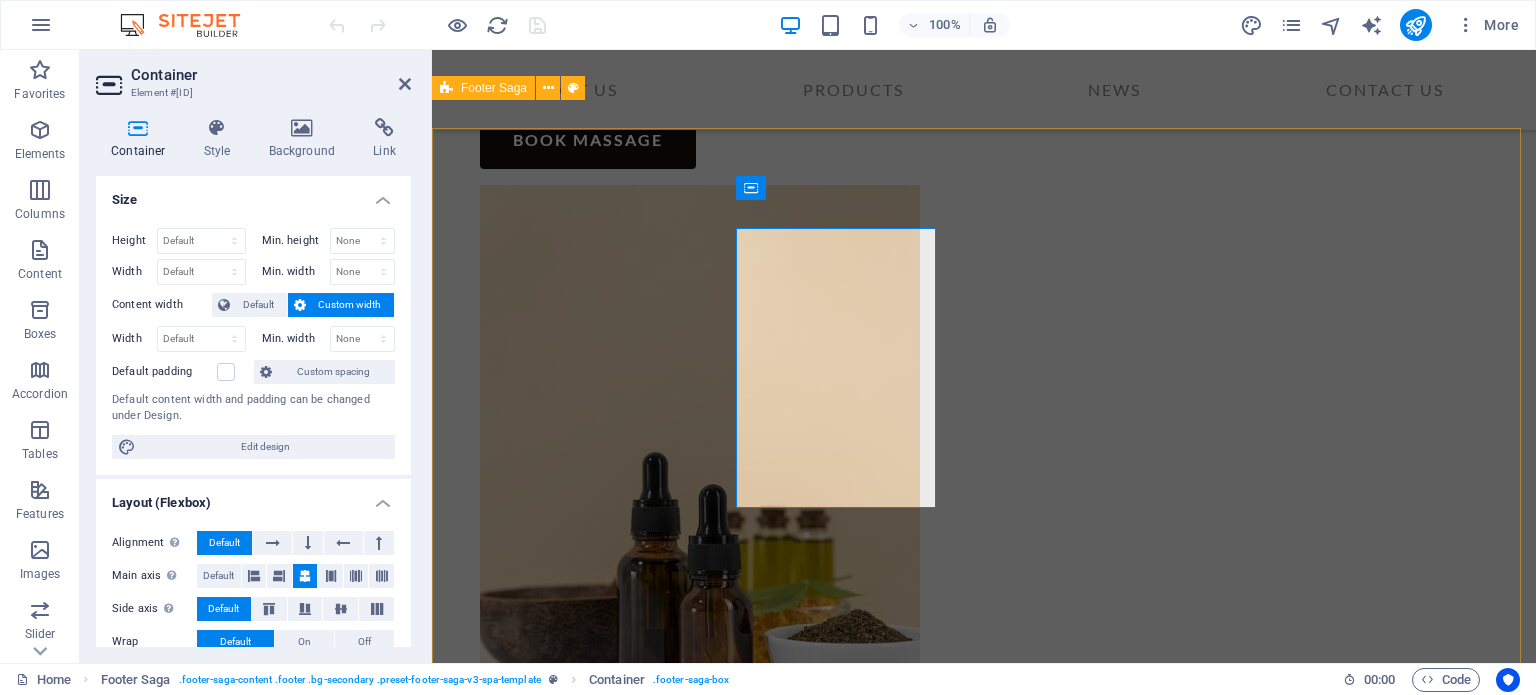 scroll, scrollTop: 7106, scrollLeft: 0, axis: vertical 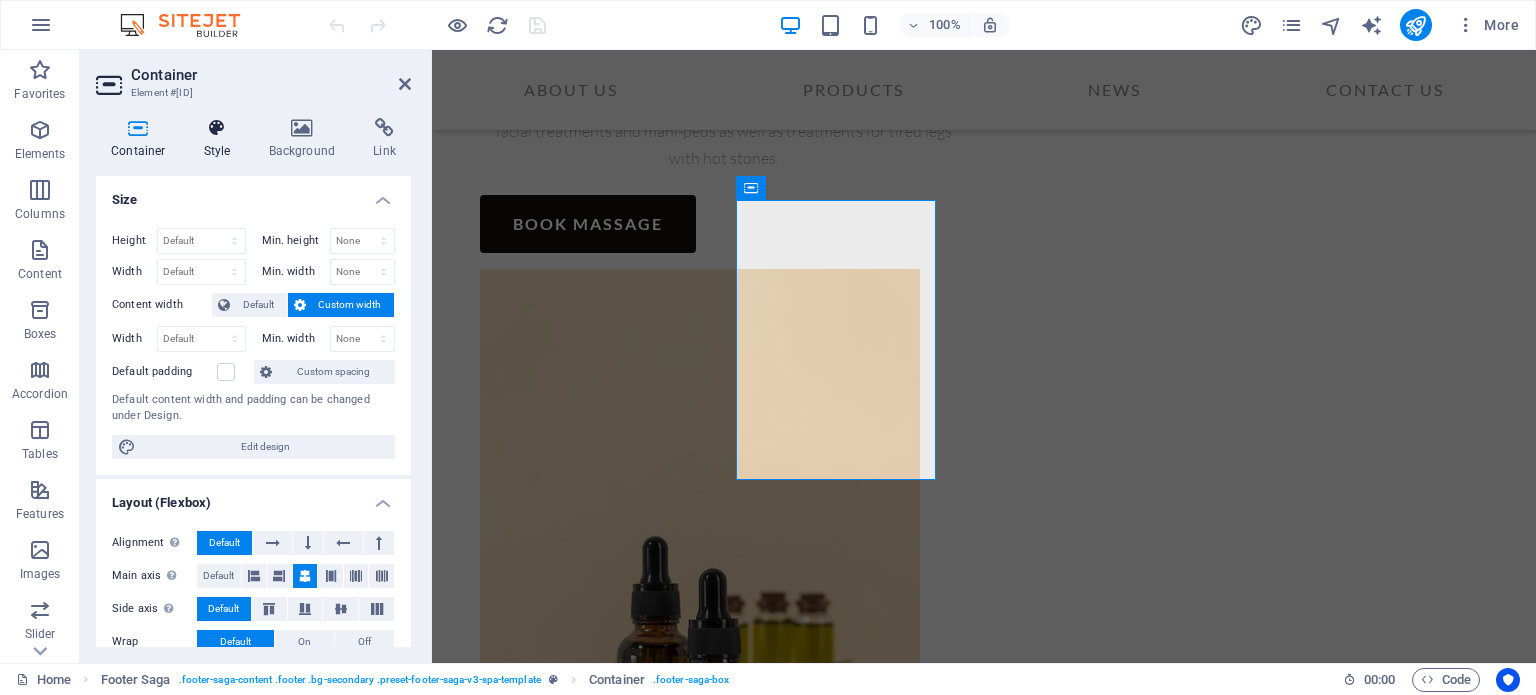 click at bounding box center (217, 128) 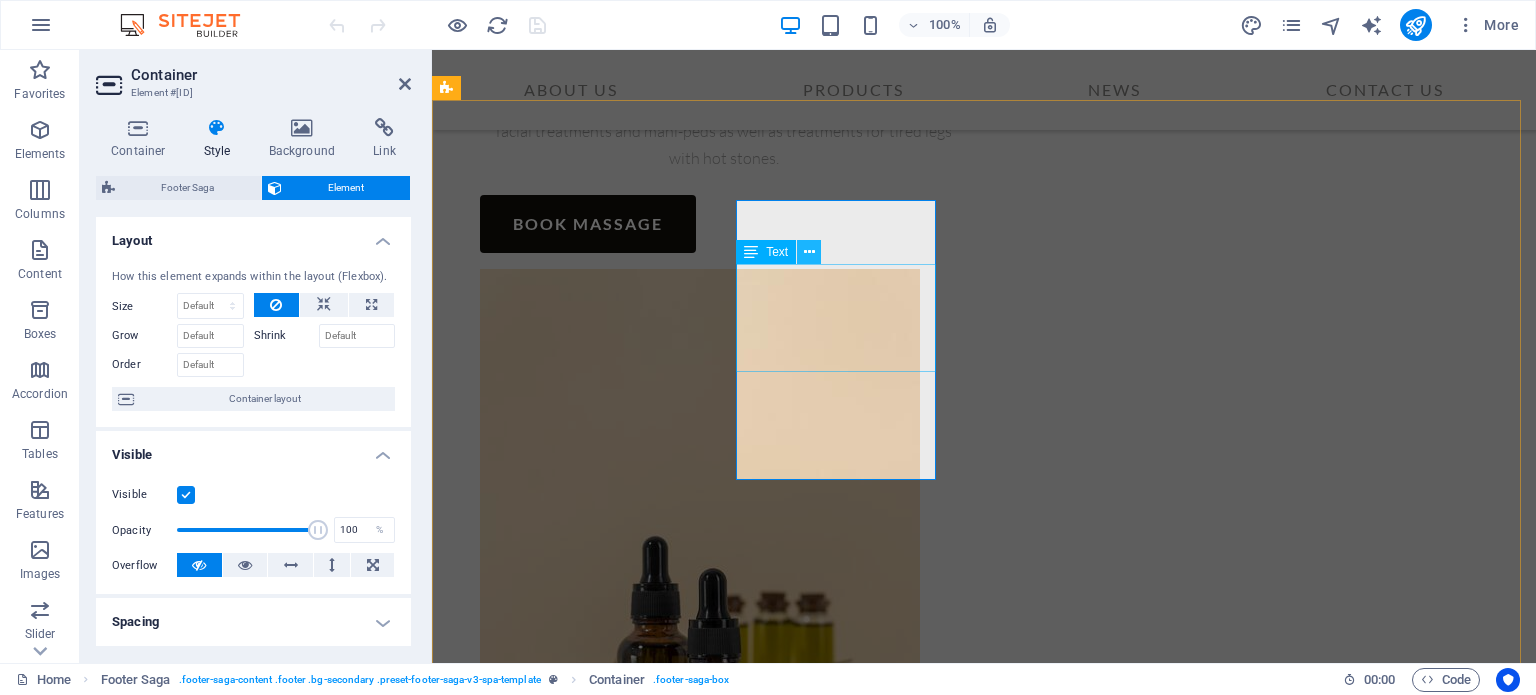 click at bounding box center (809, 252) 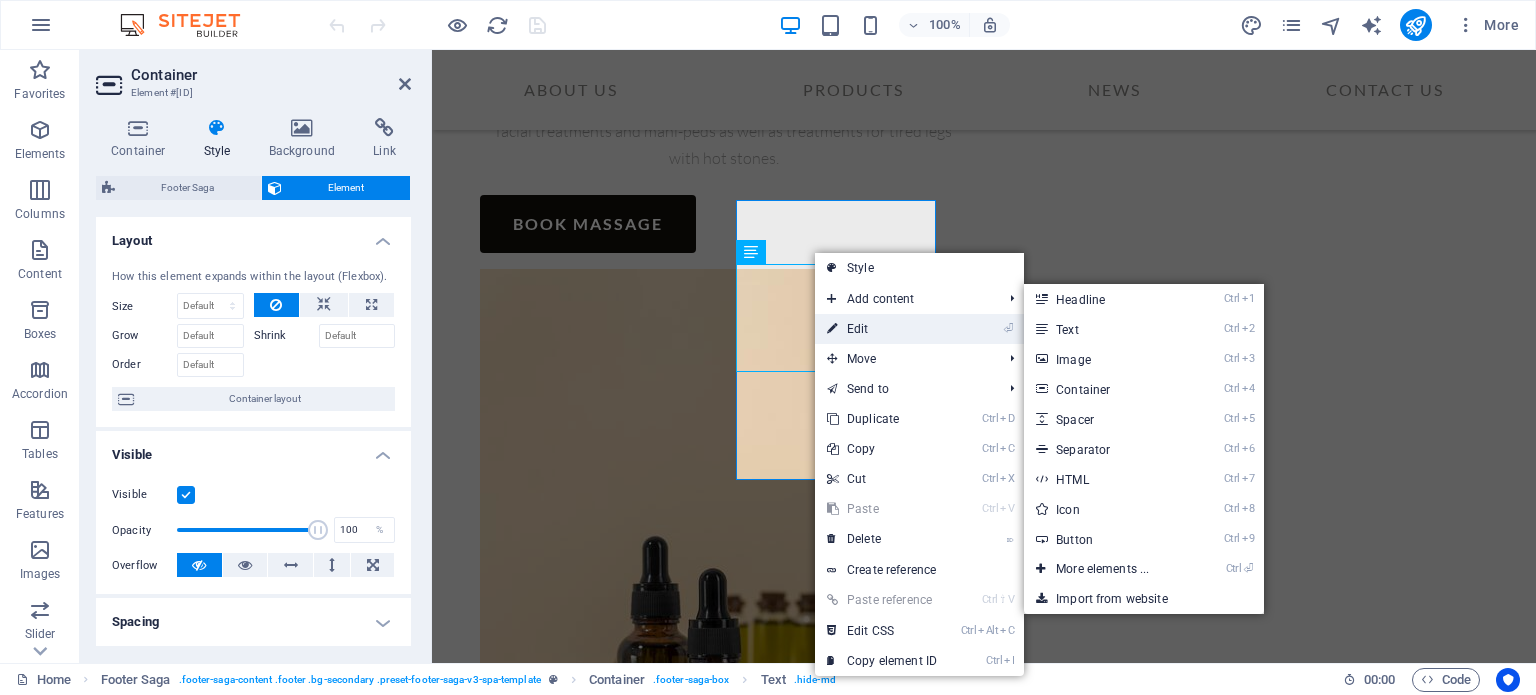 click on "⏎  Edit" at bounding box center [882, 329] 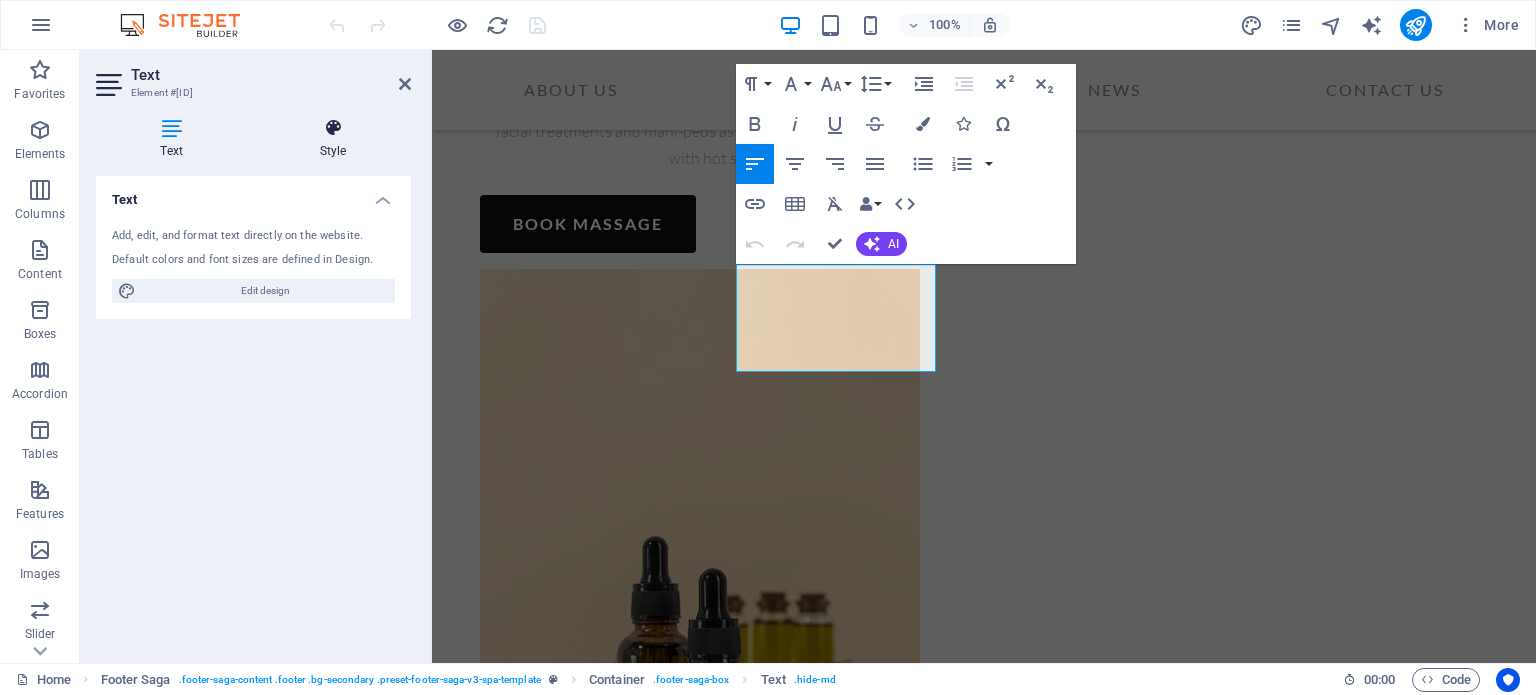 click at bounding box center [333, 128] 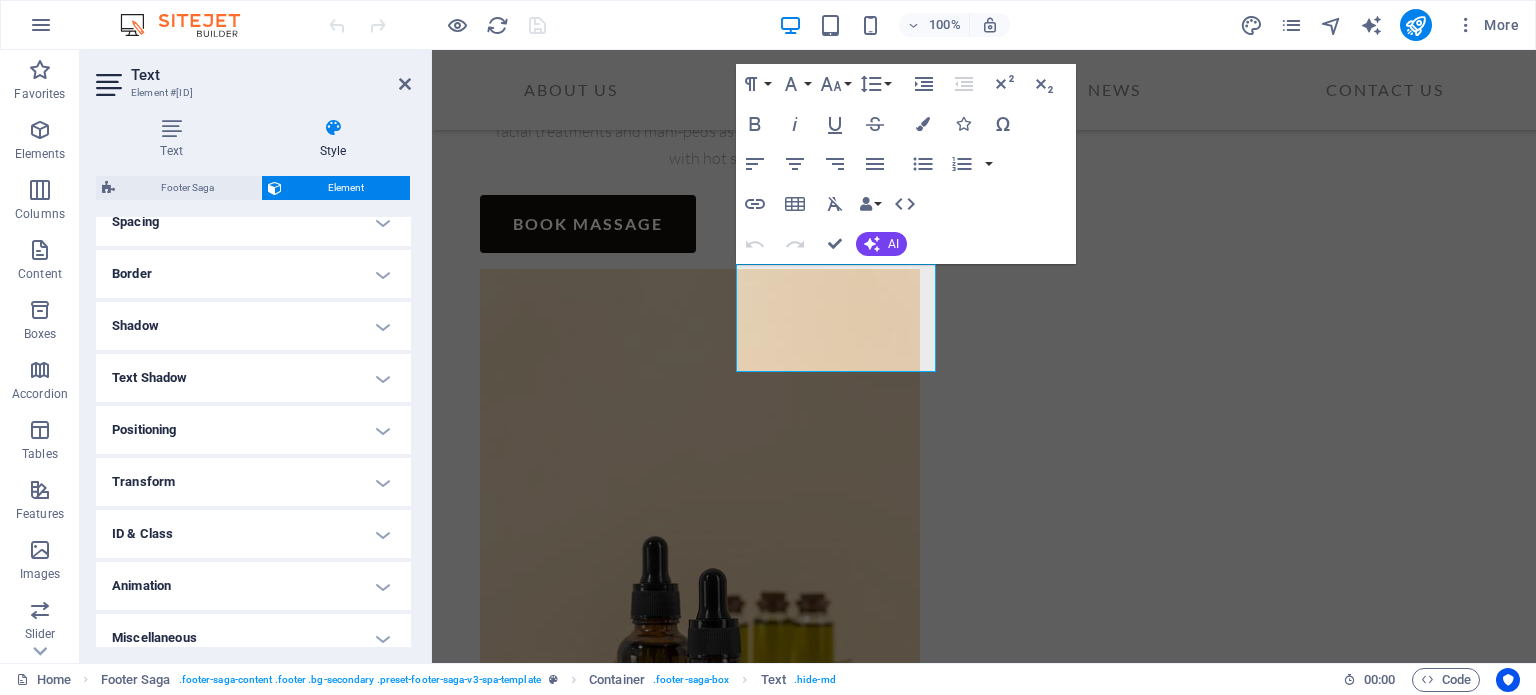 scroll, scrollTop: 414, scrollLeft: 0, axis: vertical 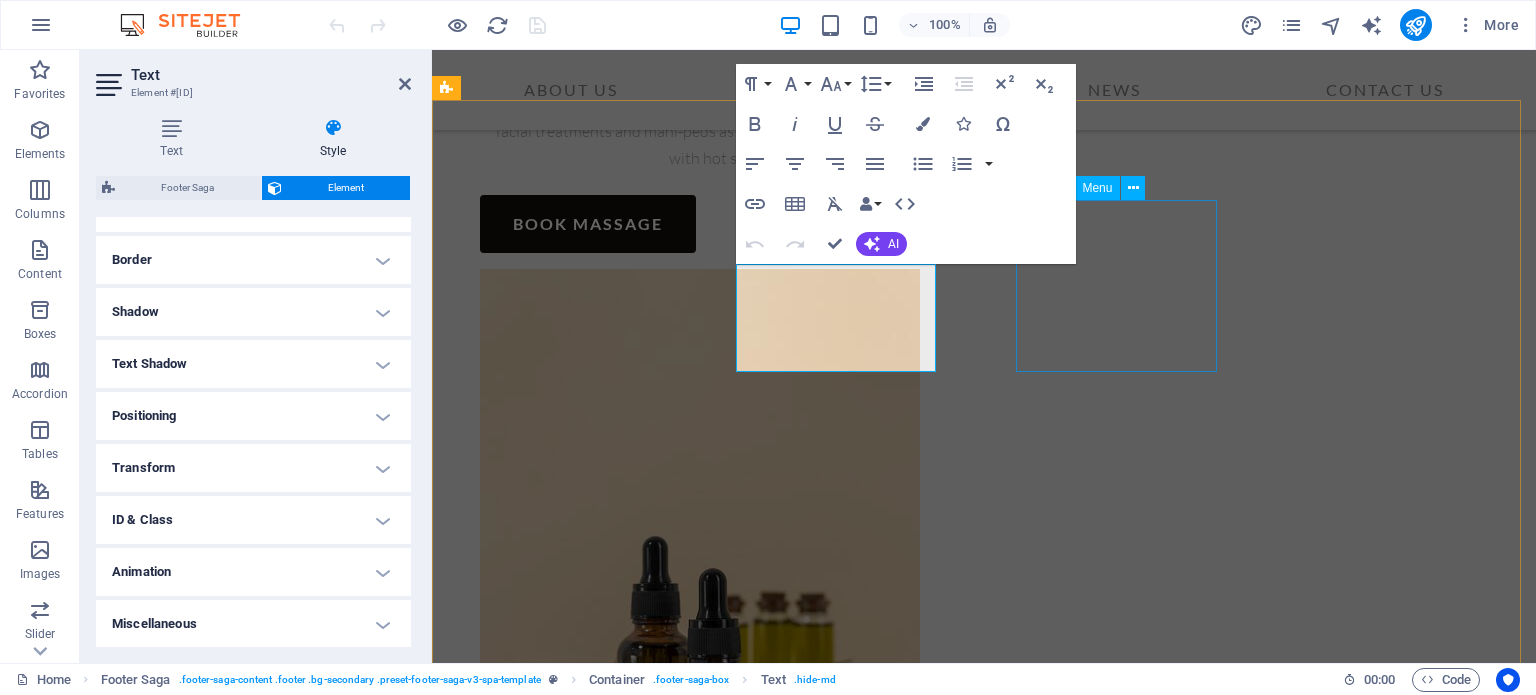 click on "About Us Contact Treatments News" at bounding box center [558, 11180] 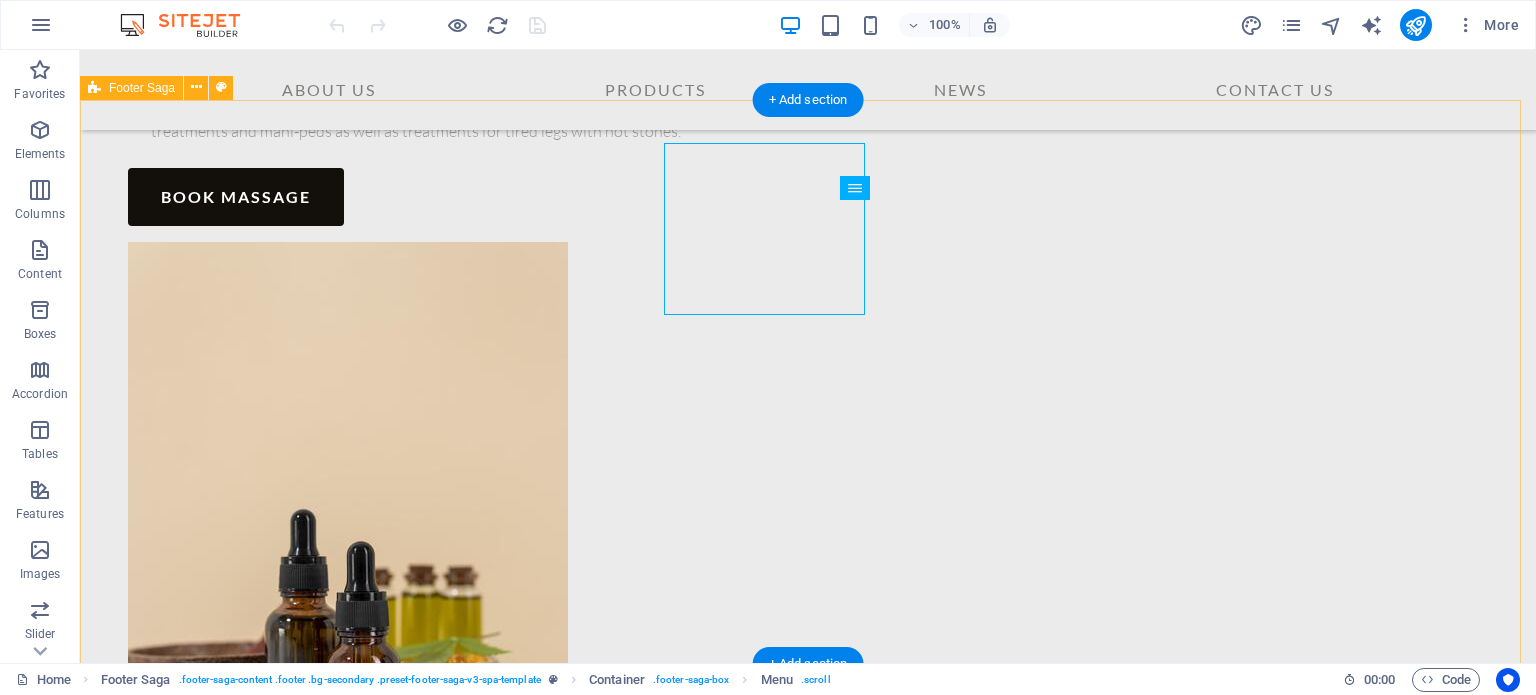 scroll, scrollTop: 7190, scrollLeft: 0, axis: vertical 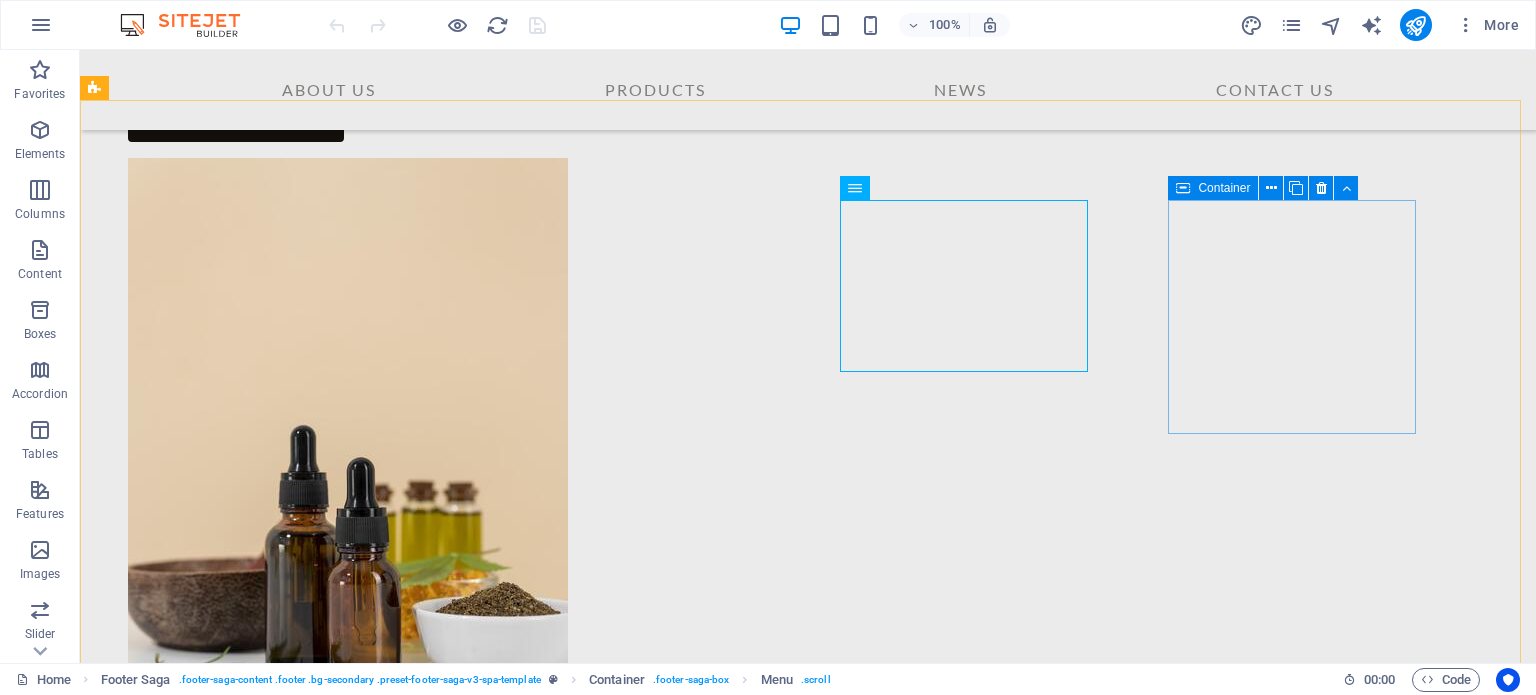 click on "Container" at bounding box center (1213, 188) 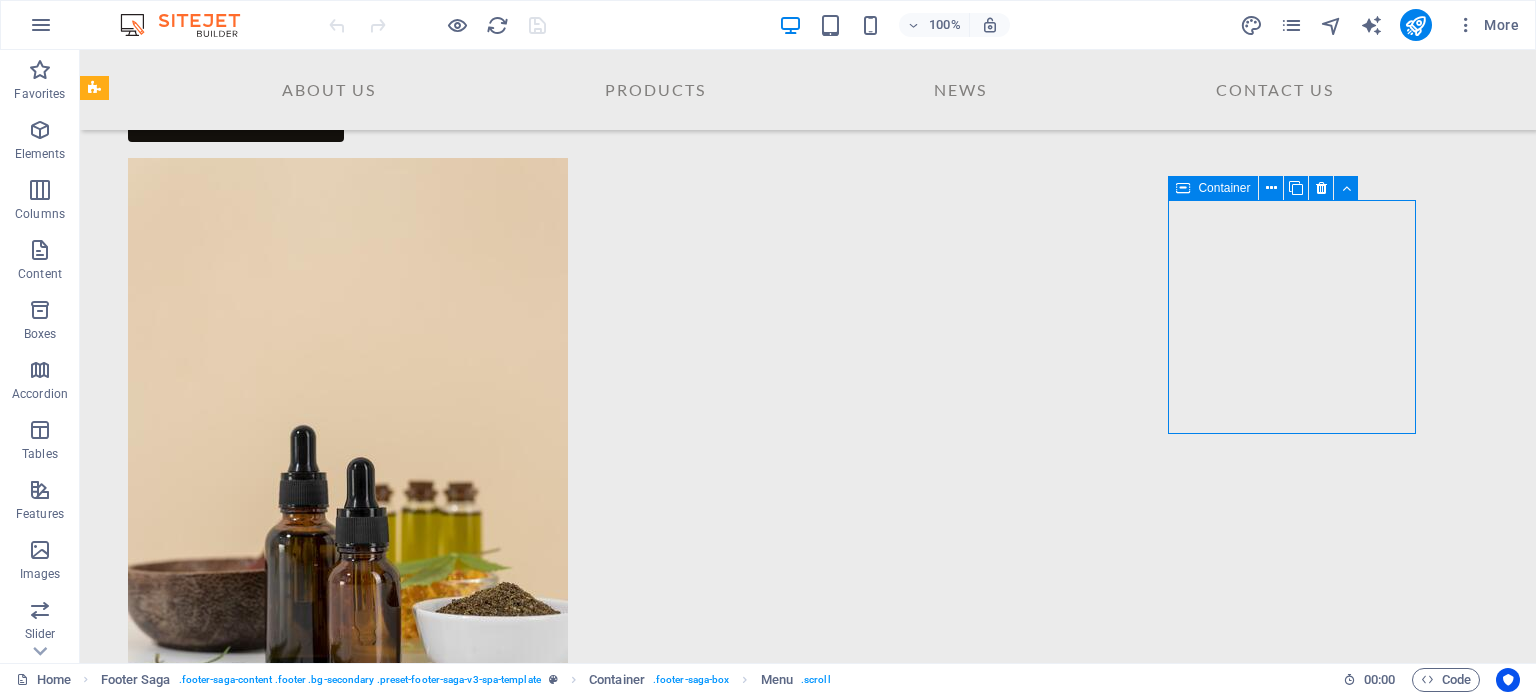 click on "Container" at bounding box center [1213, 188] 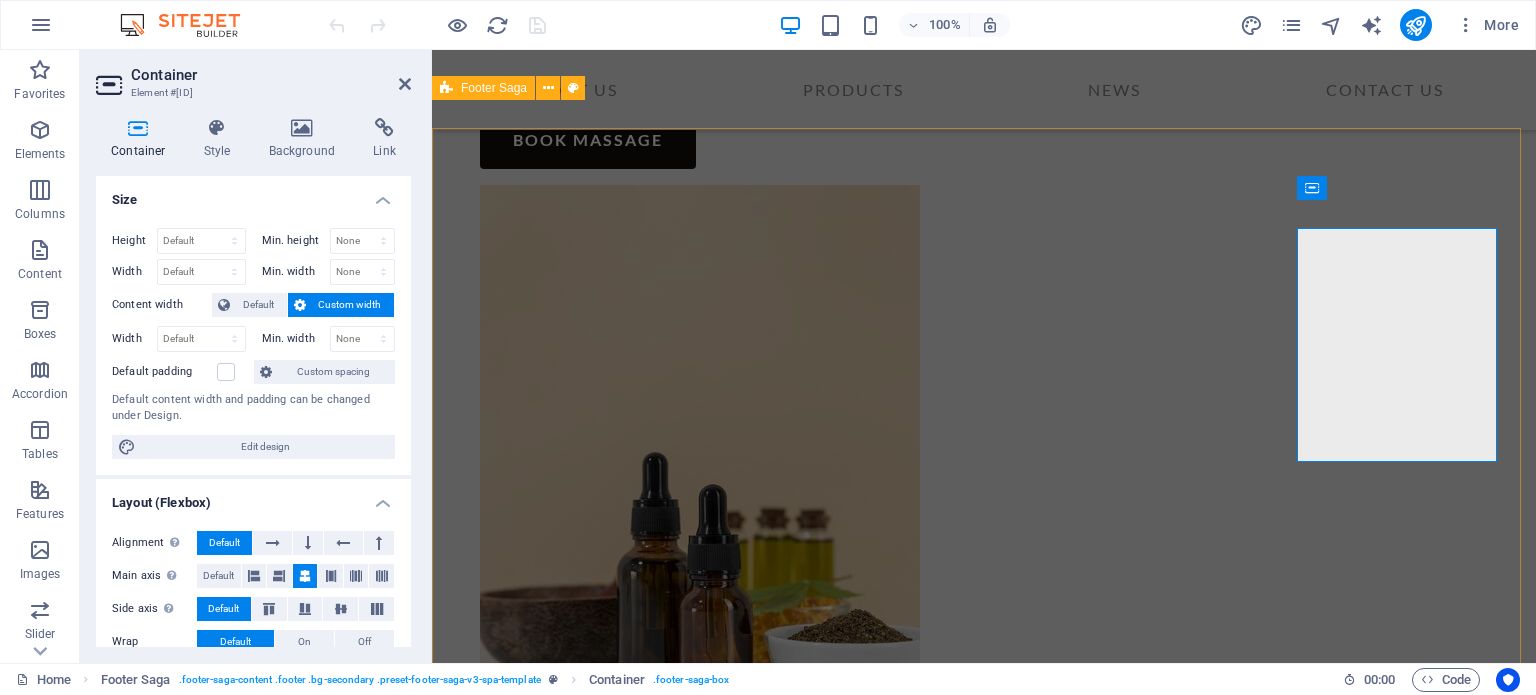 scroll, scrollTop: 7106, scrollLeft: 0, axis: vertical 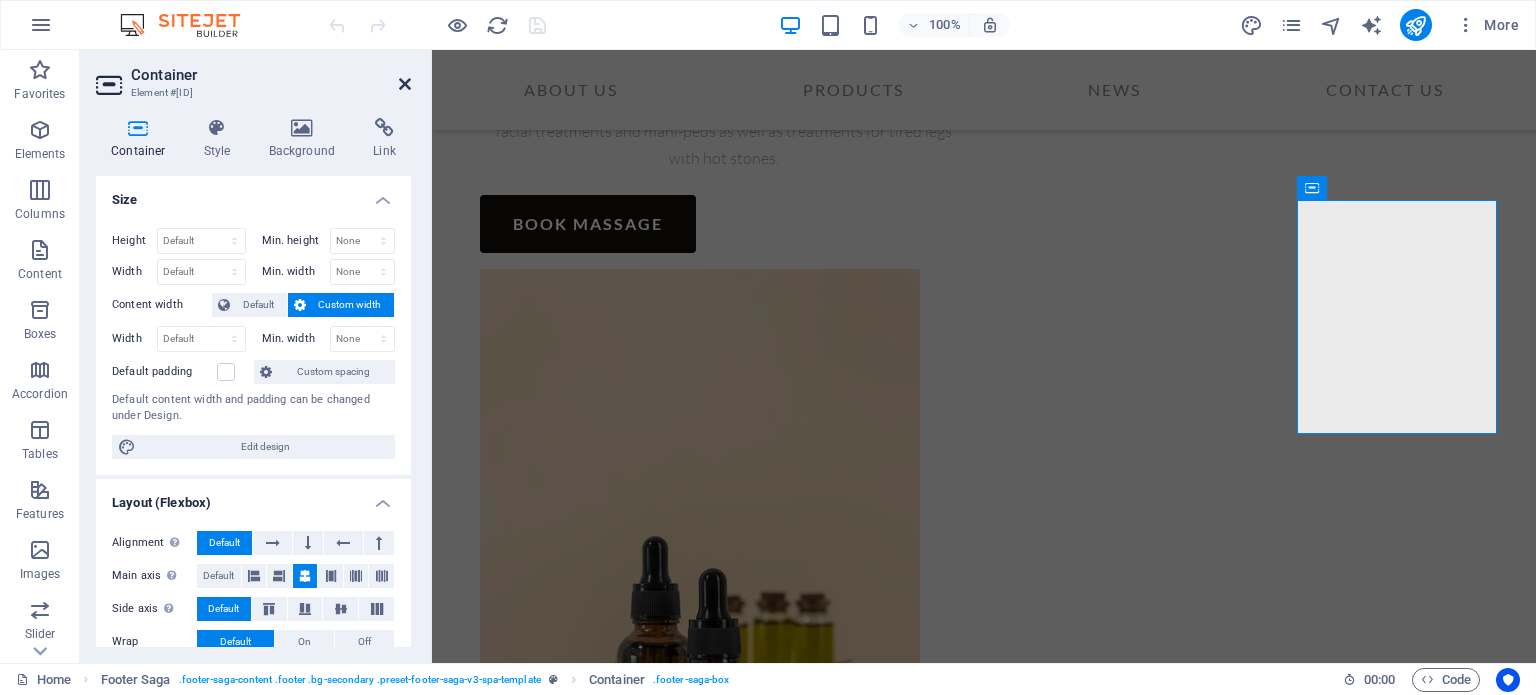 click at bounding box center (405, 84) 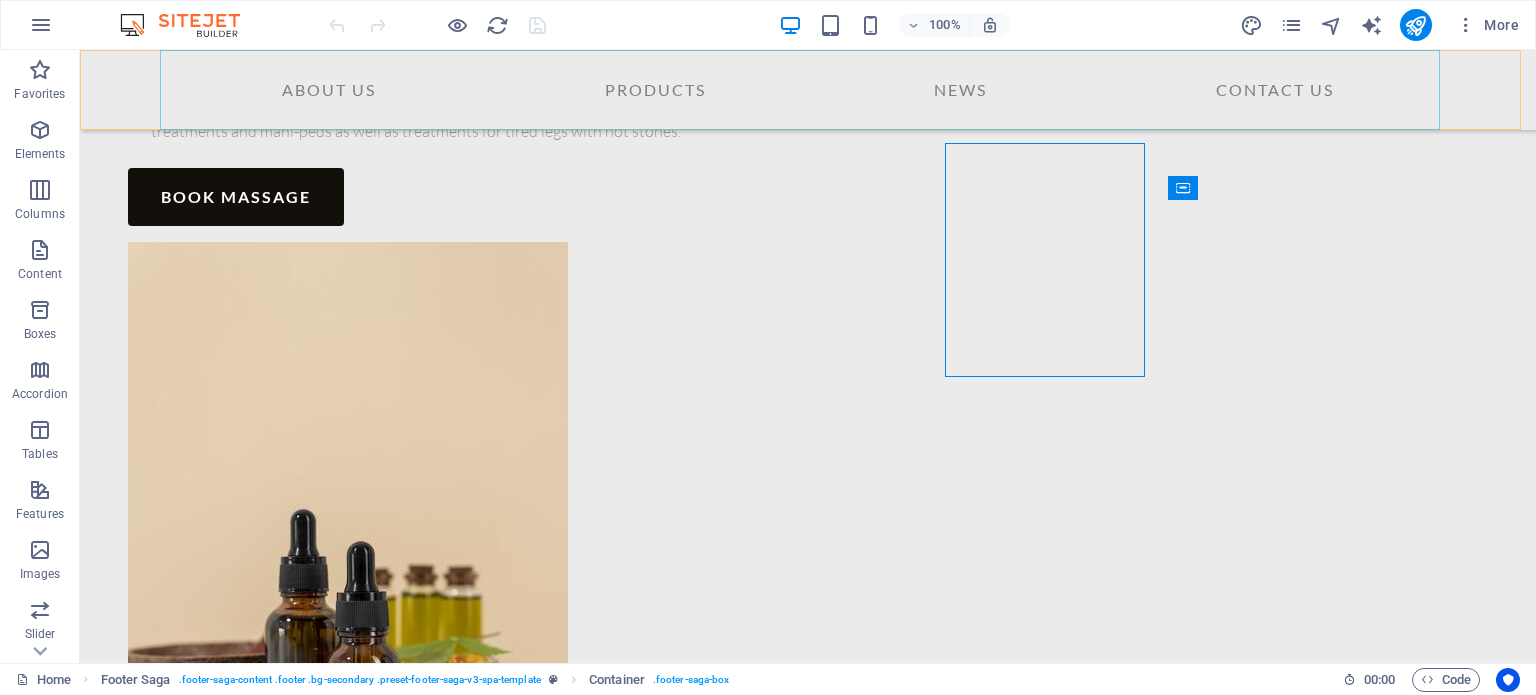 scroll, scrollTop: 7190, scrollLeft: 0, axis: vertical 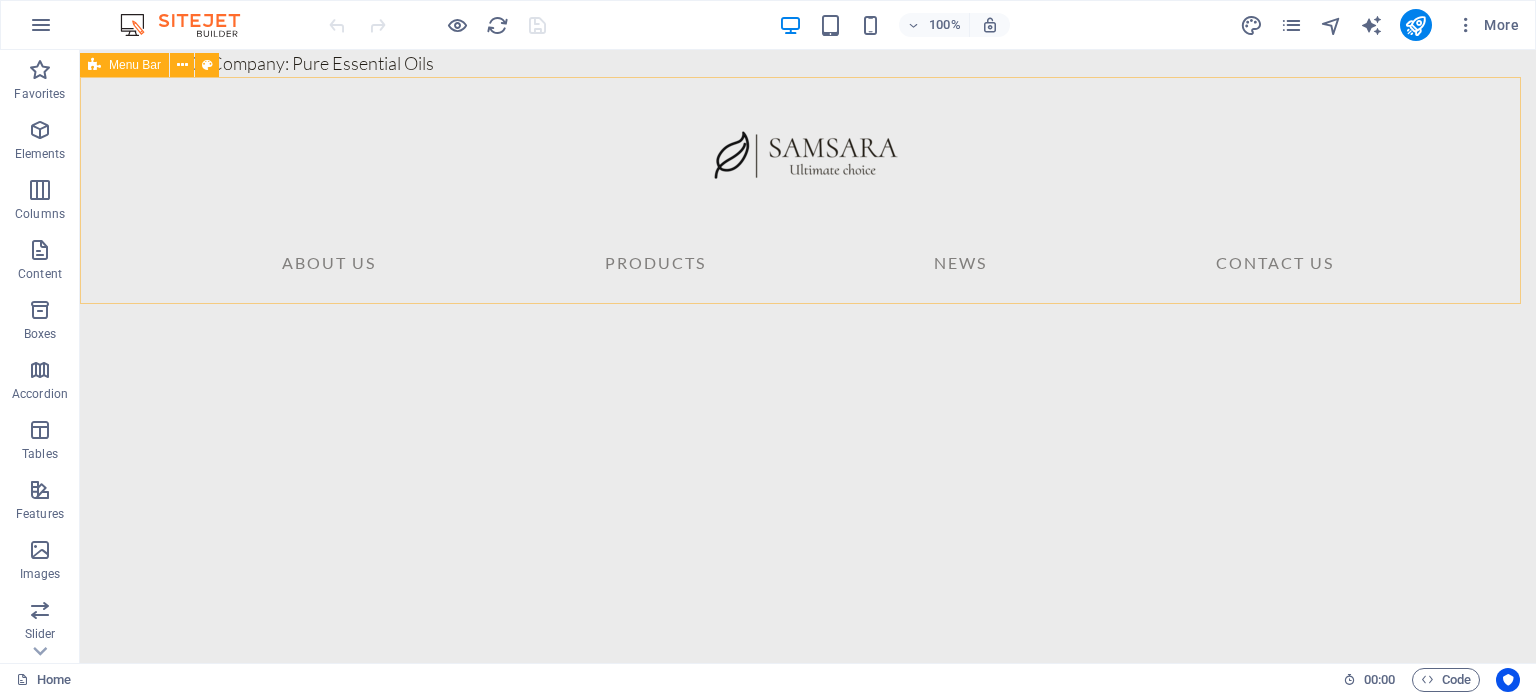 click at bounding box center [94, 65] 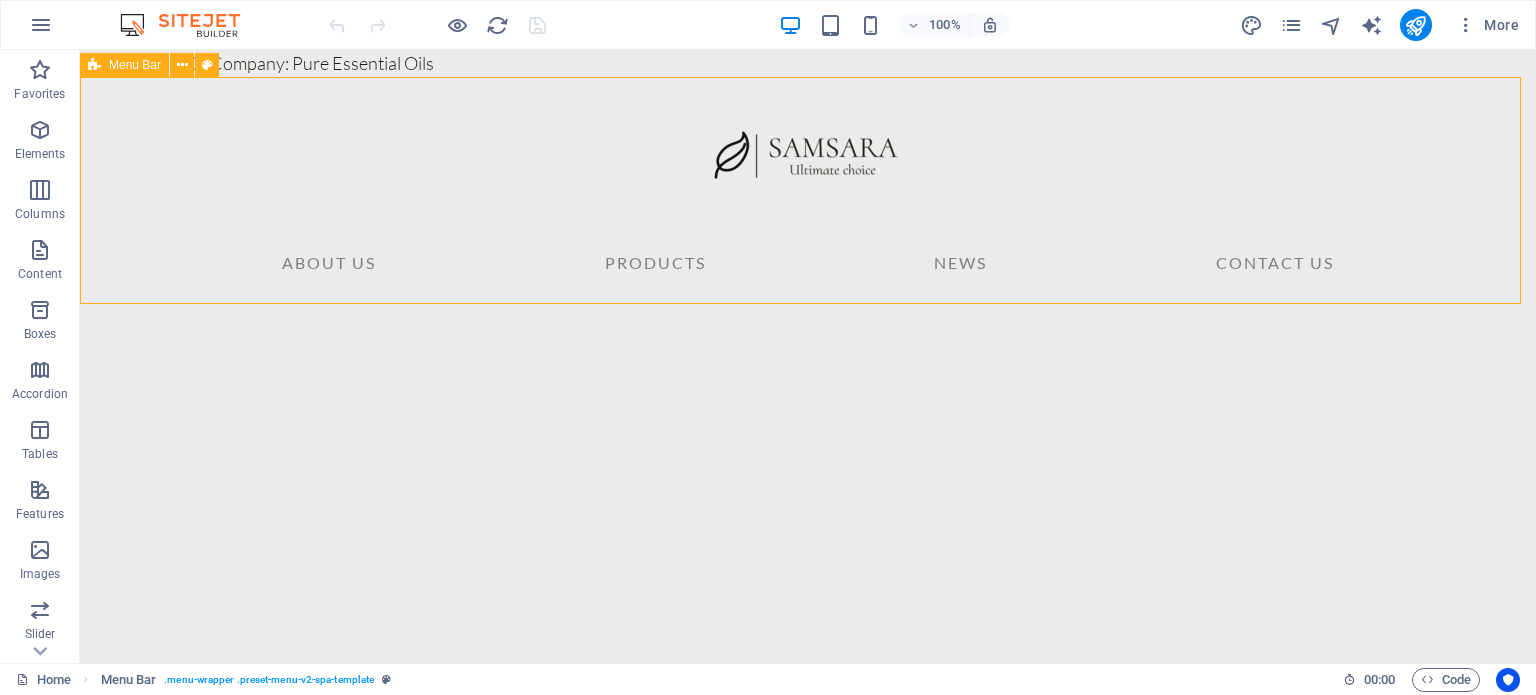 click on "Menu Bar" at bounding box center (124, 65) 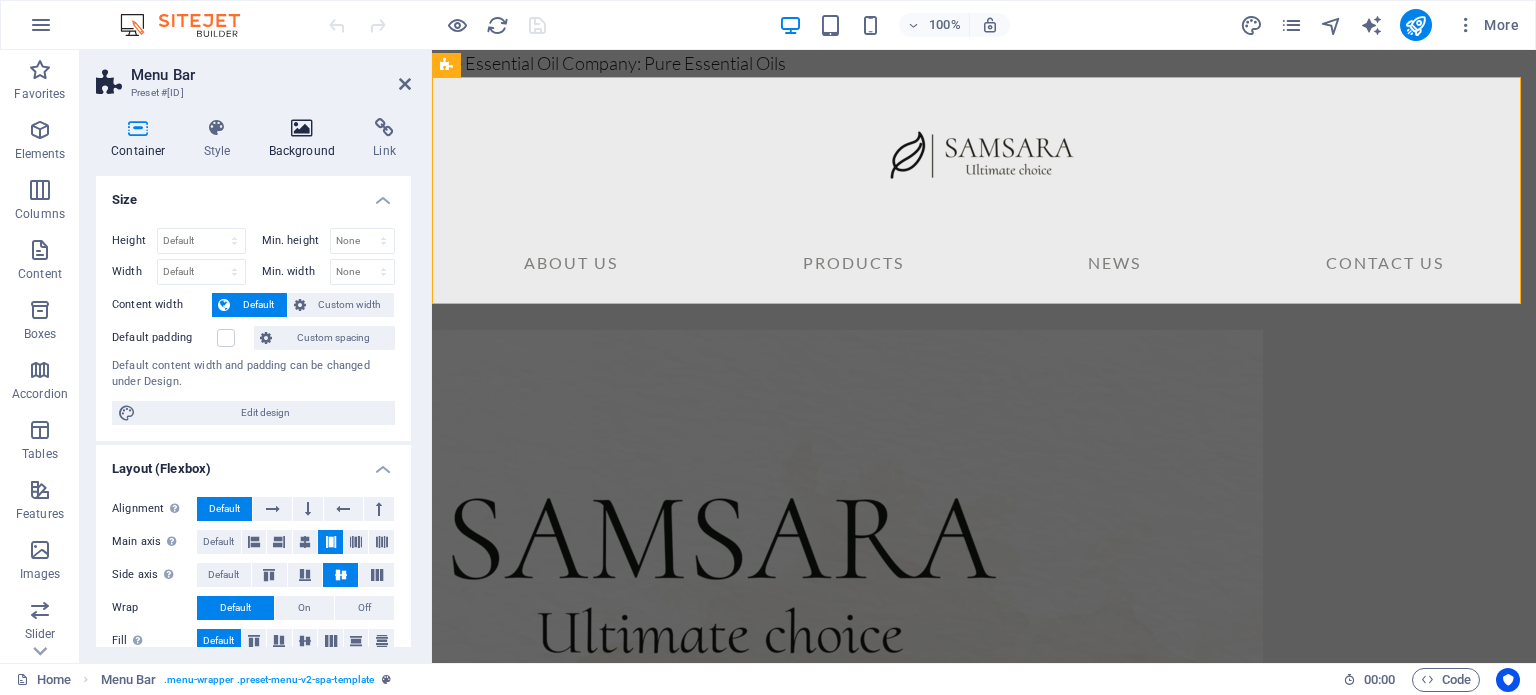 click on "Background" at bounding box center (306, 139) 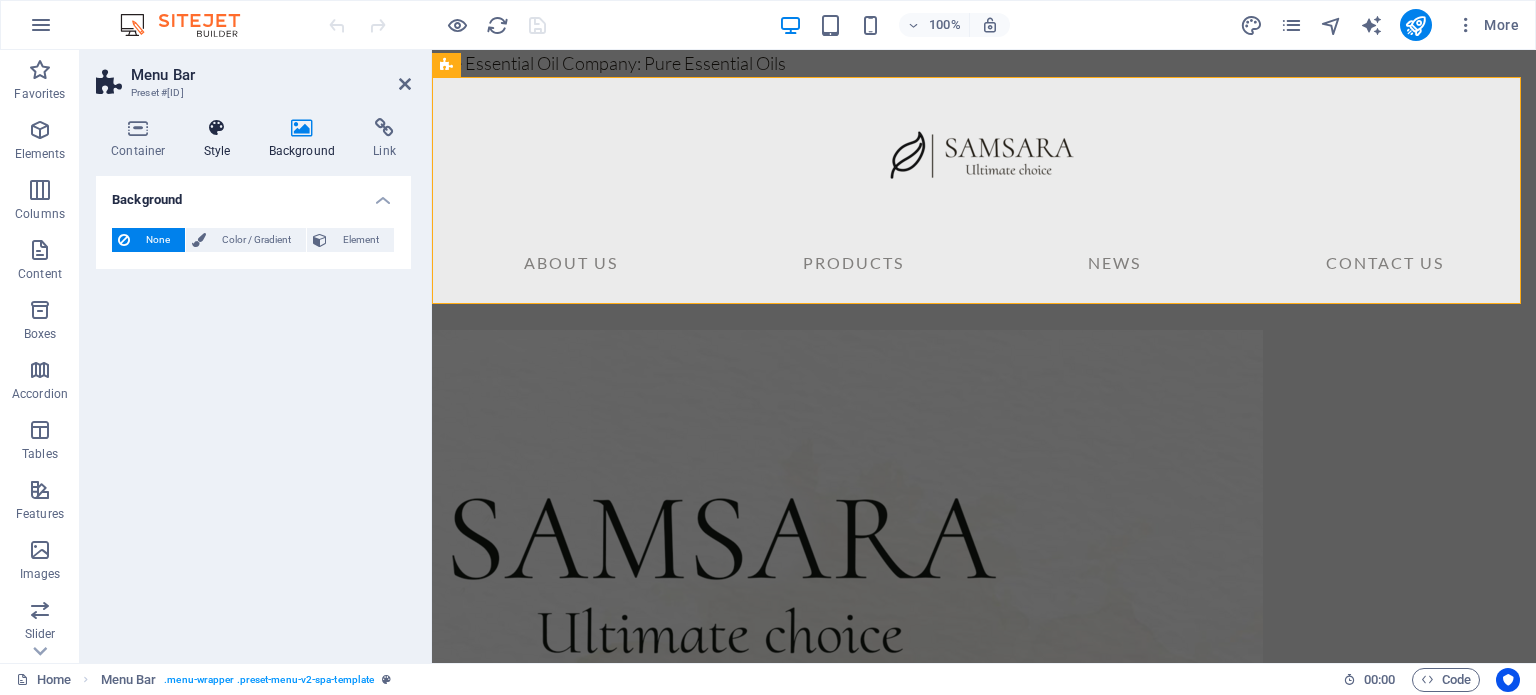 click on "Style" at bounding box center (221, 139) 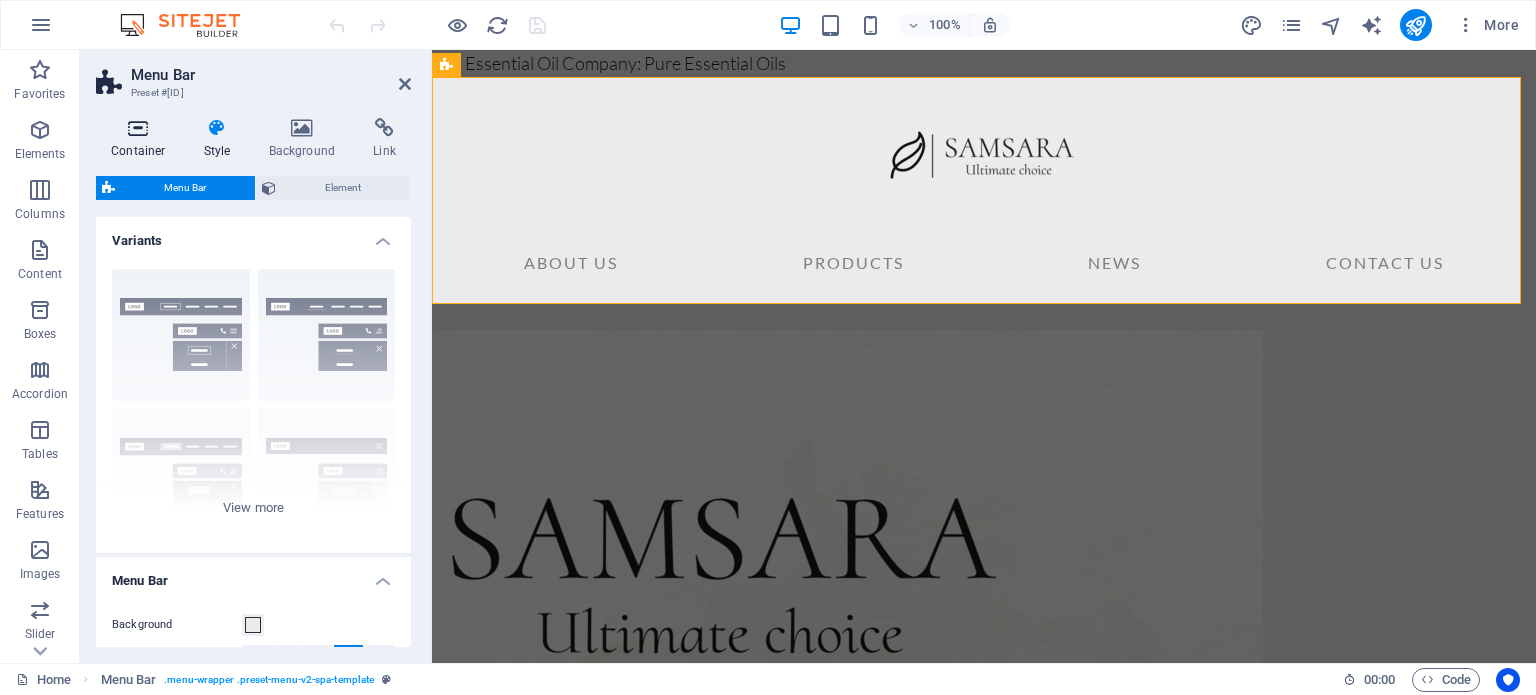 click on "Container" at bounding box center (142, 139) 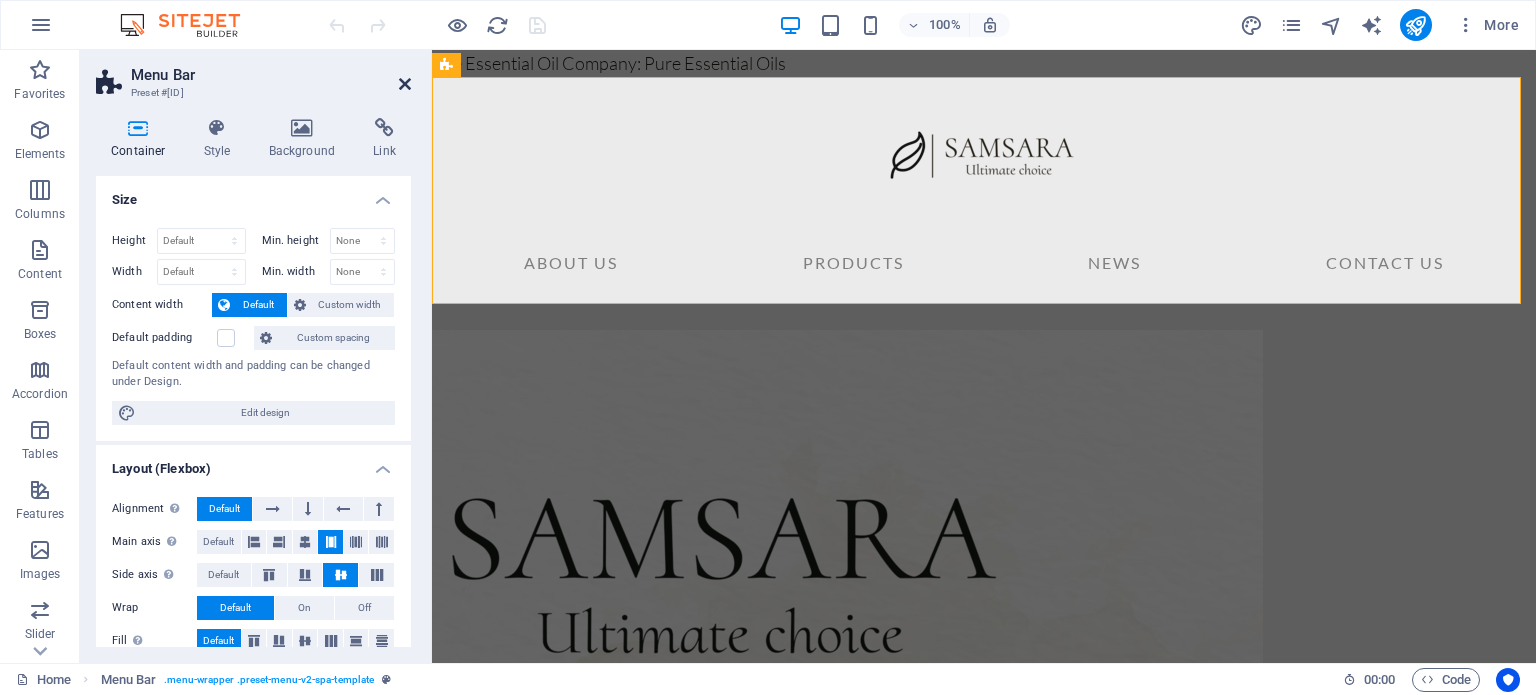 drag, startPoint x: 402, startPoint y: 83, endPoint x: 319, endPoint y: 33, distance: 96.89685 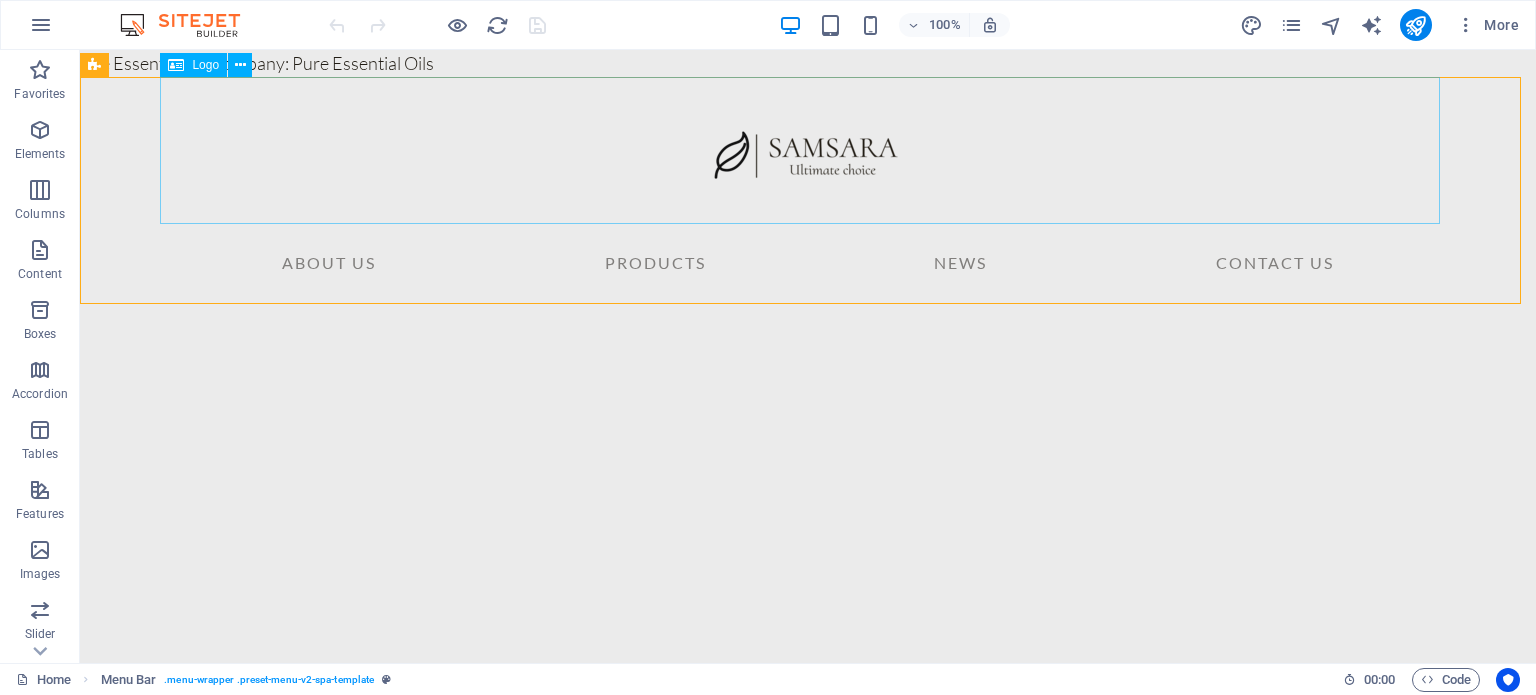 click on "Logo" at bounding box center (193, 65) 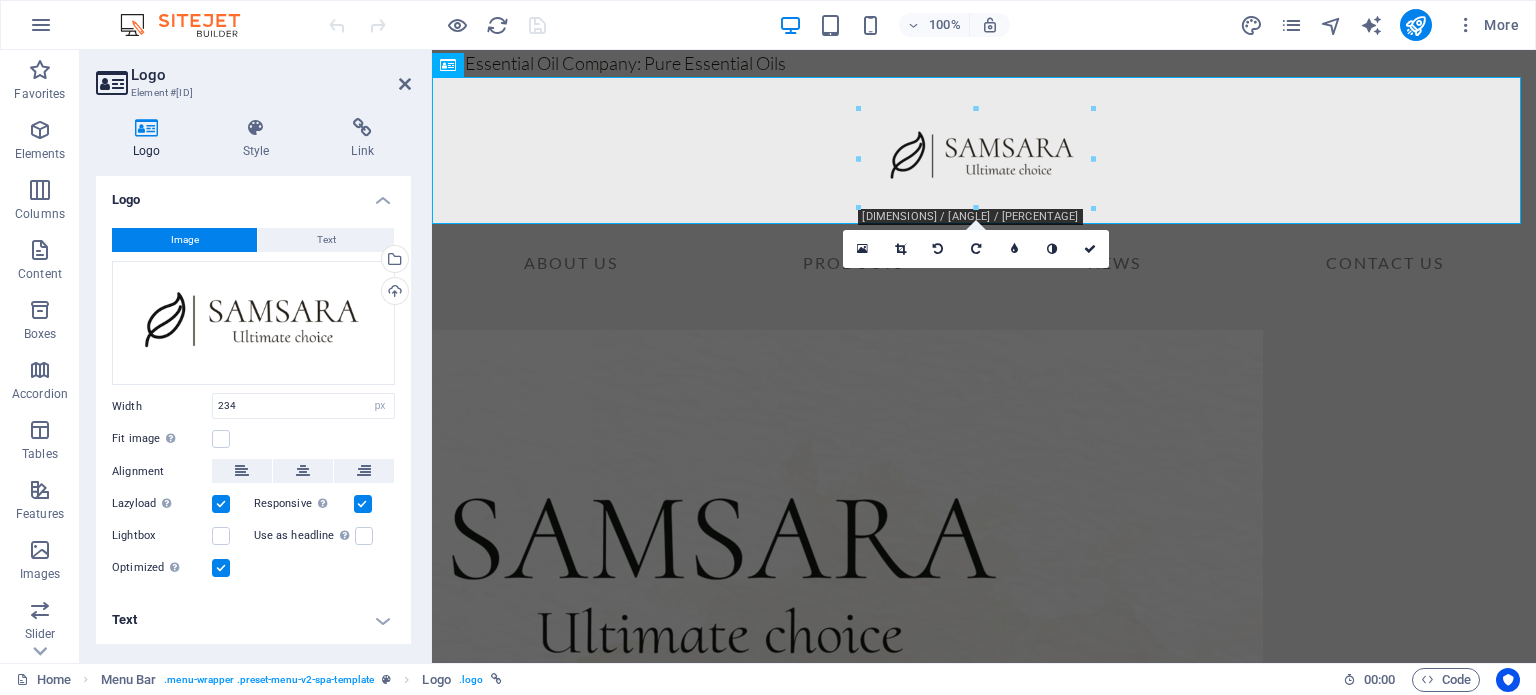 click on "Text" at bounding box center (253, 620) 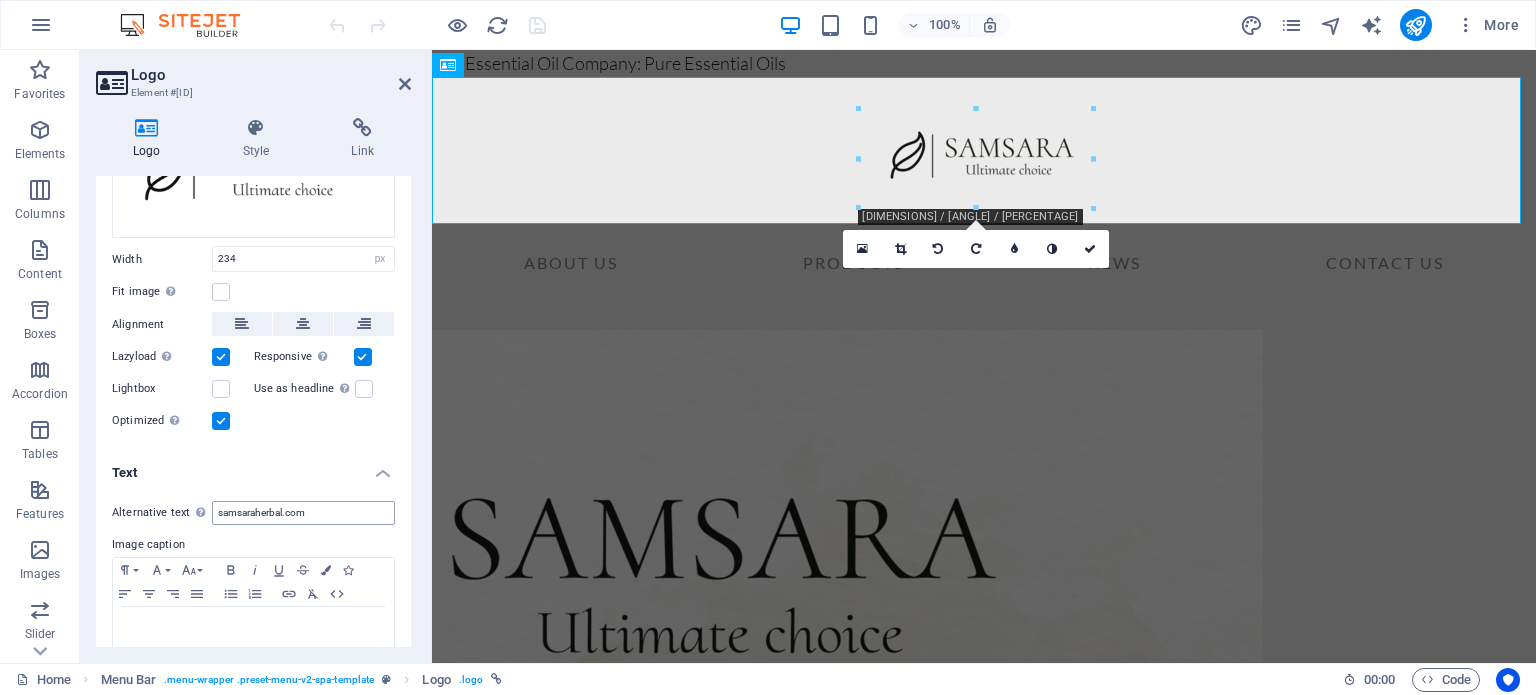 scroll, scrollTop: 182, scrollLeft: 0, axis: vertical 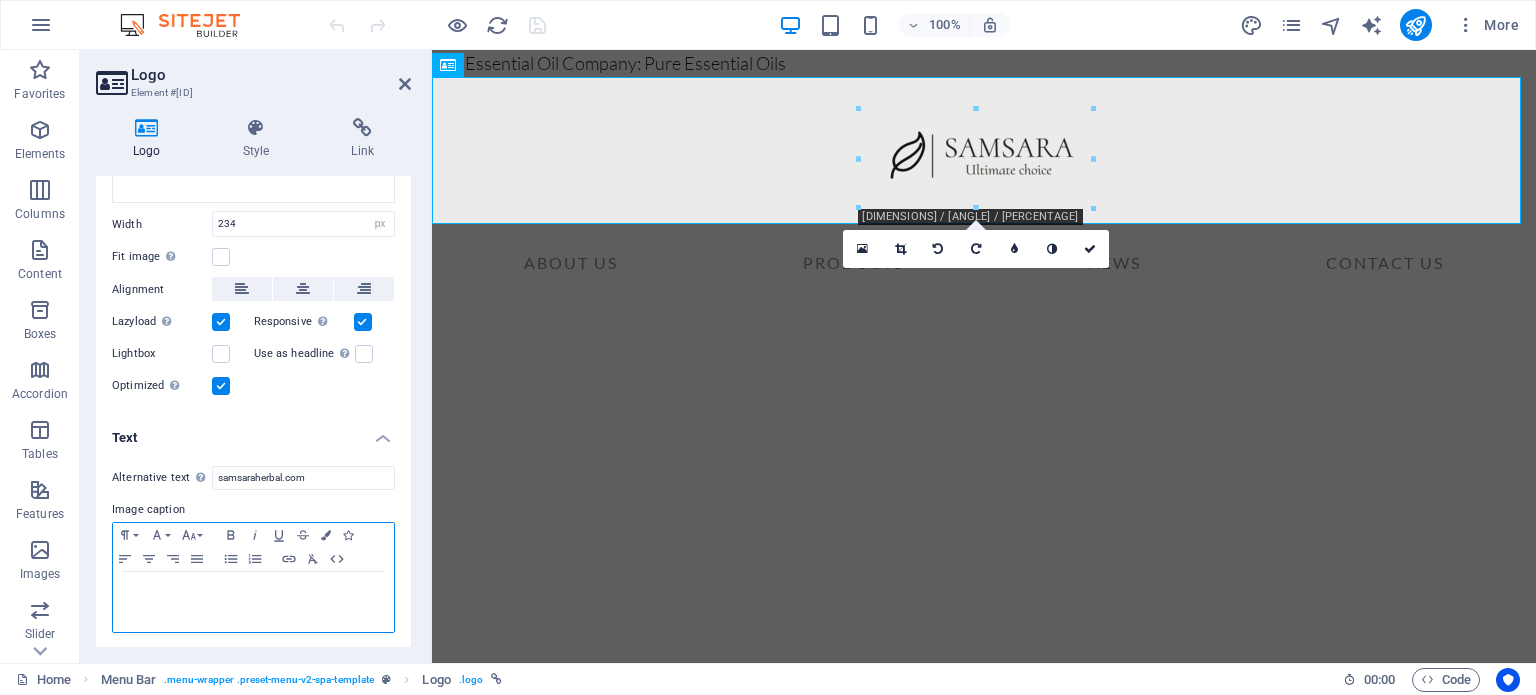 click at bounding box center [253, 602] 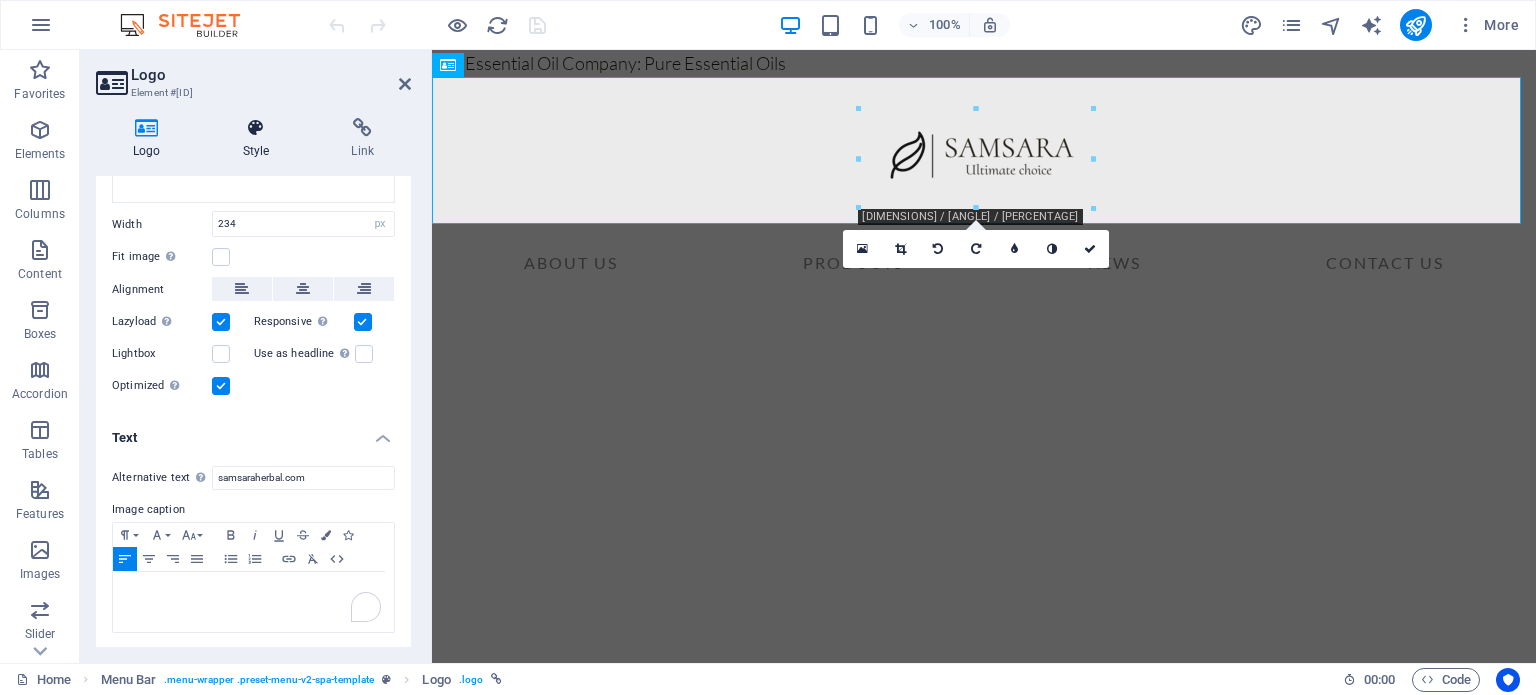 click at bounding box center [256, 128] 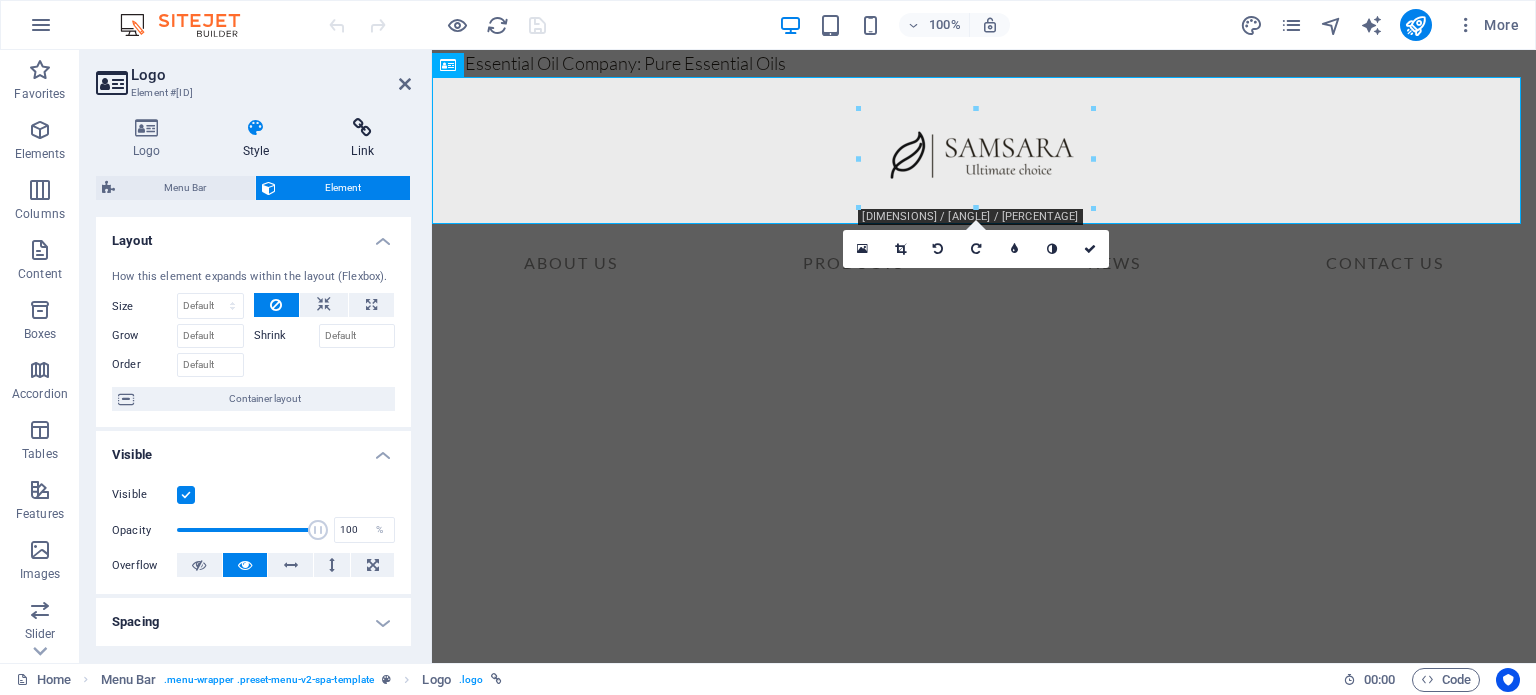 click at bounding box center [362, 128] 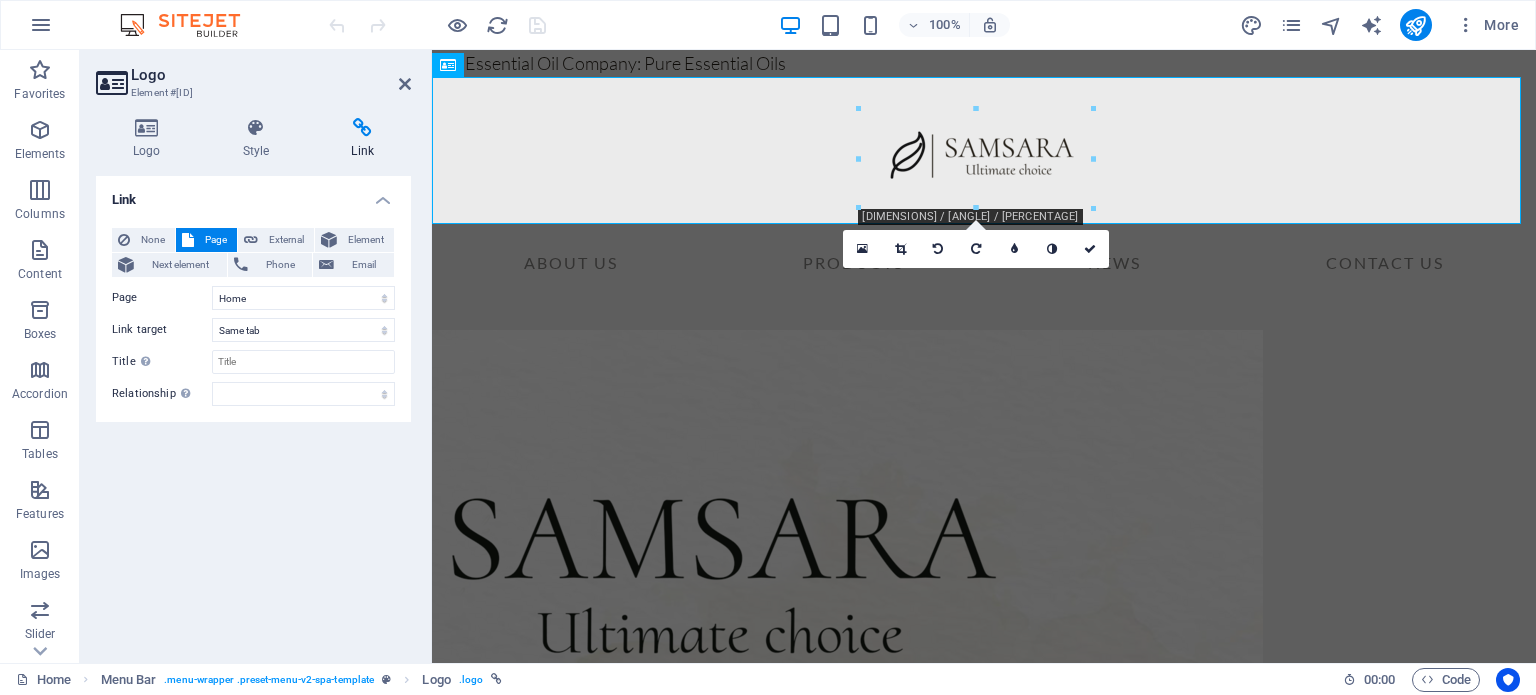 click on "Logo" at bounding box center (271, 75) 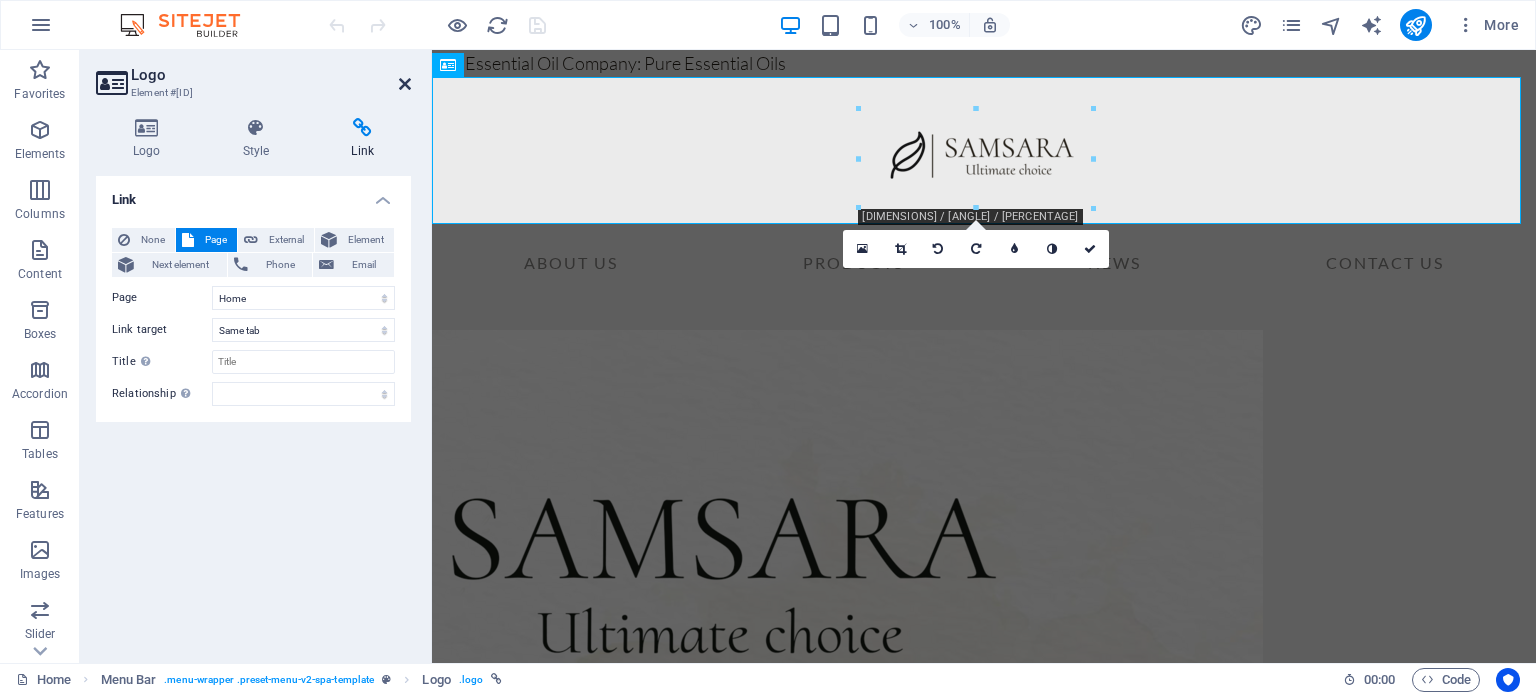 click at bounding box center [405, 84] 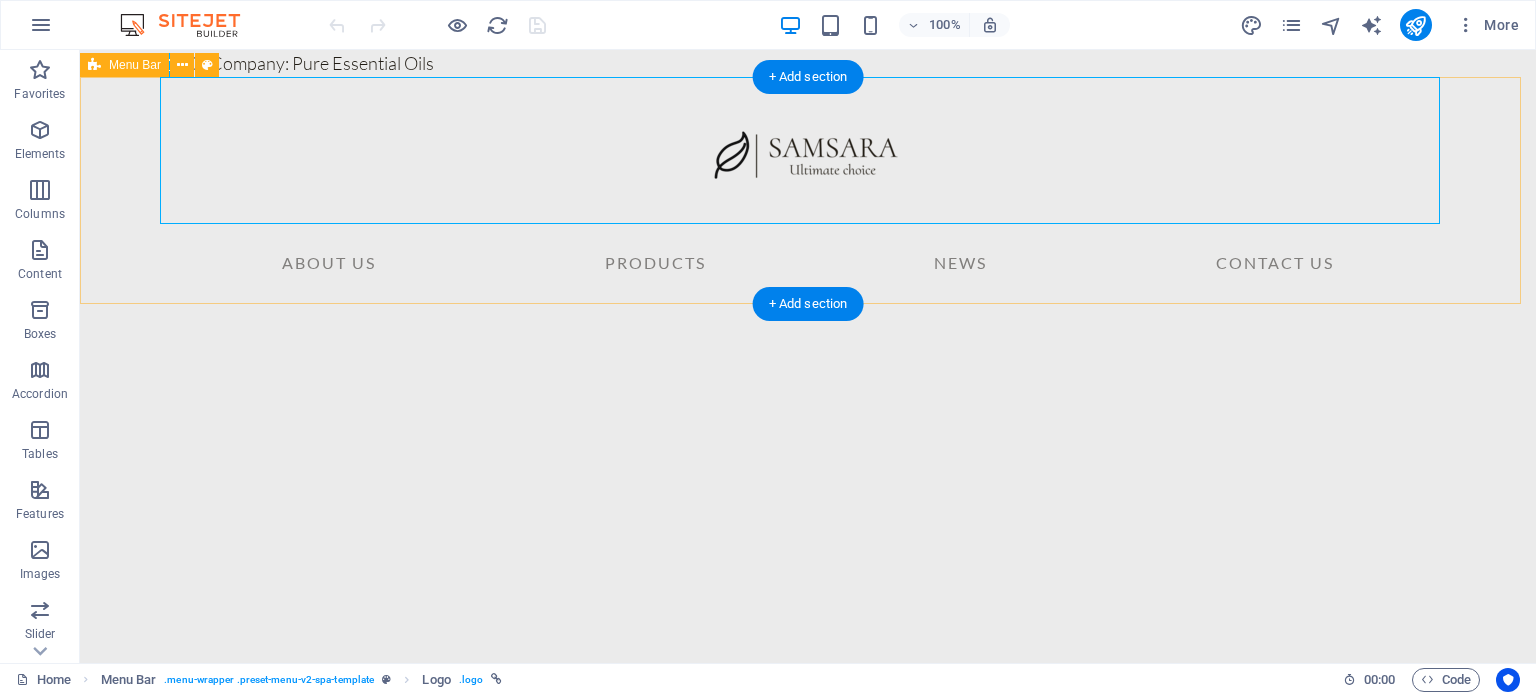 click on "About Us PRODUCTS News Contact Us" at bounding box center [808, 190] 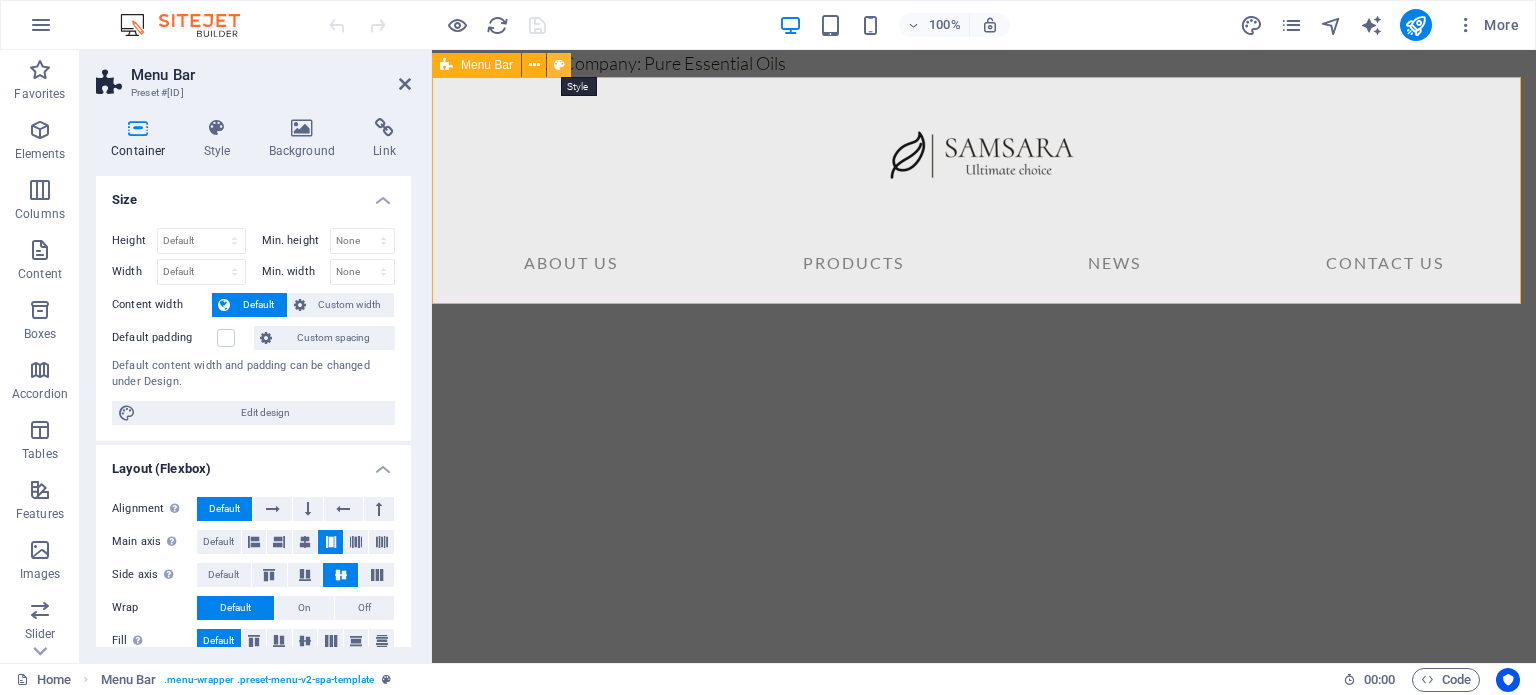 click at bounding box center (559, 65) 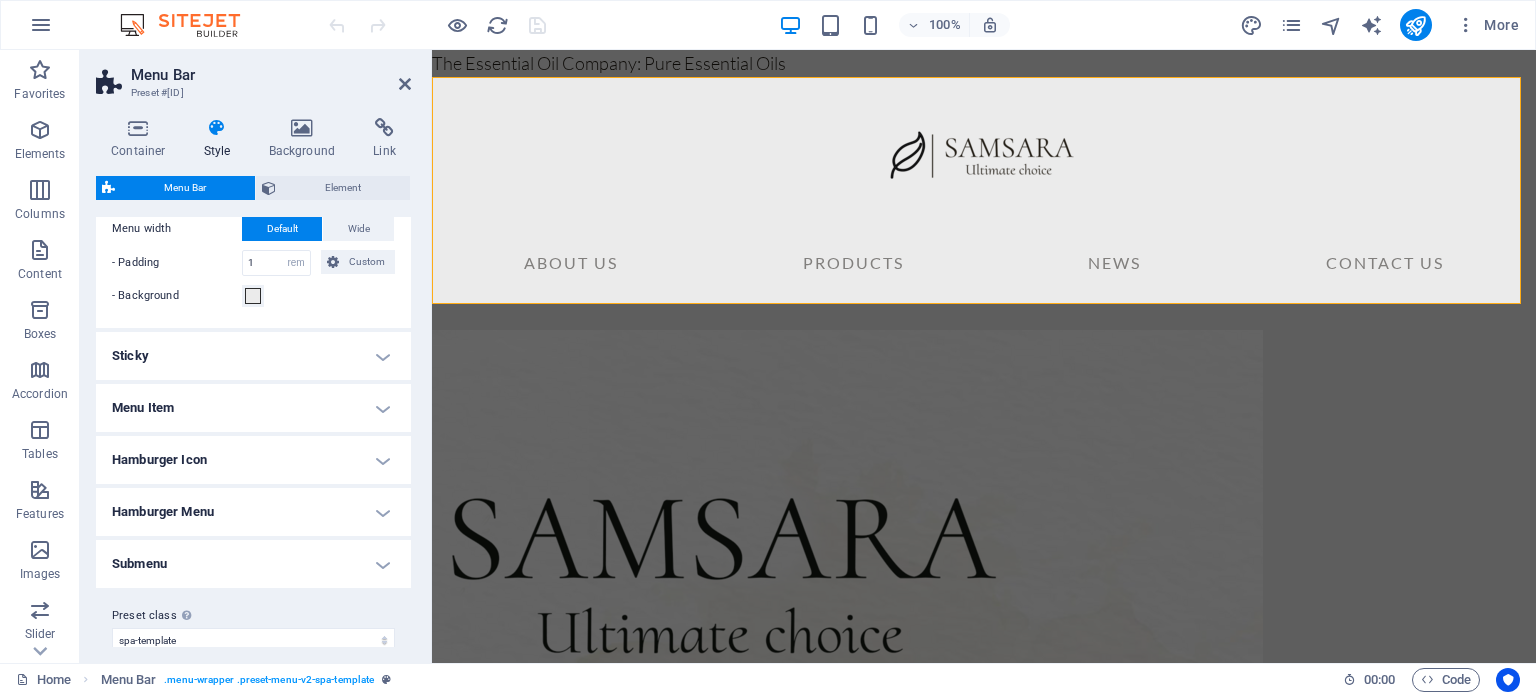 scroll, scrollTop: 664, scrollLeft: 0, axis: vertical 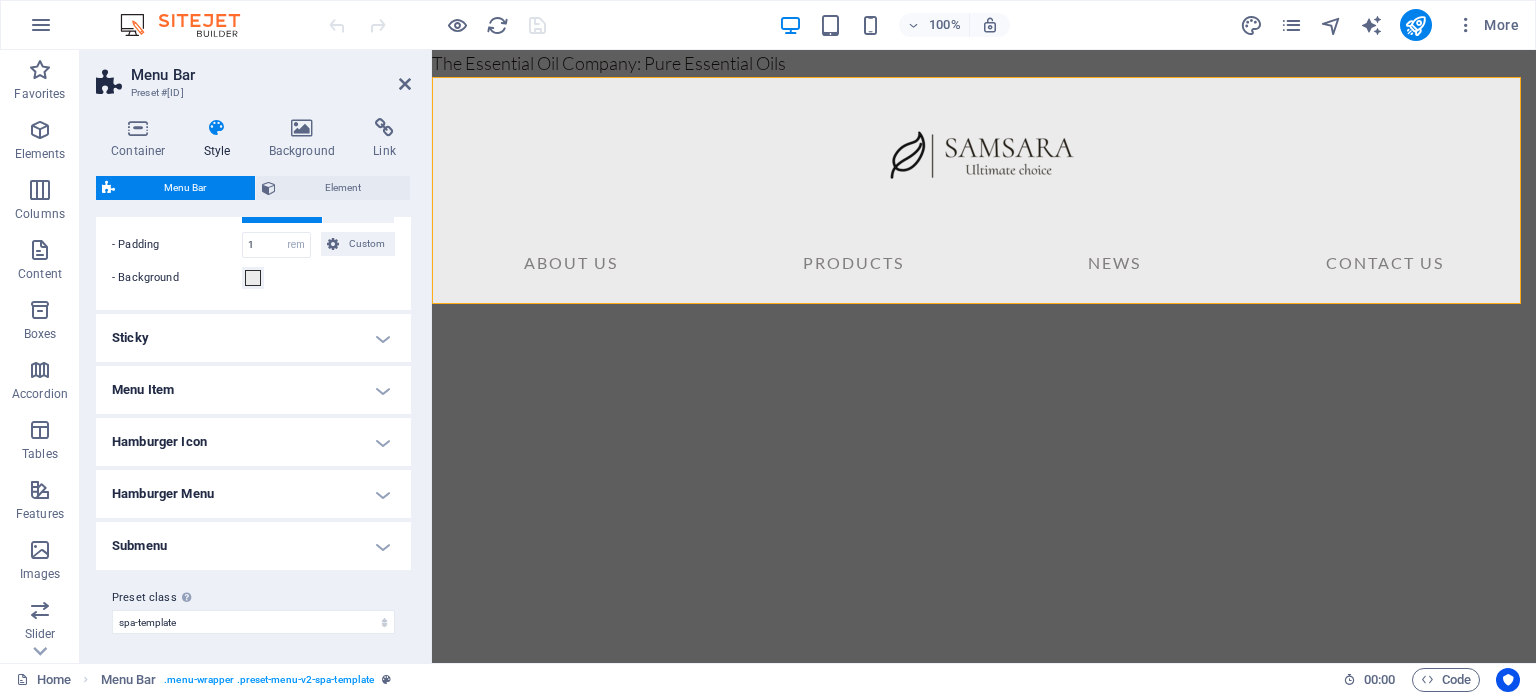 click on "Submenu" at bounding box center [253, 546] 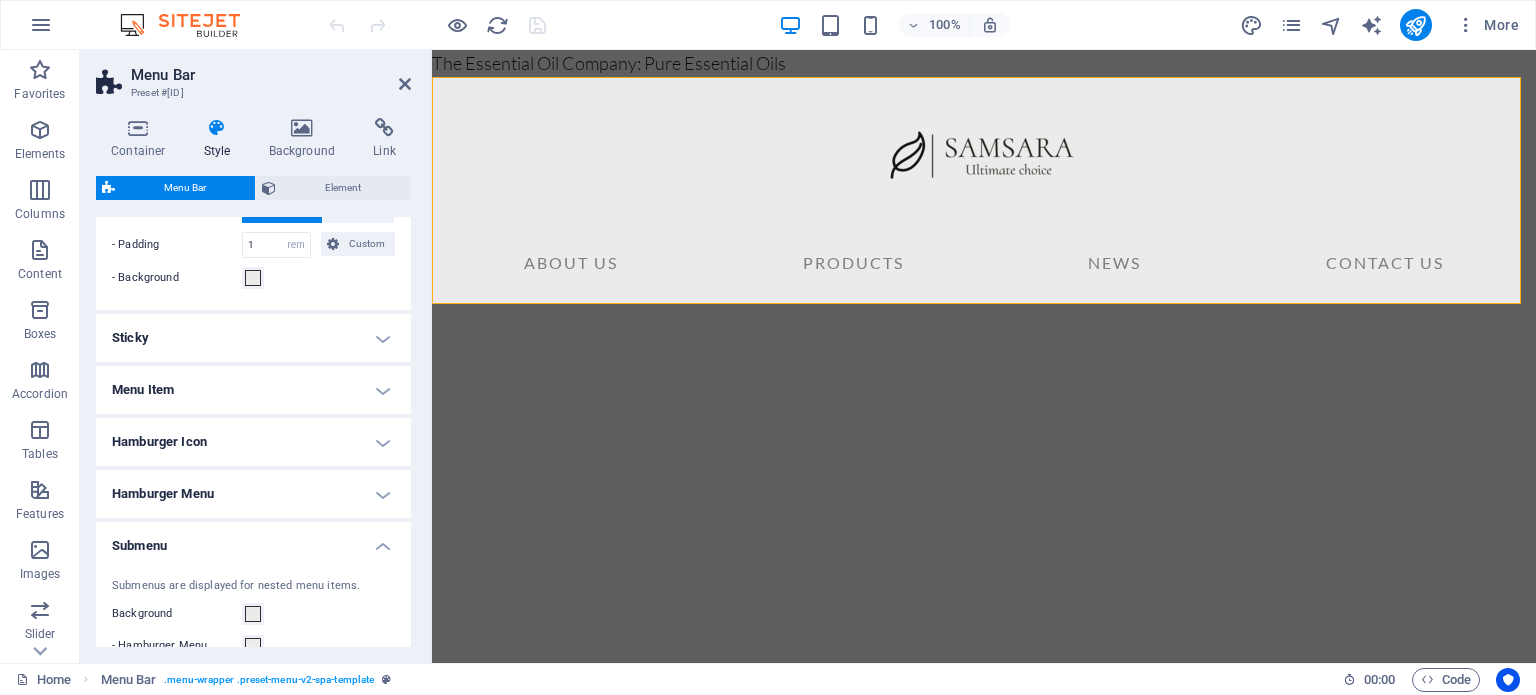 scroll, scrollTop: 1008, scrollLeft: 0, axis: vertical 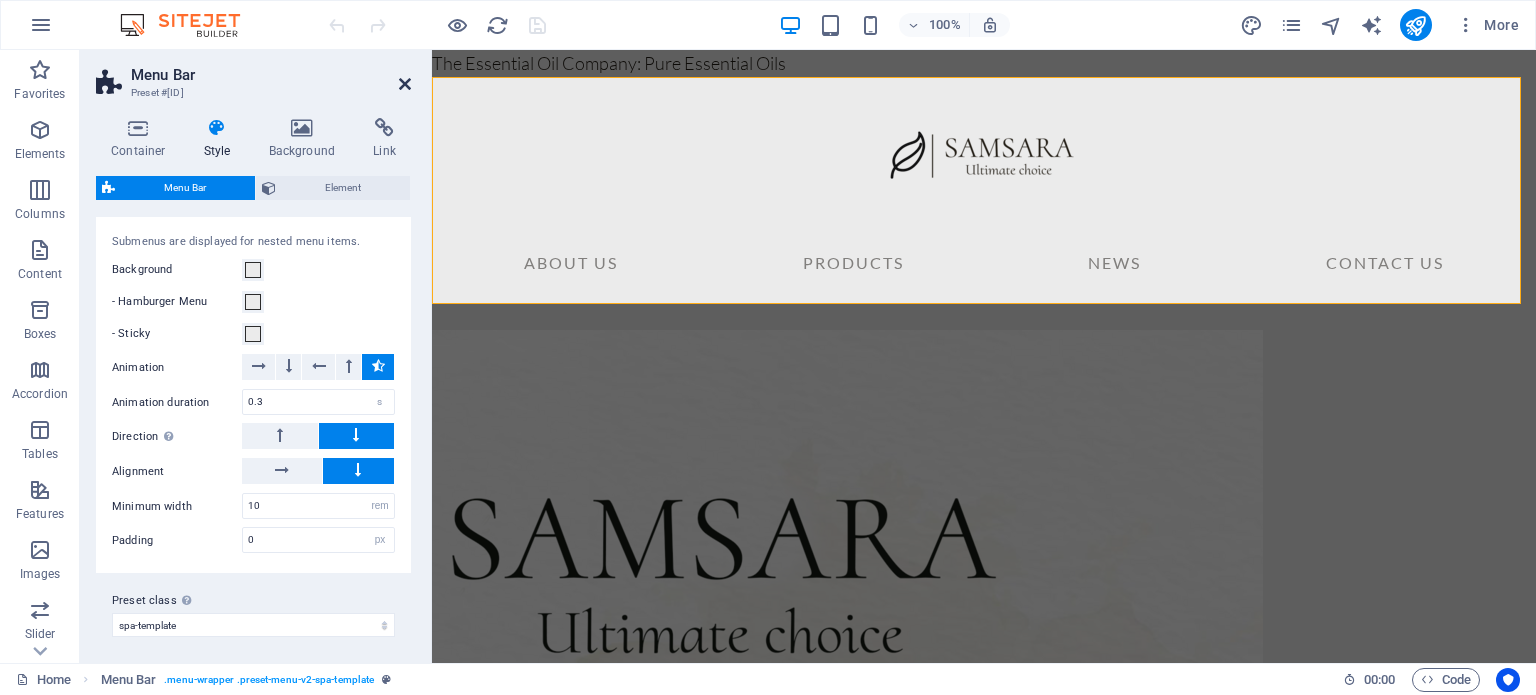 click at bounding box center (405, 84) 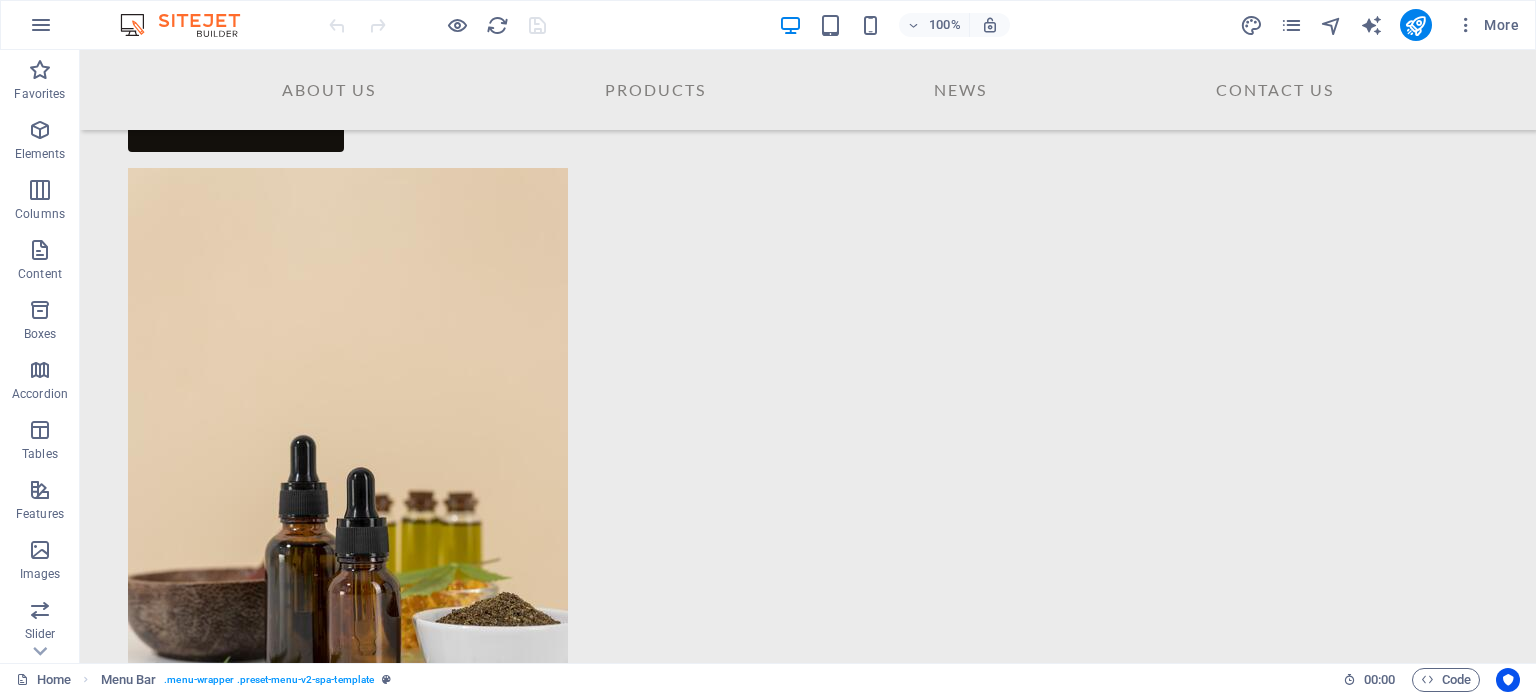 scroll, scrollTop: 7191, scrollLeft: 0, axis: vertical 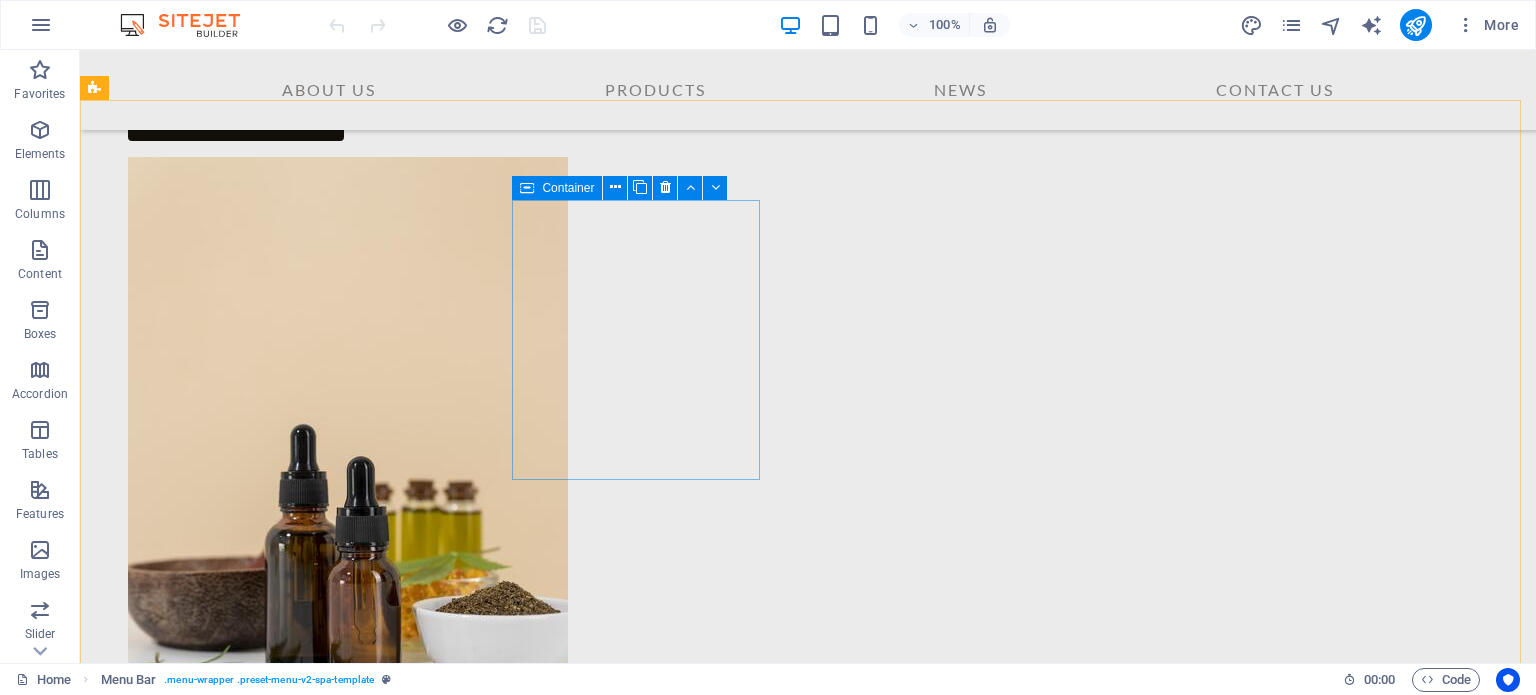 click on "Container" at bounding box center [568, 188] 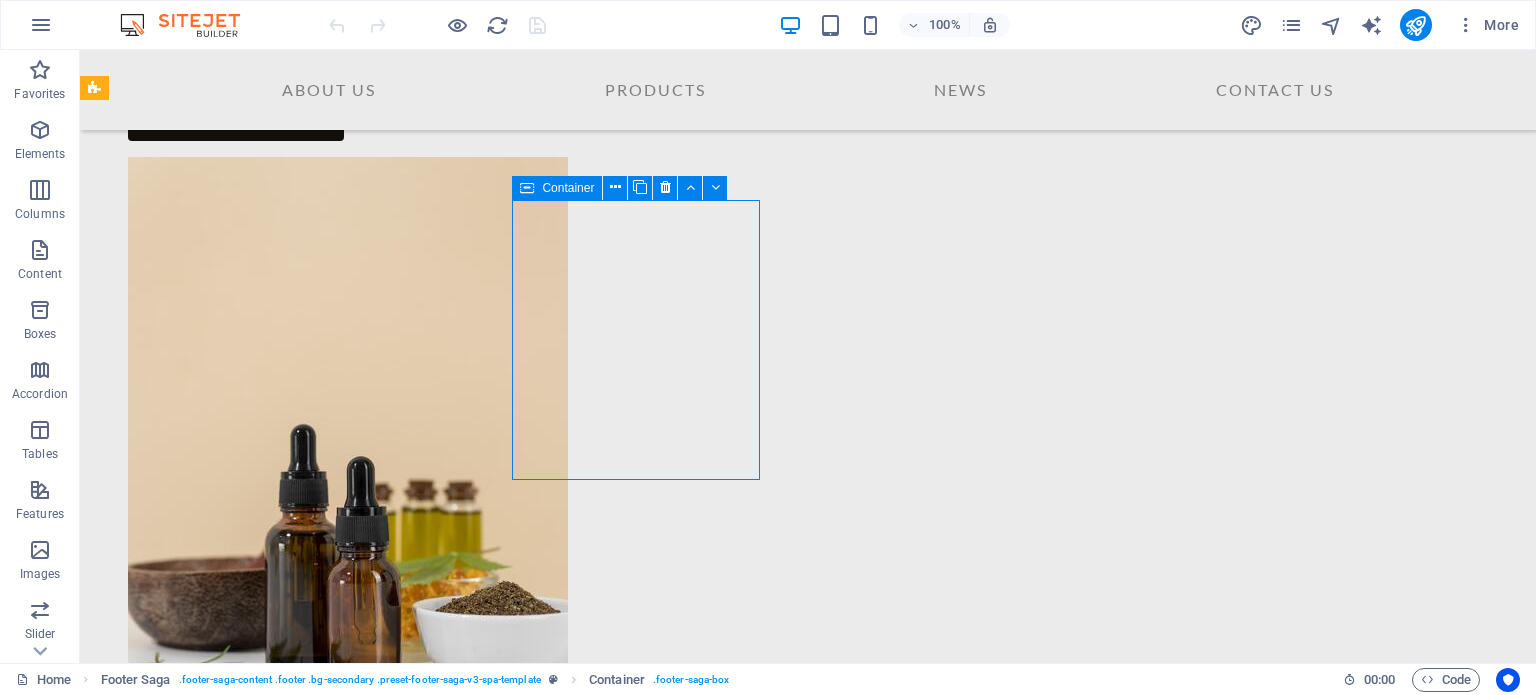 click on "Container" at bounding box center [568, 188] 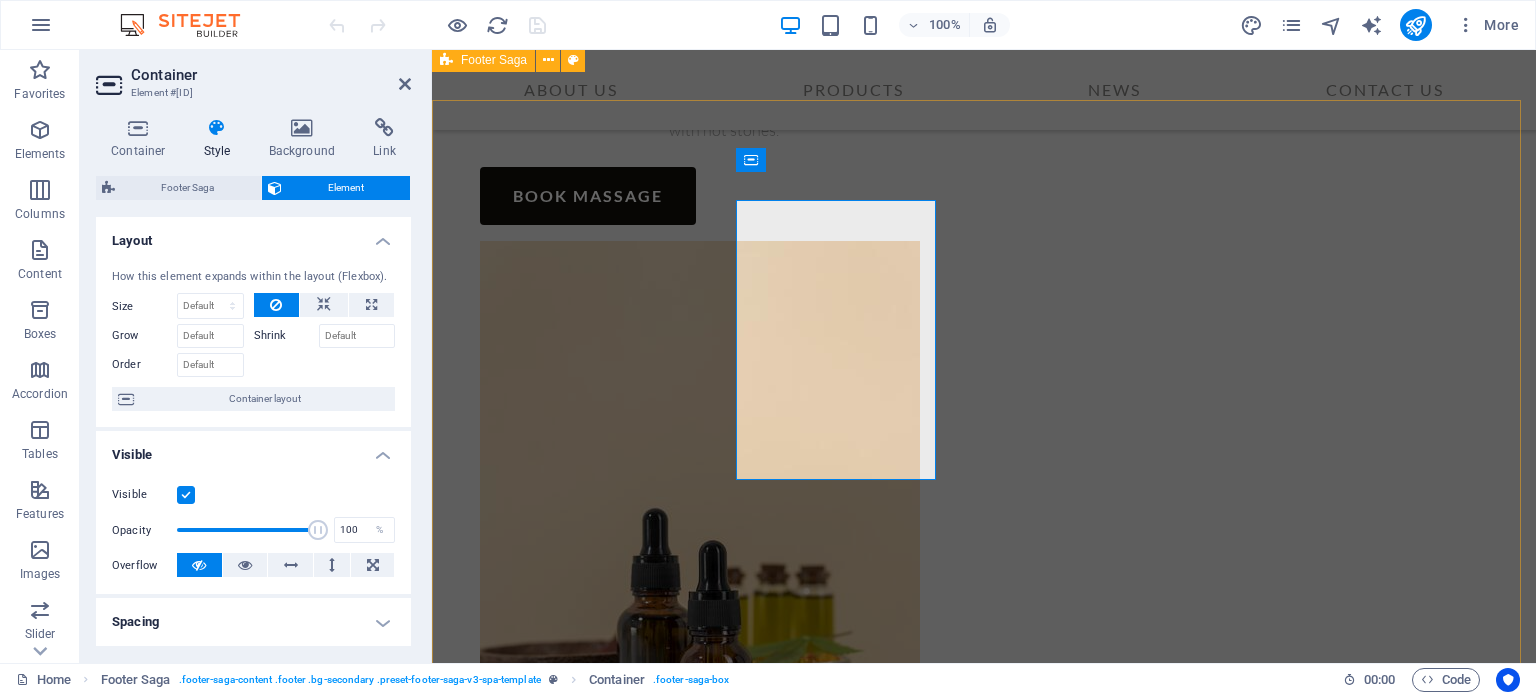 scroll, scrollTop: 7107, scrollLeft: 0, axis: vertical 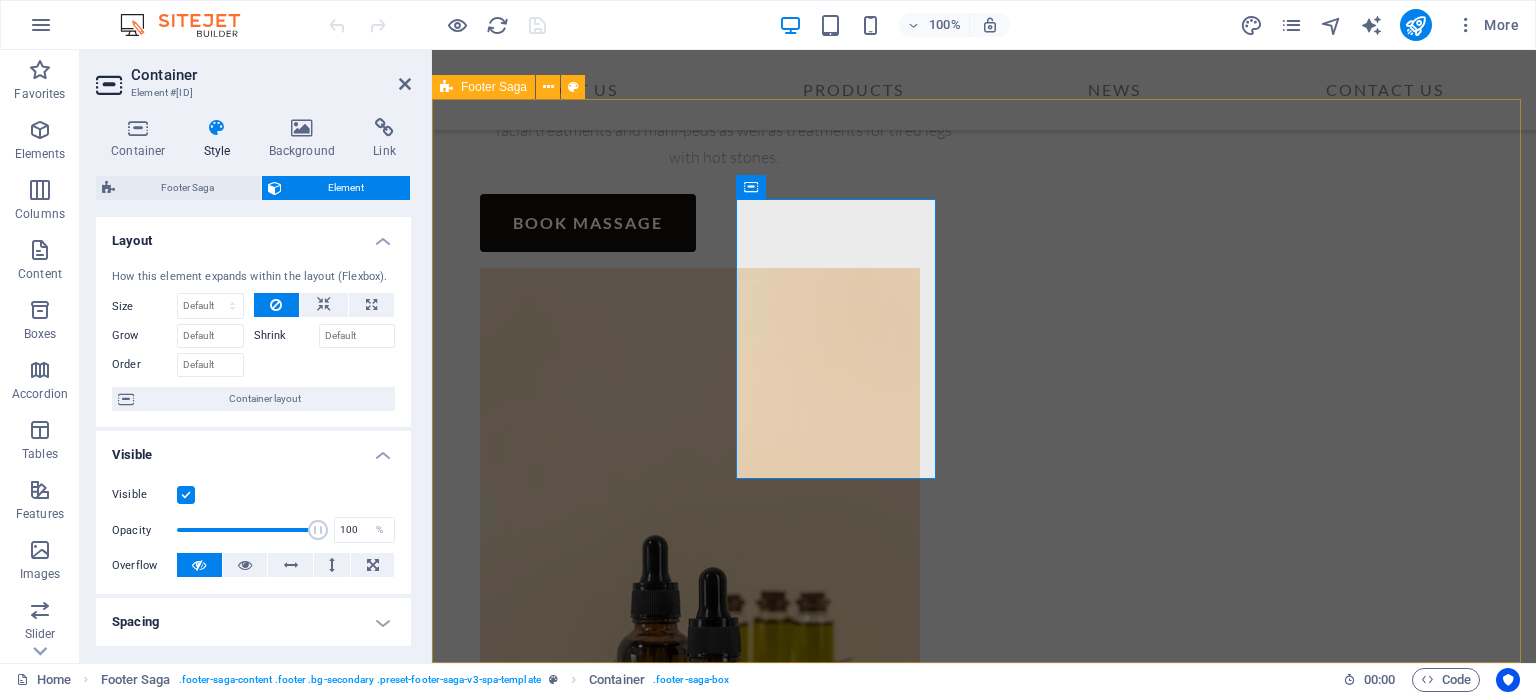 click on "About Us PRODUCTS News Contact Us" at bounding box center [984, 90] 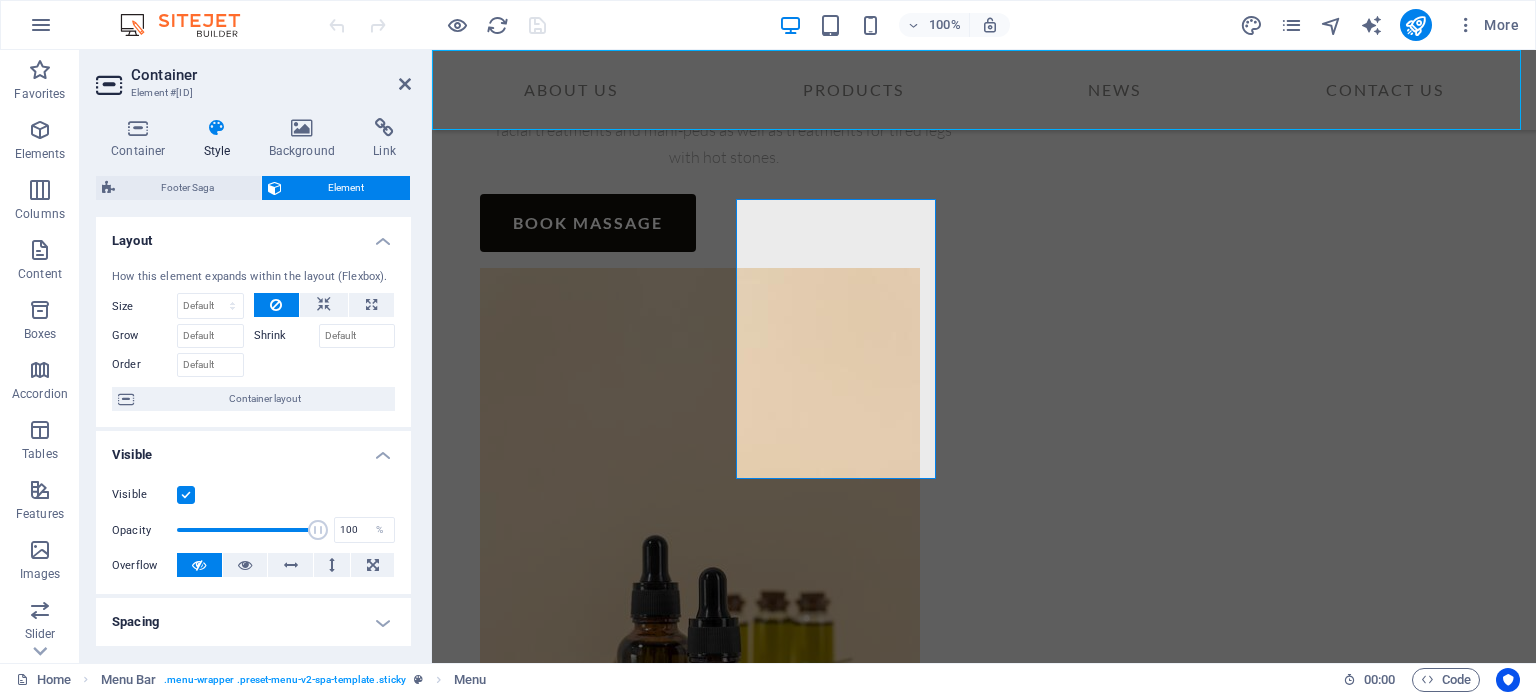 click on "Sed ut perspiciatis unde omnis iste natus error sit voluptatem accusantium doloremque. Sed ut perspiciatis unde omnis iste natus error sit voluptatem accusantium doloremque. Office Office [LOCATION] [POSTAL_CODE]
[LOCATION] [POSTAL_CODE]
About Us Contact Treatments News Connections Connections © [YEAR]  samsaraherbal.com . All Rights Reserved Legal Notice   |   Privacy Policy" at bounding box center [984, 11076] 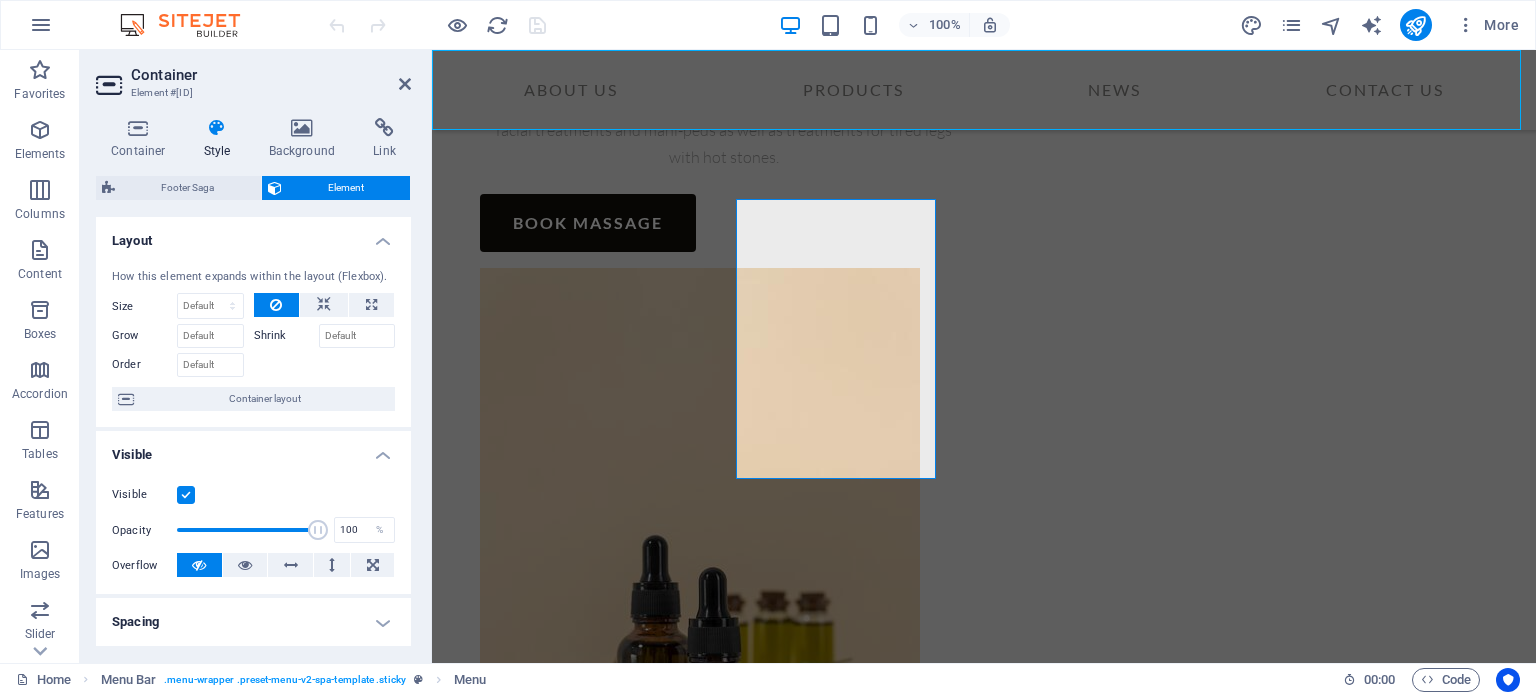 click on "Sed ut perspiciatis unde omnis iste natus error sit voluptatem accusantium doloremque. Sed ut perspiciatis unde omnis iste natus error sit voluptatem accusantium doloremque. Office Office [LOCATION] [POSTAL_CODE]
[LOCATION] [POSTAL_CODE]
About Us Contact Treatments News Connections Connections © [YEAR]  samsaraherbal.com . All Rights Reserved Legal Notice   |   Privacy Policy" at bounding box center [984, 11076] 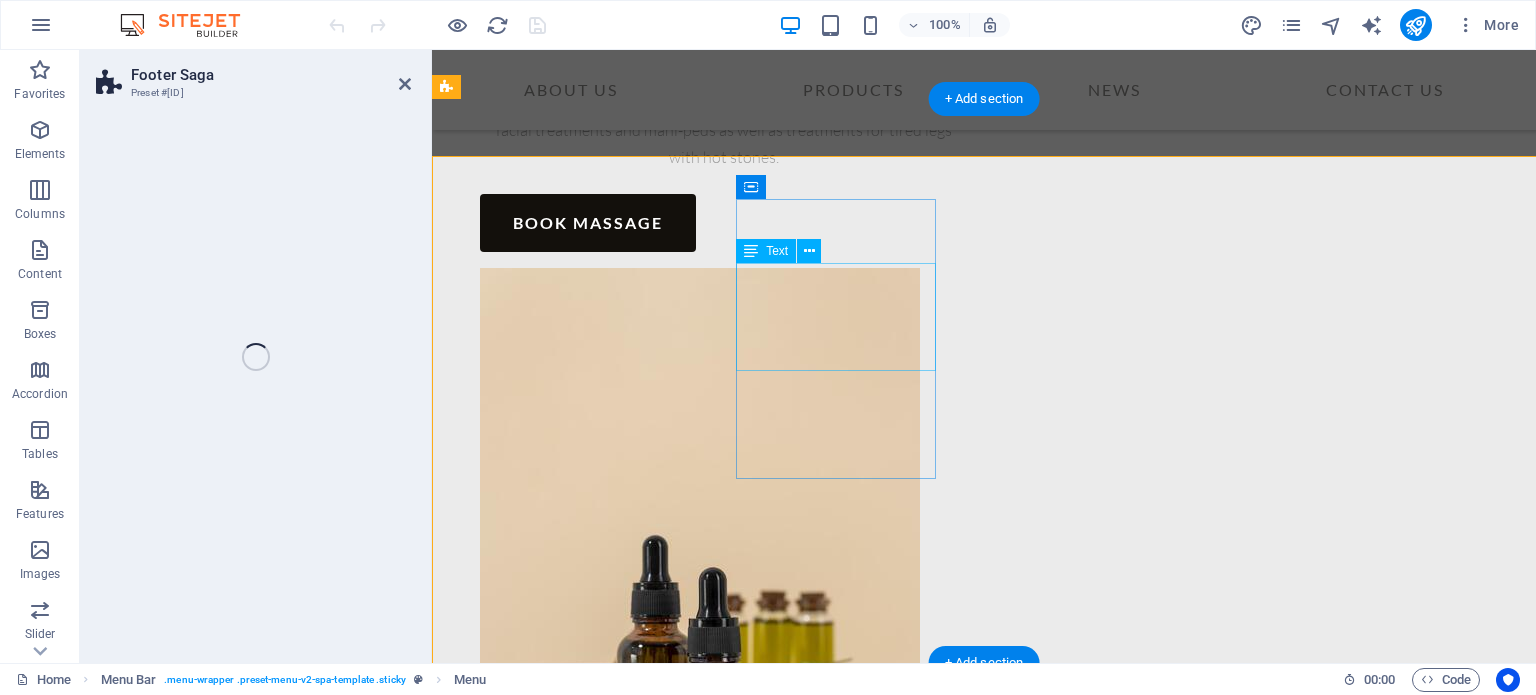 select on "rem" 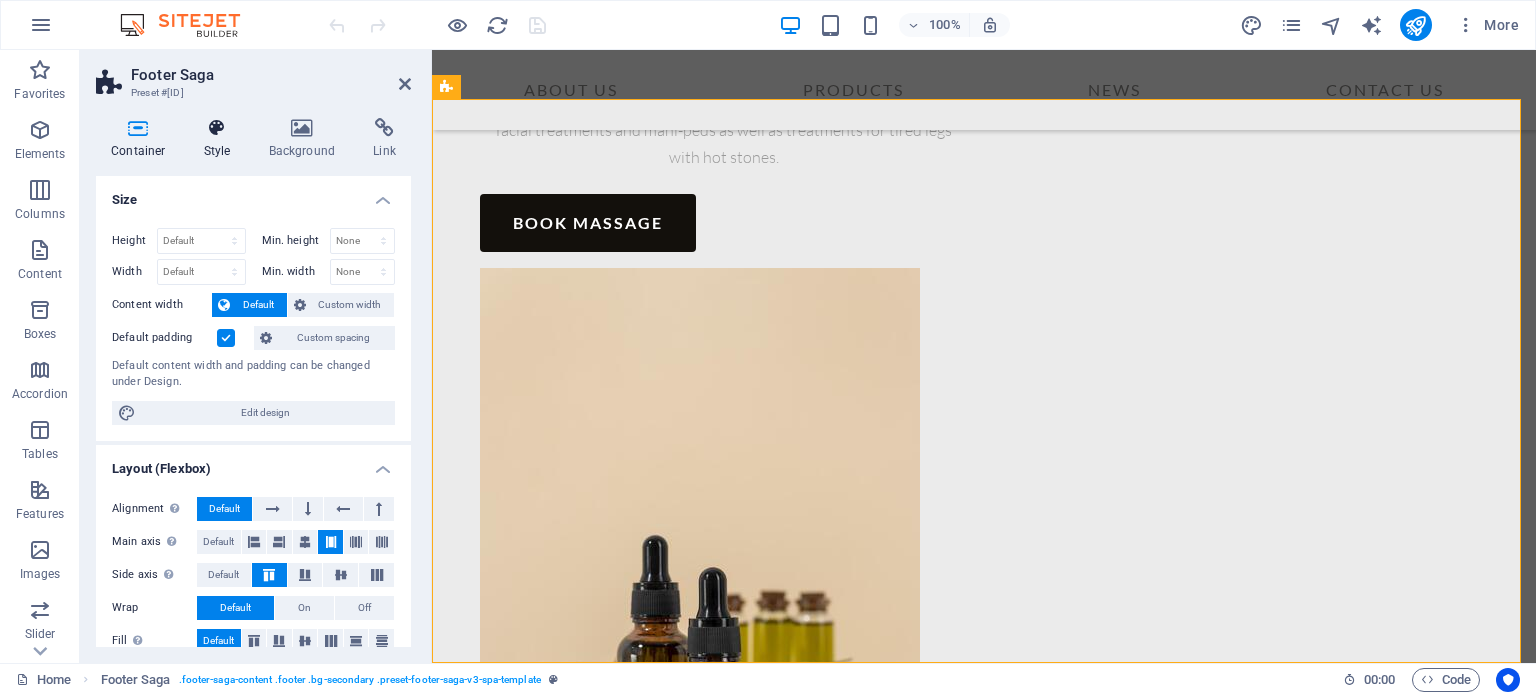 click at bounding box center [217, 128] 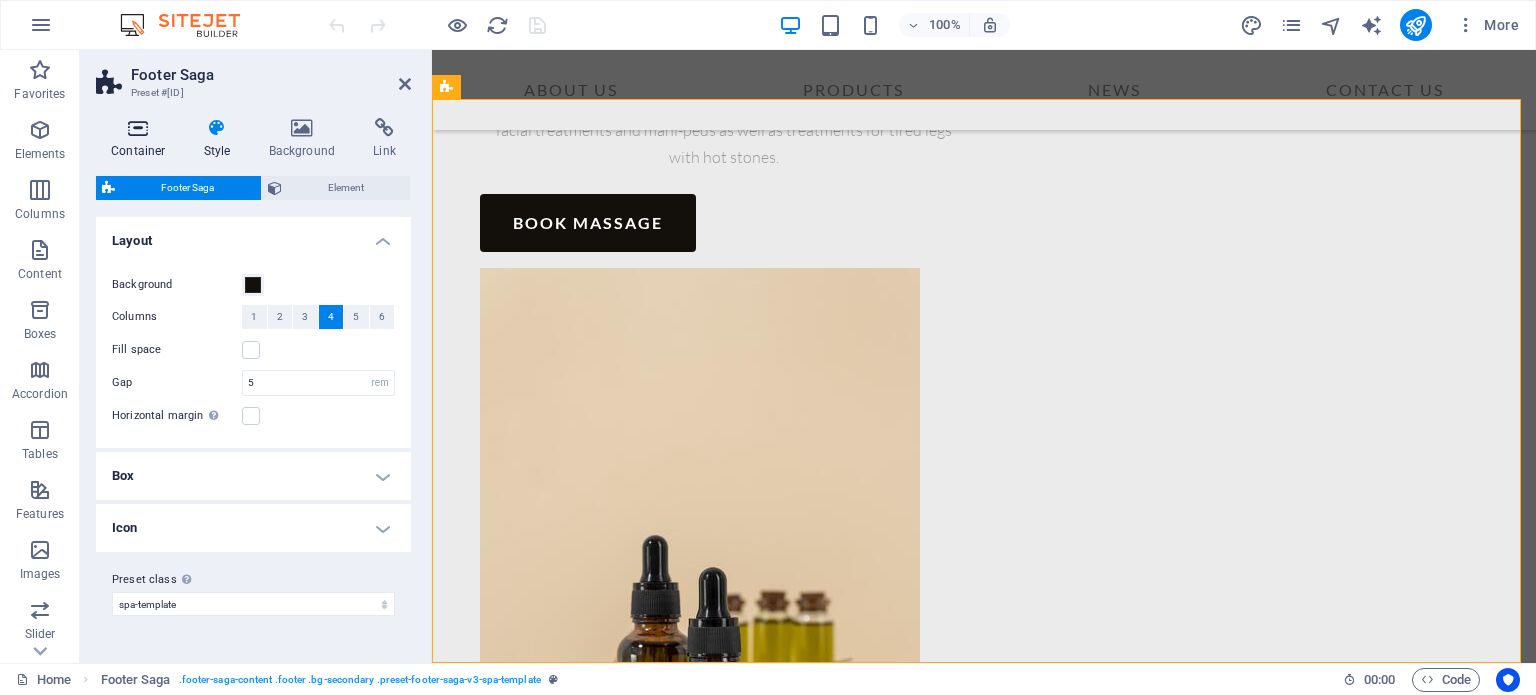 click at bounding box center [138, 128] 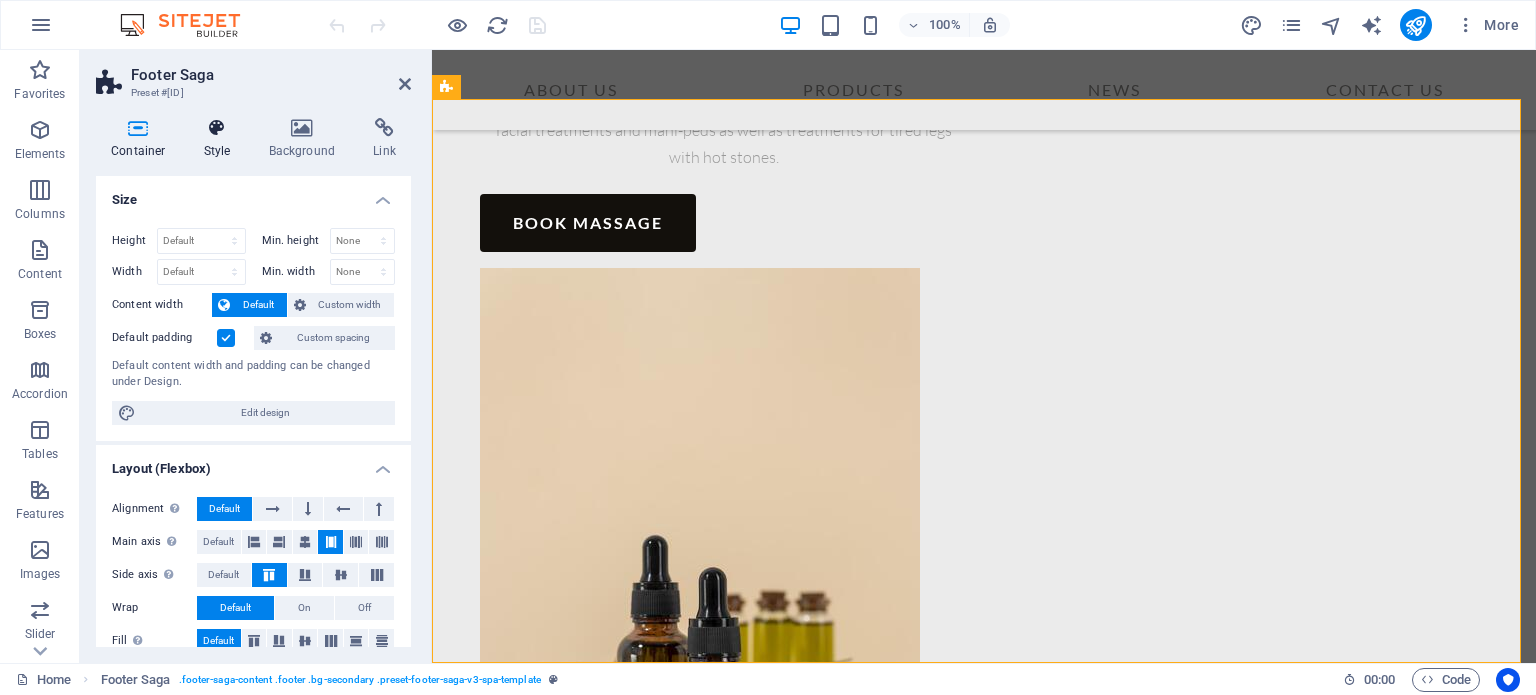 click on "Style" at bounding box center (221, 139) 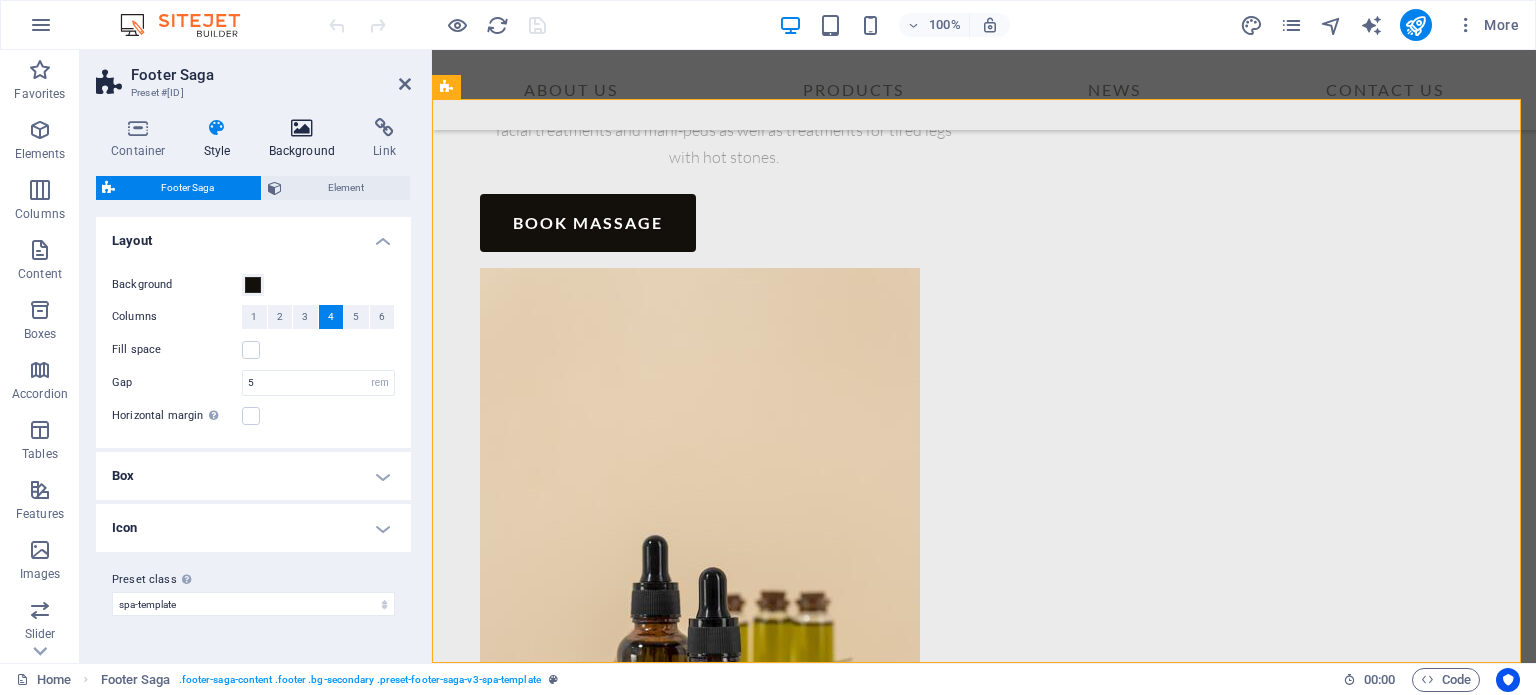 click at bounding box center (302, 128) 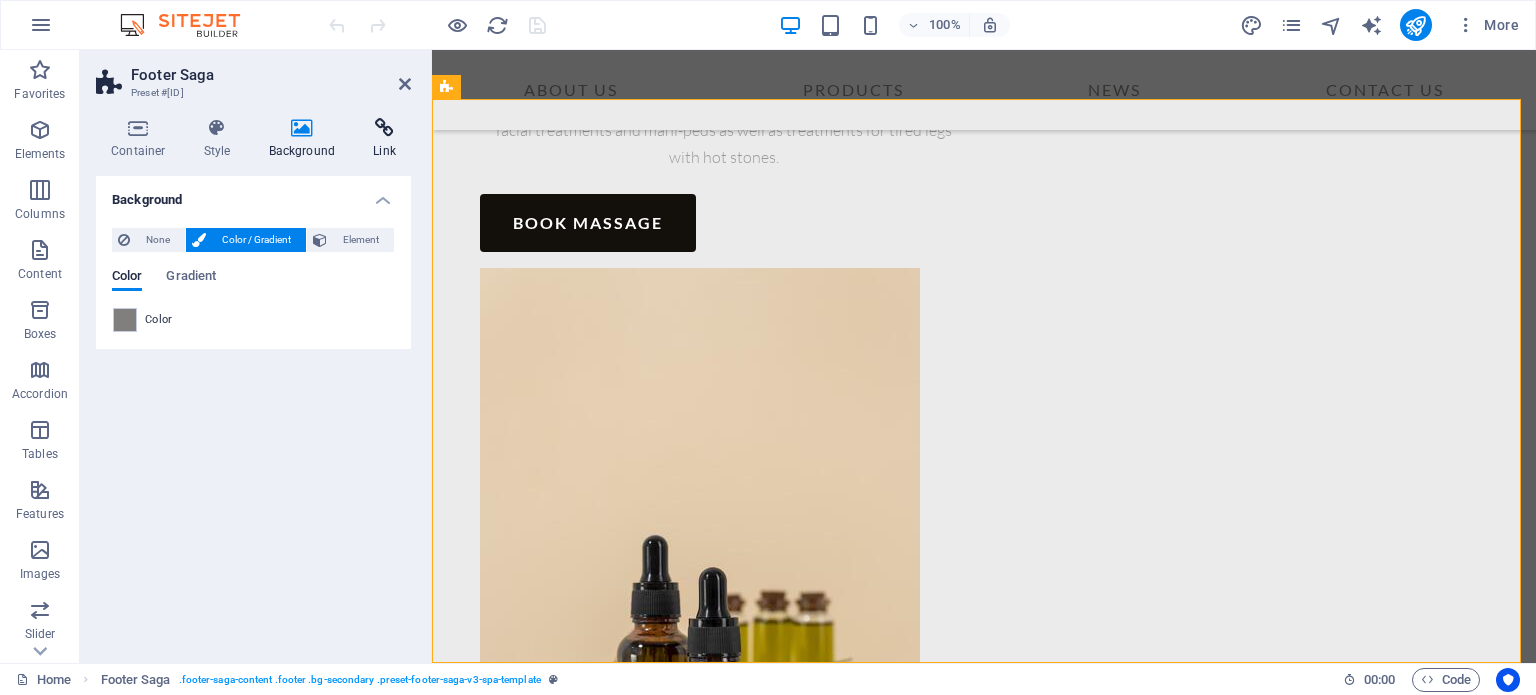 click on "Link" at bounding box center [384, 139] 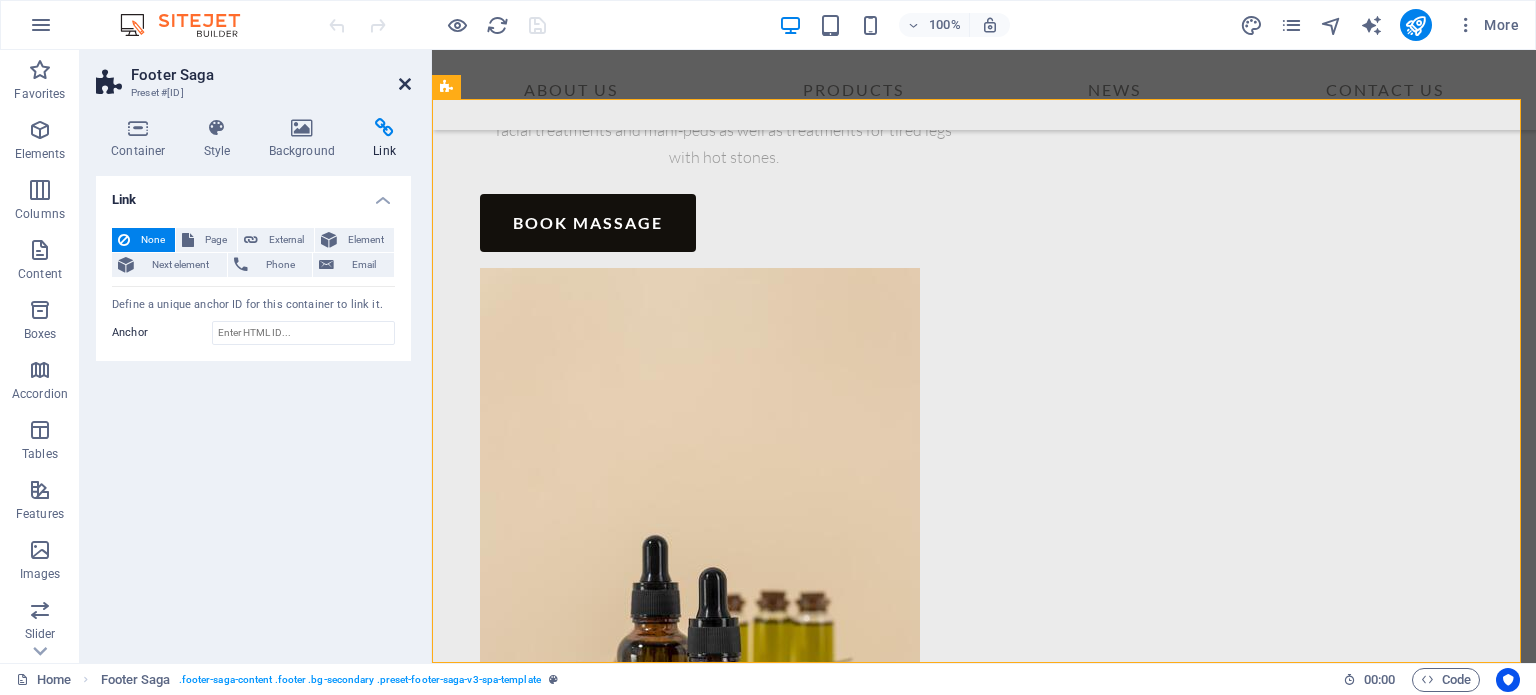 click at bounding box center [405, 84] 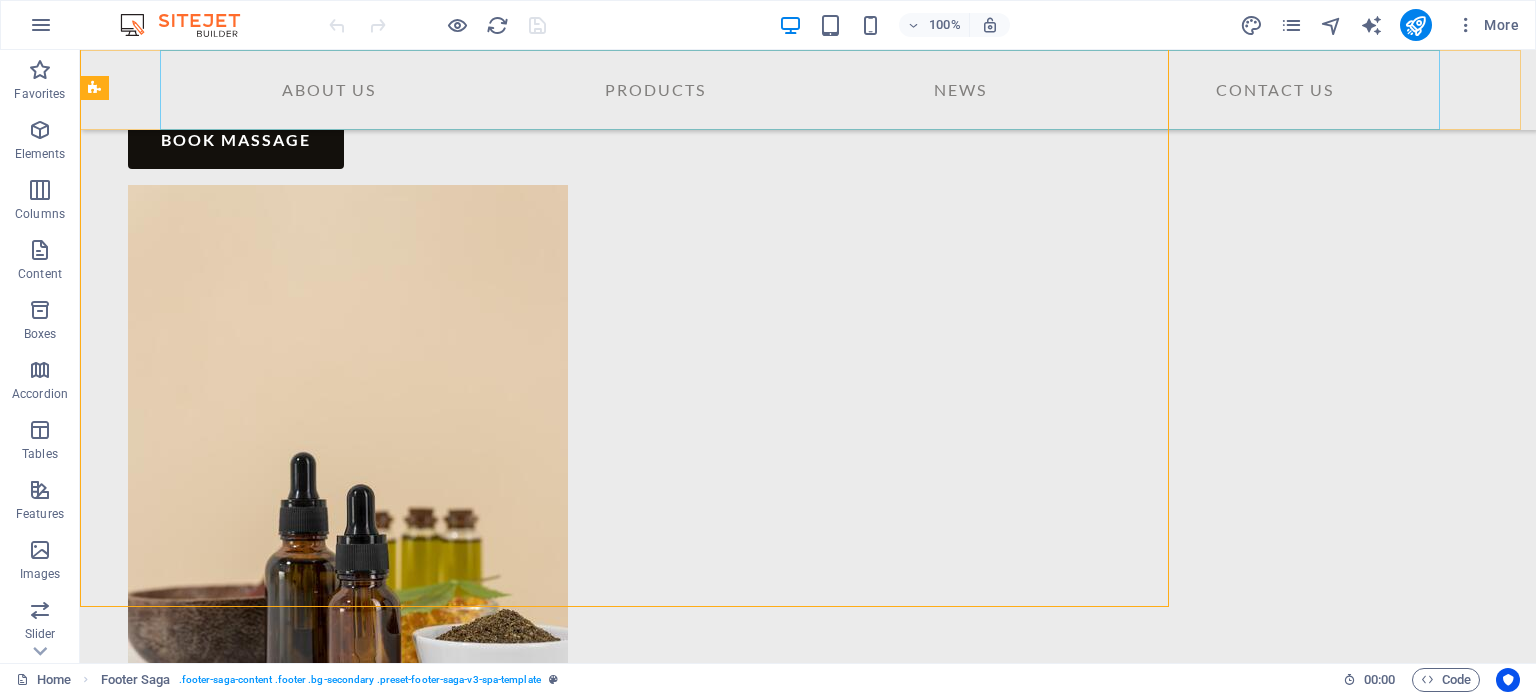 scroll, scrollTop: 7191, scrollLeft: 0, axis: vertical 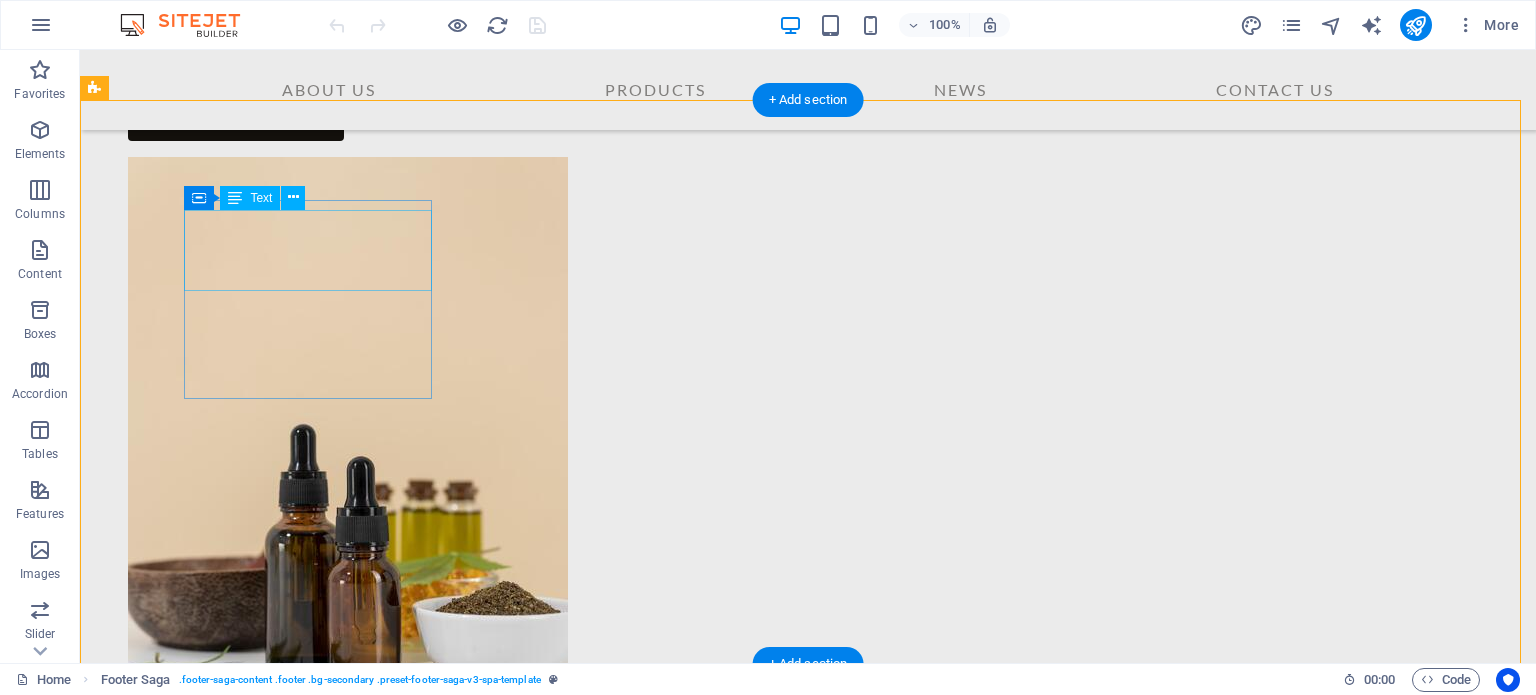 click on "Sed ut perspiciatis unde omnis iste natus error sit voluptatem accusantium doloremque." at bounding box center (228, 10641) 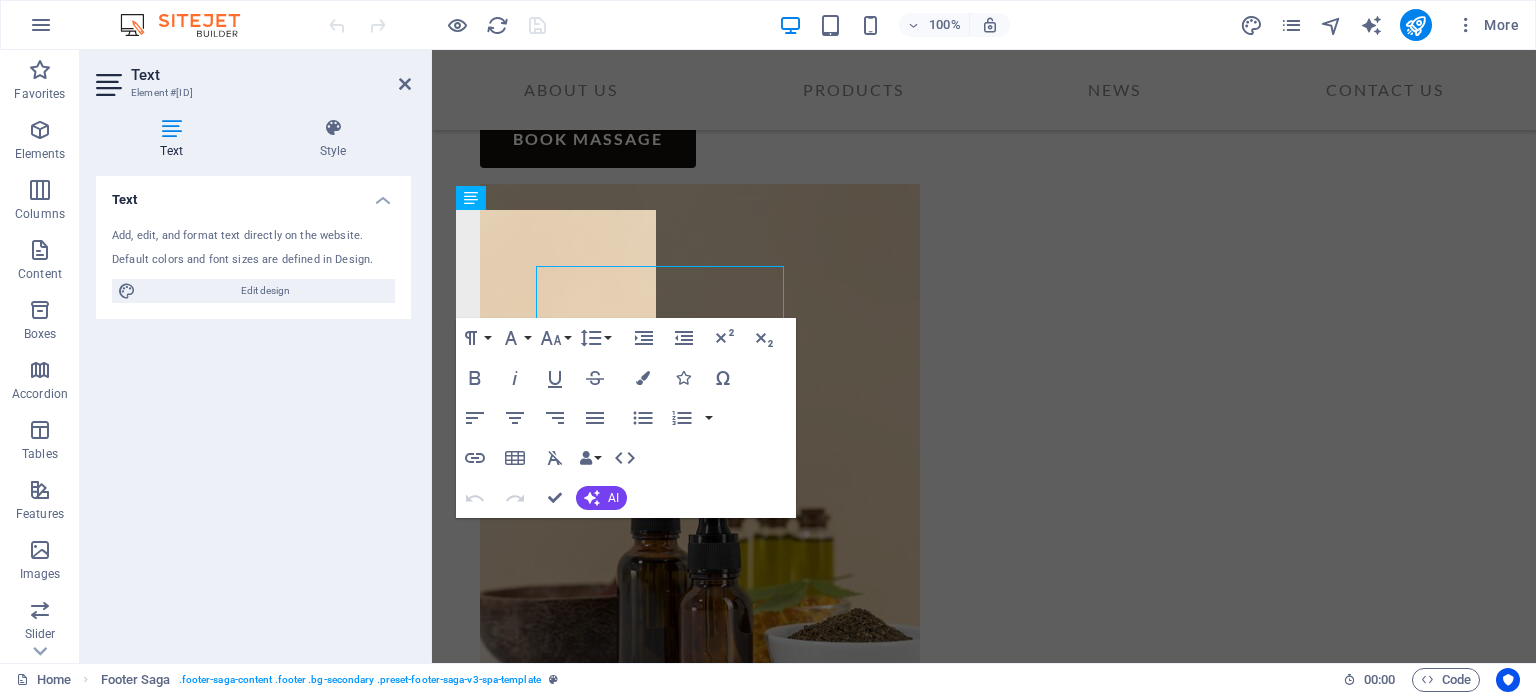 scroll, scrollTop: 7106, scrollLeft: 0, axis: vertical 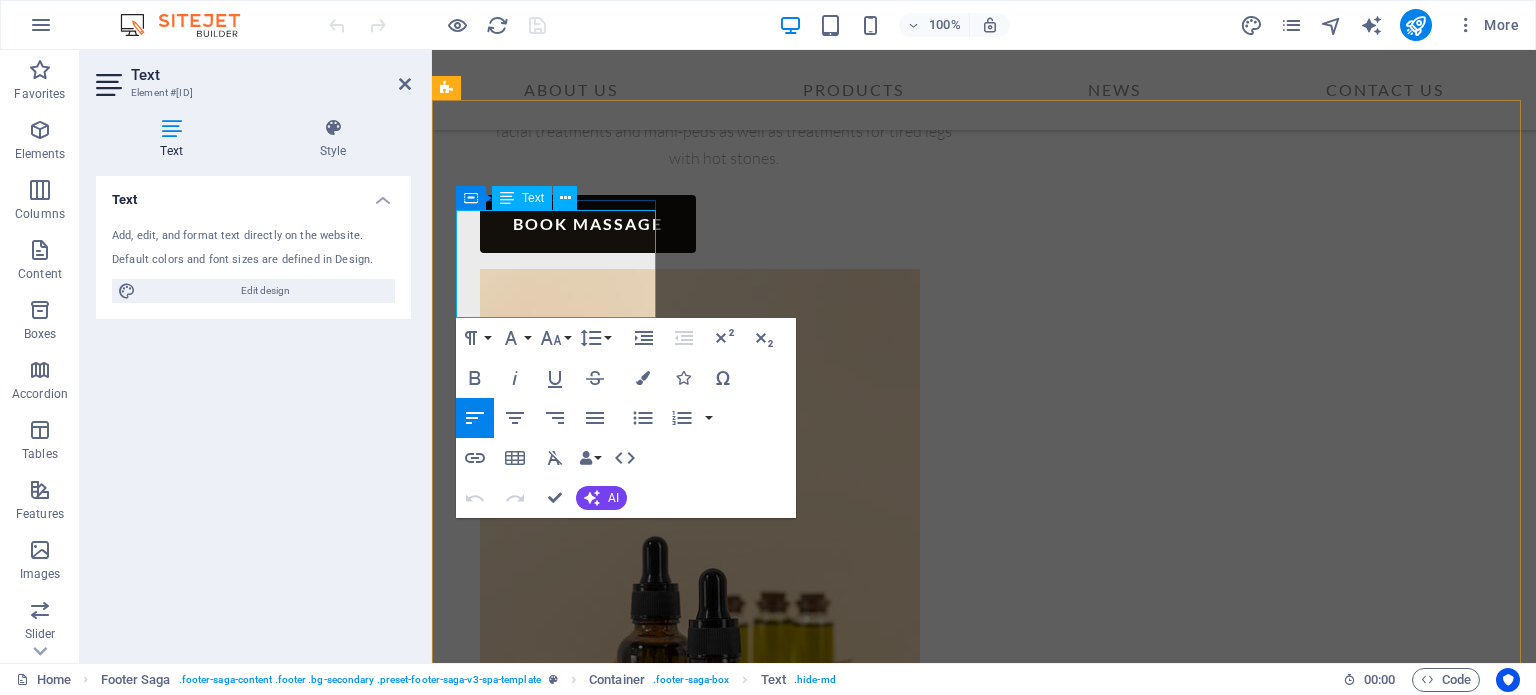 click on "Sed ut perspiciatis unde omnis iste natus error sit voluptatem accusantium doloremque." at bounding box center (558, 10634) 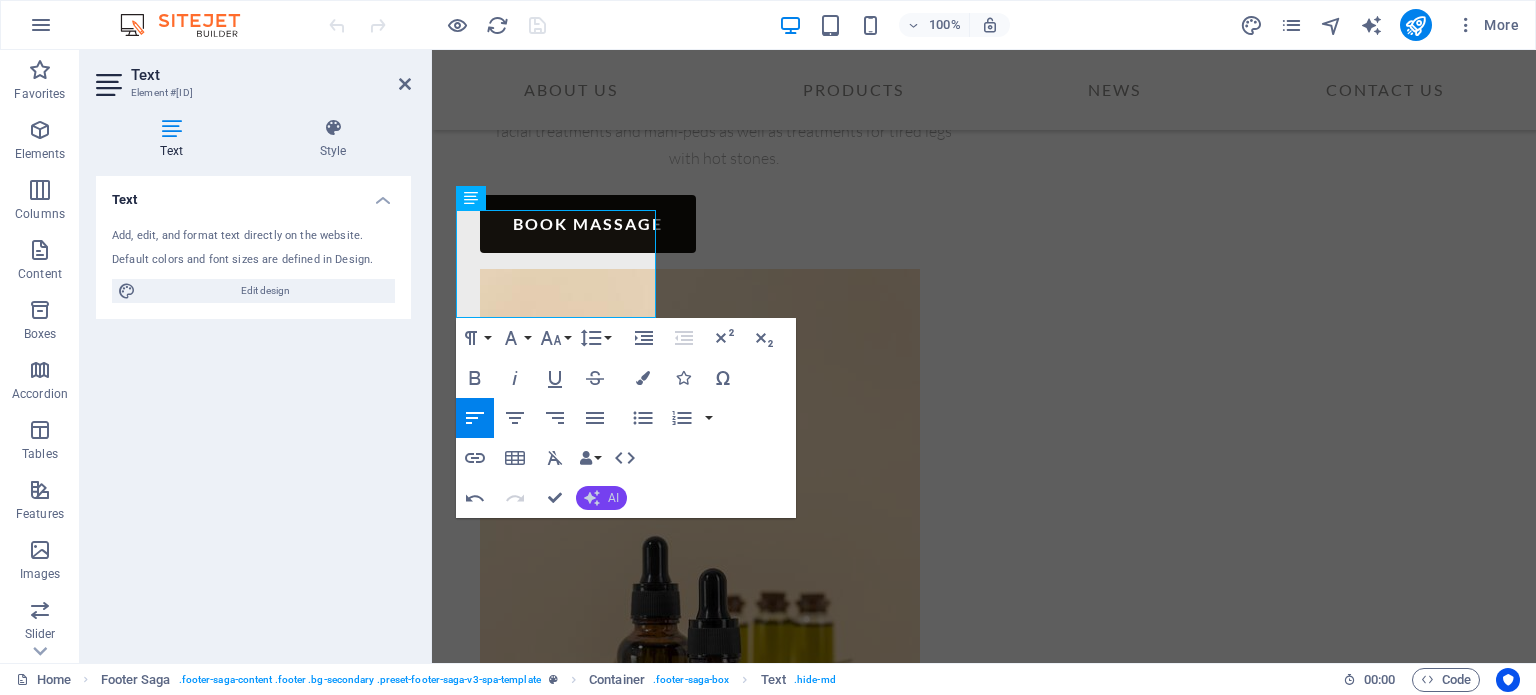 click on "AI" at bounding box center (613, 498) 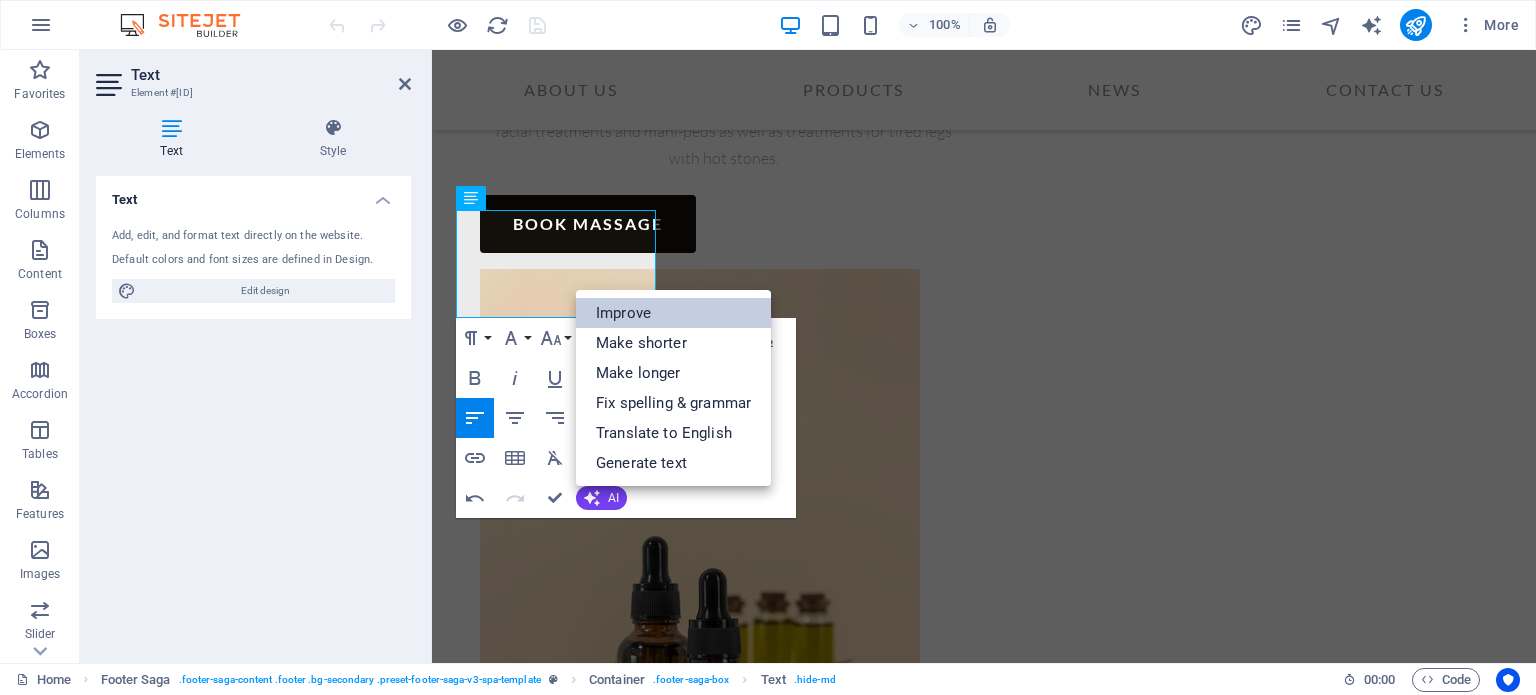 click on "Improve" at bounding box center [673, 313] 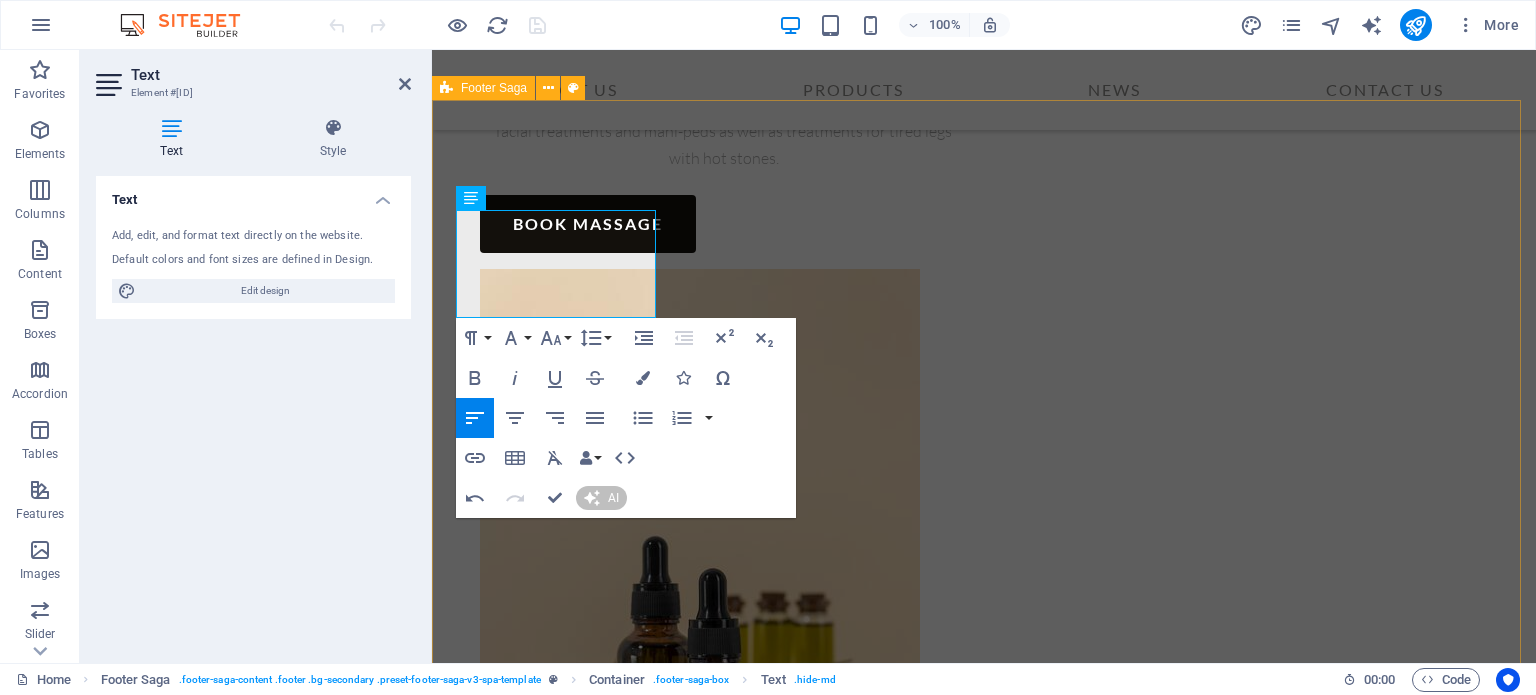 type 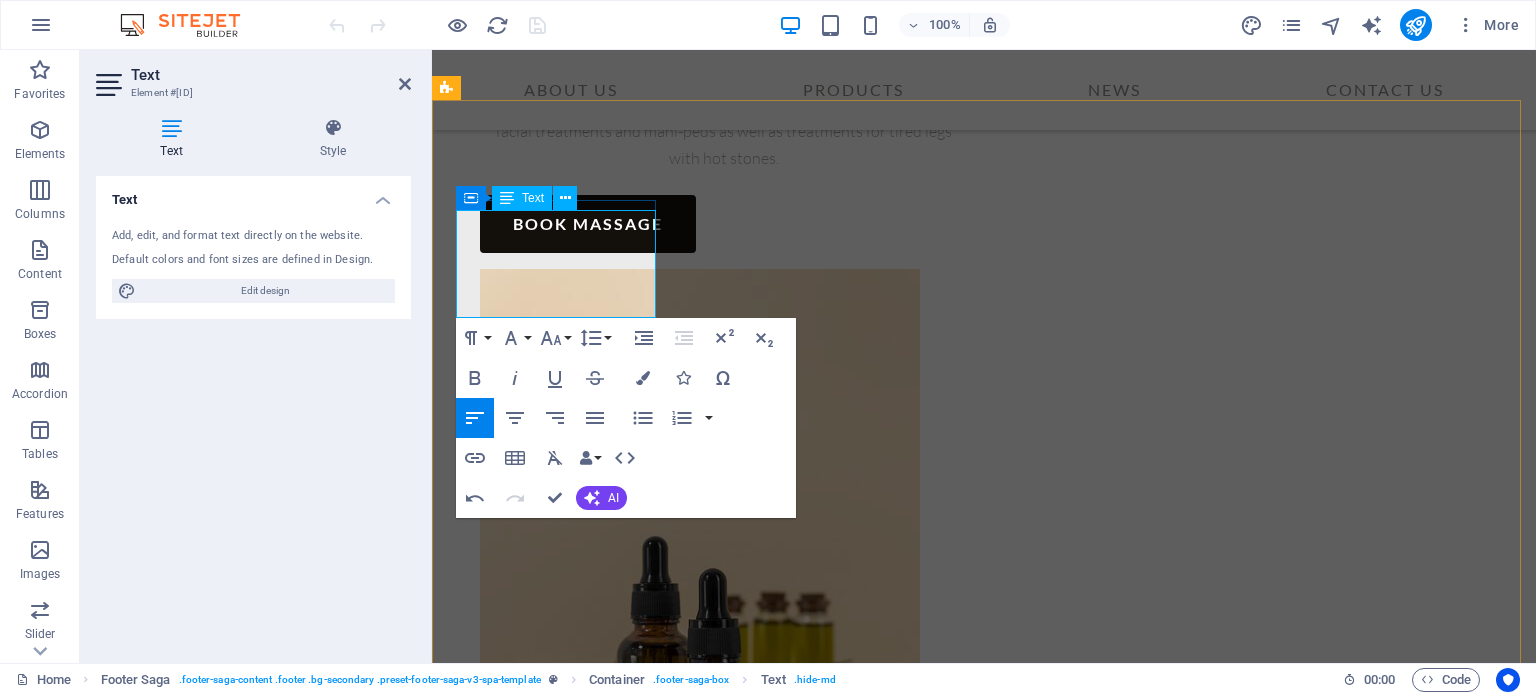 click on "Welcome to Essential Oils Company, where our production chain is defined by exceptional quality and value." at bounding box center (546, 10636) 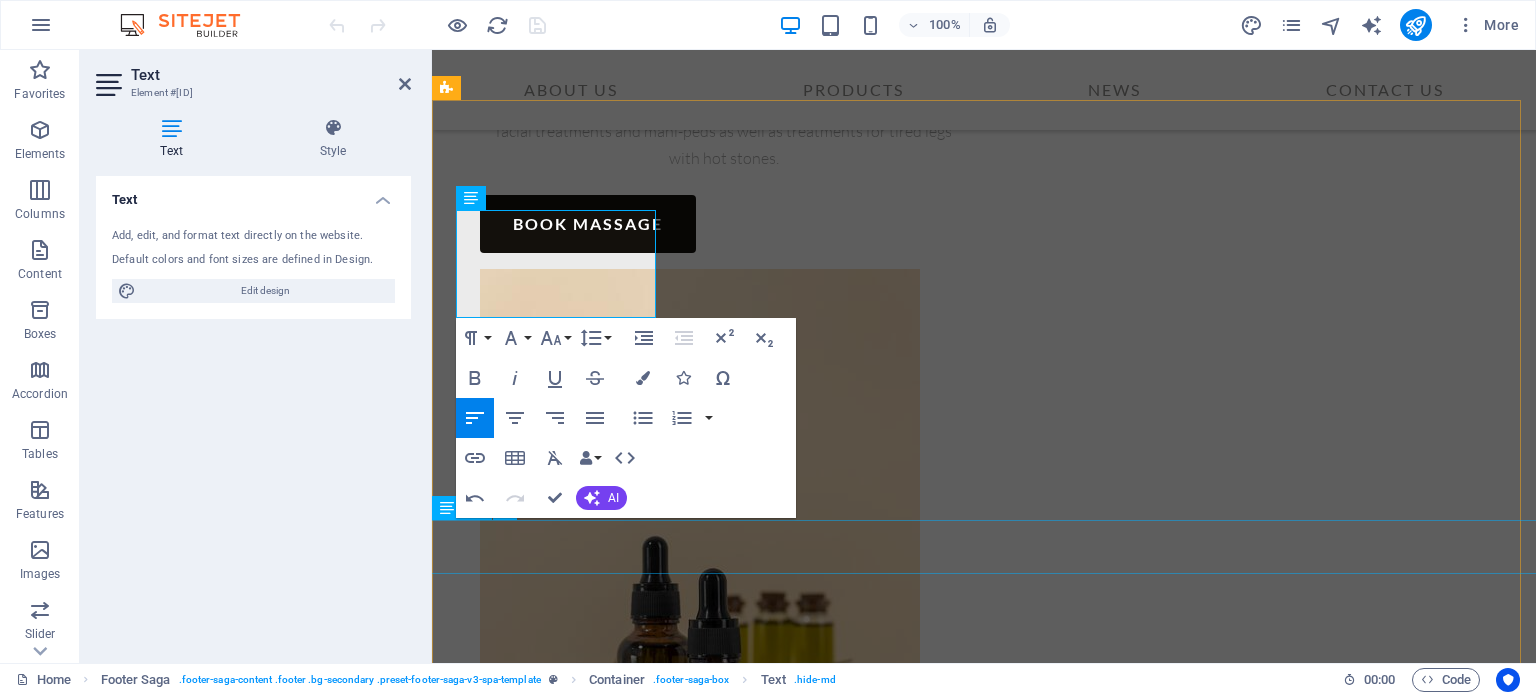 click on "© [YEAR]  samsaraherbal.com . All Rights Reserved Legal Notice   |   Privacy Policy" at bounding box center [984, 11567] 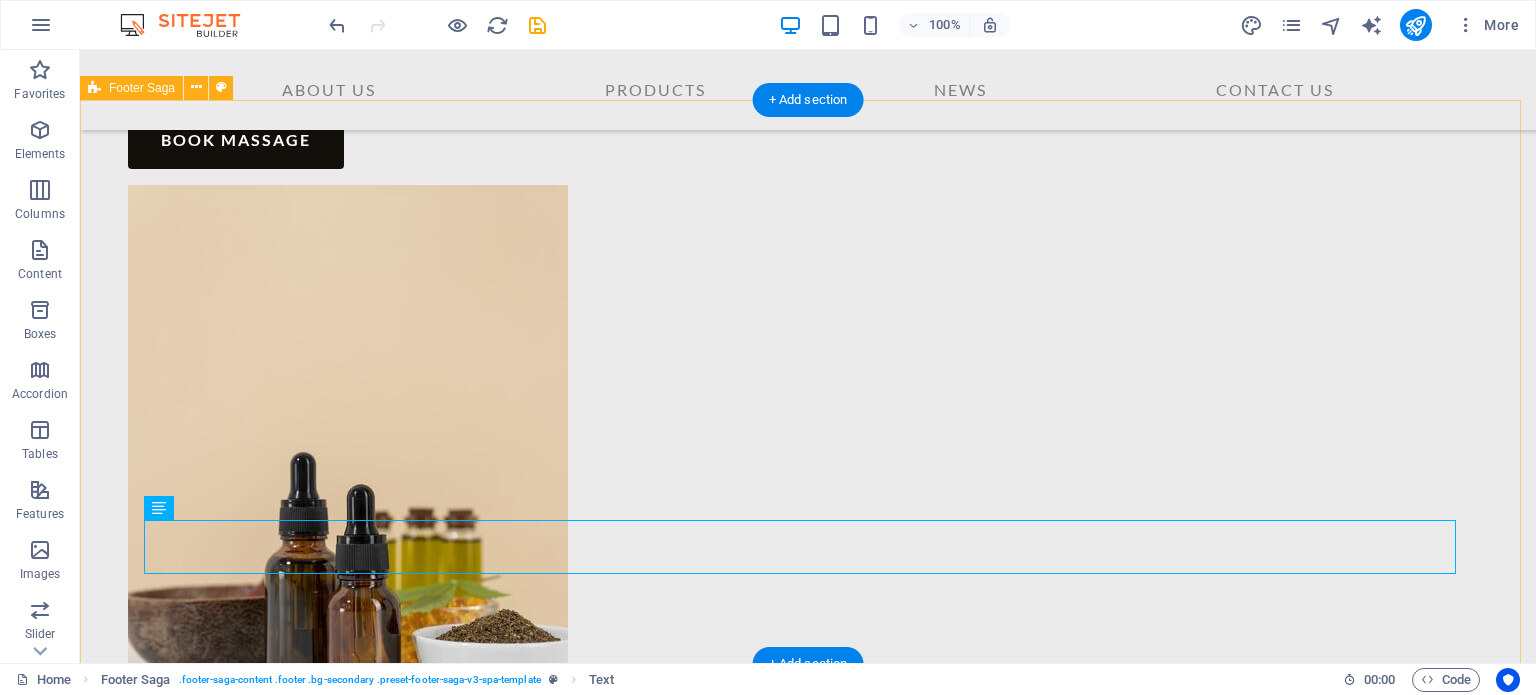 scroll, scrollTop: 7190, scrollLeft: 0, axis: vertical 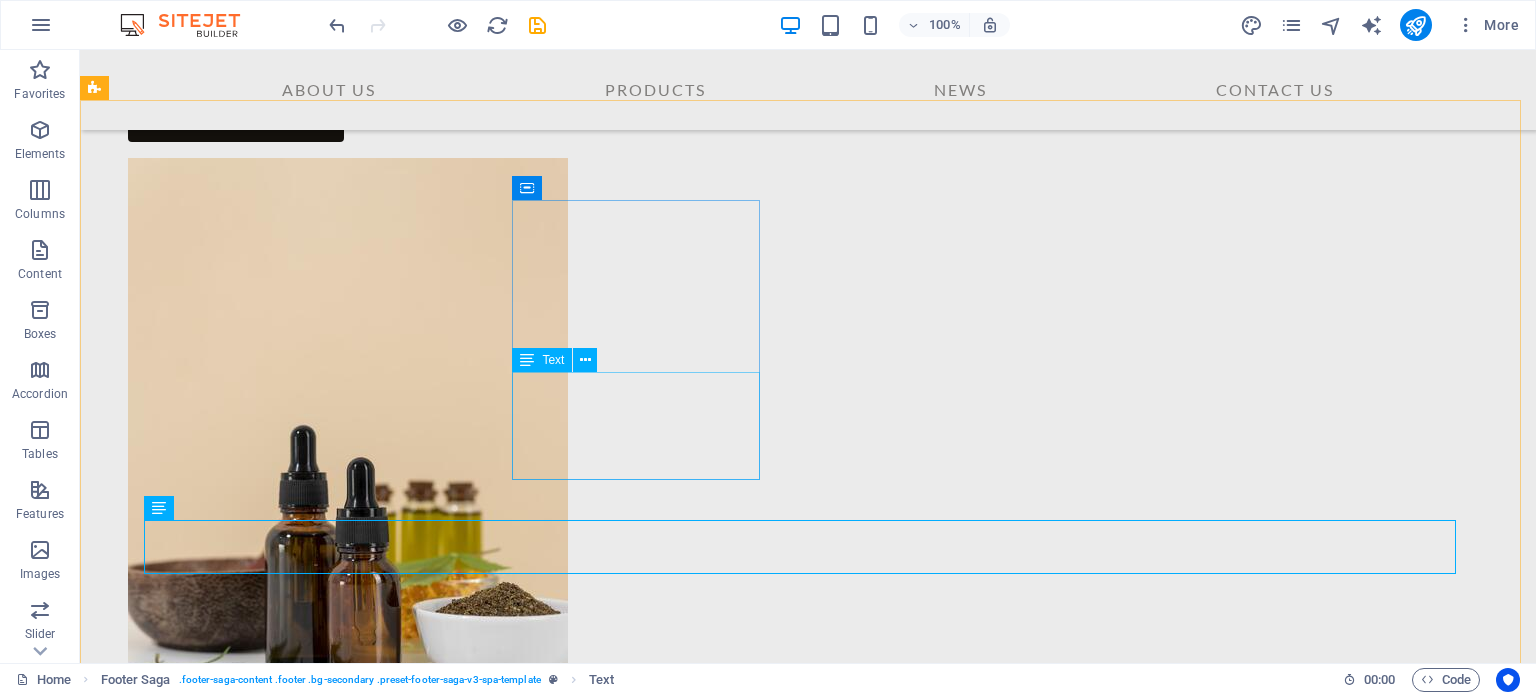 click on "Welcome to Samsara Herbal. Company, where our production chain is defined by exceptional quality and value. Sed ut perspiciatis unde omnis iste natus error sit voluptatem accusantium doloremque. Office Office Changampuzha Park Edappally Kochi
Eranakulam   682024
Changampuzha Park Edappally Kochi Eranakulam   682024
About Us Contact Treatments News Connections Connections © 2025  samsaraherbal.com . All Rights Reserved Legal Notice   |   Privacy Policy" at bounding box center [808, 11085] 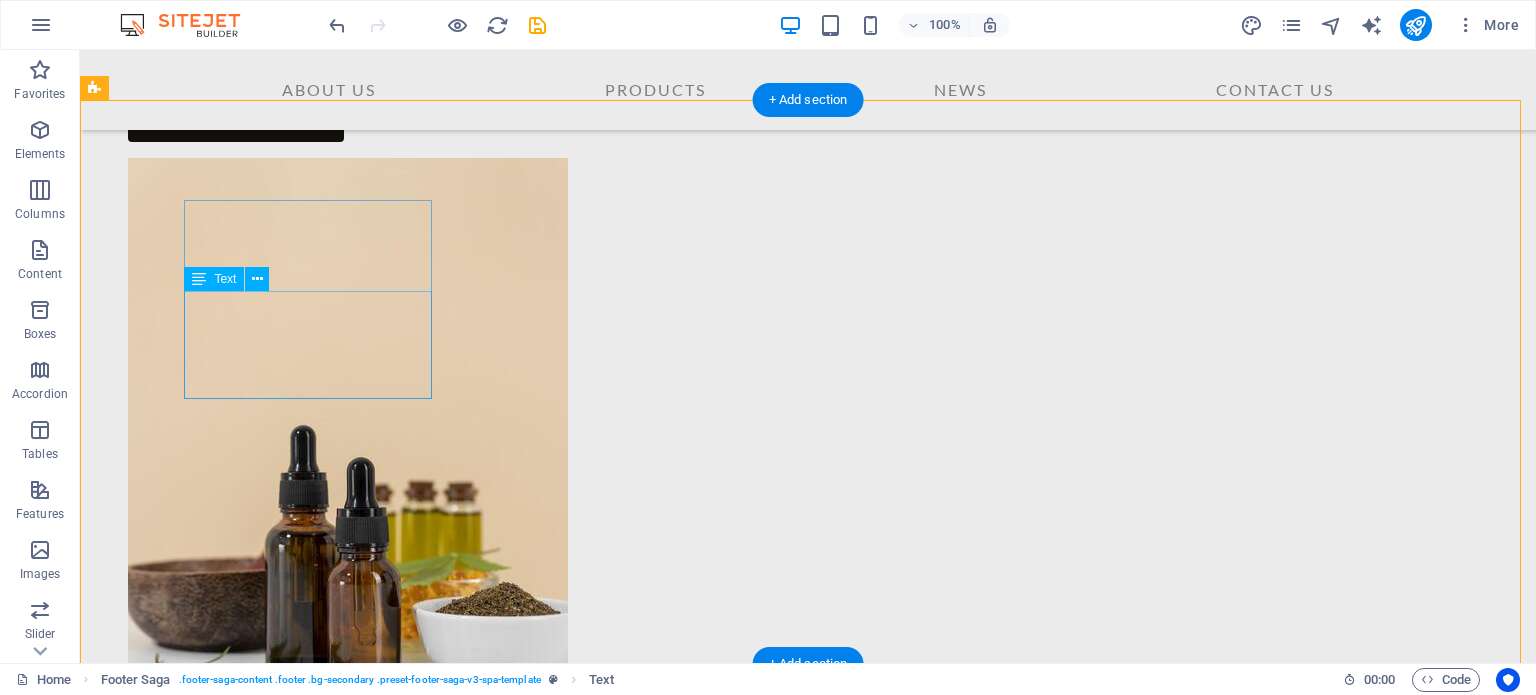 click on "Sed ut perspiciatis unde omnis iste natus error sit voluptatem accusantium doloremque." at bounding box center (228, 10737) 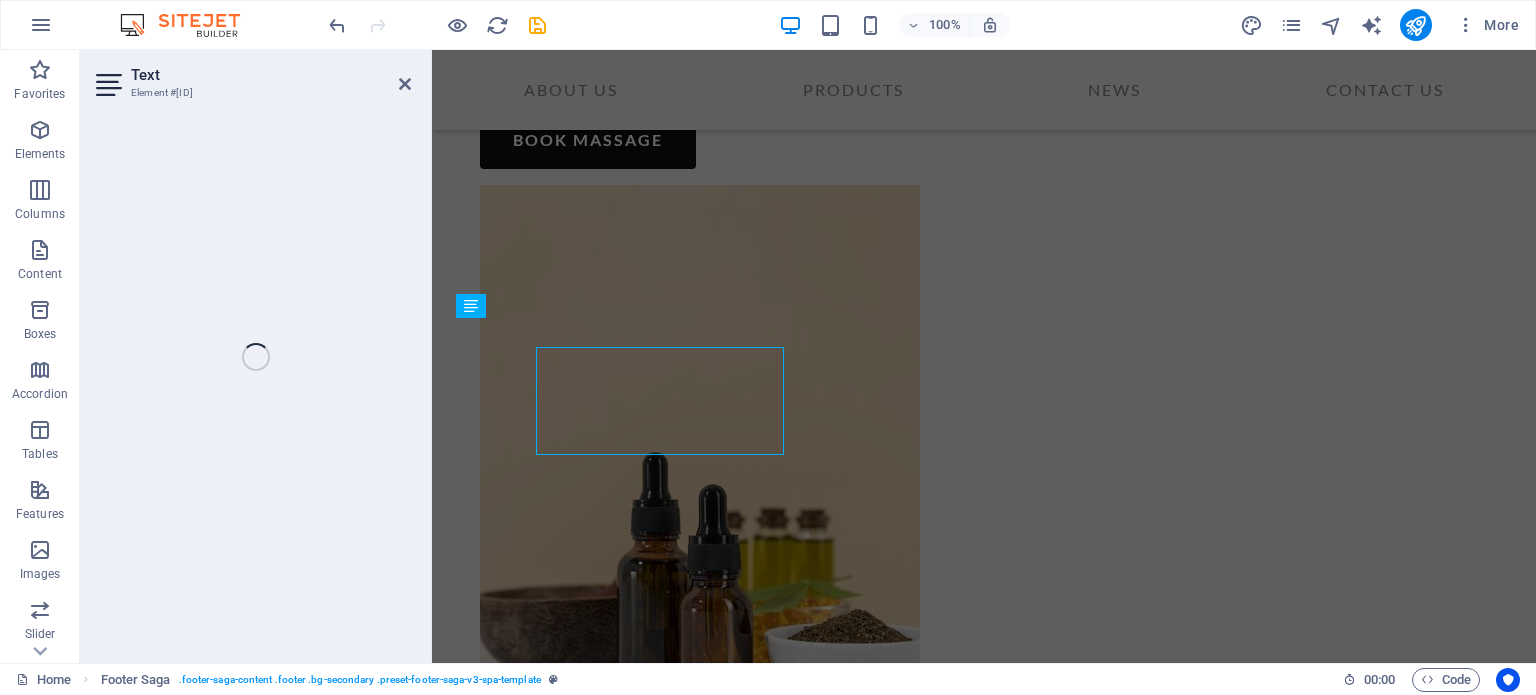 scroll, scrollTop: 7106, scrollLeft: 0, axis: vertical 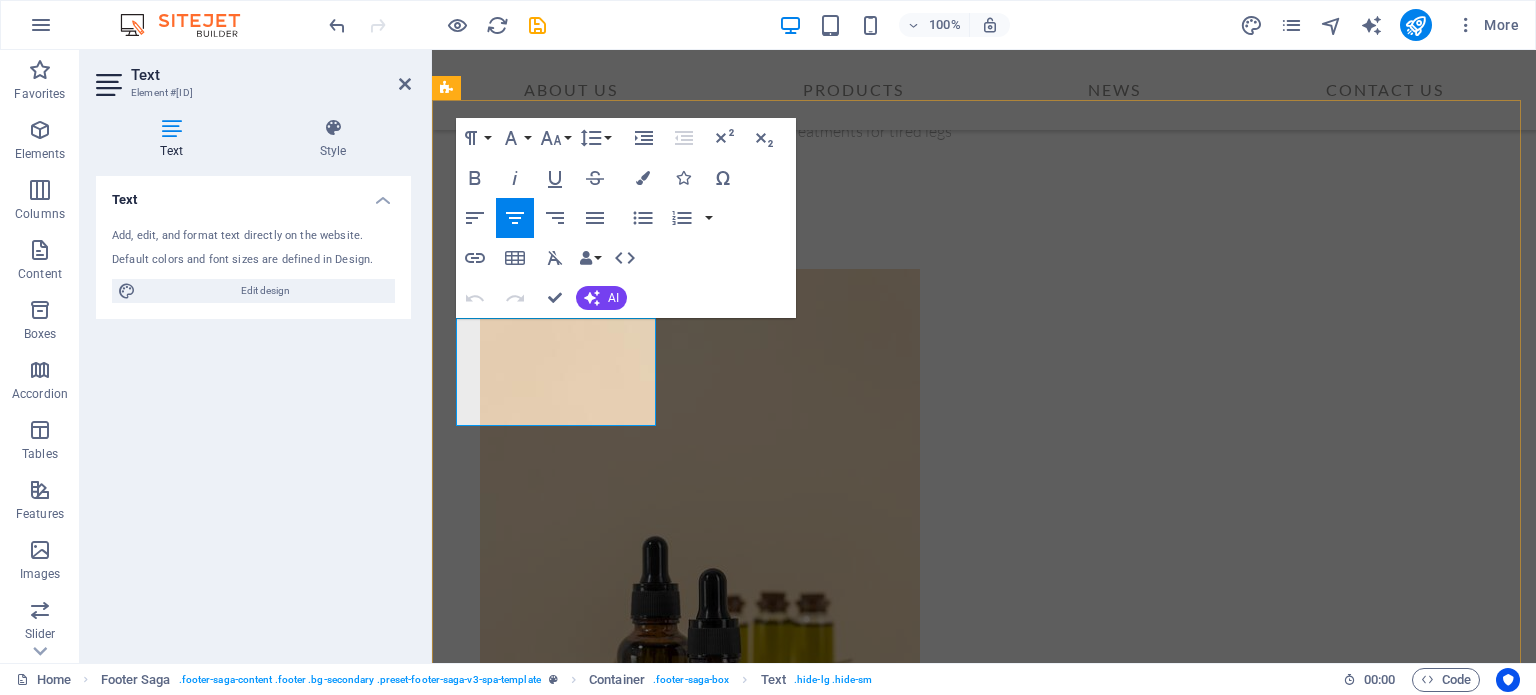 click on "Sed ut perspiciatis unde omnis iste natus error sit voluptatem accusantium doloremque." at bounding box center [558, 10742] 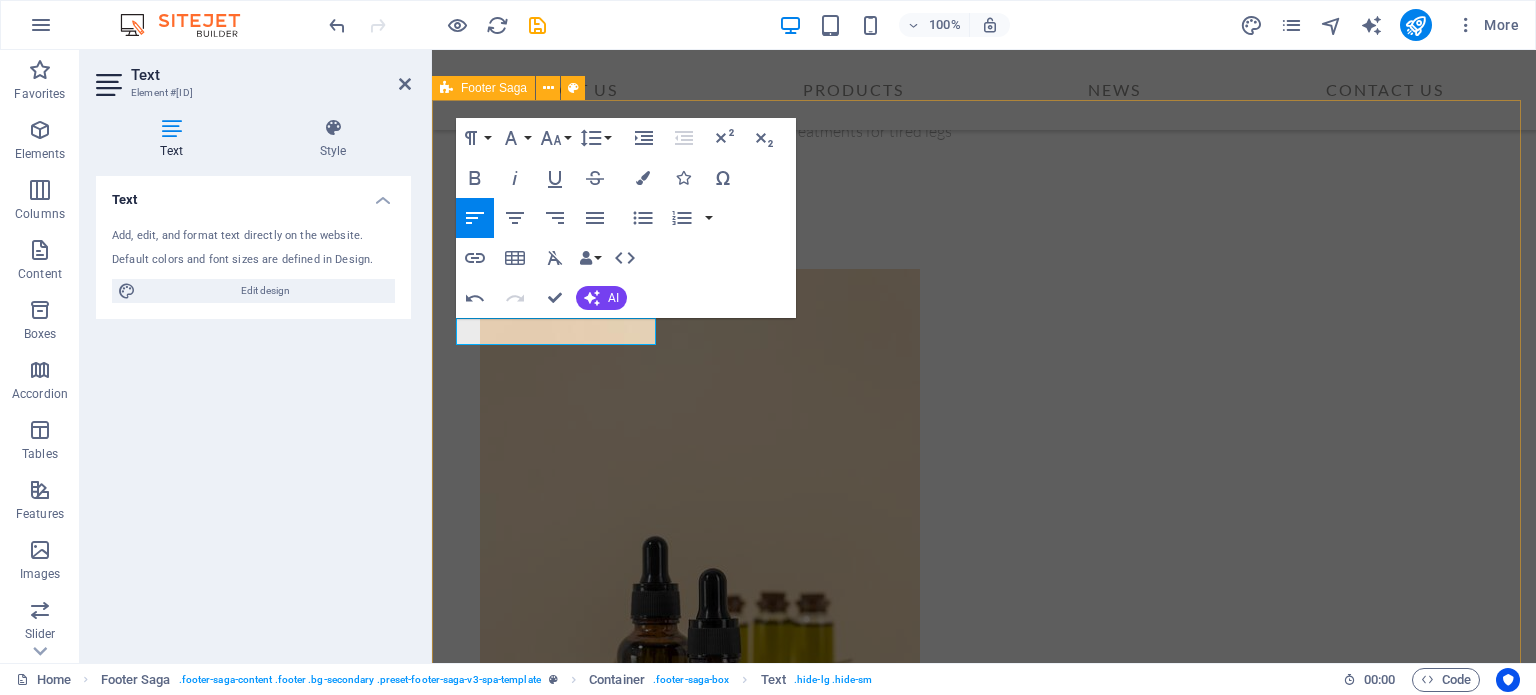 click on "Welcome to Samsara Herbal. Company, where our production chain is defined by exceptional quality and value. Office Office Changampuzha Park Edappally Kochi
Eranakulam   682024
Changampuzha Park Edappally Kochi Eranakulam   682024
About Us Contact Treatments News Connections Connections © 2025  samsaraherbal.com . All Rights Reserved Legal Notice   |   Privacy Policy" at bounding box center (984, 11036) 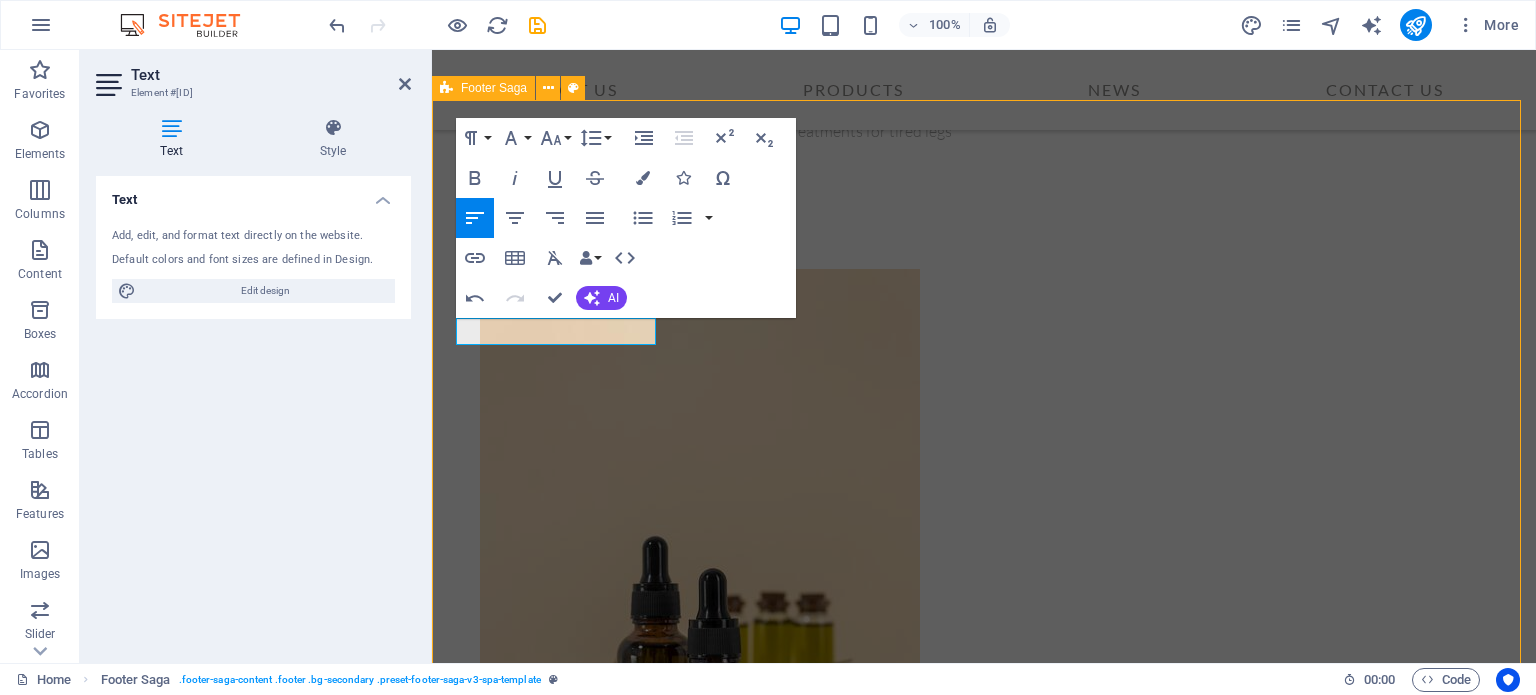 click on "Changampuzha Park Edappally Kochi
Eranakulam   682024" at bounding box center [558, 10859] 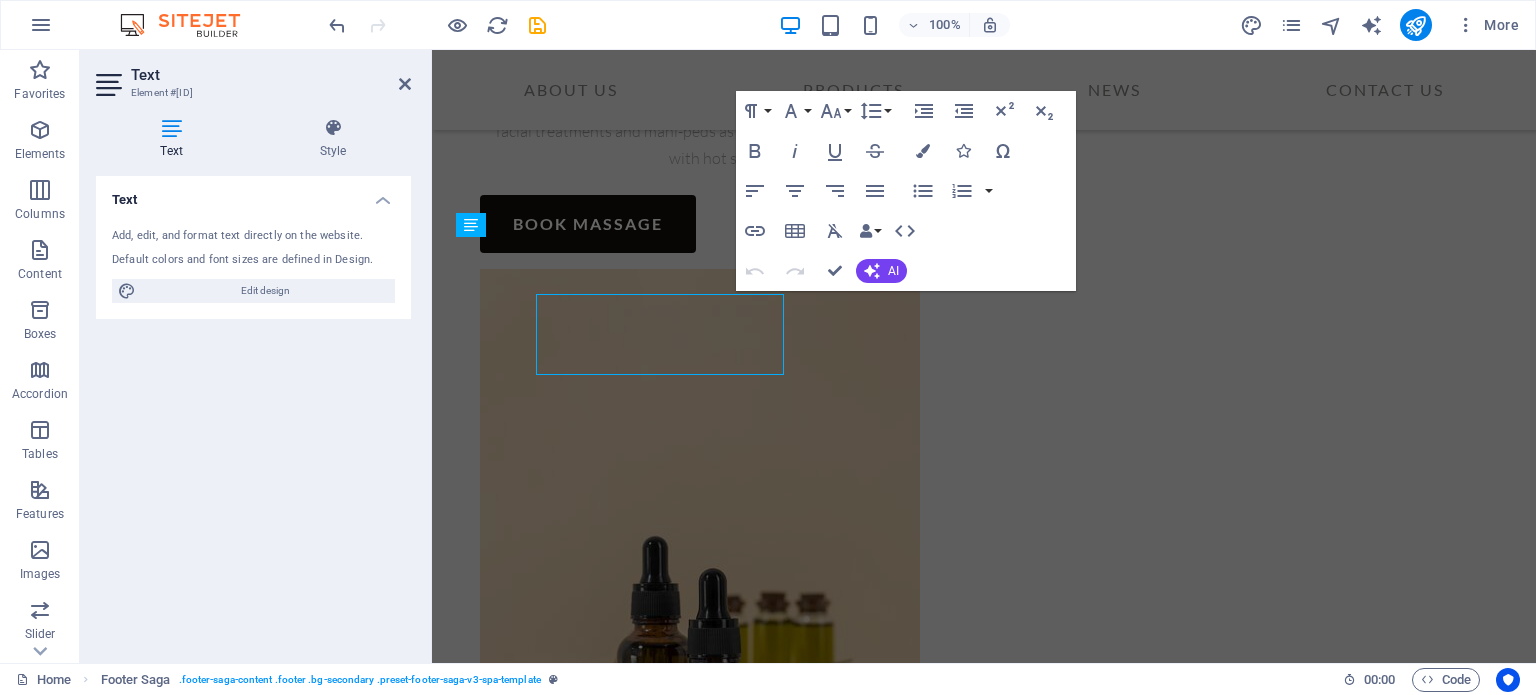 scroll, scrollTop: 7079, scrollLeft: 0, axis: vertical 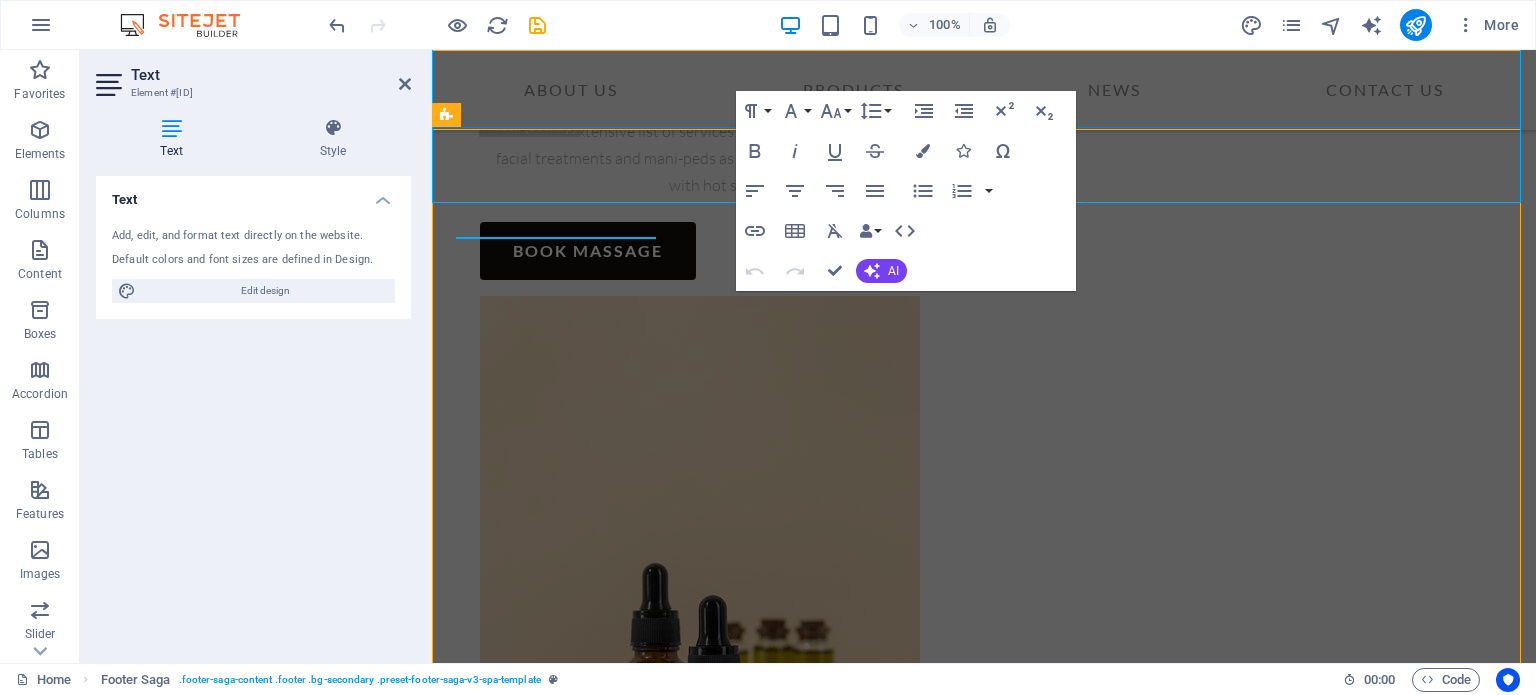 click on "Welcome to Samsara Herbal. Company, where our production chain is defined by exceptional quality and value. Office Office Changampuzha Park Edappally Kochi
Eranakulam   682024
Changampuzha Park Edappally Kochi Eranakulam   682024
About Us Contact Treatments News Connections Connections © 2025  samsaraherbal.com . All Rights Reserved Legal Notice   |   Privacy Policy" at bounding box center (984, 11050) 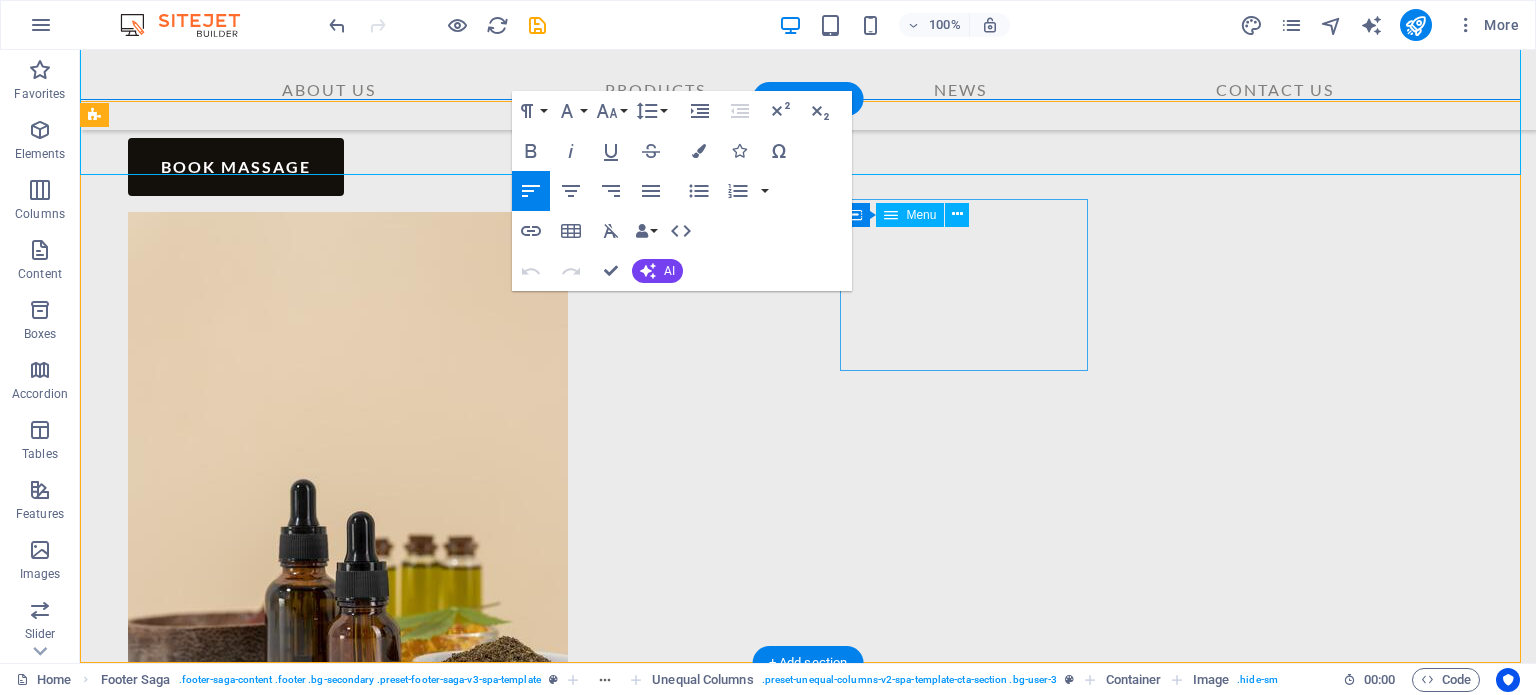 scroll, scrollTop: 7164, scrollLeft: 0, axis: vertical 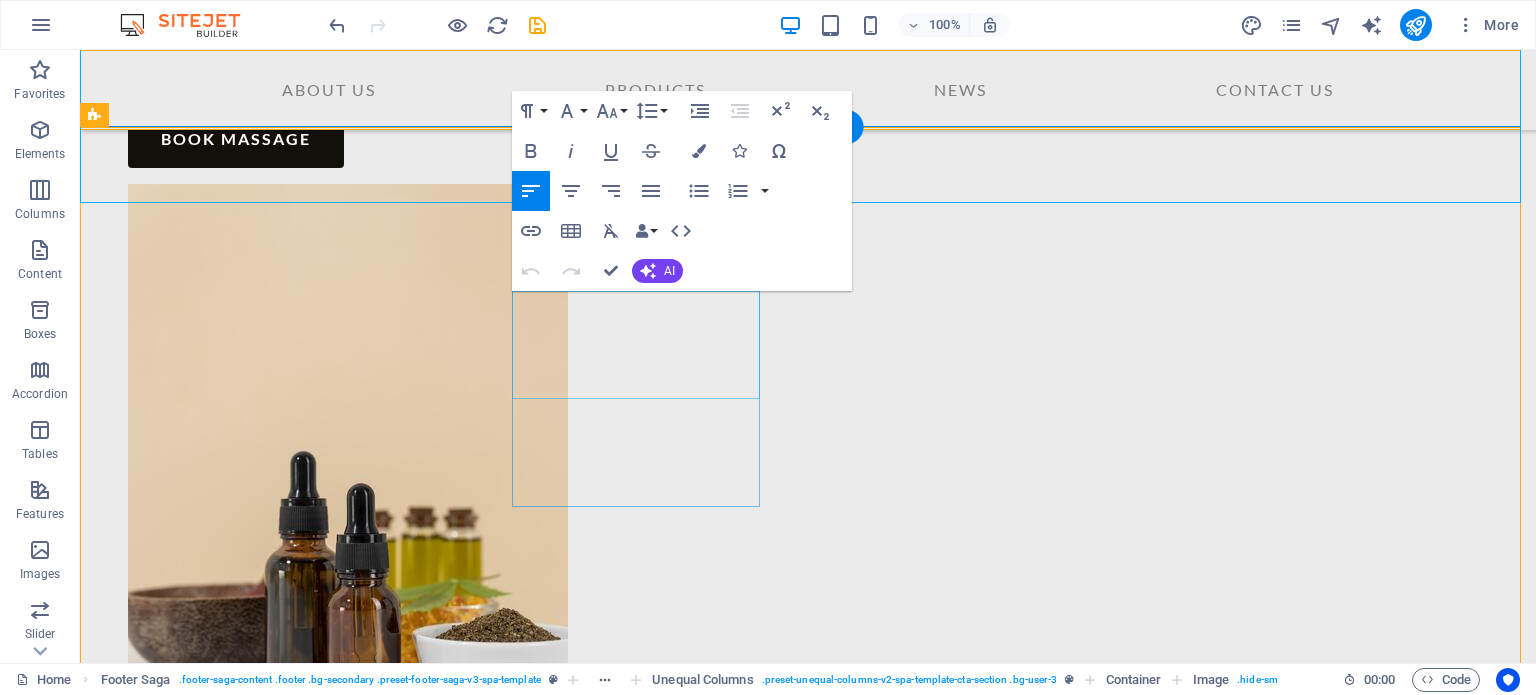 click on "[POSTAL_CODE]" at bounding box center [224, 10853] 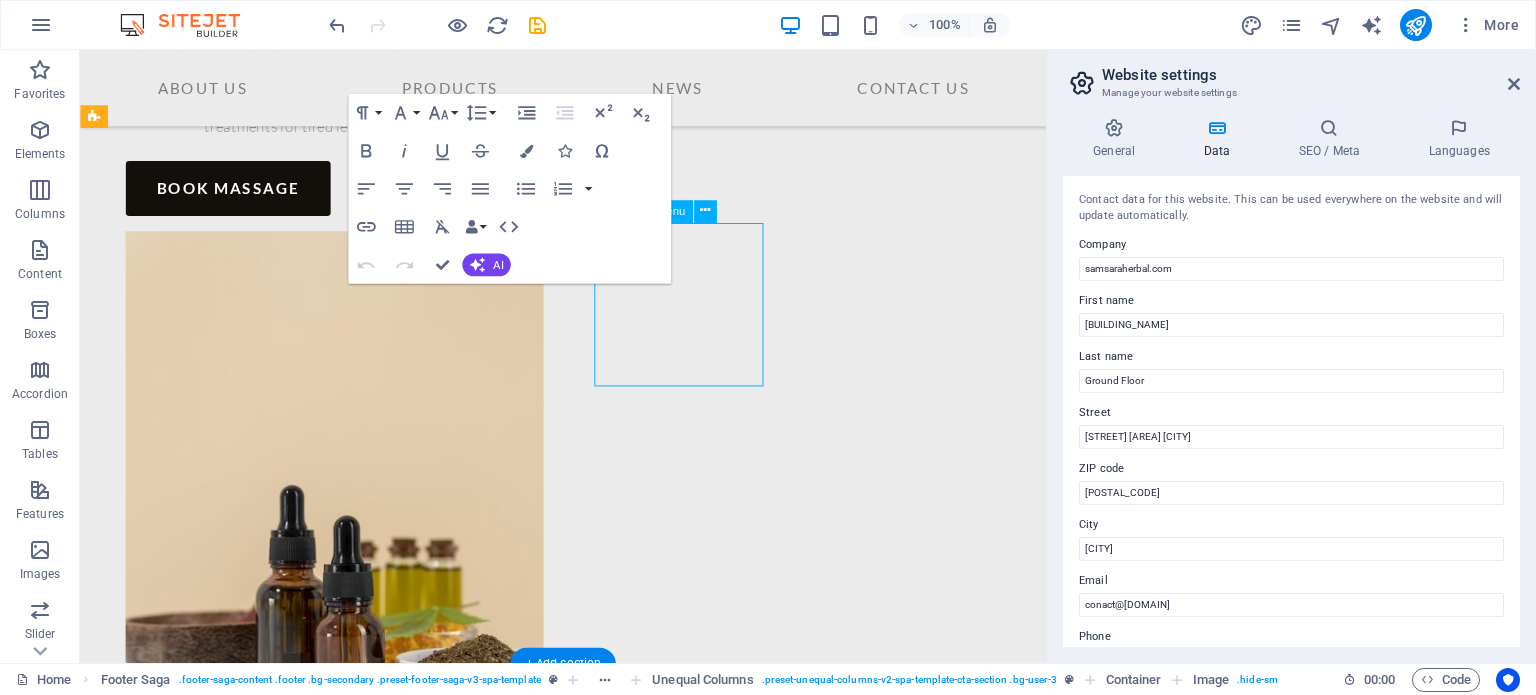click on "About Us Contact Treatments News" at bounding box center [195, 10765] 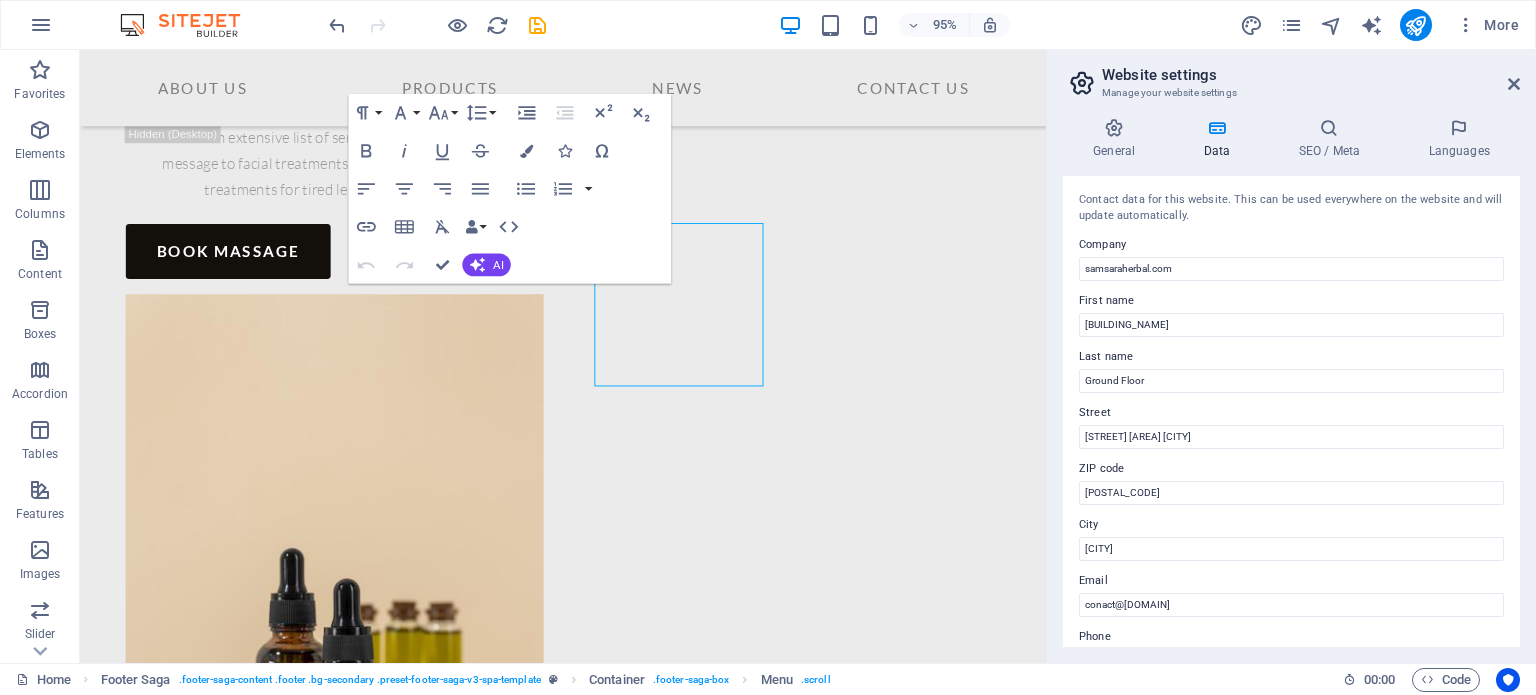 scroll, scrollTop: 488, scrollLeft: 0, axis: vertical 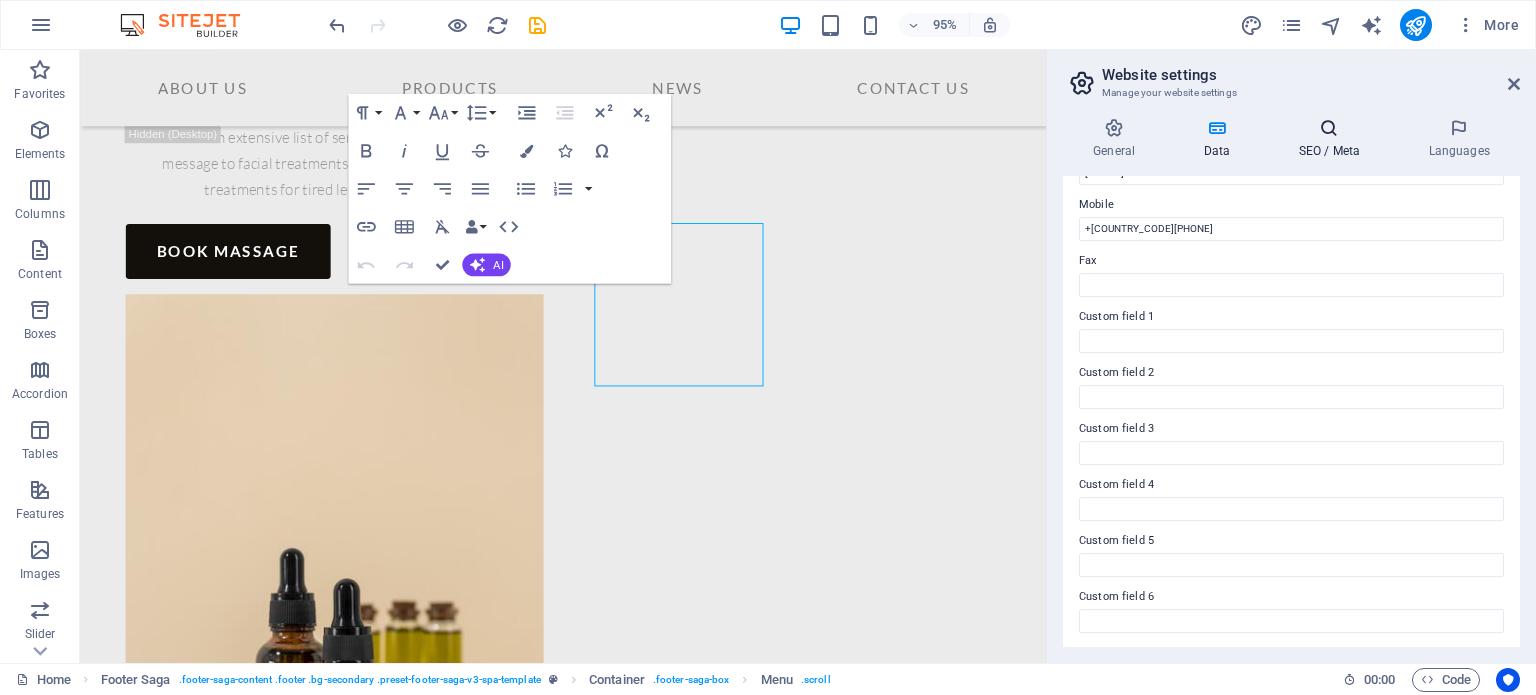 click at bounding box center (1329, 128) 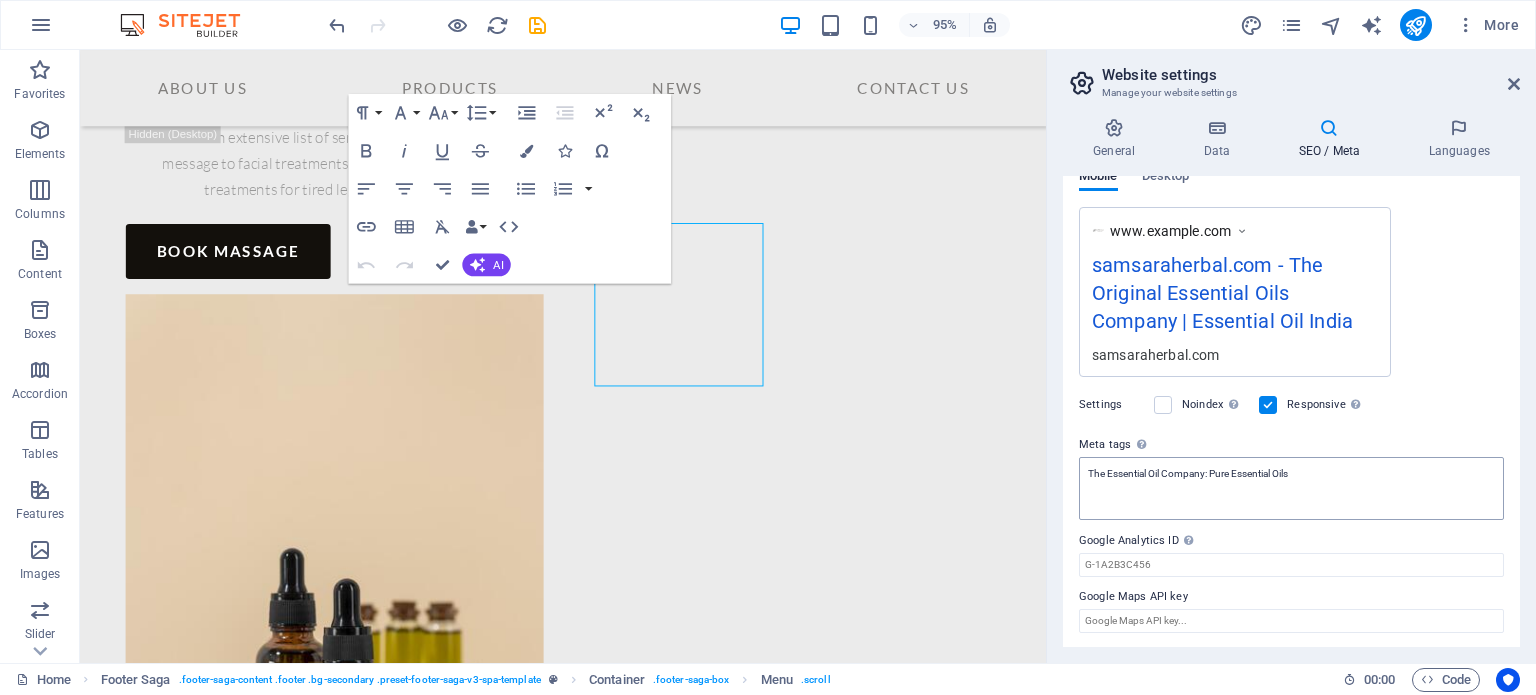 scroll, scrollTop: 19, scrollLeft: 0, axis: vertical 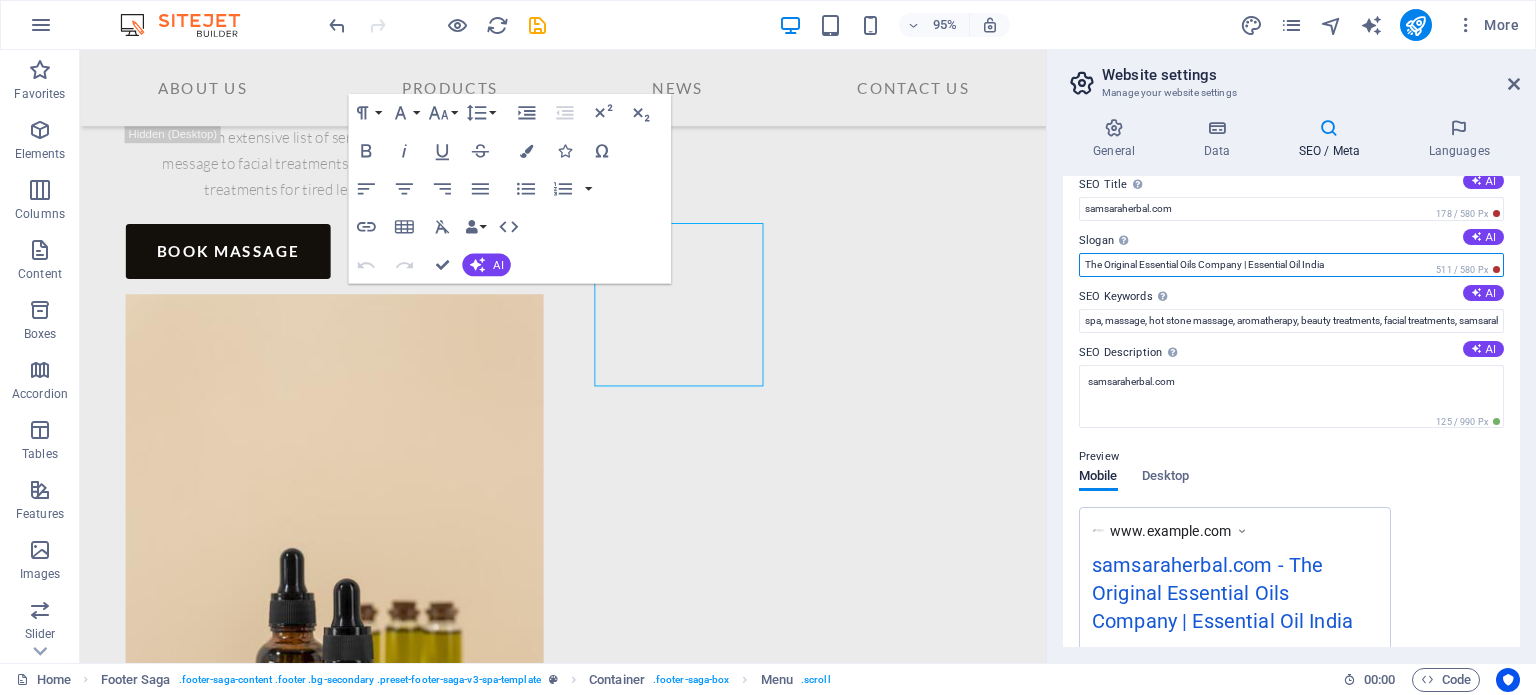 drag, startPoint x: 1442, startPoint y: 312, endPoint x: 1049, endPoint y: 285, distance: 393.9264 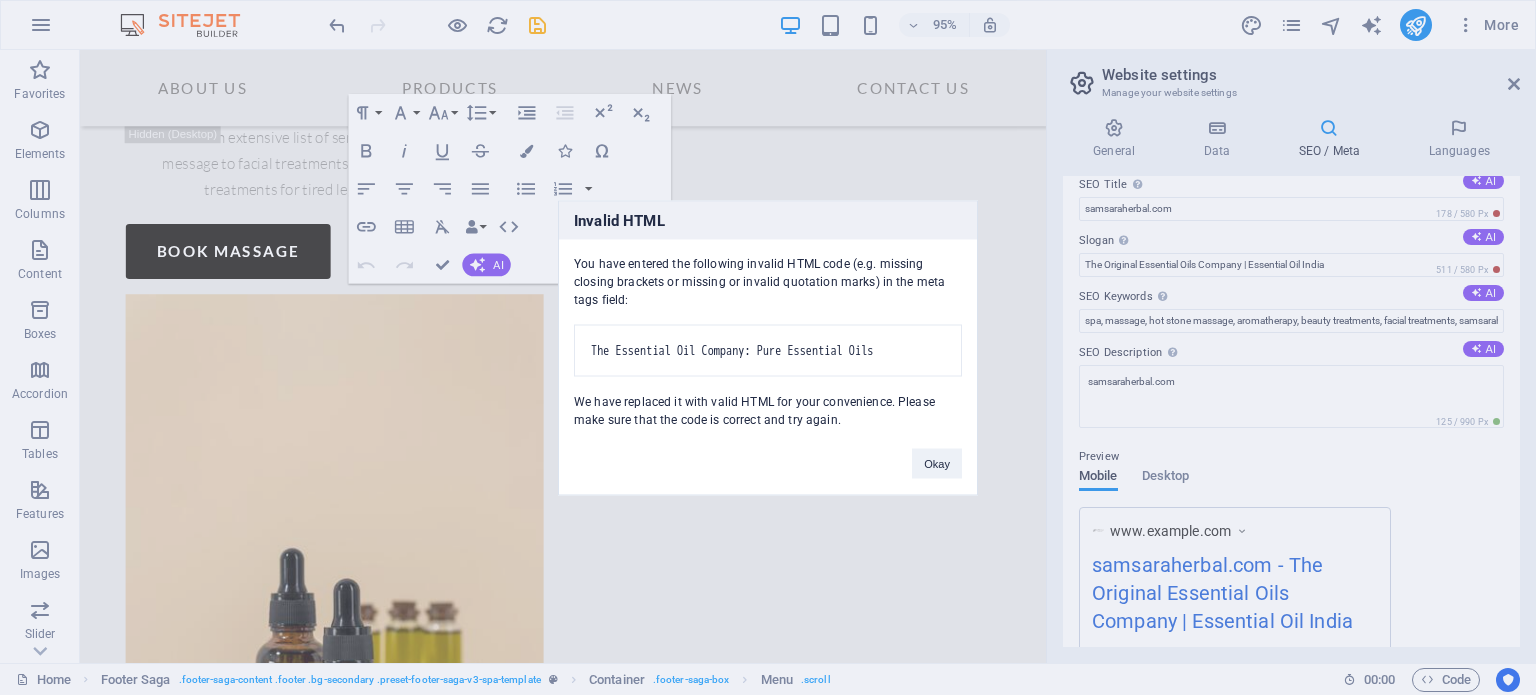 type 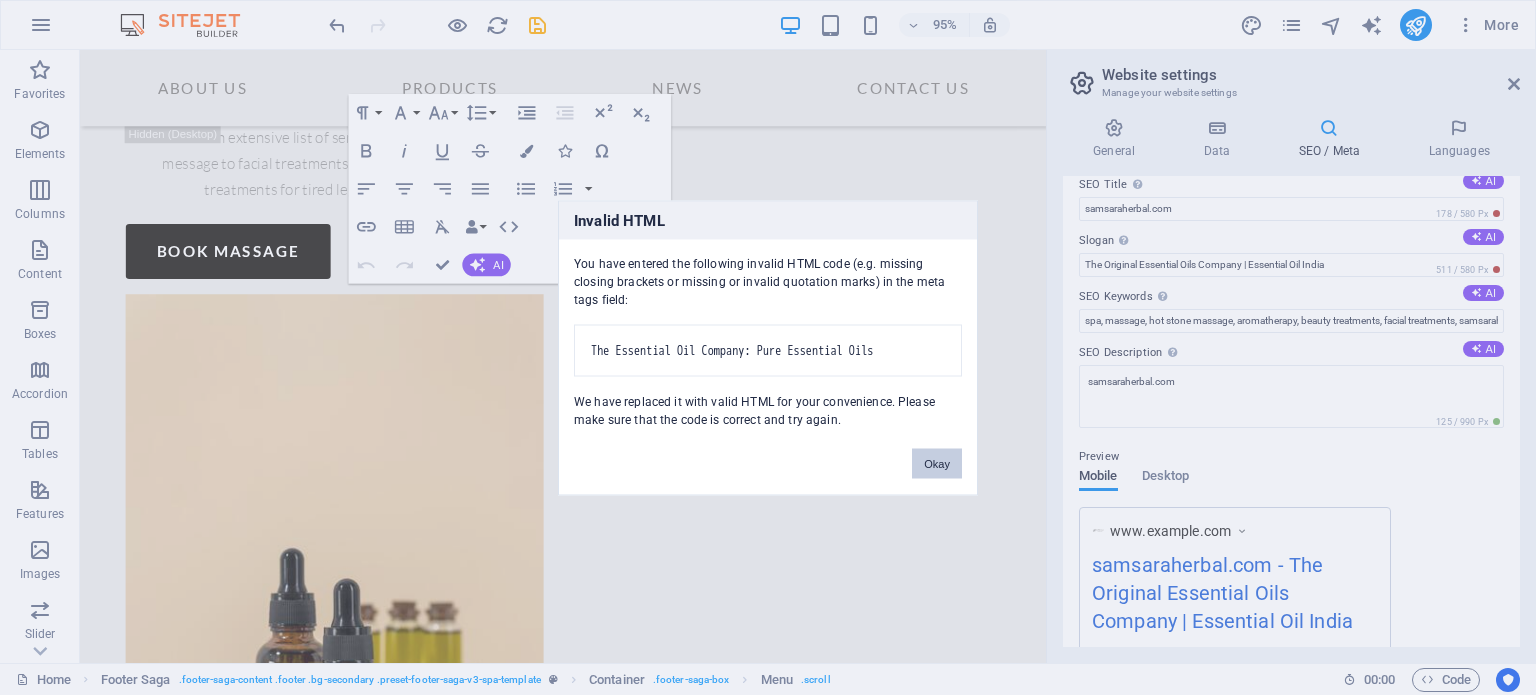 type 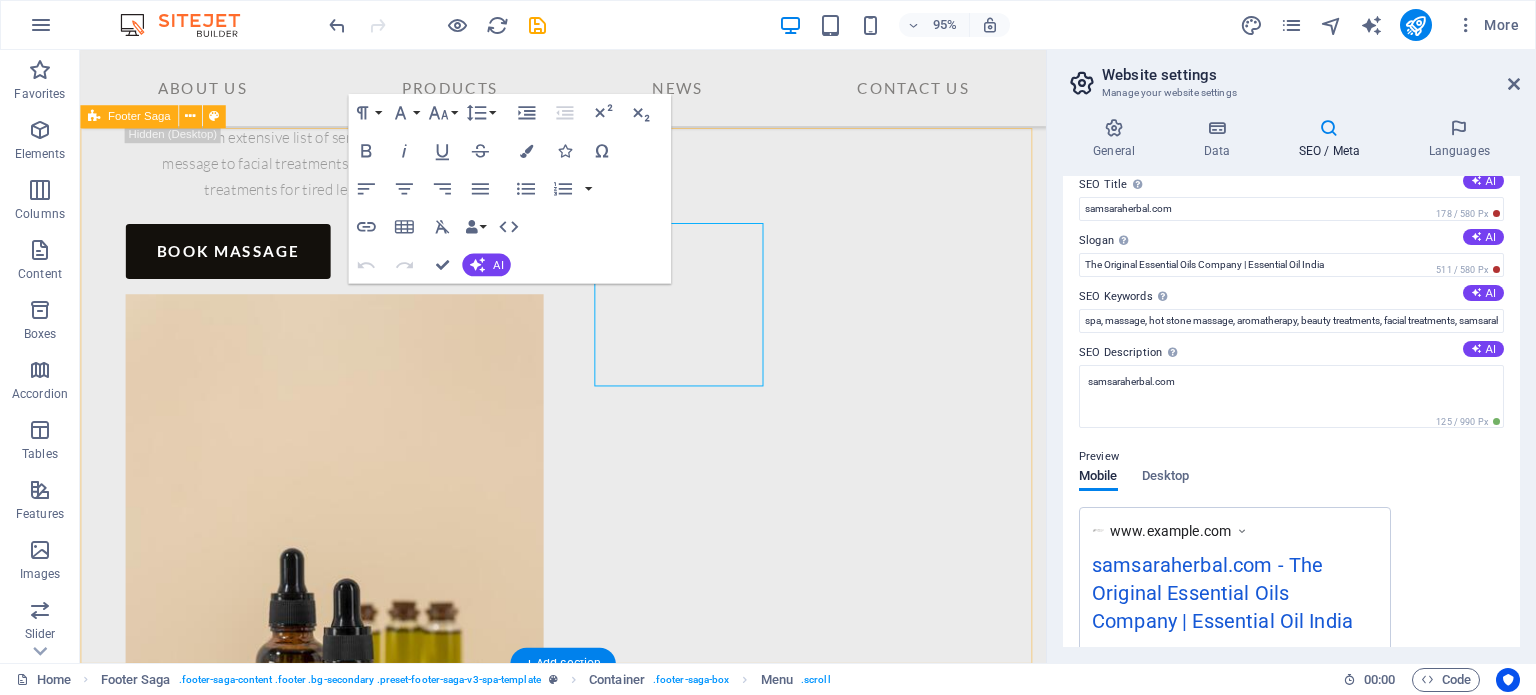scroll, scrollTop: 319, scrollLeft: 0, axis: vertical 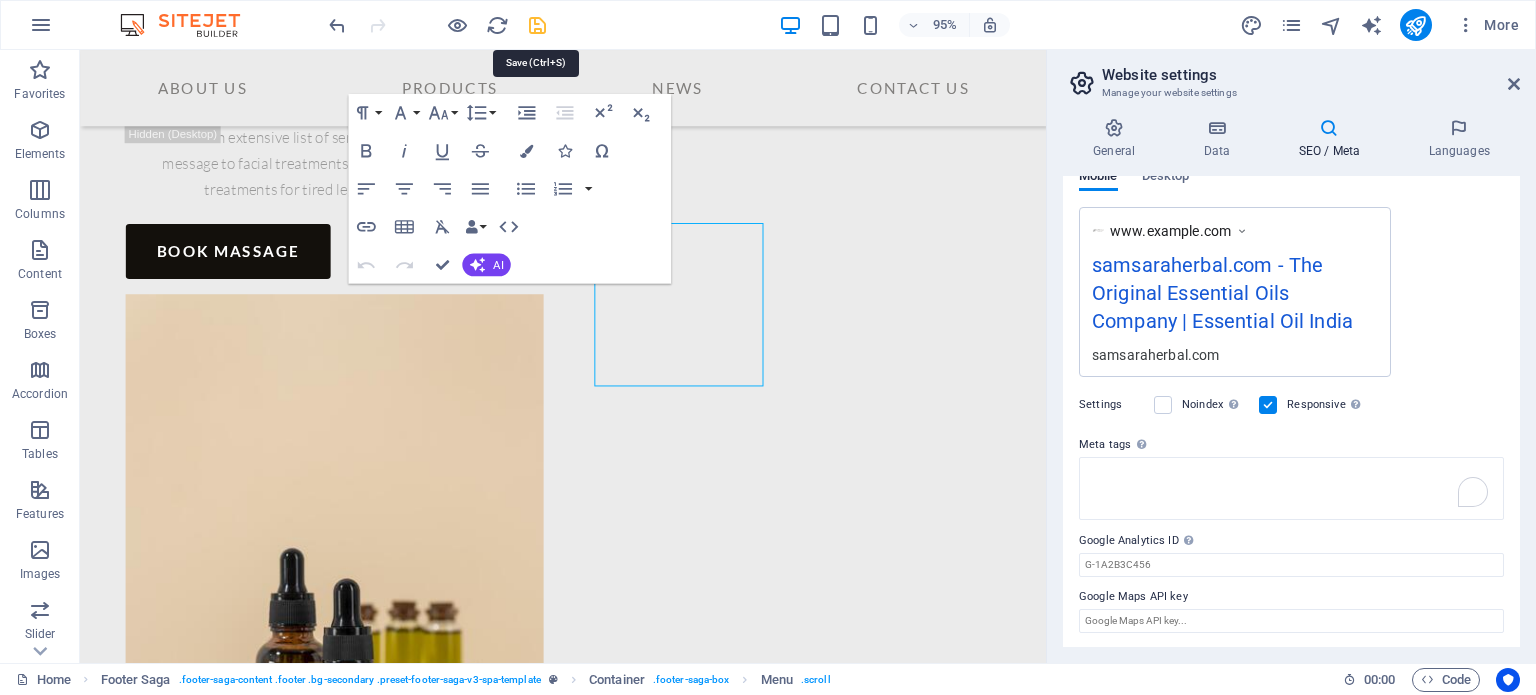 click at bounding box center [537, 25] 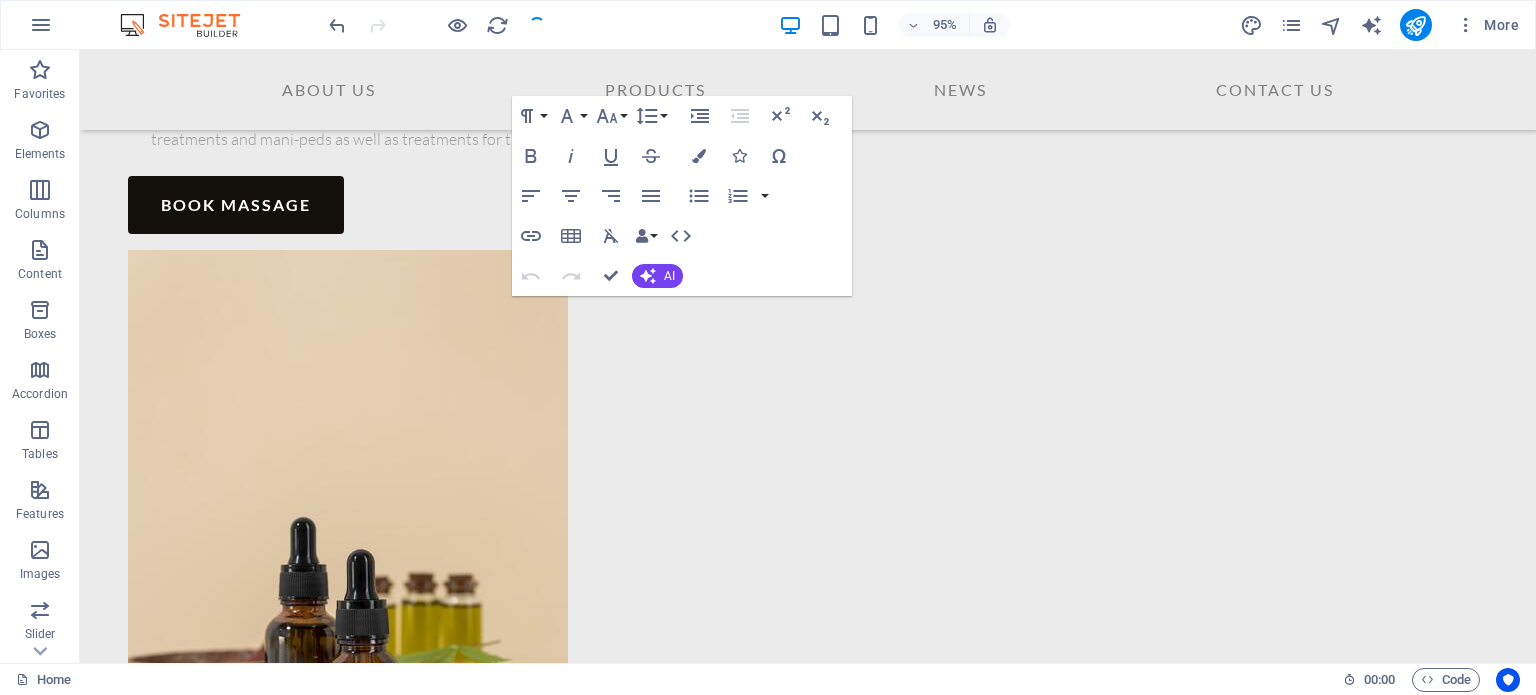 scroll, scrollTop: 7158, scrollLeft: 0, axis: vertical 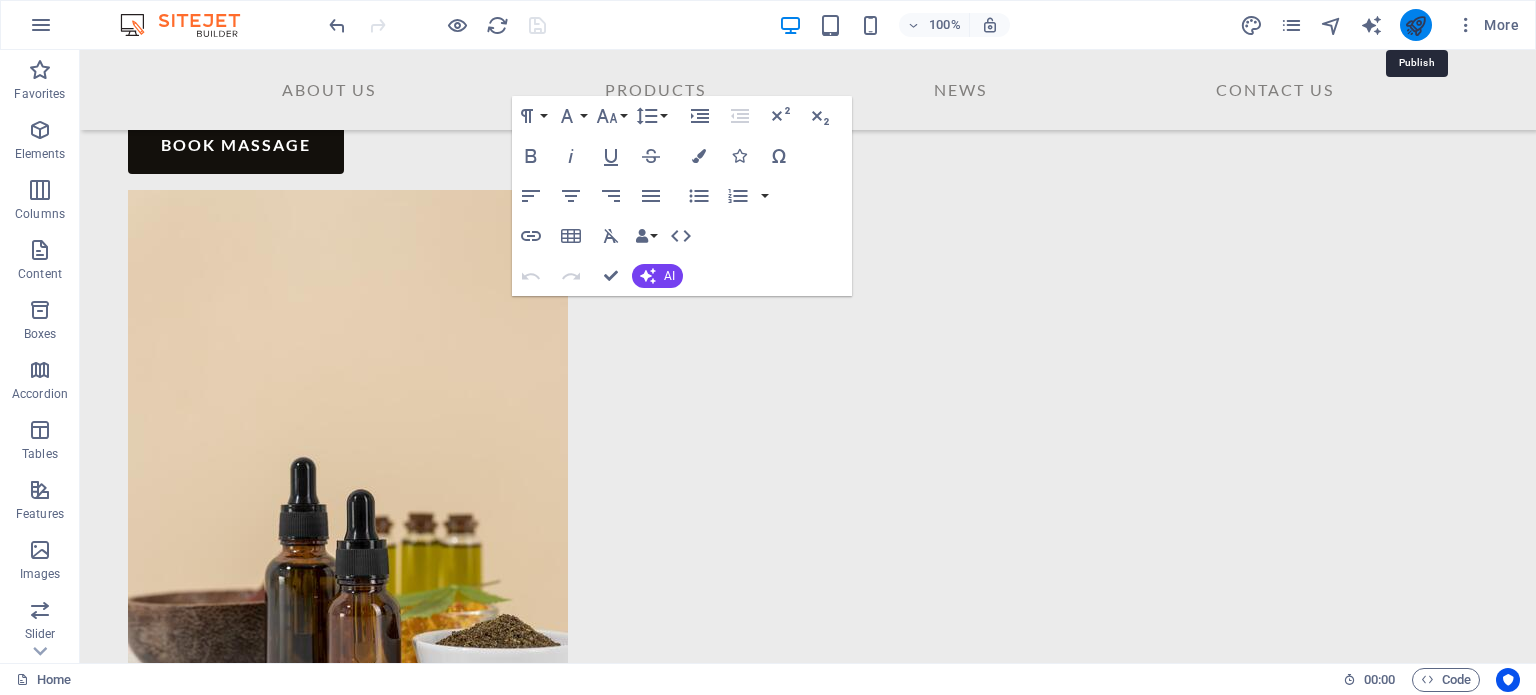 click at bounding box center (1415, 25) 